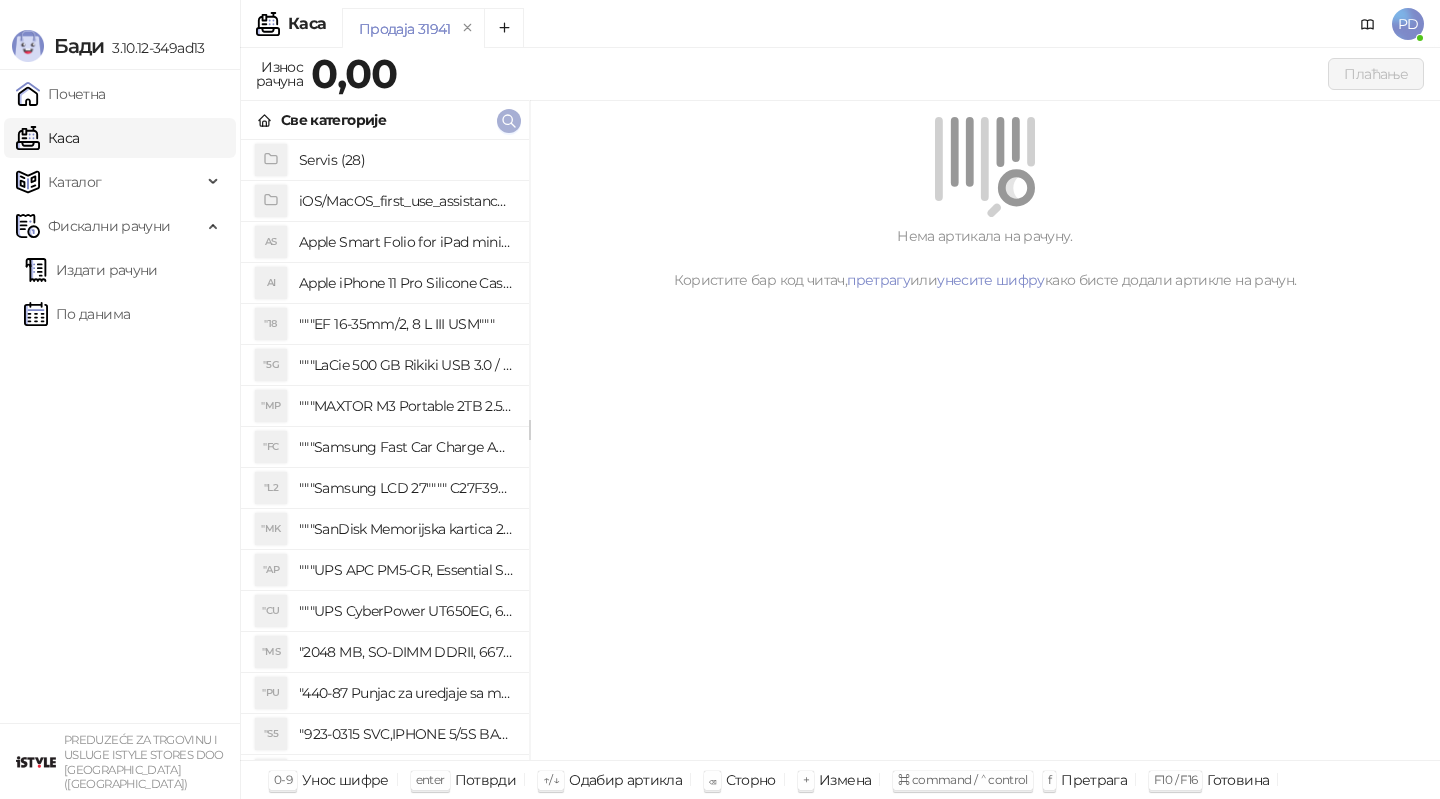 drag, startPoint x: 0, startPoint y: 0, endPoint x: 511, endPoint y: 120, distance: 524.90094 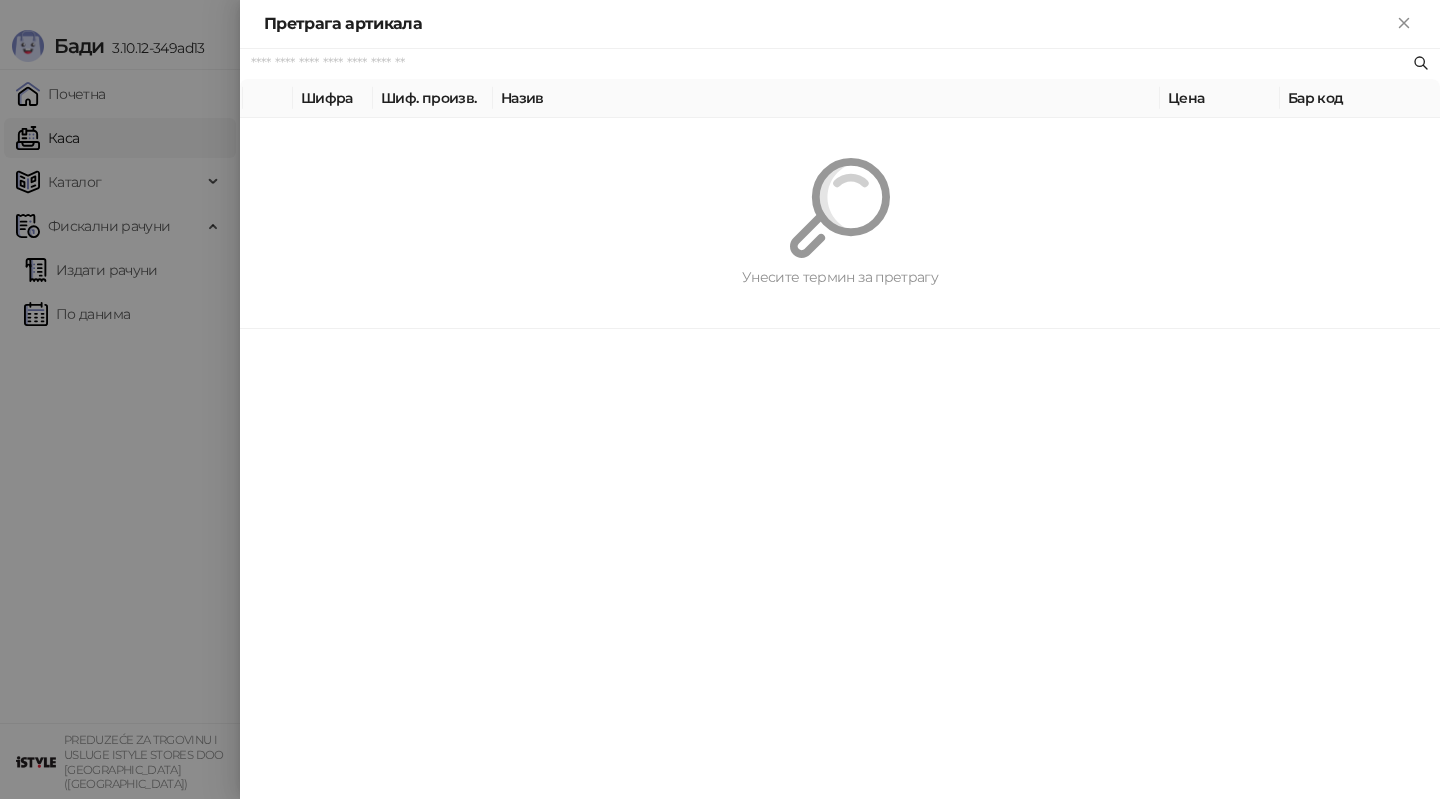 paste on "*********" 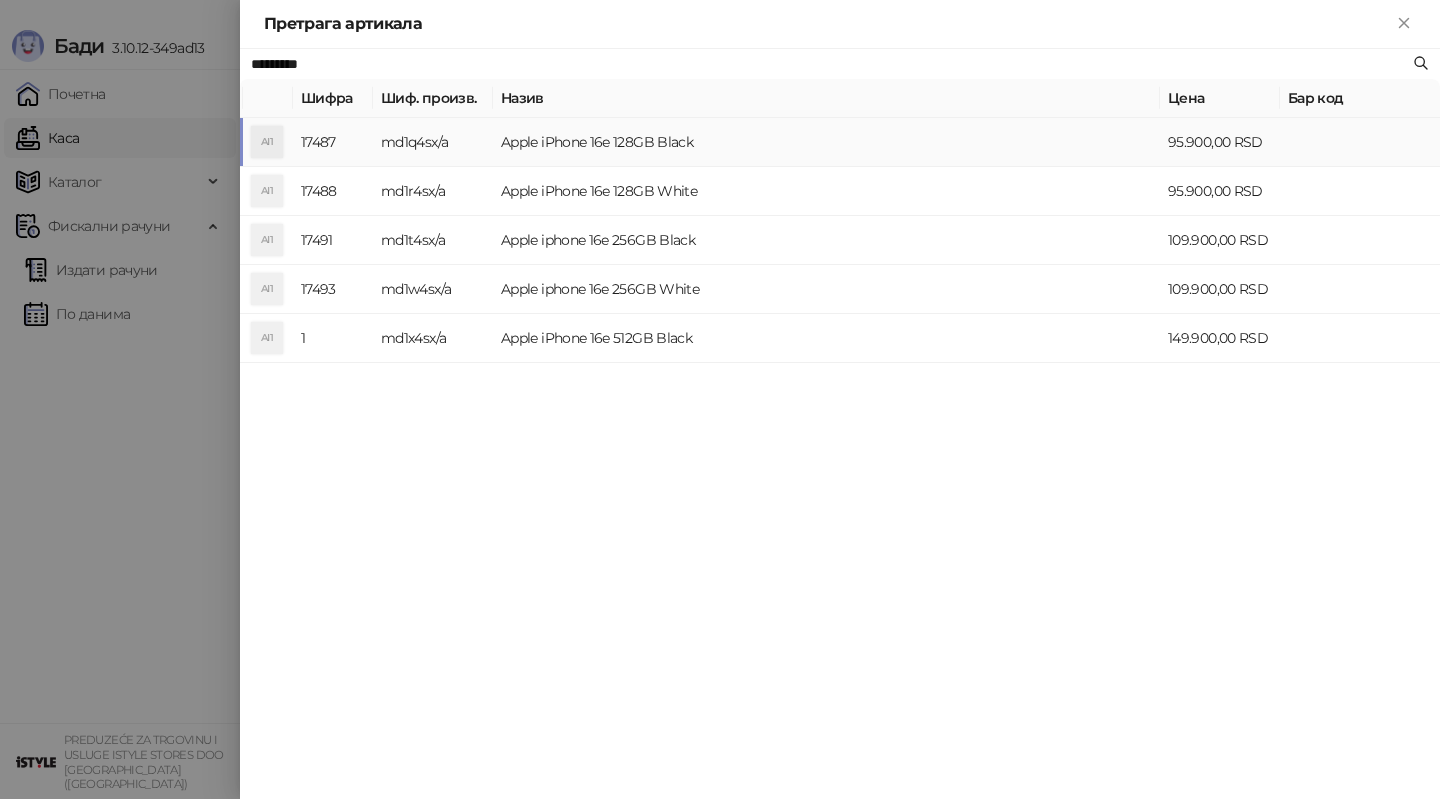 click on "md1q4sx/a" at bounding box center [433, 142] 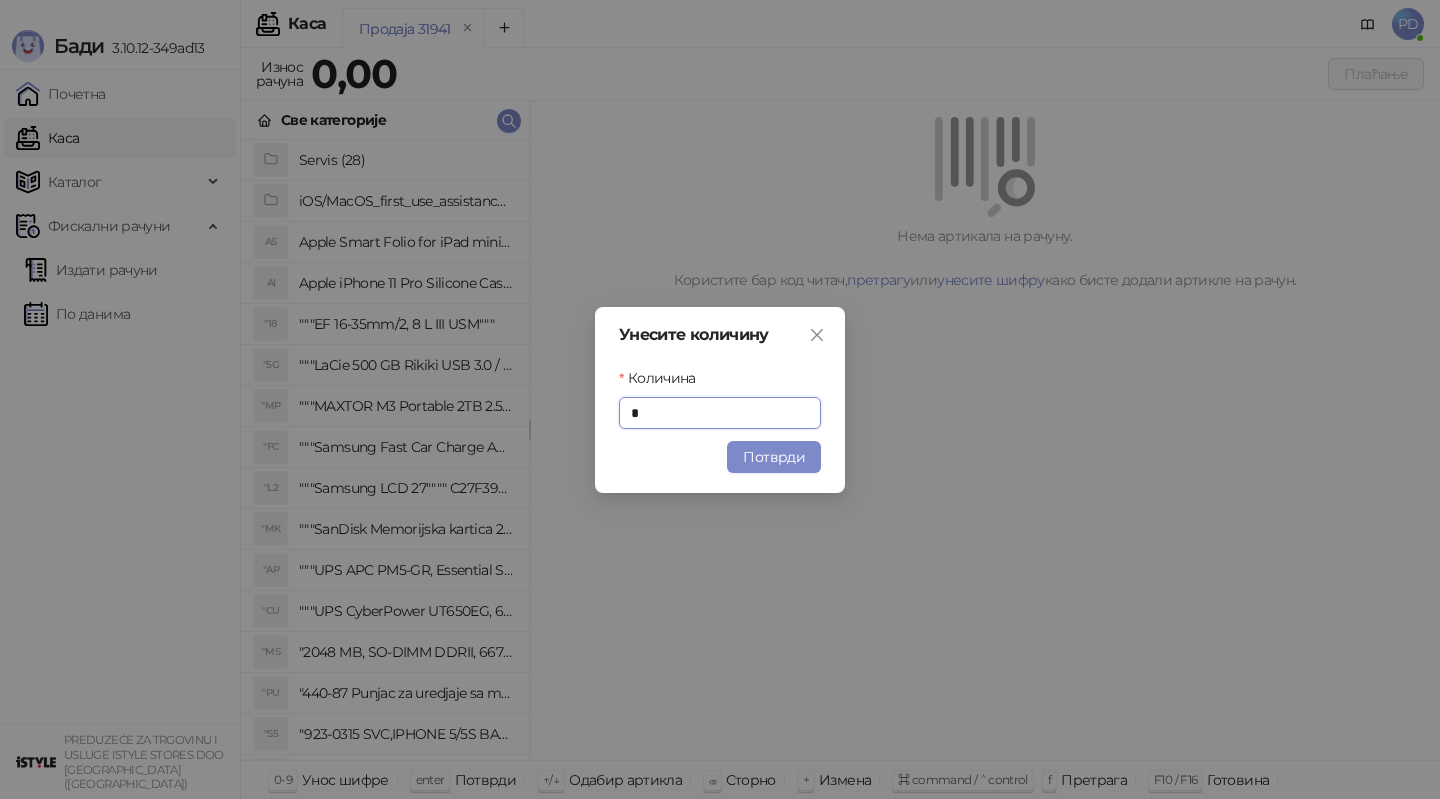 click on "Потврди" at bounding box center (774, 457) 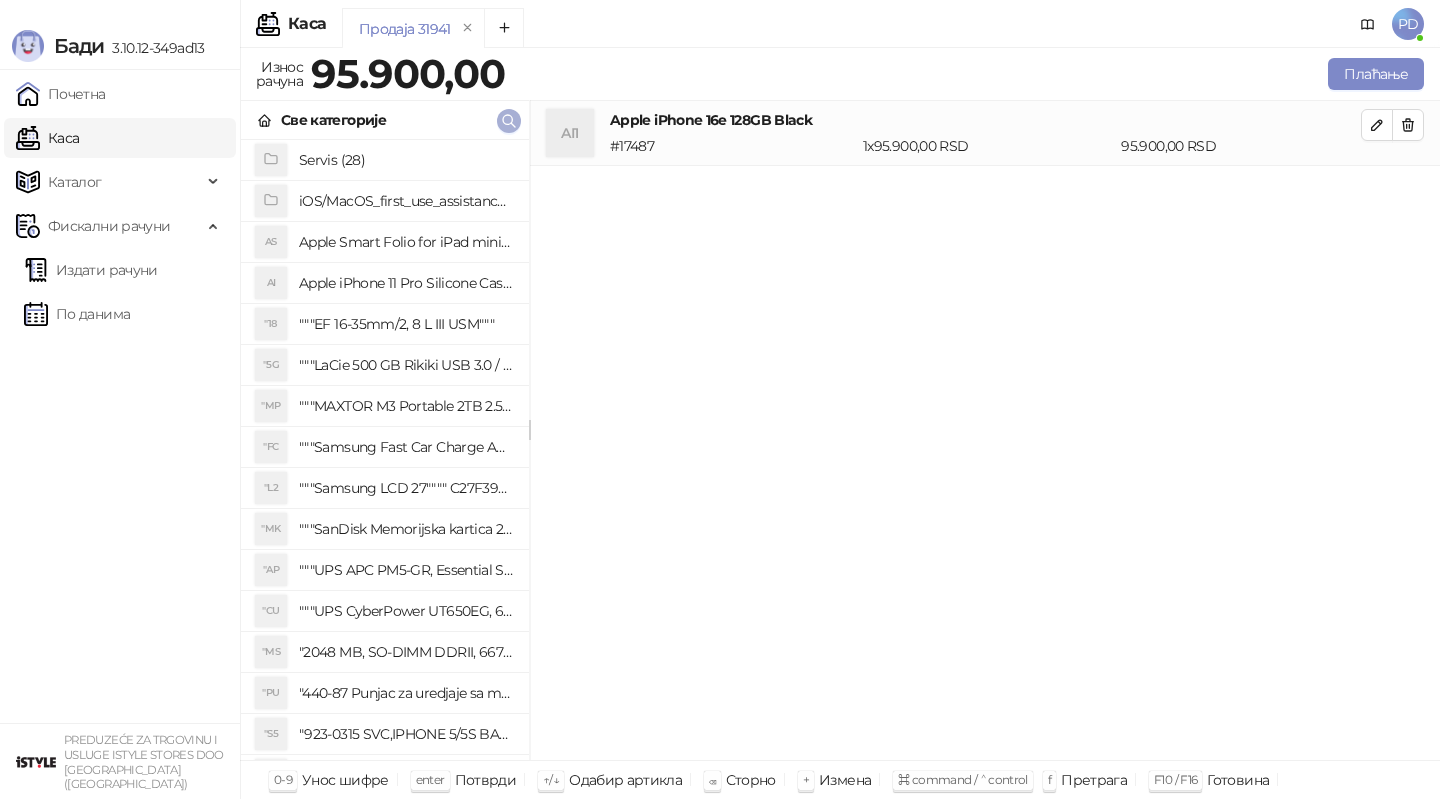 click 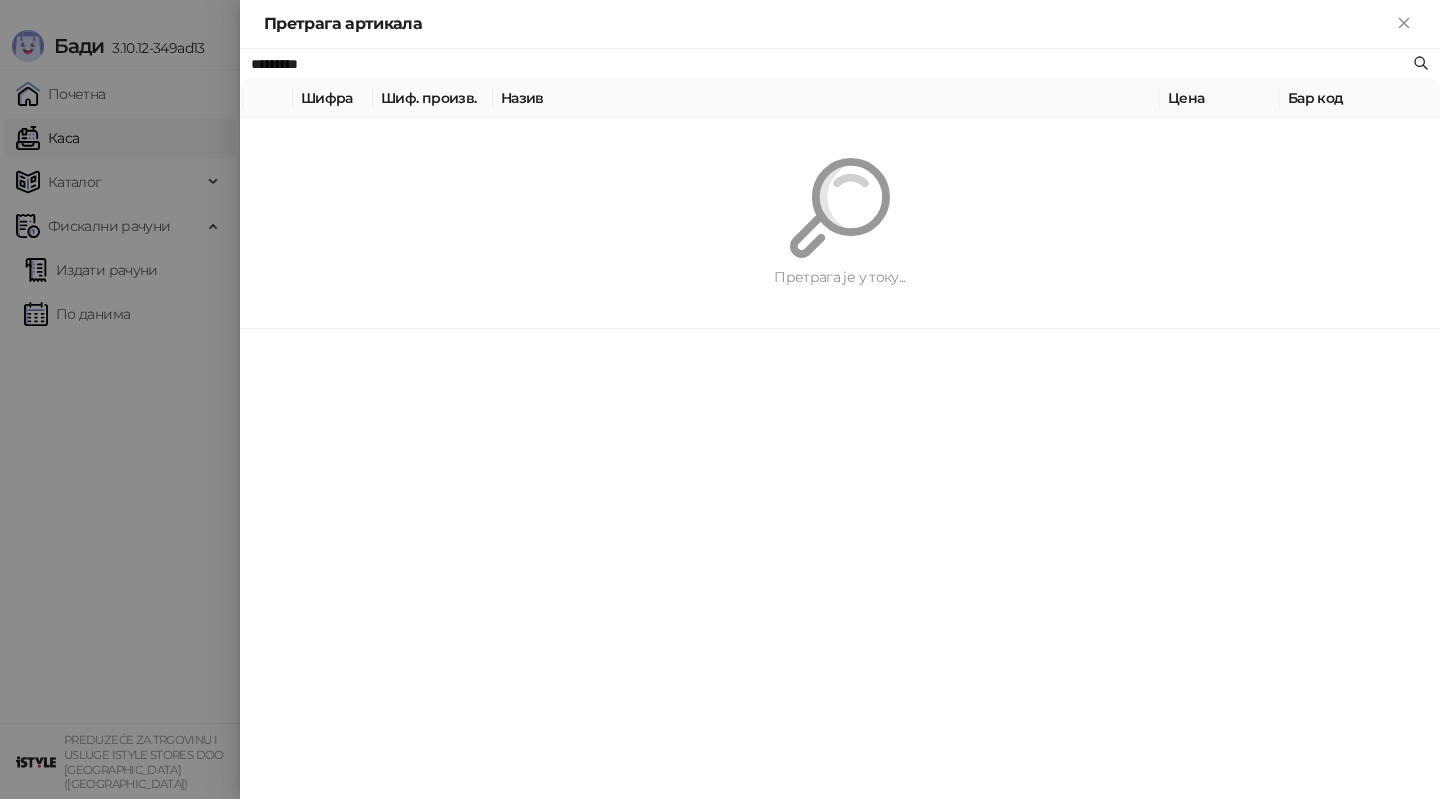 paste 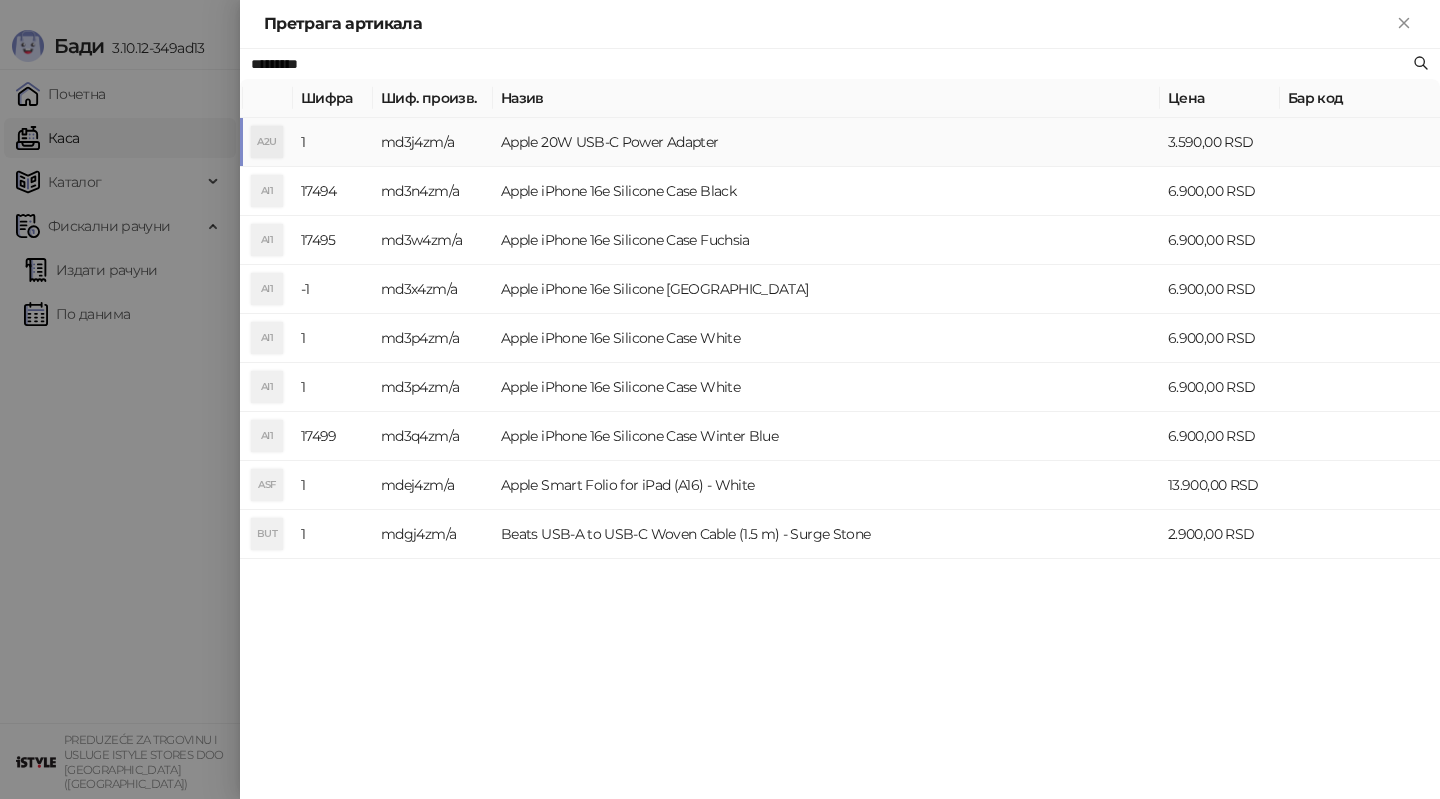 type on "*********" 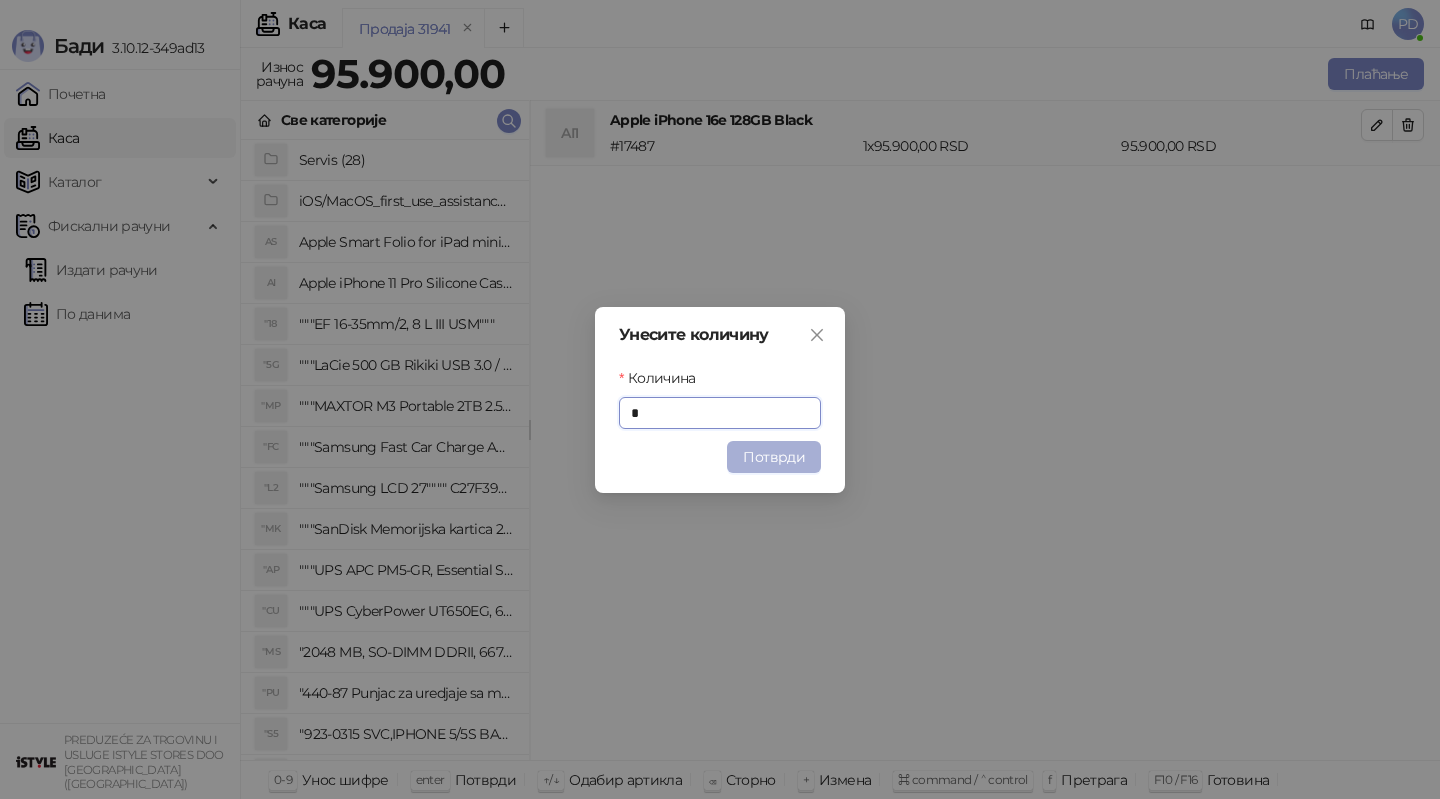 click on "Потврди" at bounding box center (774, 457) 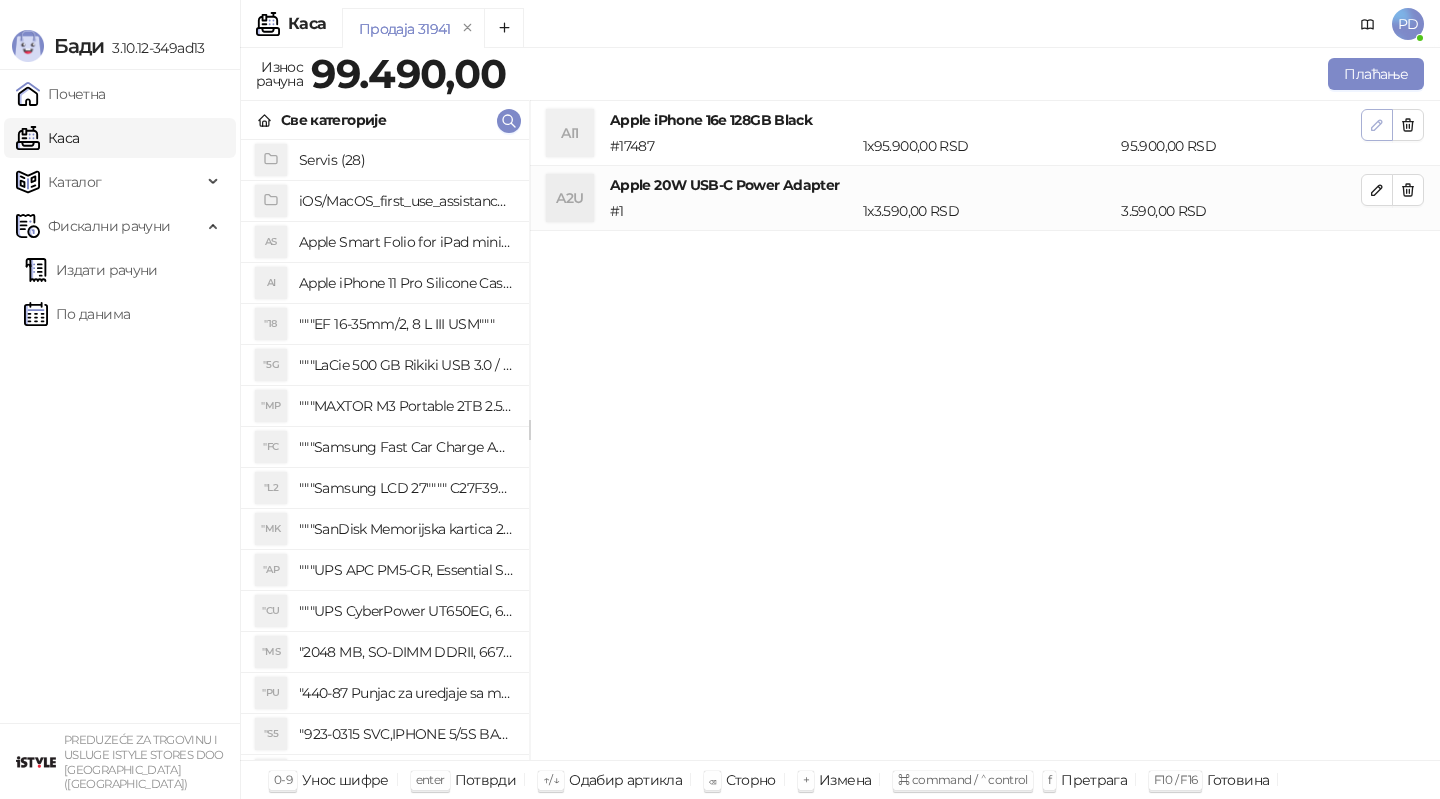 click 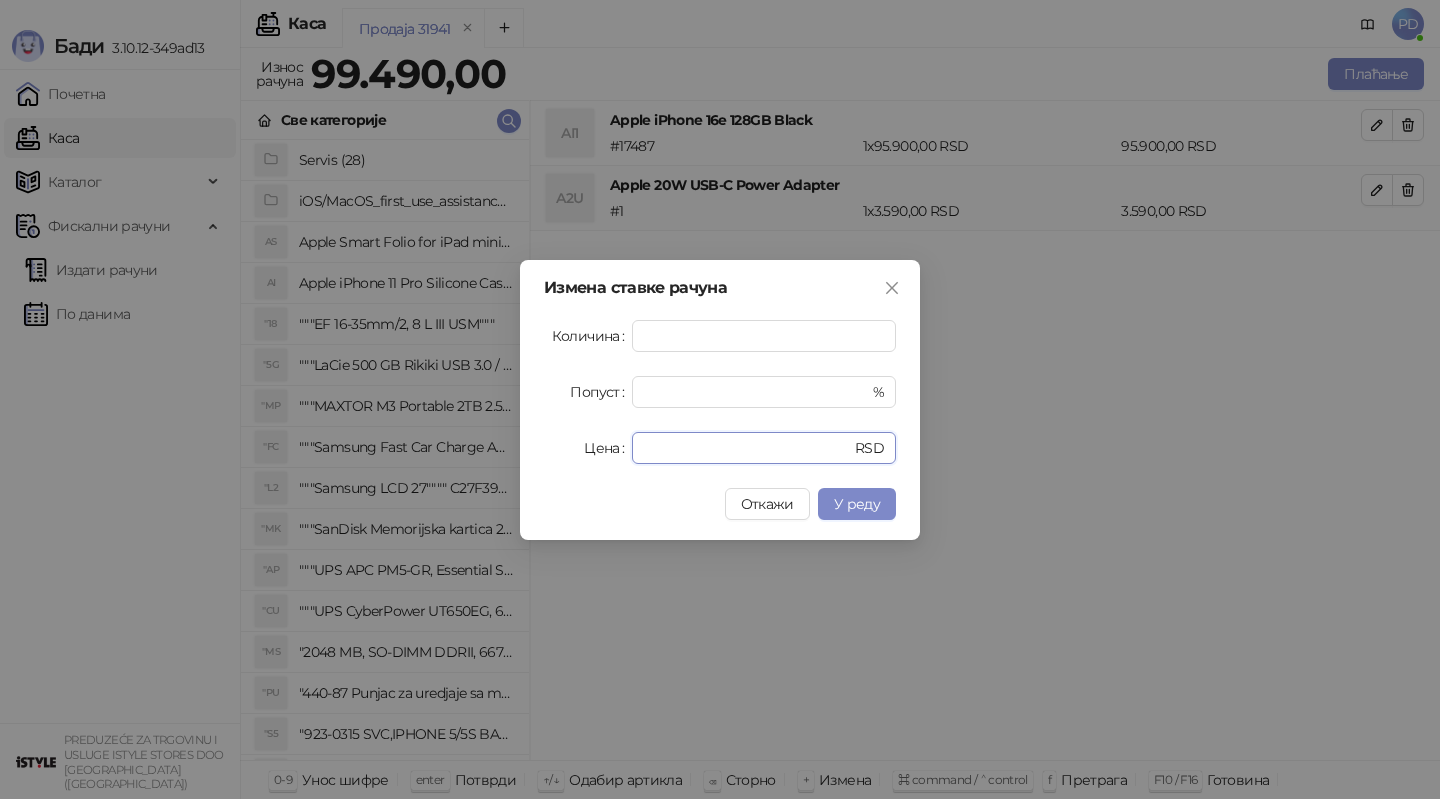 drag, startPoint x: 727, startPoint y: 446, endPoint x: 518, endPoint y: 439, distance: 209.11719 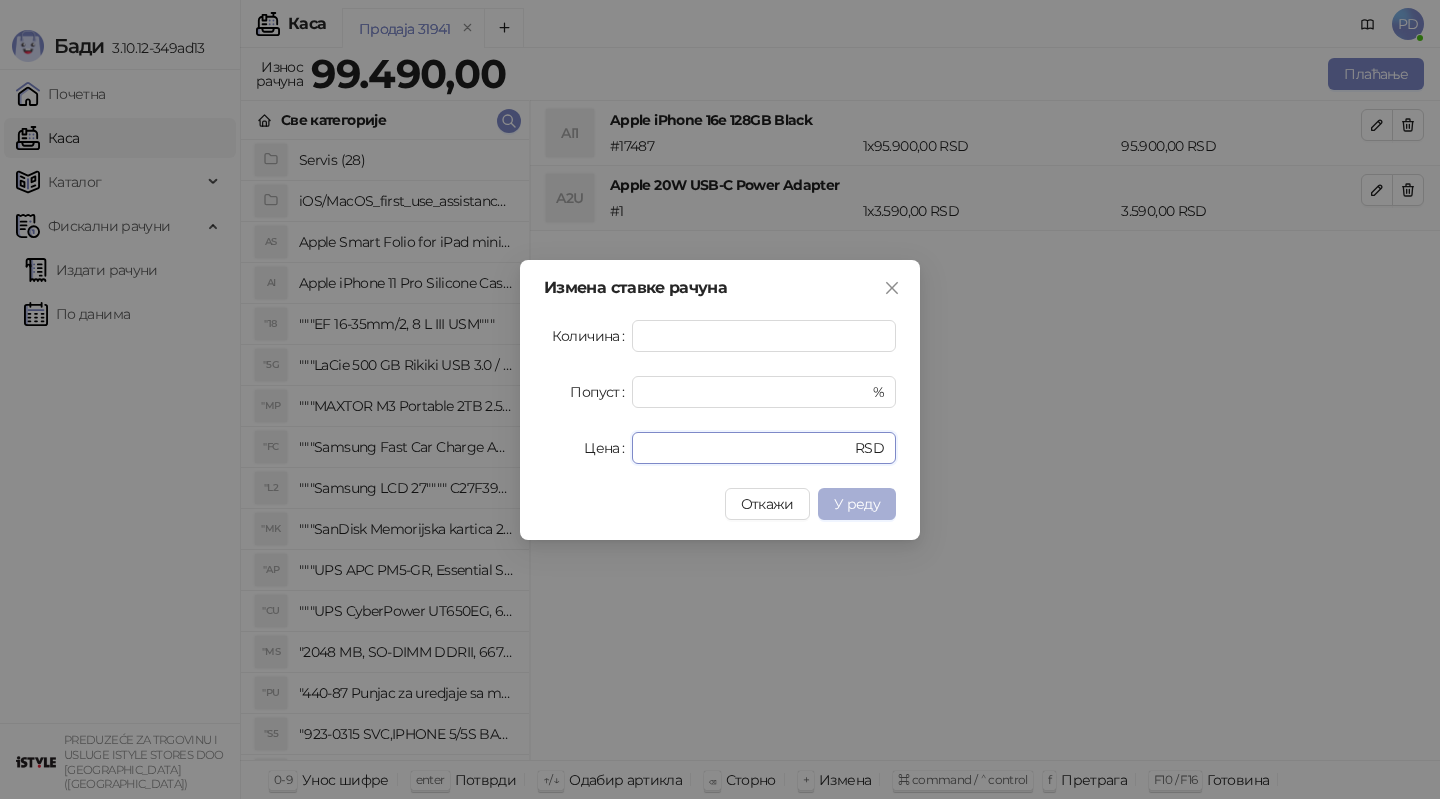type on "*****" 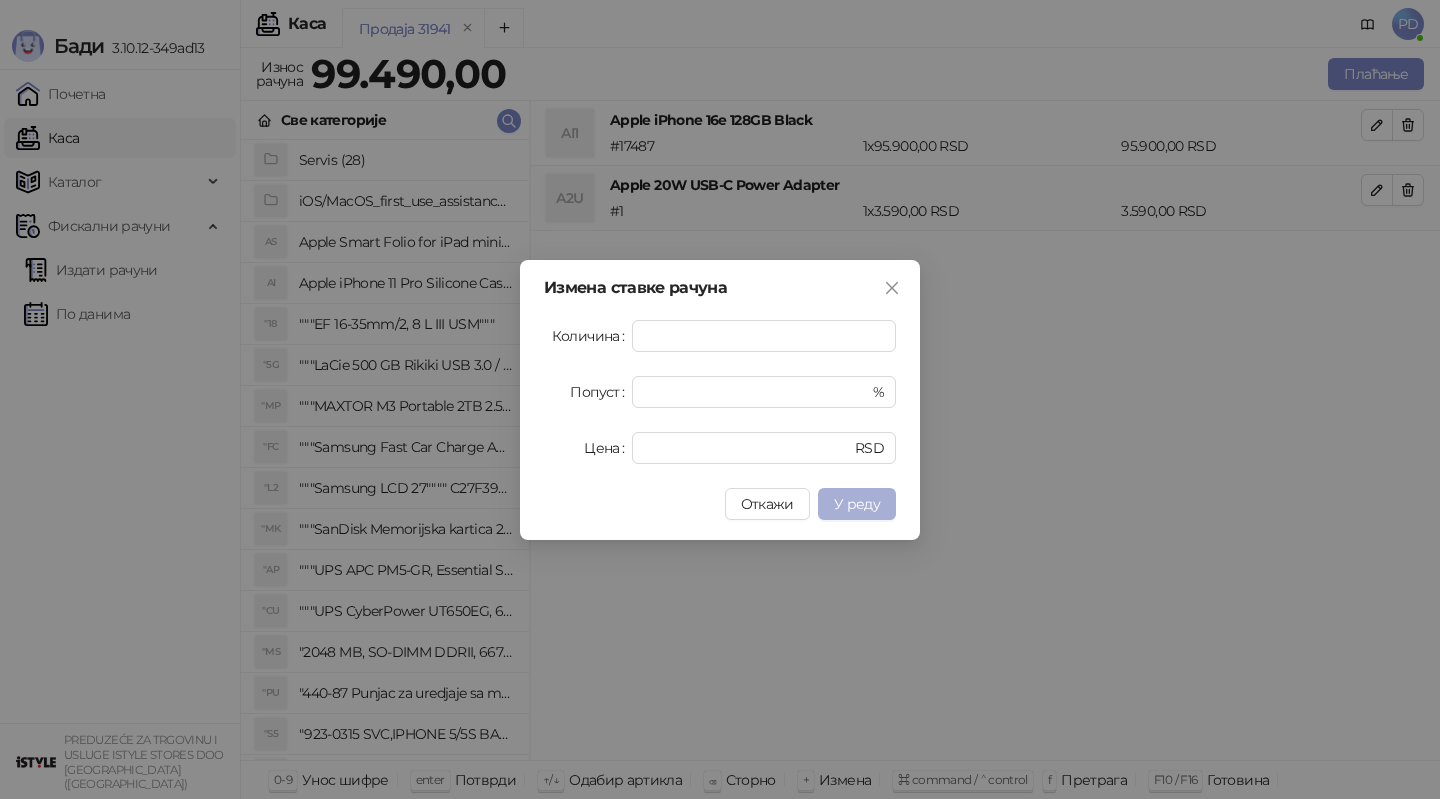 click on "У реду" at bounding box center (857, 504) 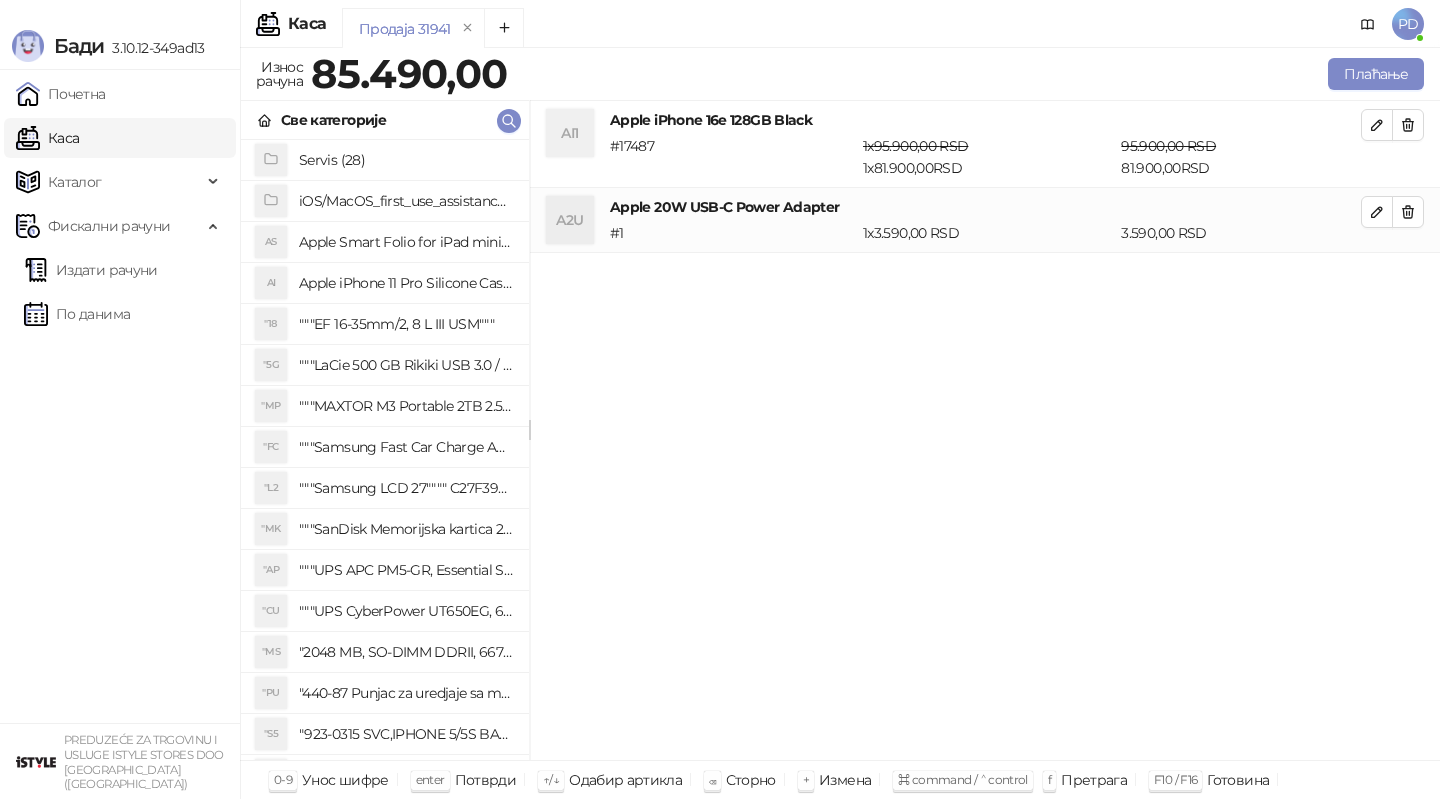 click on "Продаја 31941" at bounding box center [823, 31] 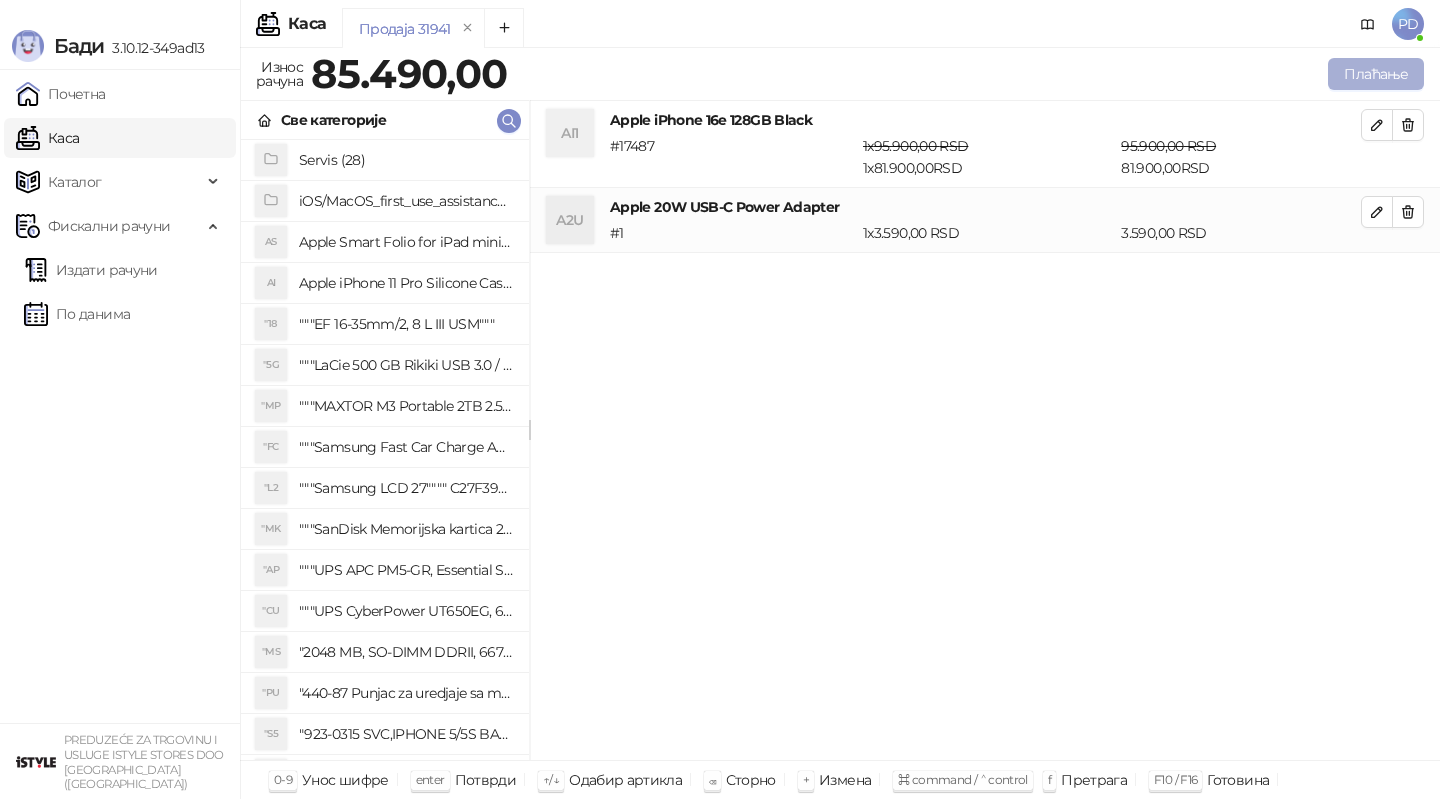 click on "Плаћање" at bounding box center [1376, 74] 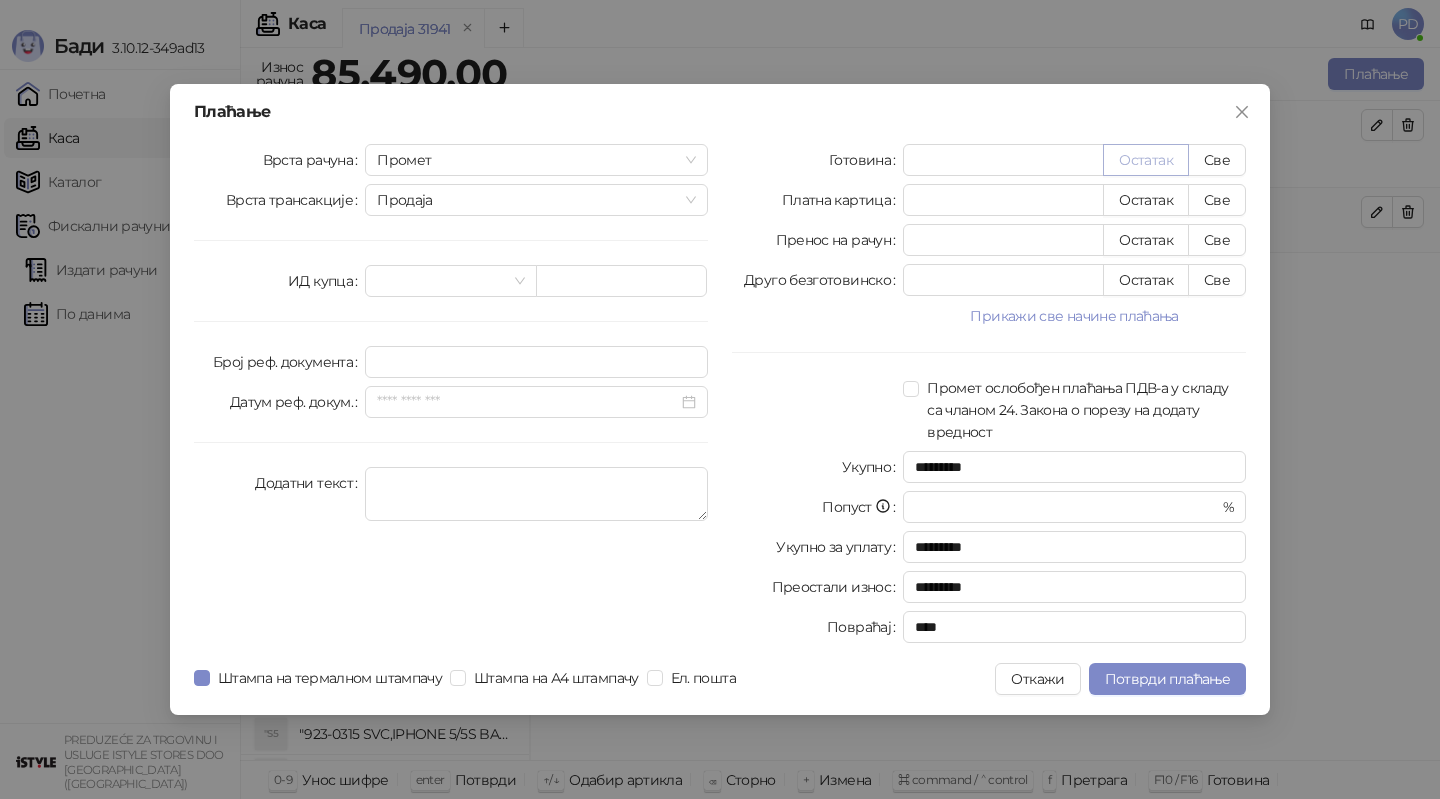 click on "Остатак" at bounding box center (1146, 160) 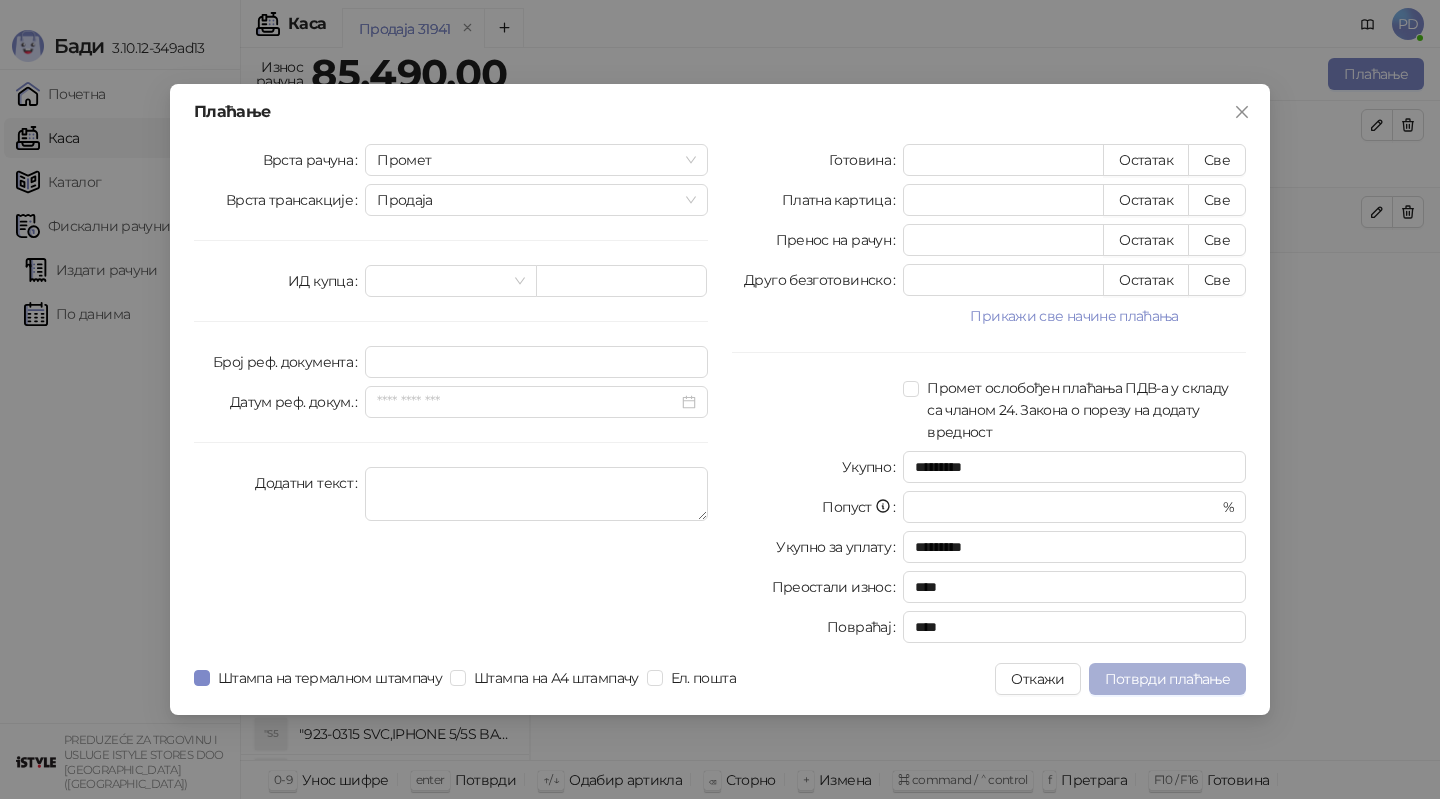 click on "Потврди плаћање" at bounding box center [1167, 679] 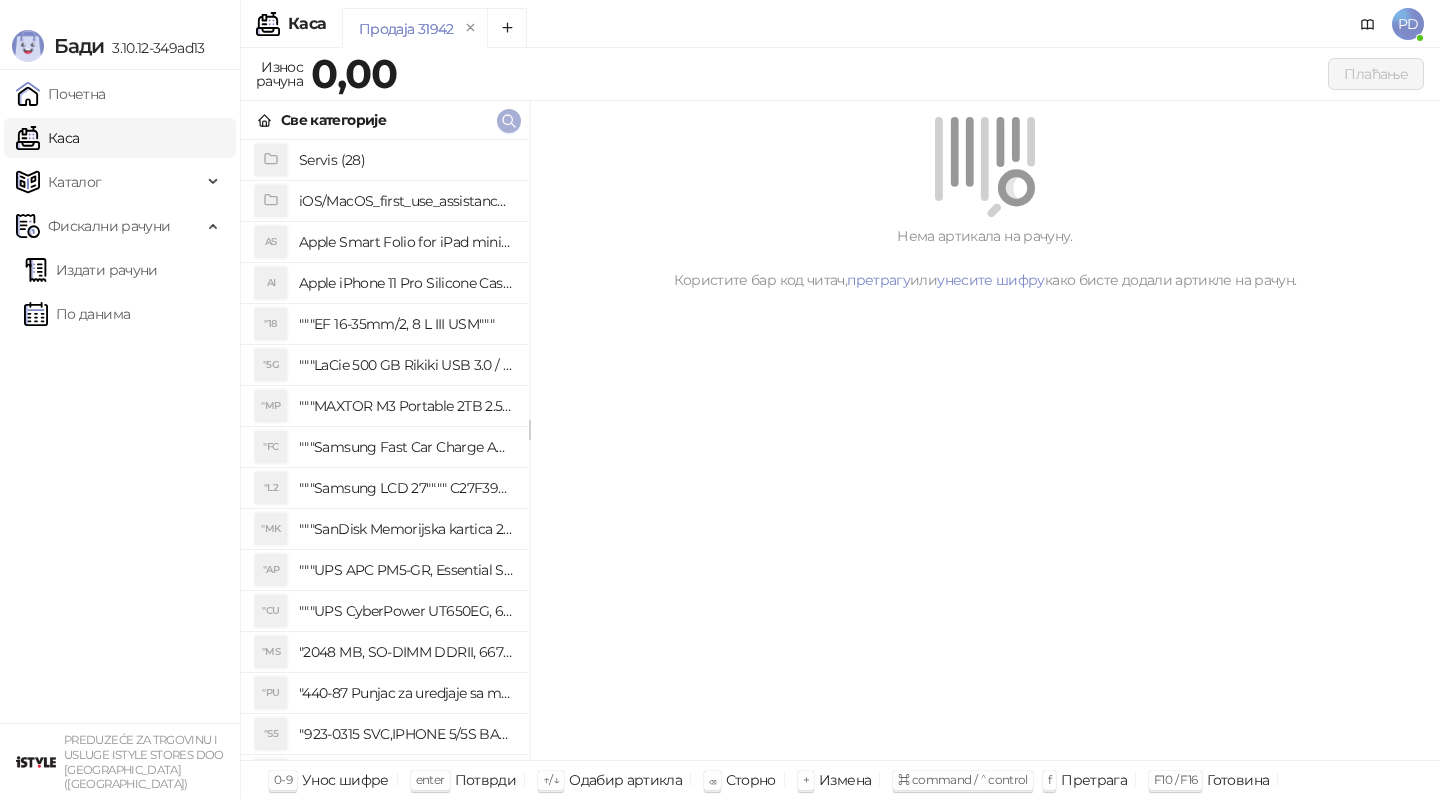 click 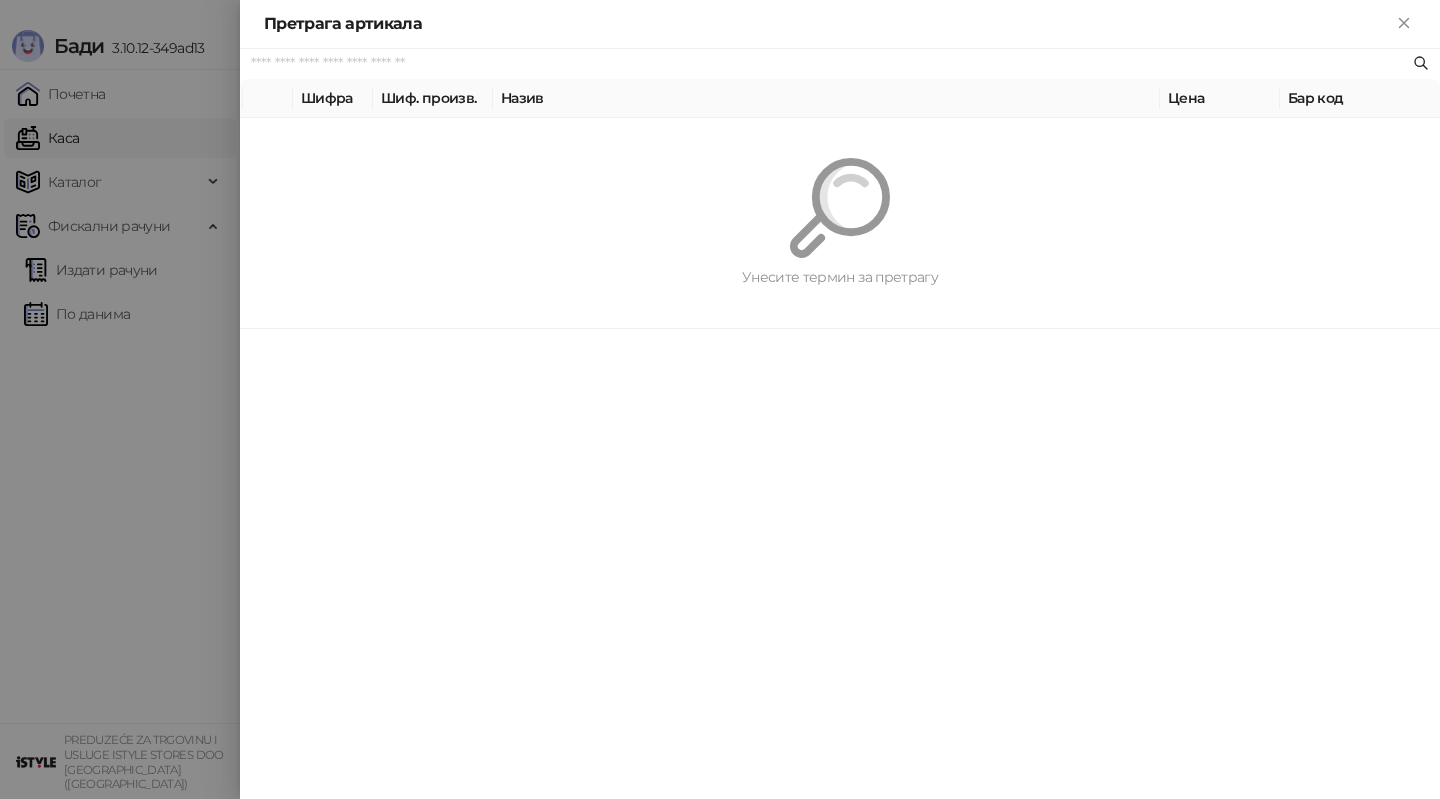 paste on "*********" 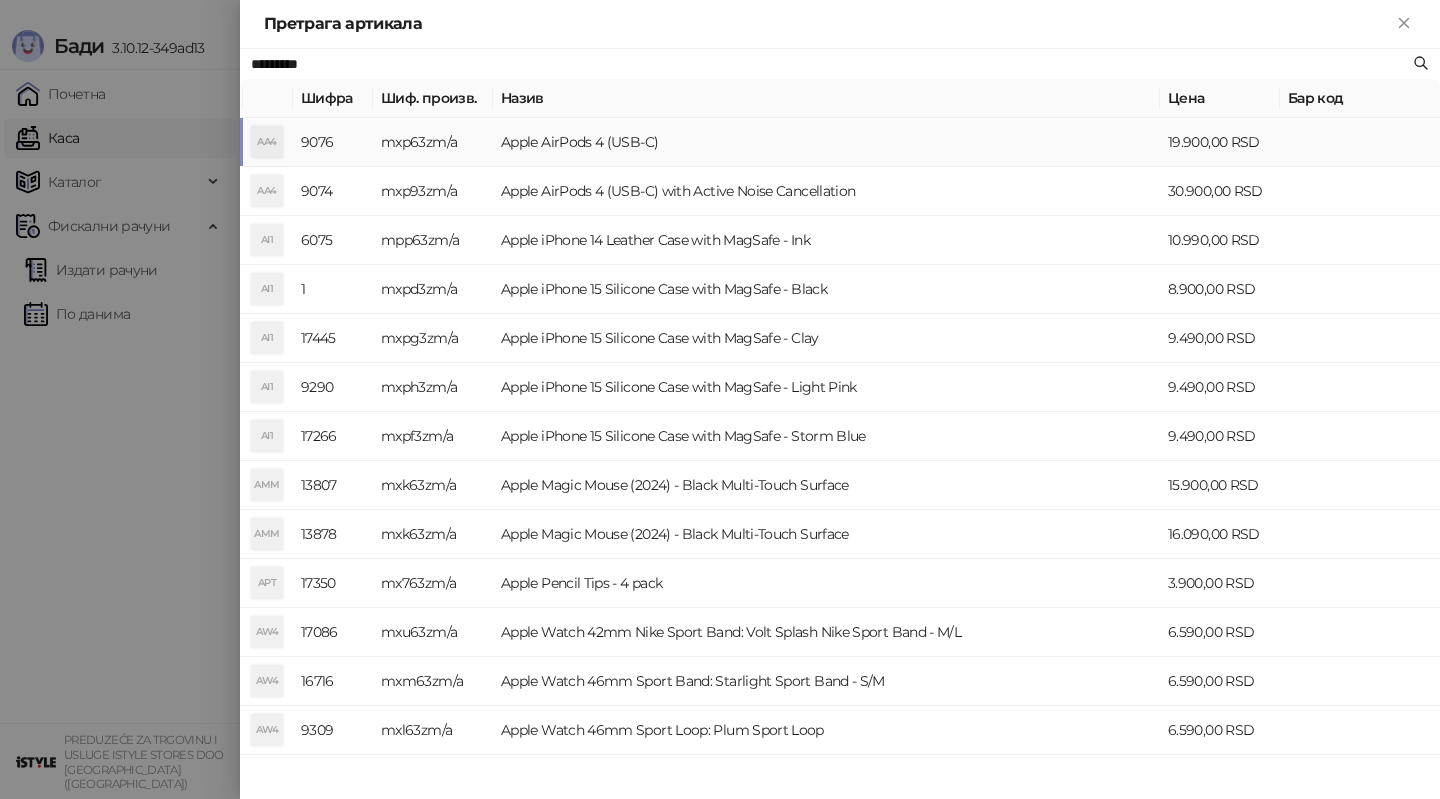 type on "*********" 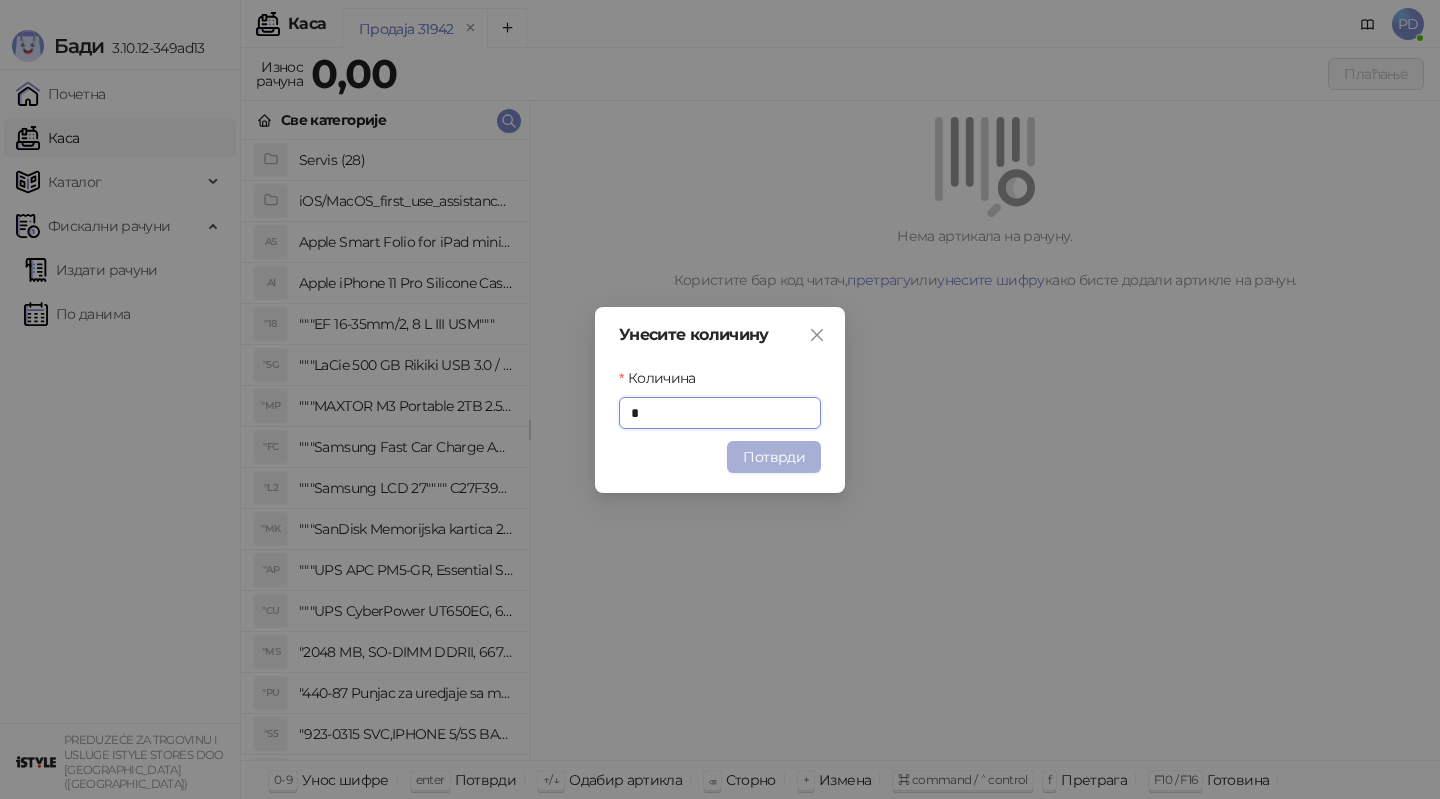 click on "Потврди" at bounding box center (774, 457) 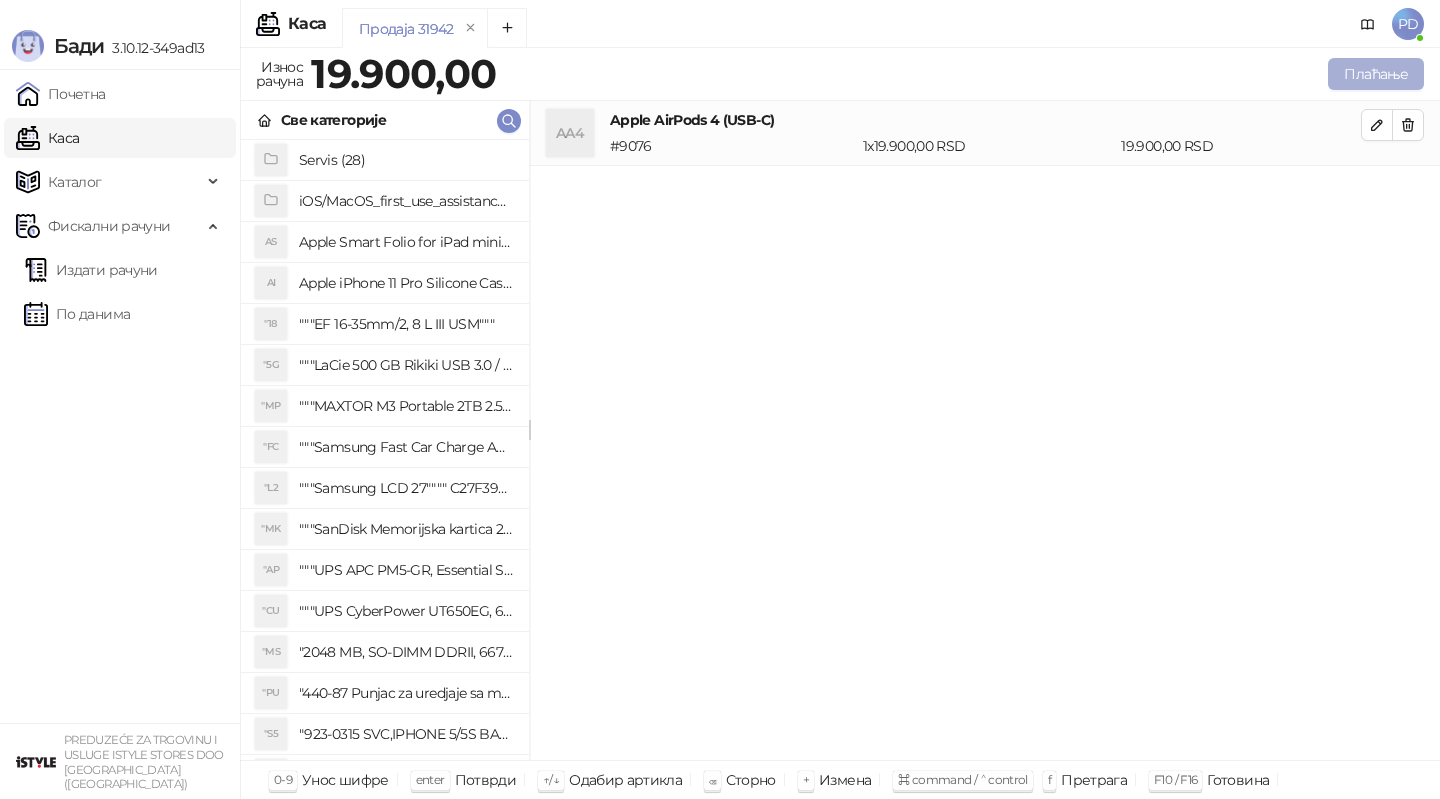 click on "Плаћање" at bounding box center [1376, 74] 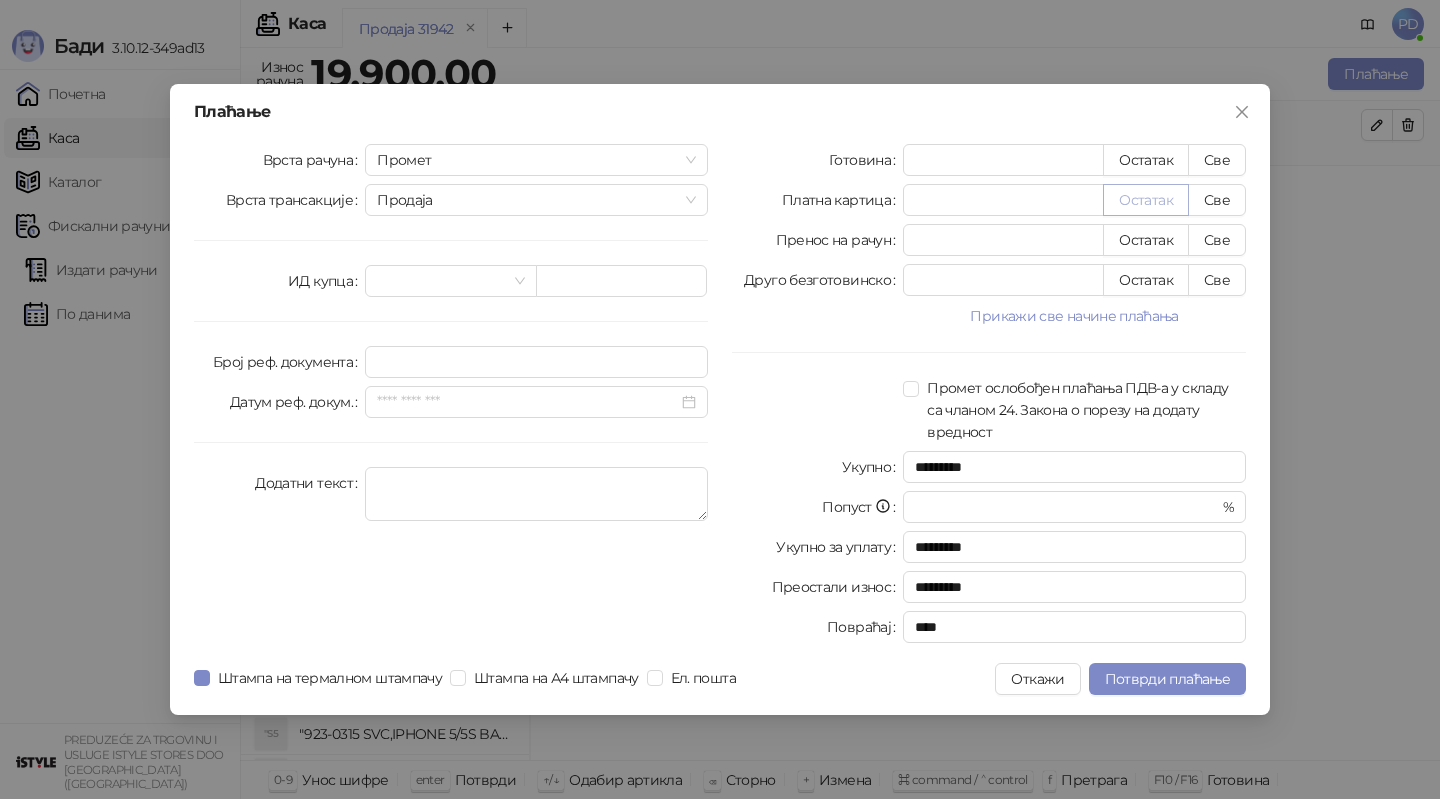click on "Остатак" at bounding box center (1146, 200) 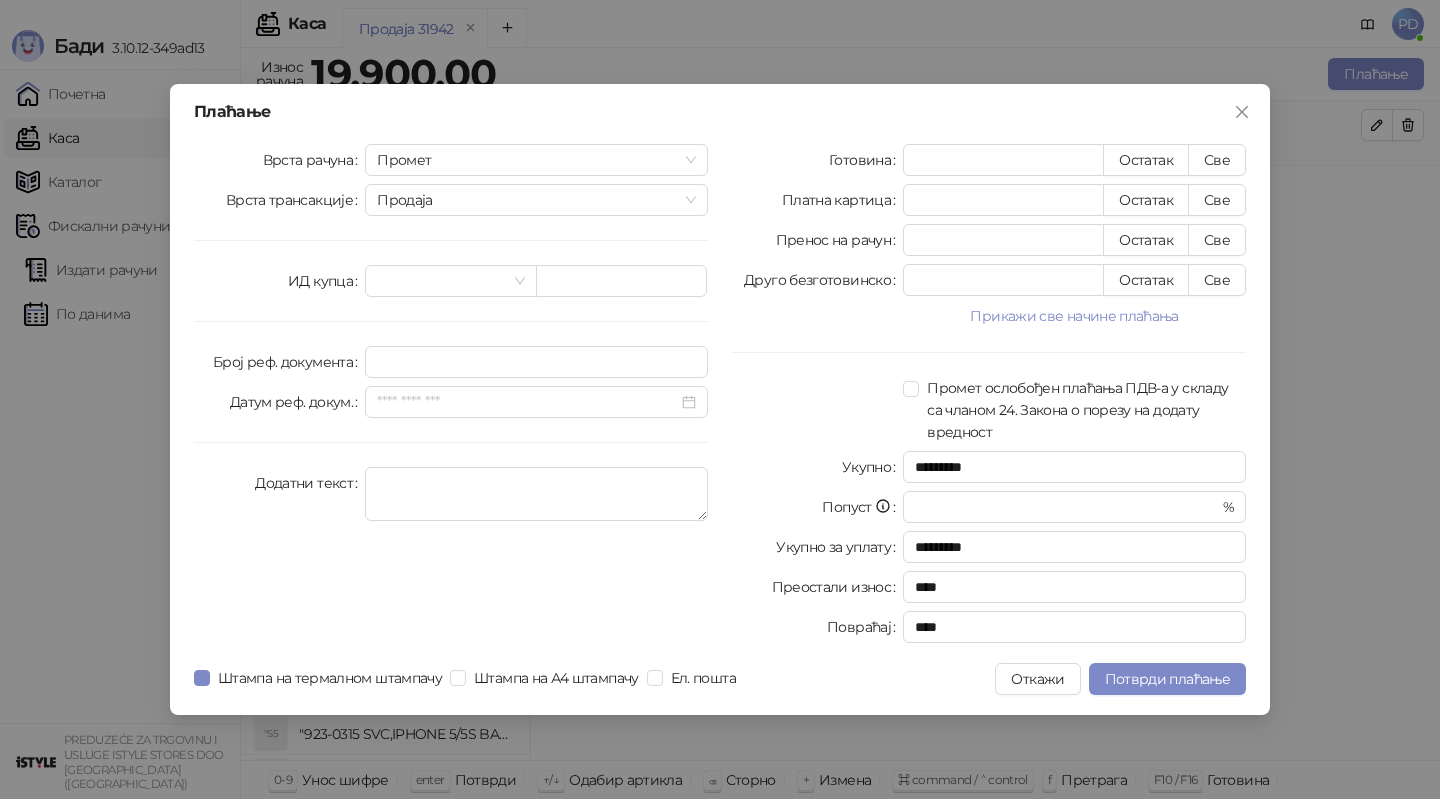 type 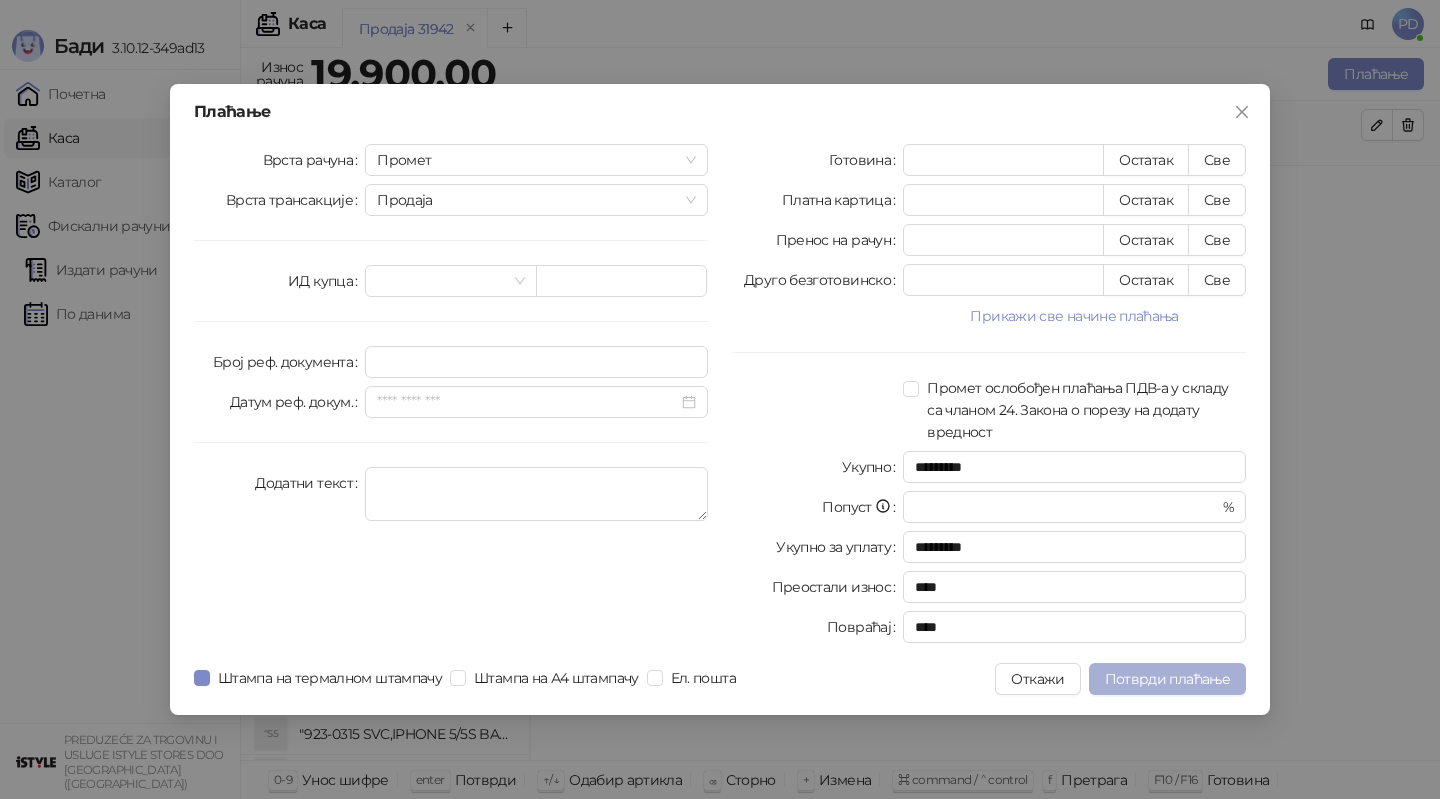 click on "Потврди плаћање" at bounding box center (1167, 679) 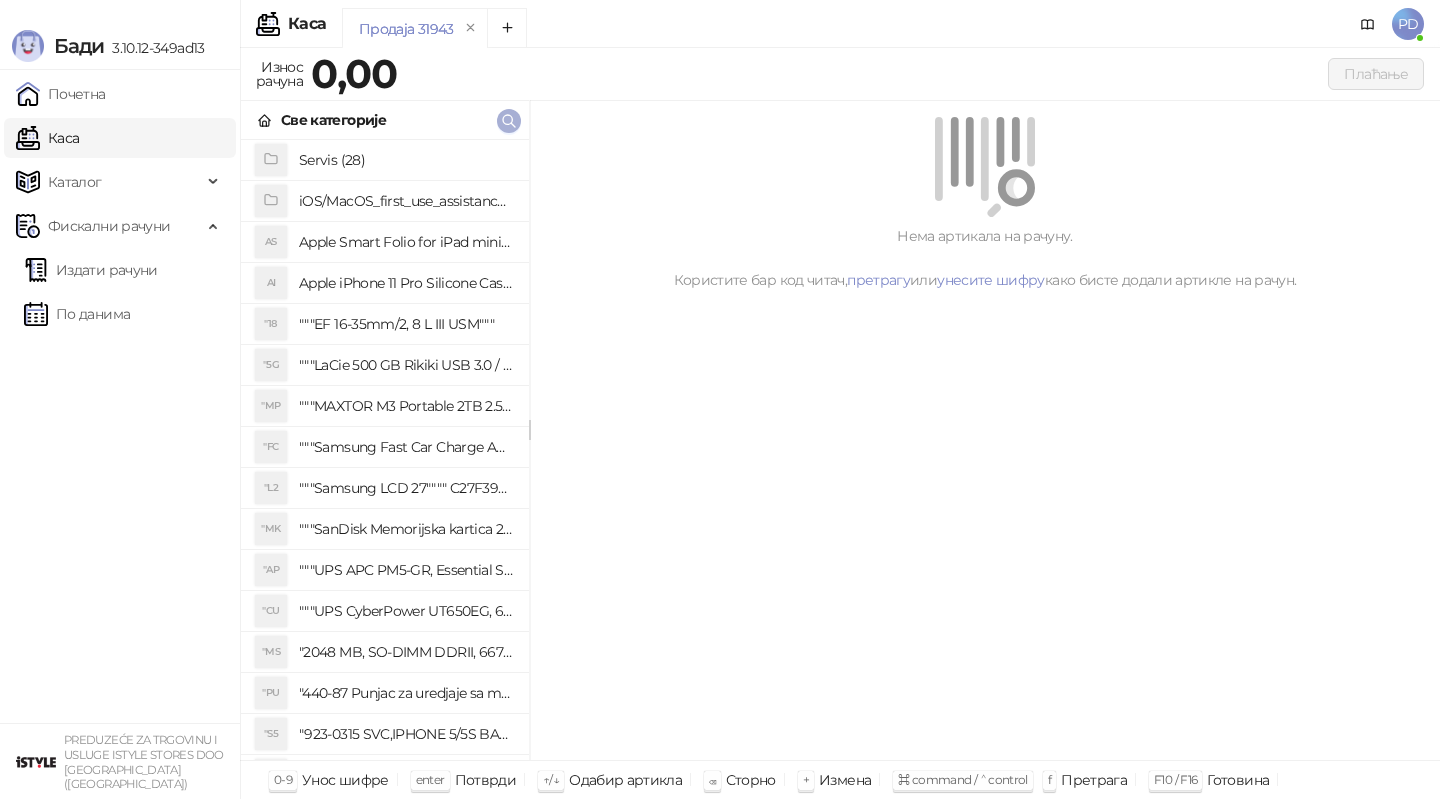 click 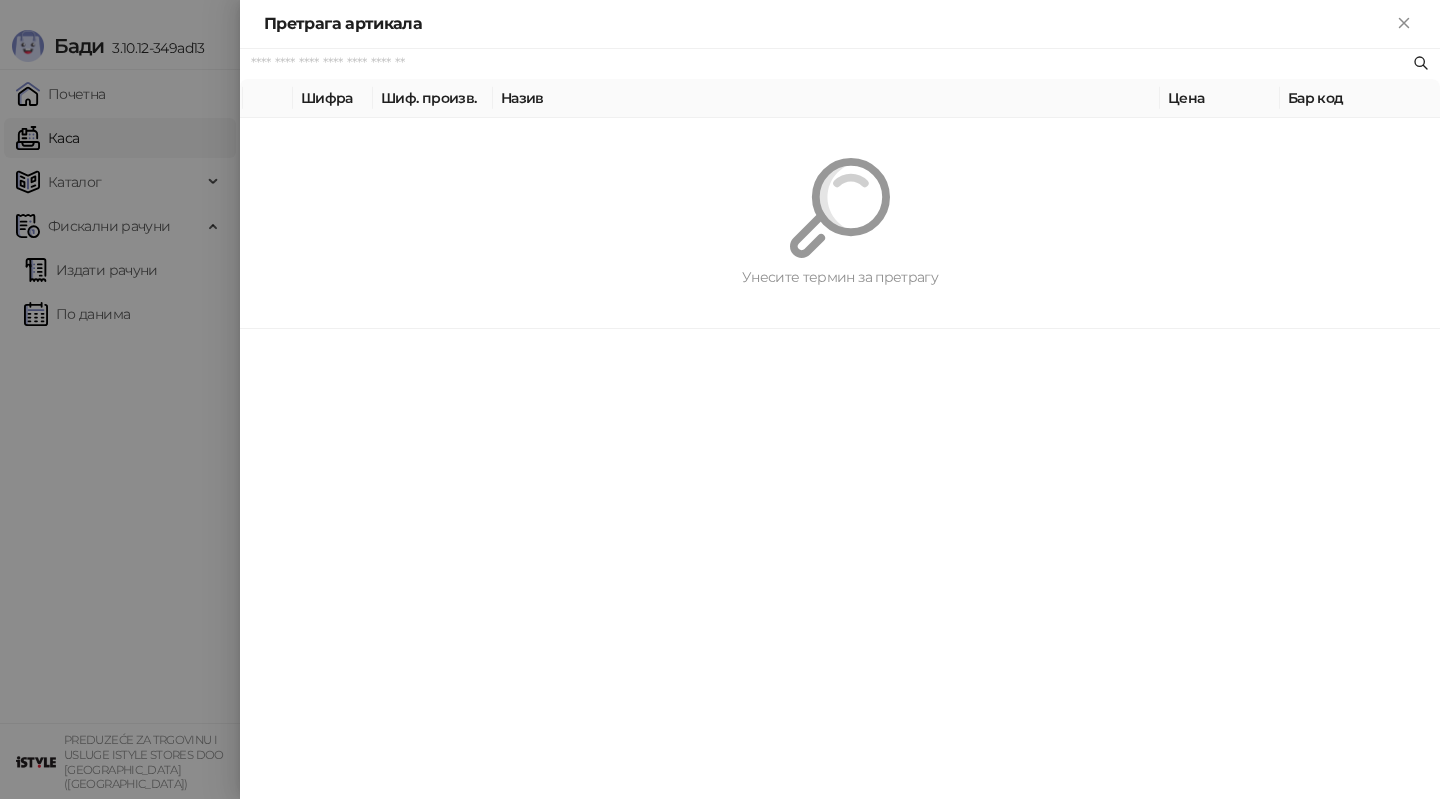 paste on "*********" 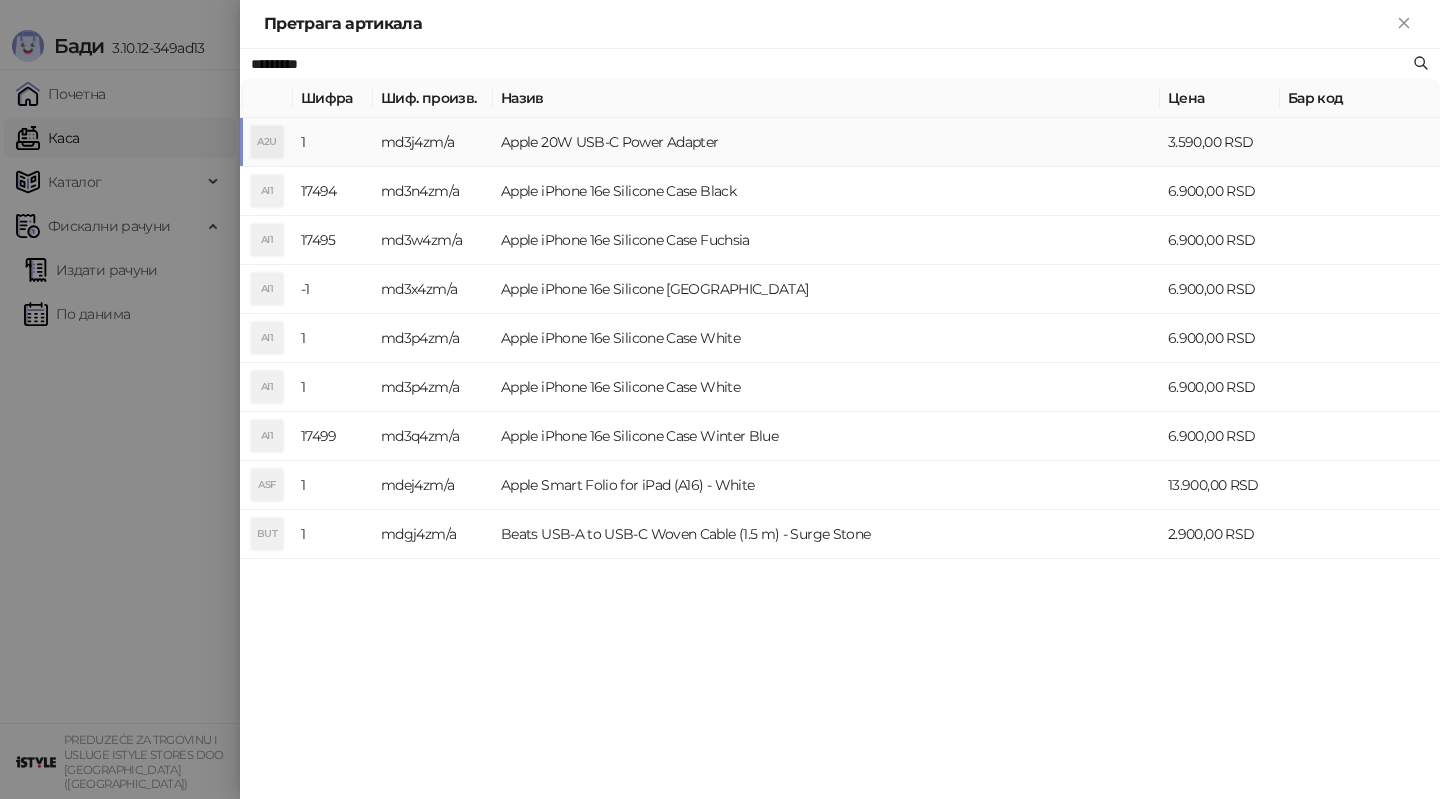 type on "*********" 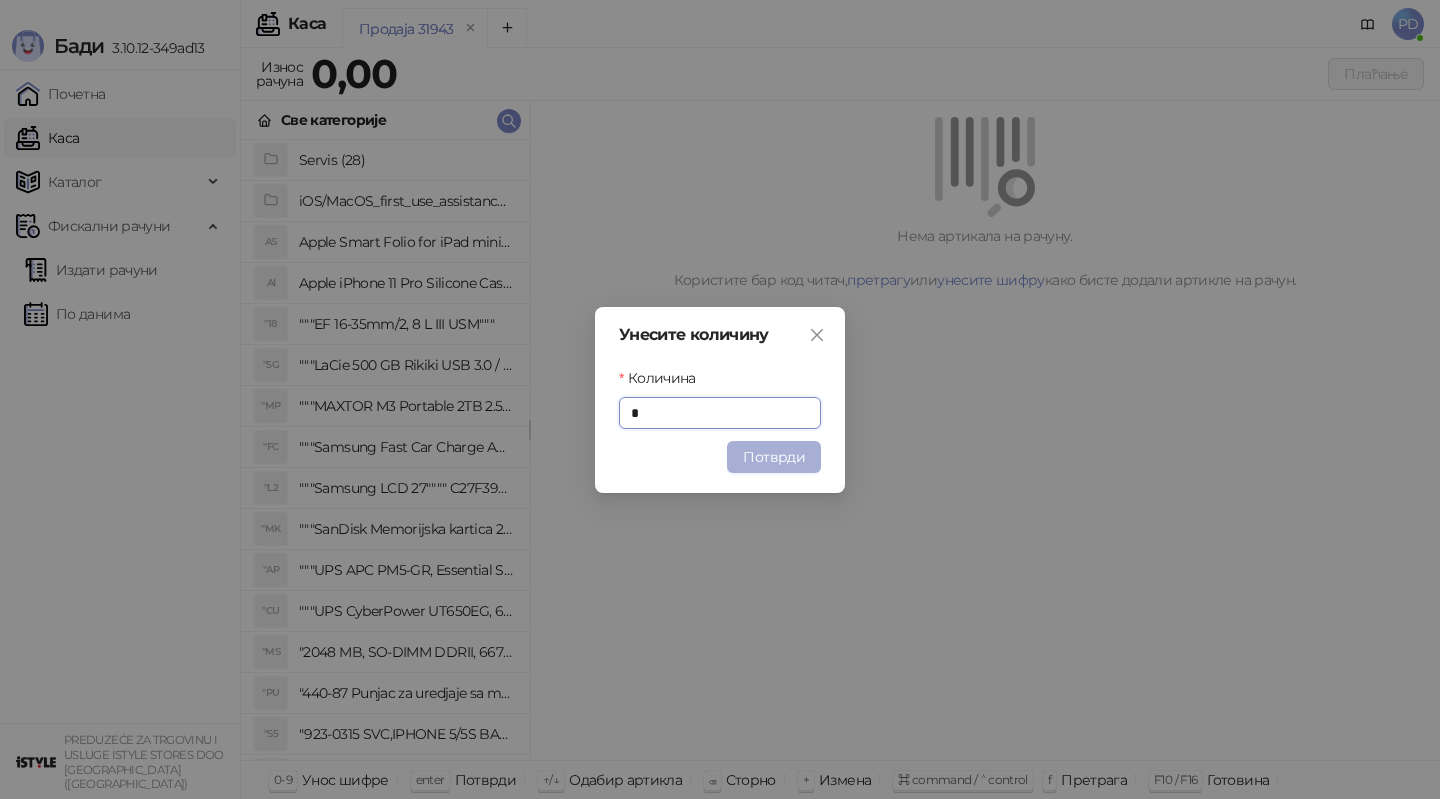 click on "Потврди" at bounding box center (774, 457) 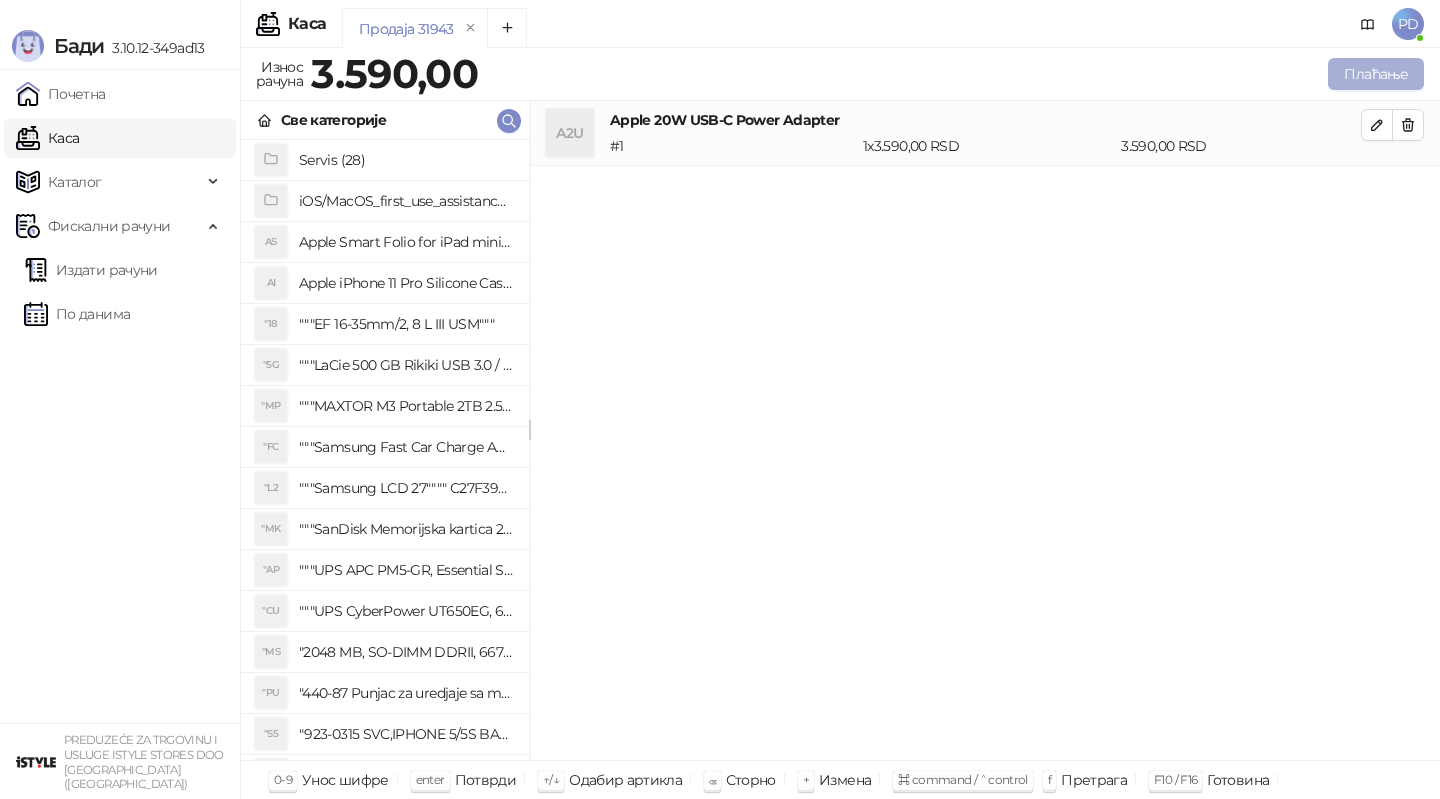 click on "Плаћање" at bounding box center [1376, 74] 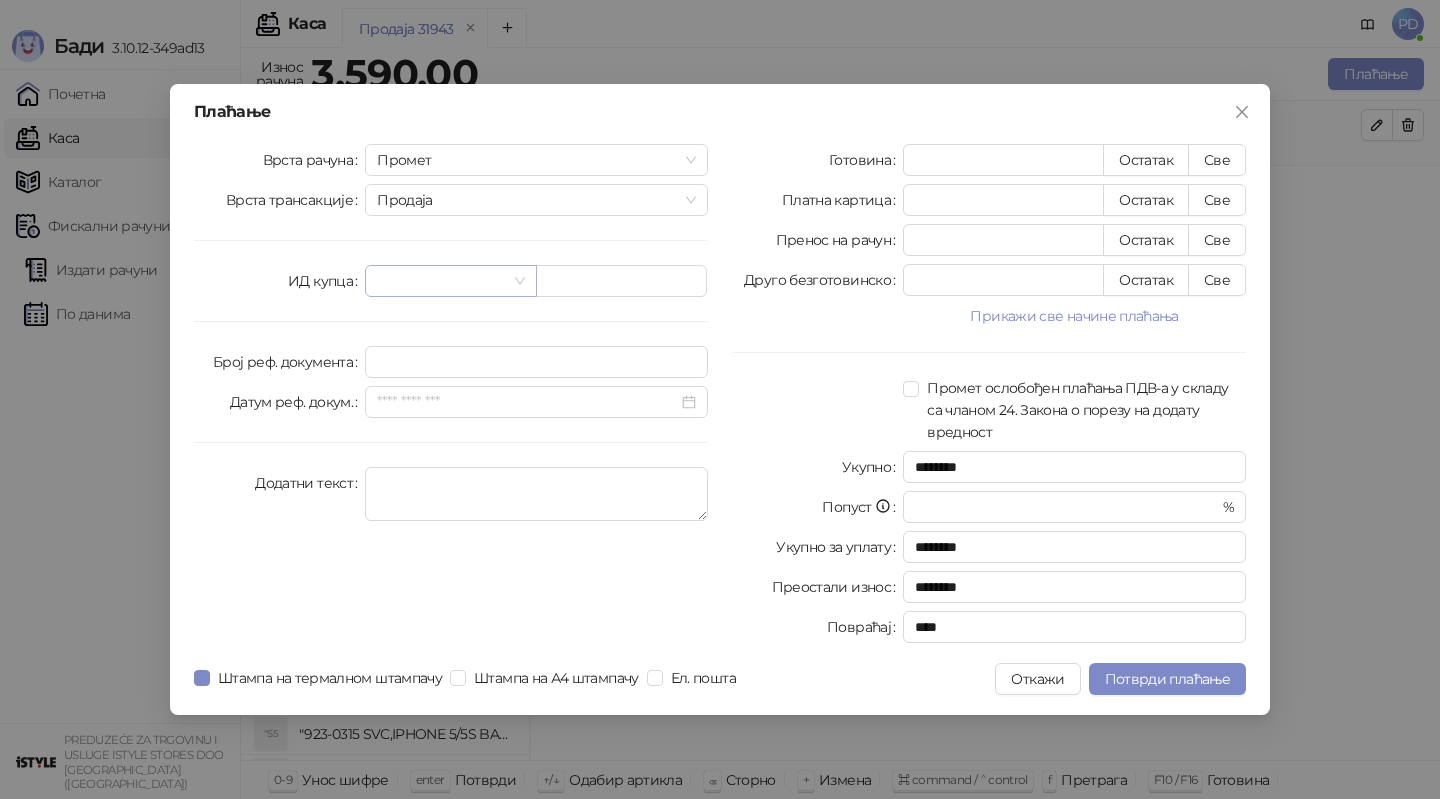 click at bounding box center (441, 281) 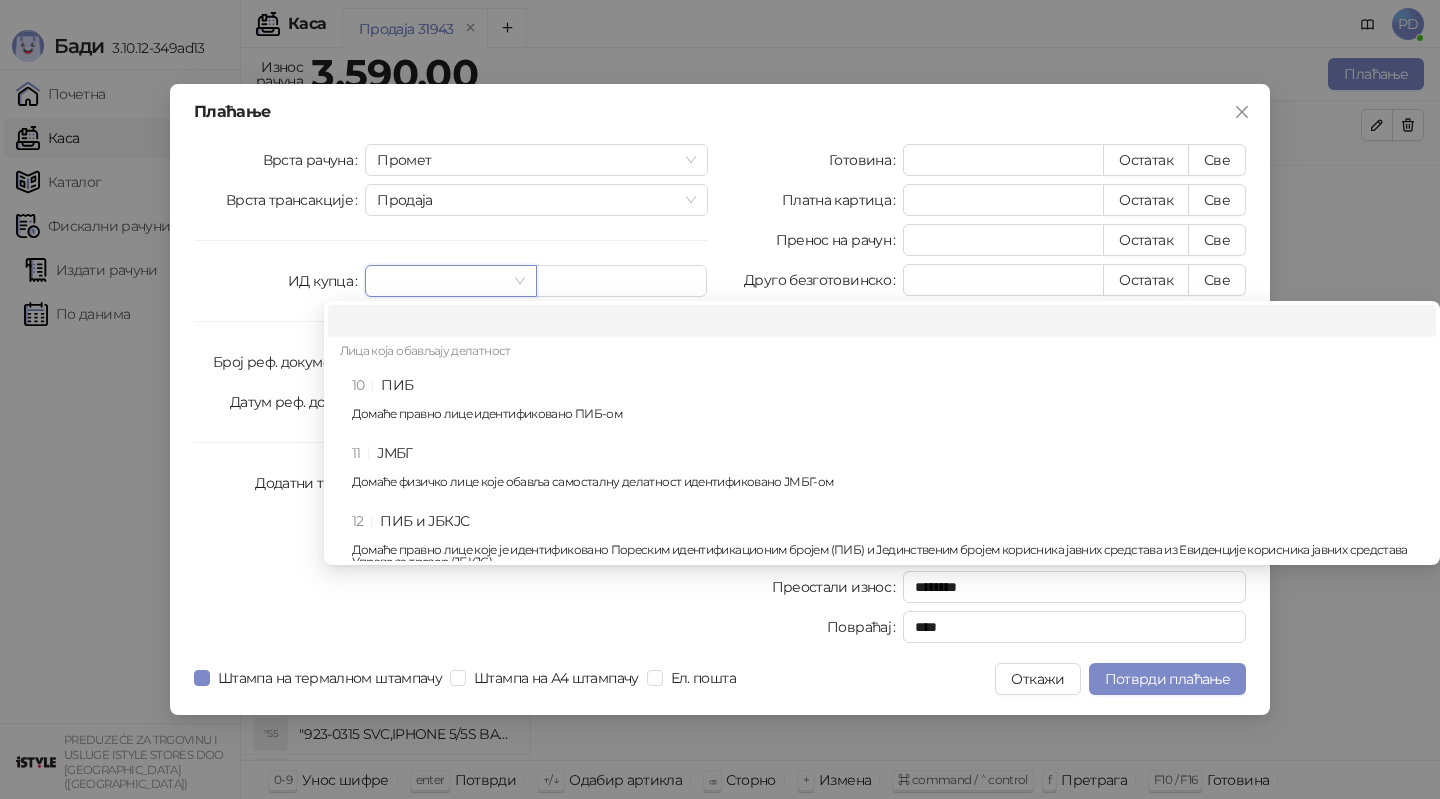 click on "10 ПИБ Домаће правно лице идентификовано ПИБ-ом" at bounding box center (888, 403) 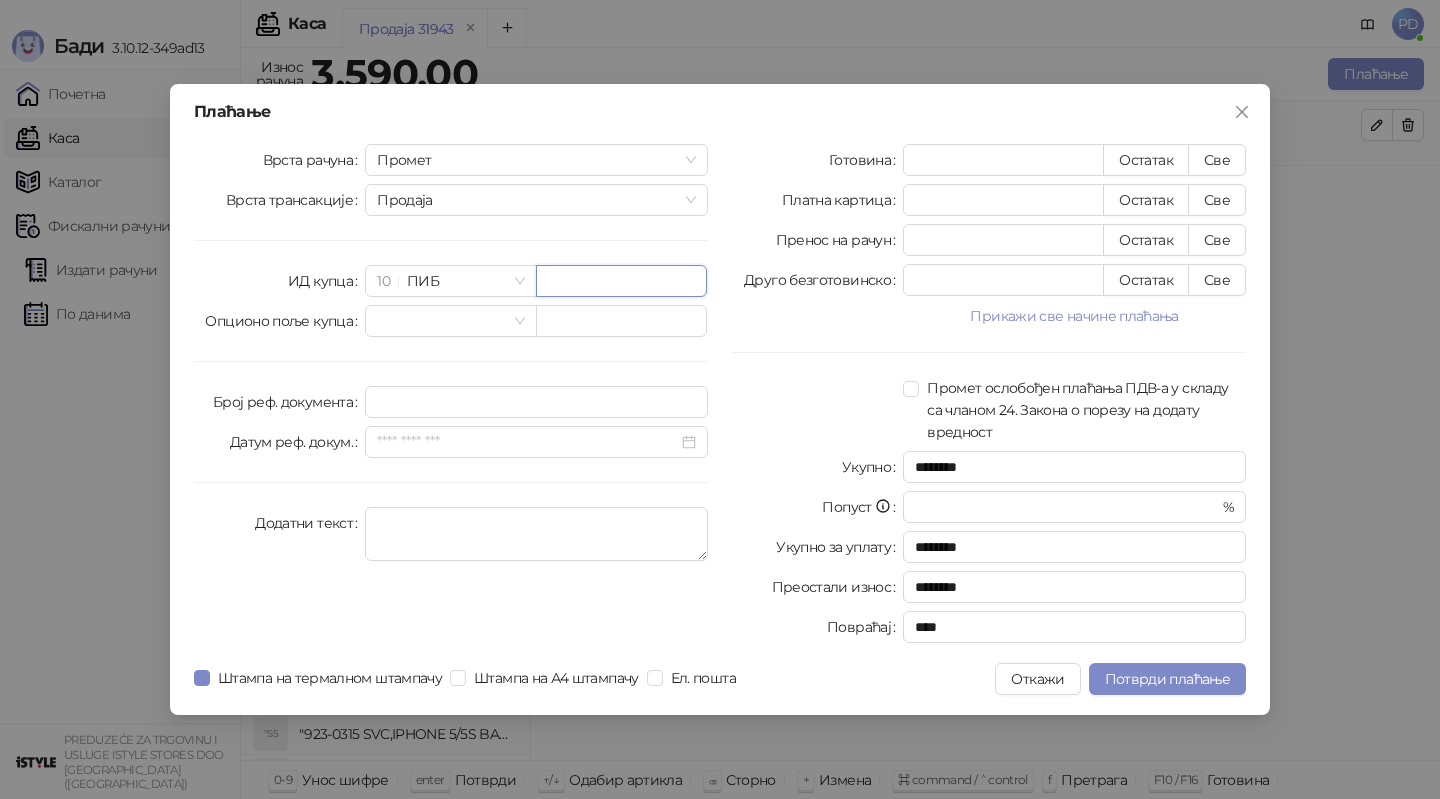 paste on "*********" 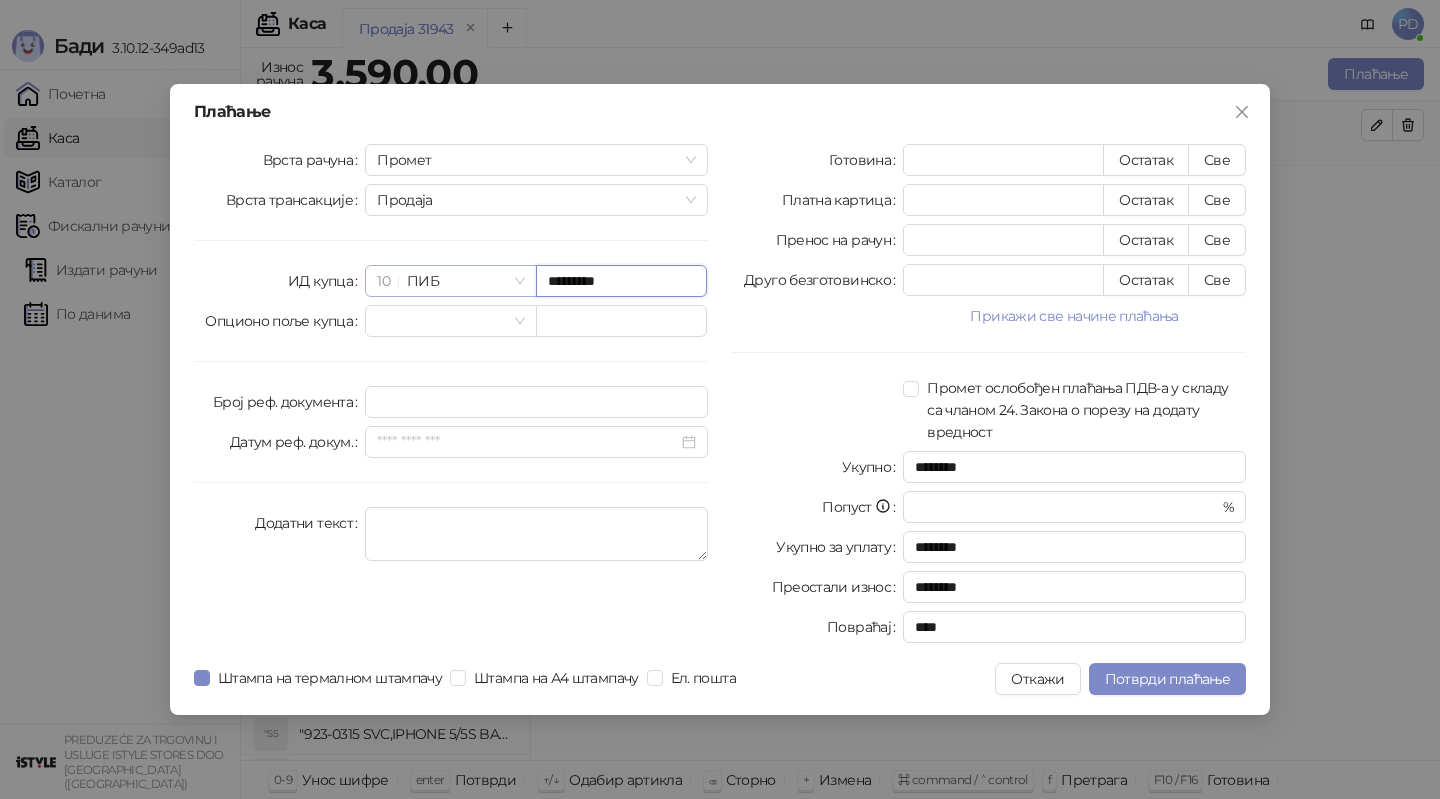 paste 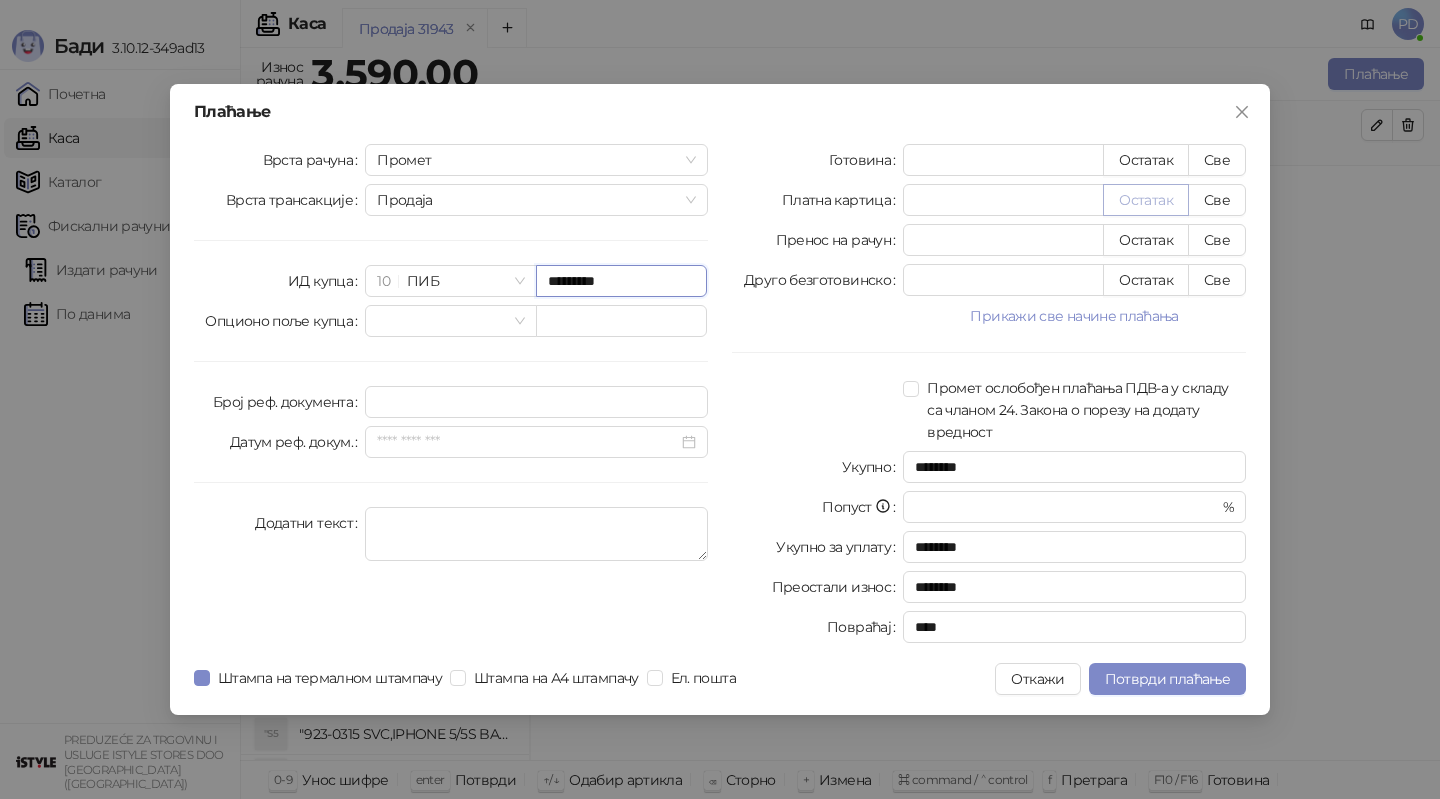 type on "*********" 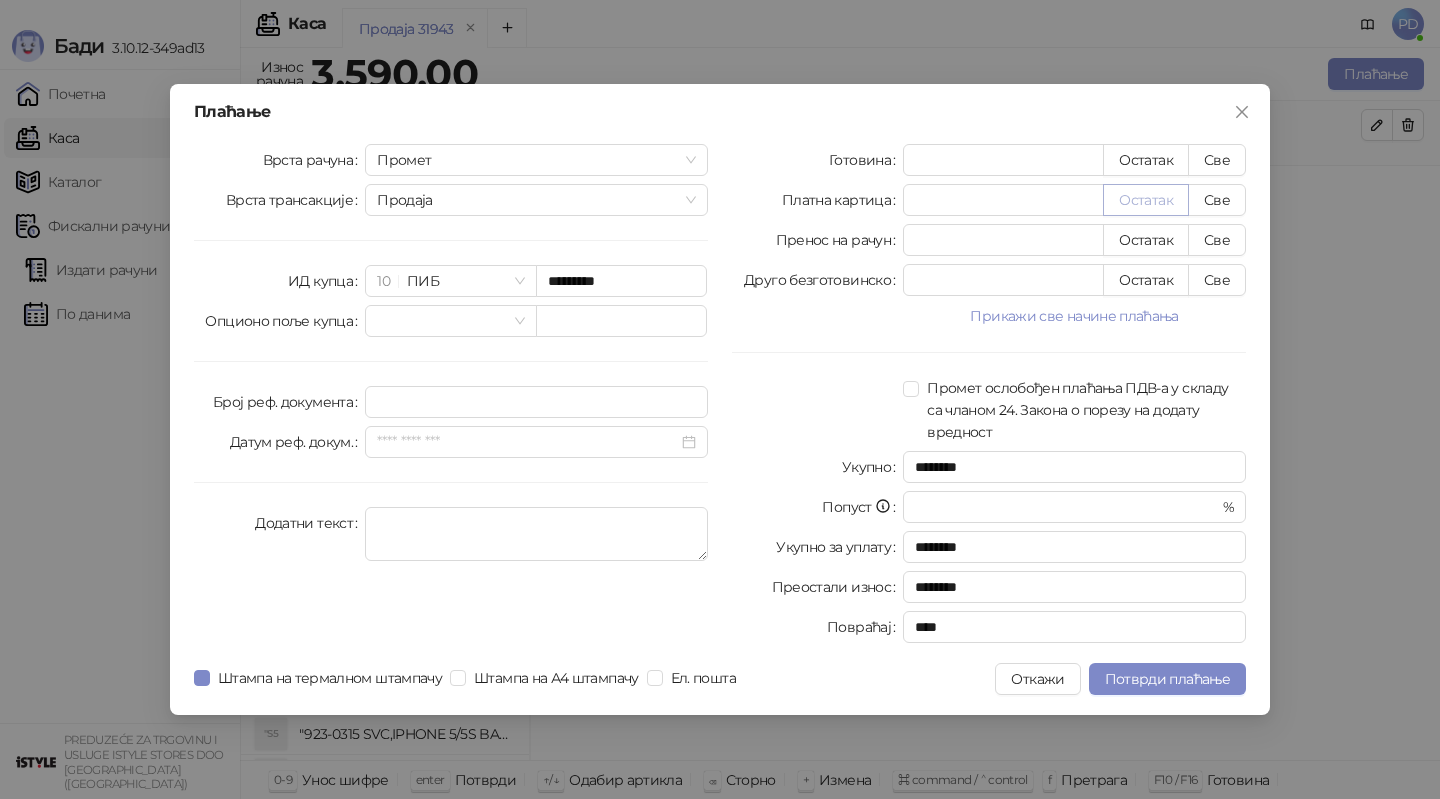 click on "Остатак" at bounding box center [1146, 200] 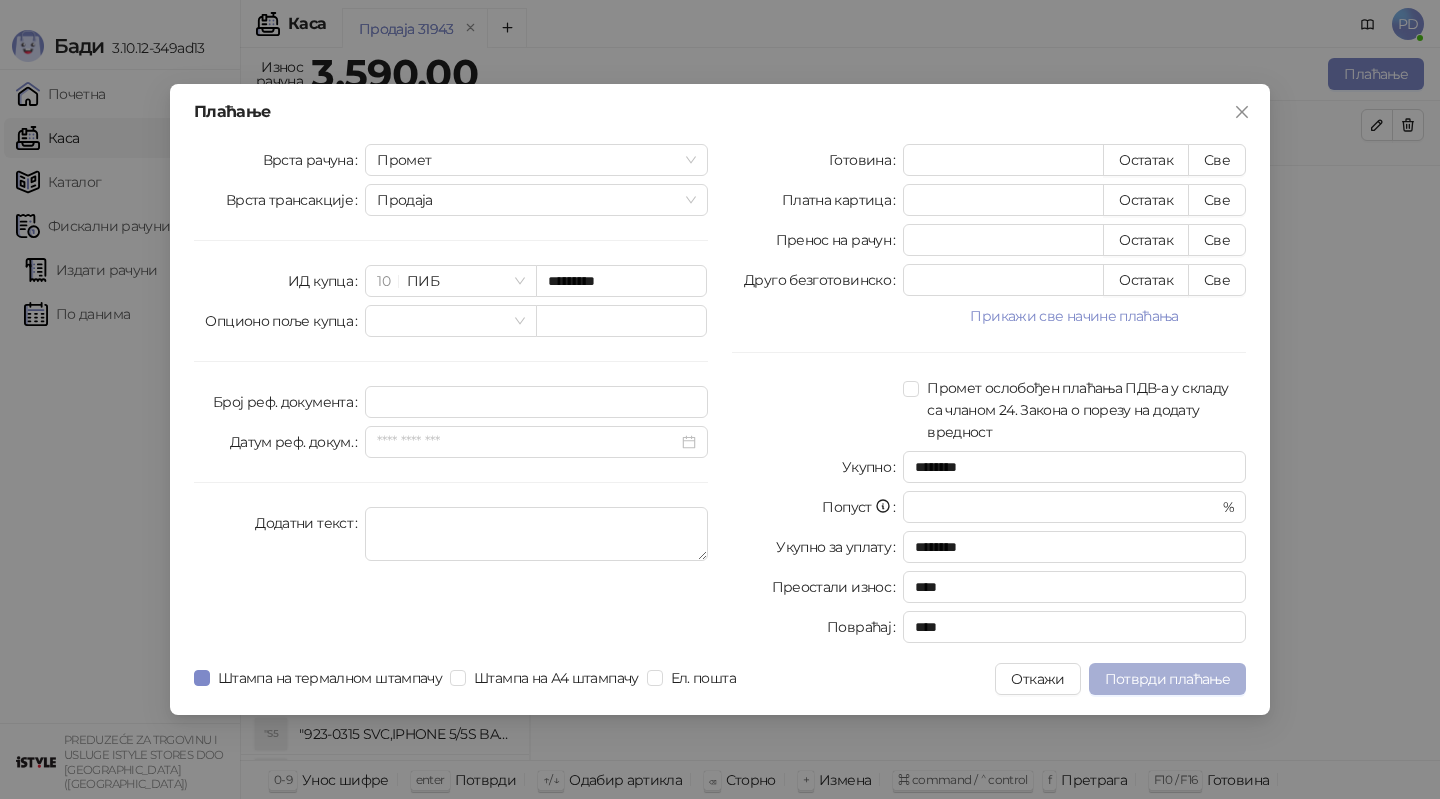 click on "Потврди плаћање" at bounding box center (1167, 679) 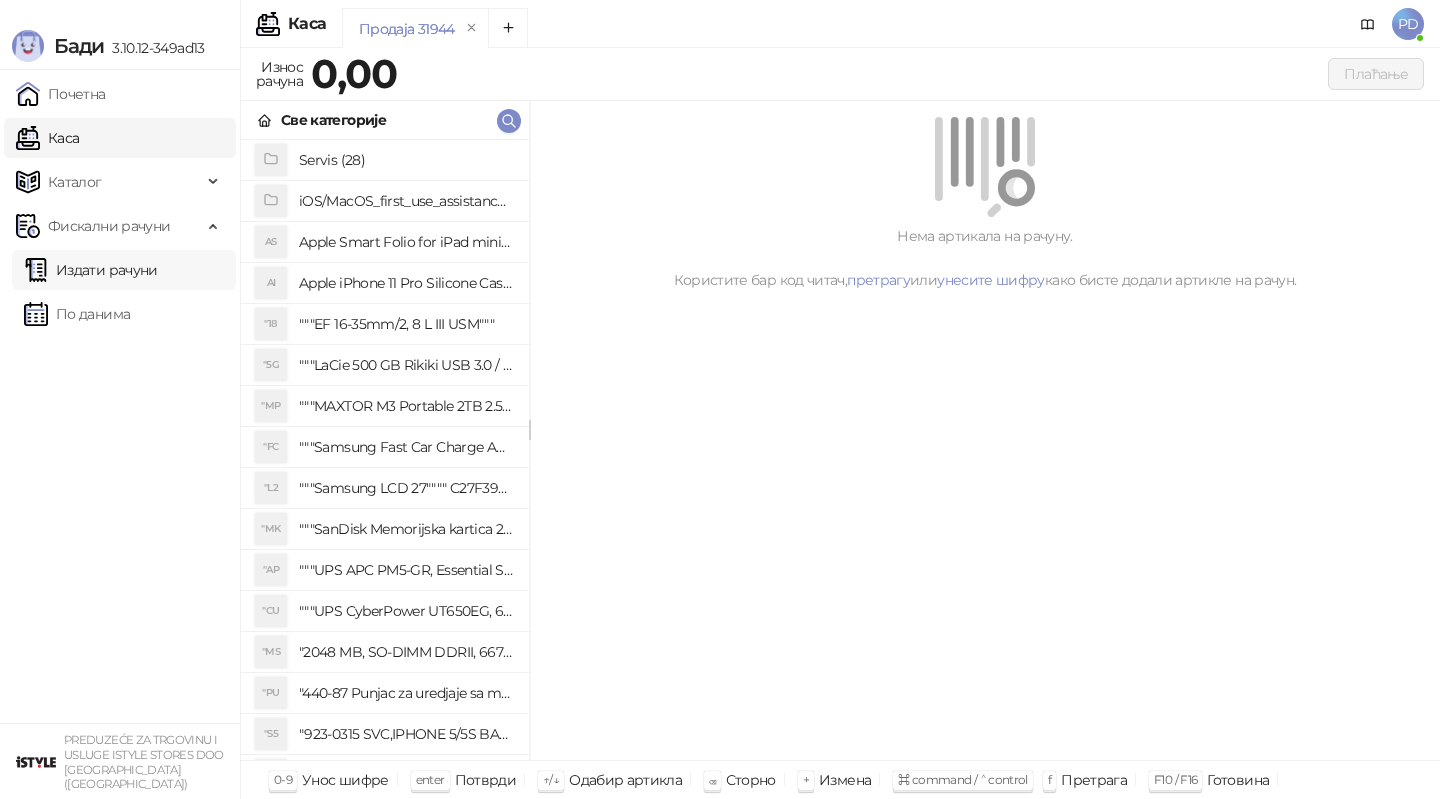 click on "Издати рачуни" at bounding box center [91, 270] 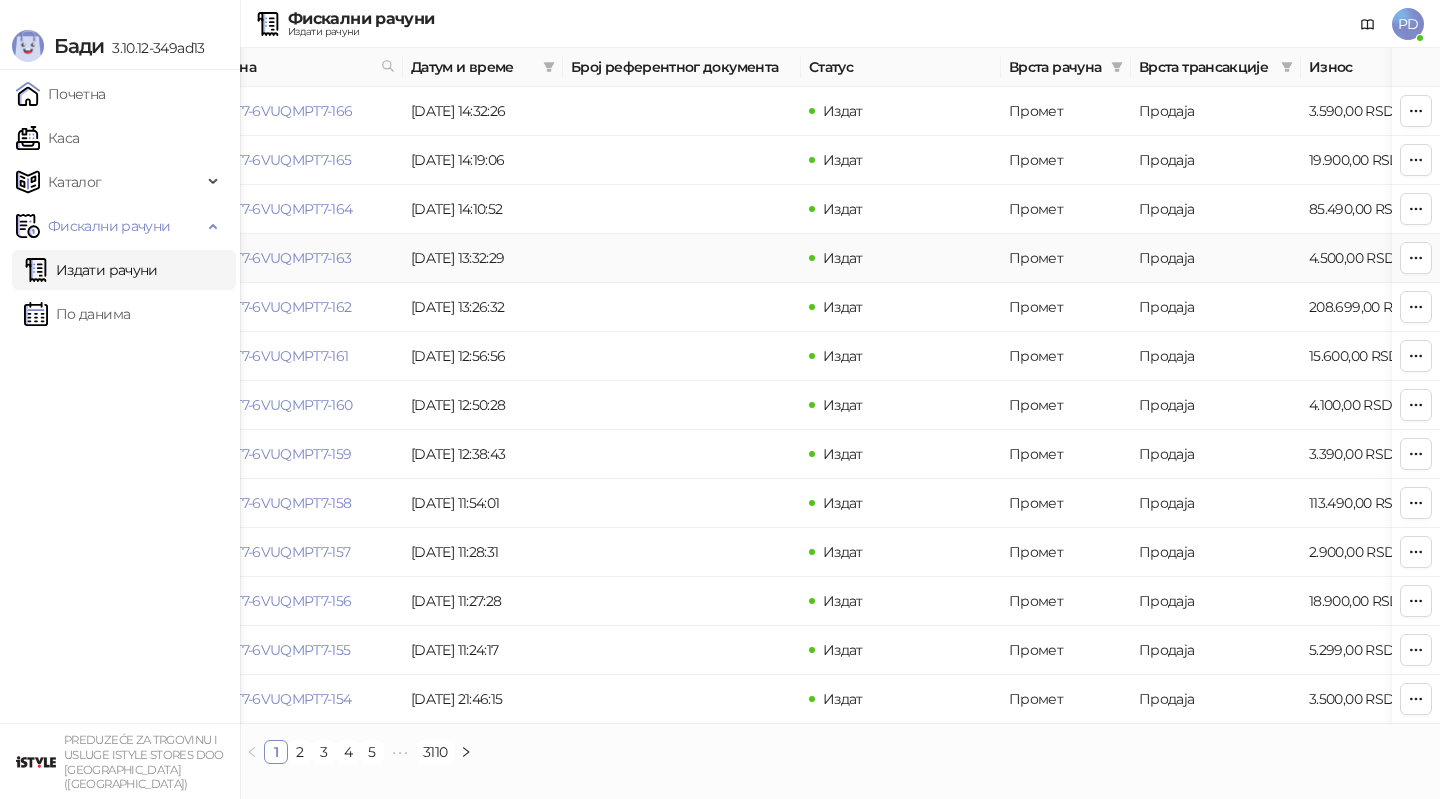 scroll, scrollTop: 0, scrollLeft: 74, axis: horizontal 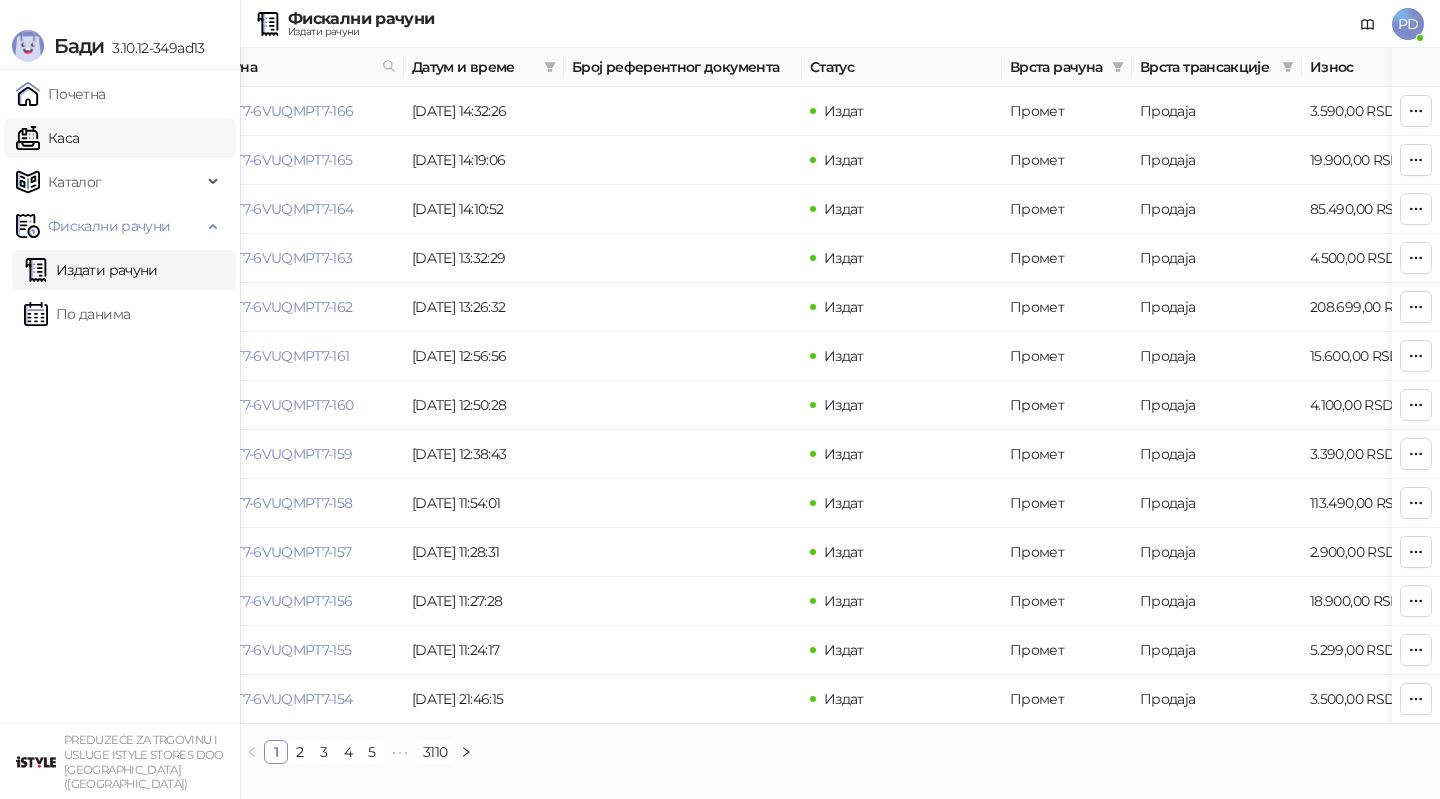 click on "Каса" at bounding box center [47, 138] 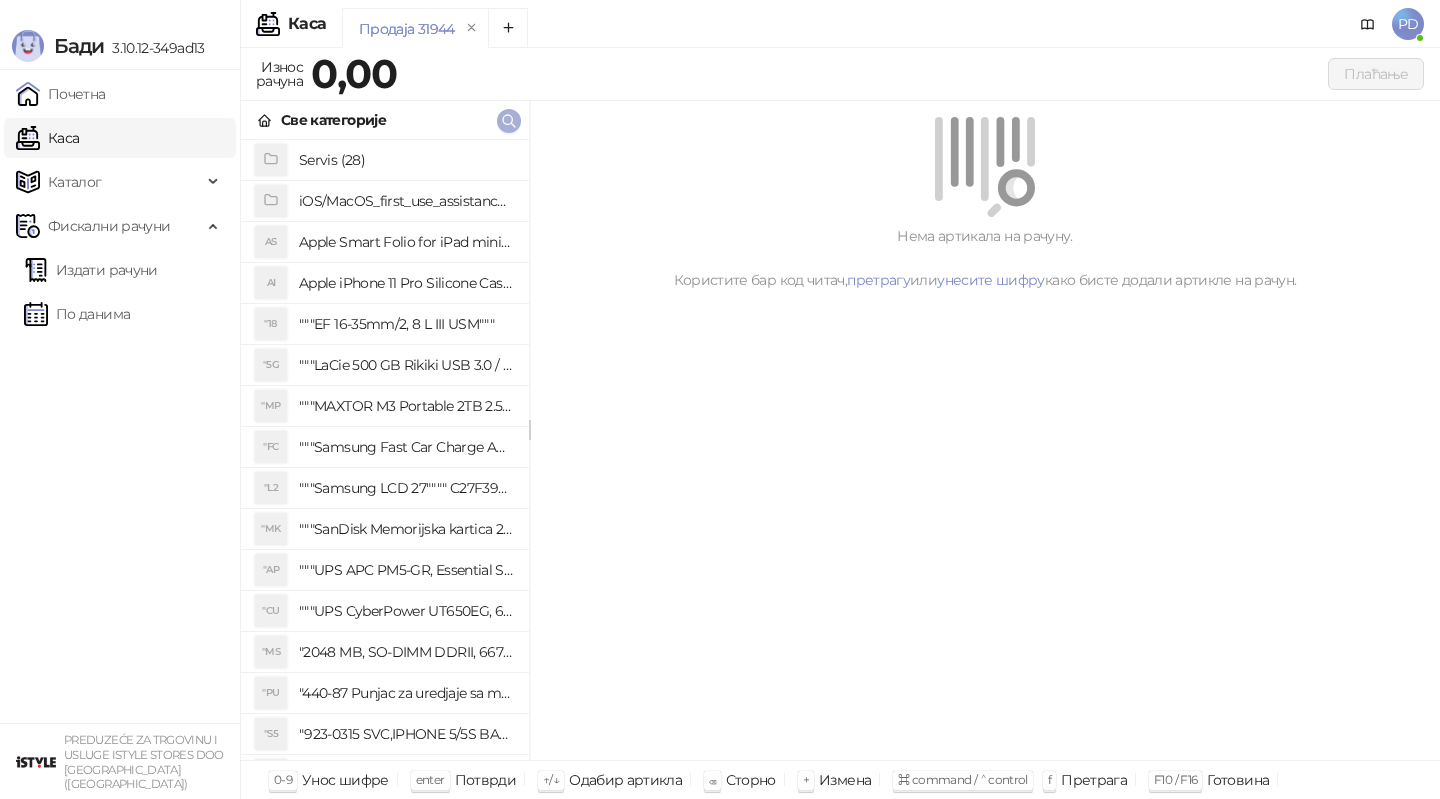 click at bounding box center [509, 121] 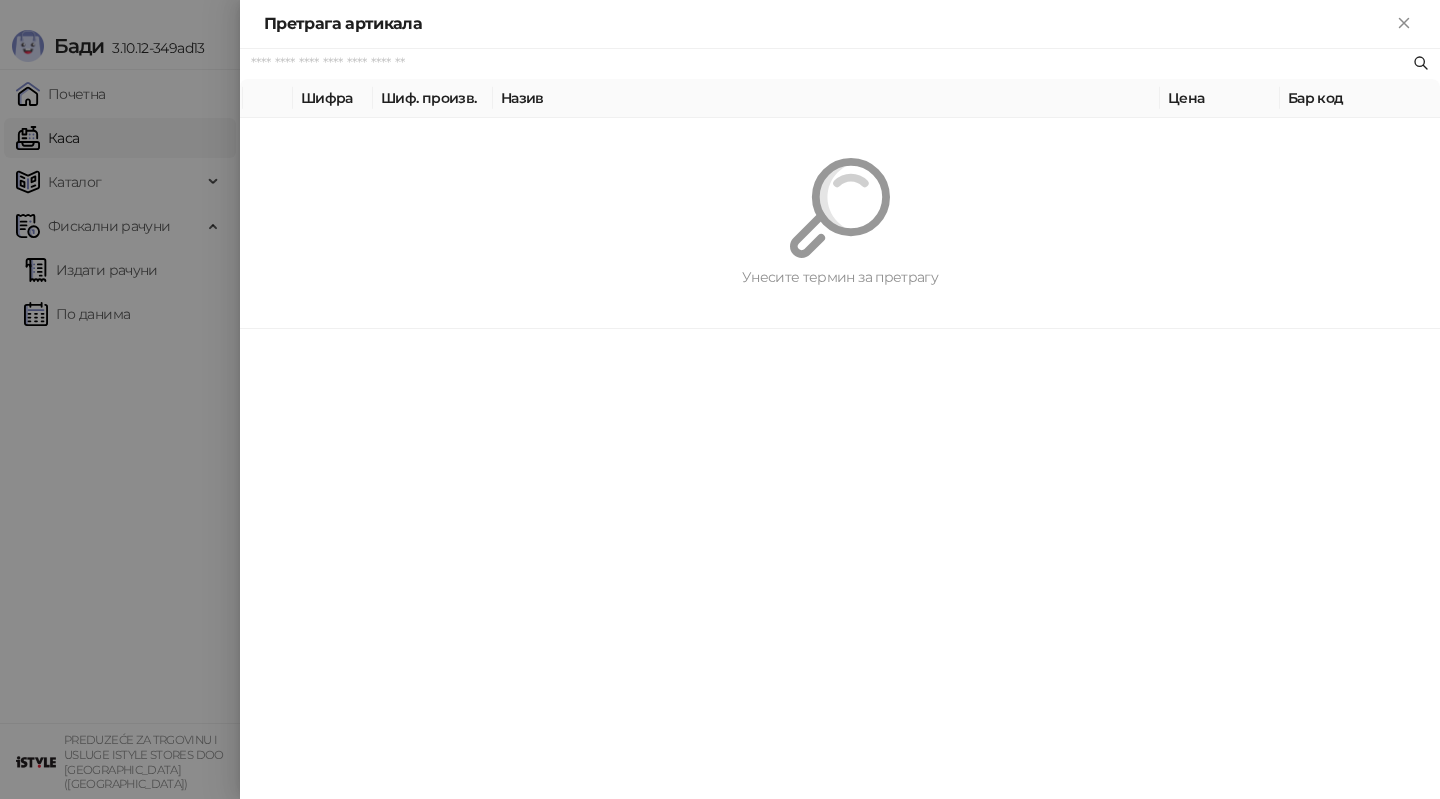 click on "Унесите термин за претрагу" at bounding box center [840, 223] 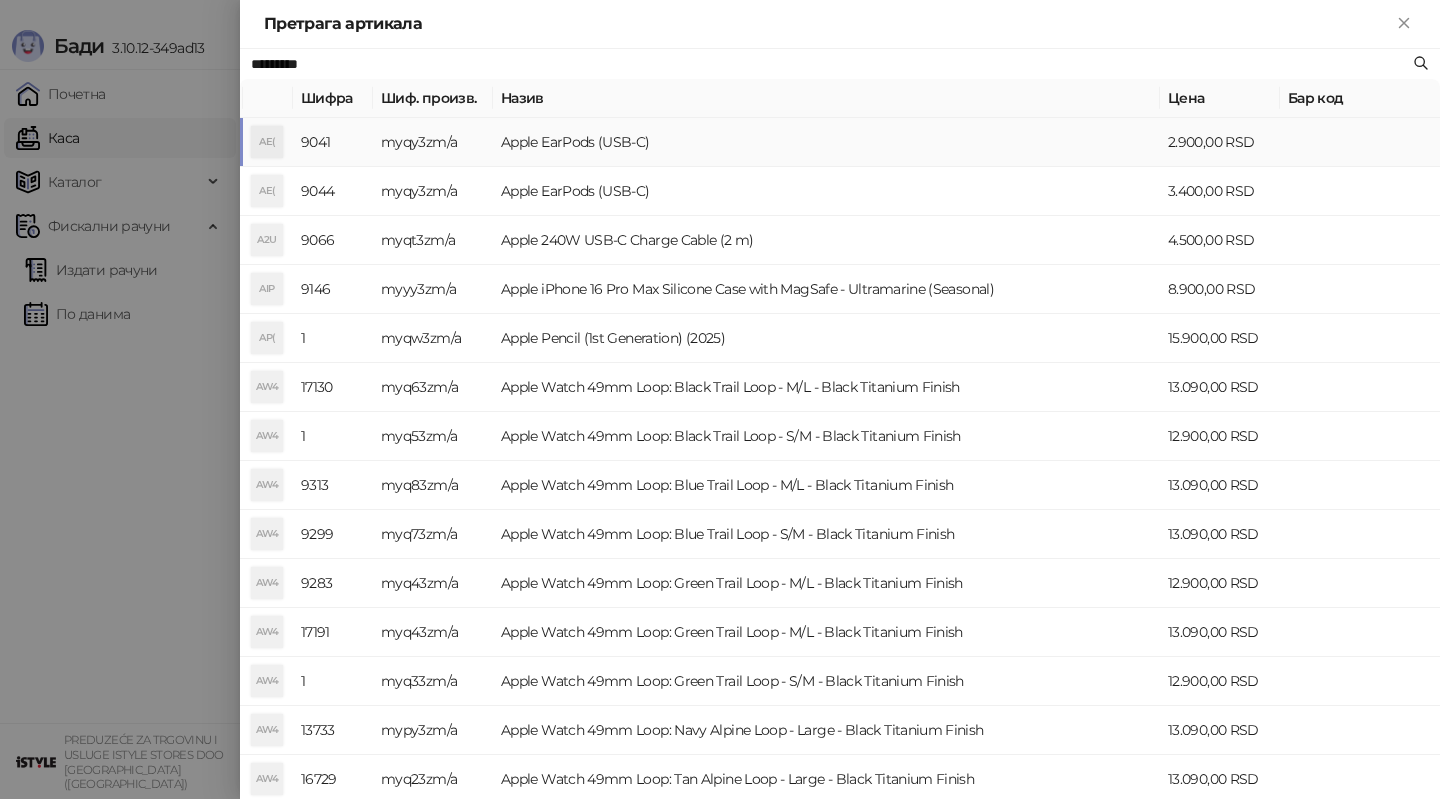 click on "myqy3zm/a" at bounding box center [433, 142] 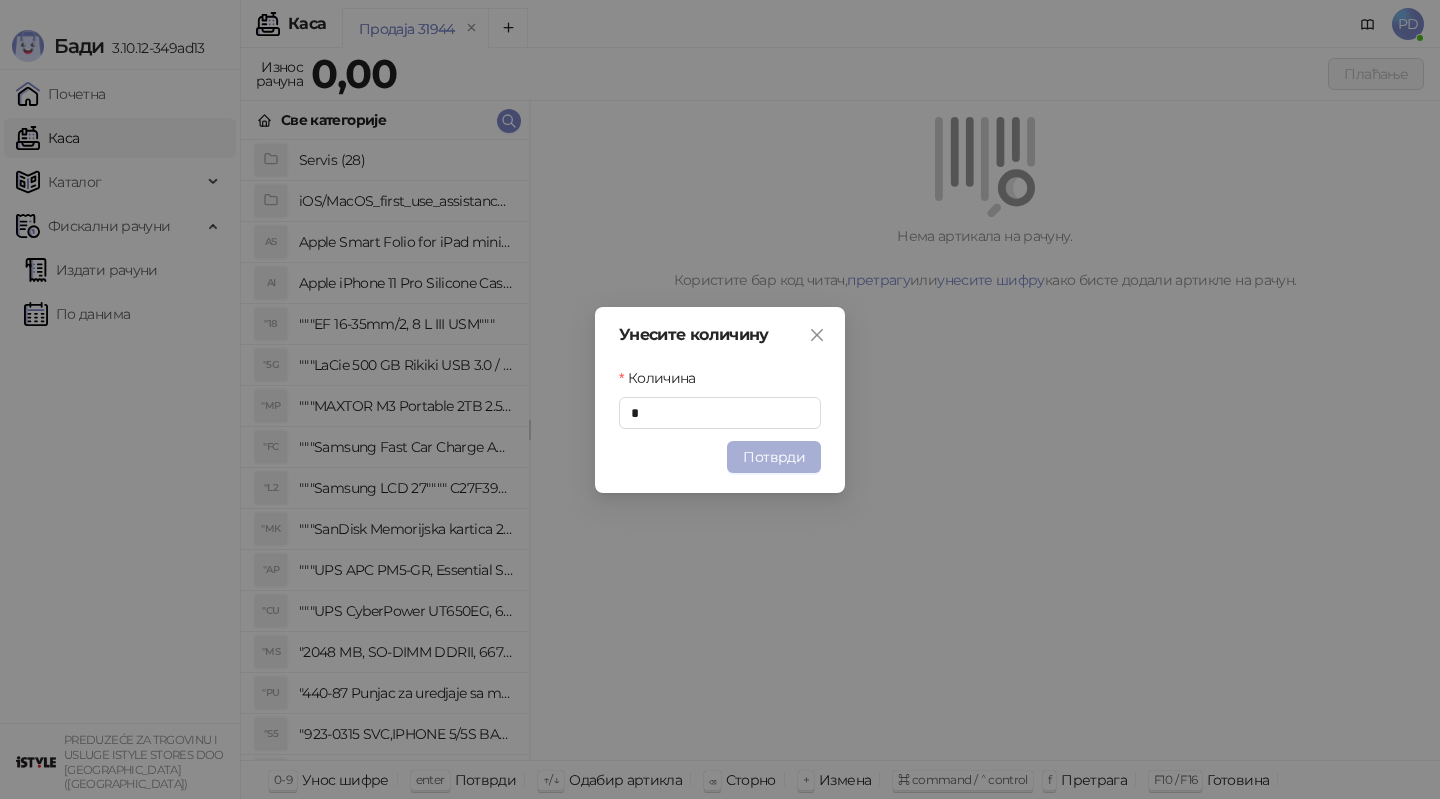 click on "Потврди" at bounding box center [774, 457] 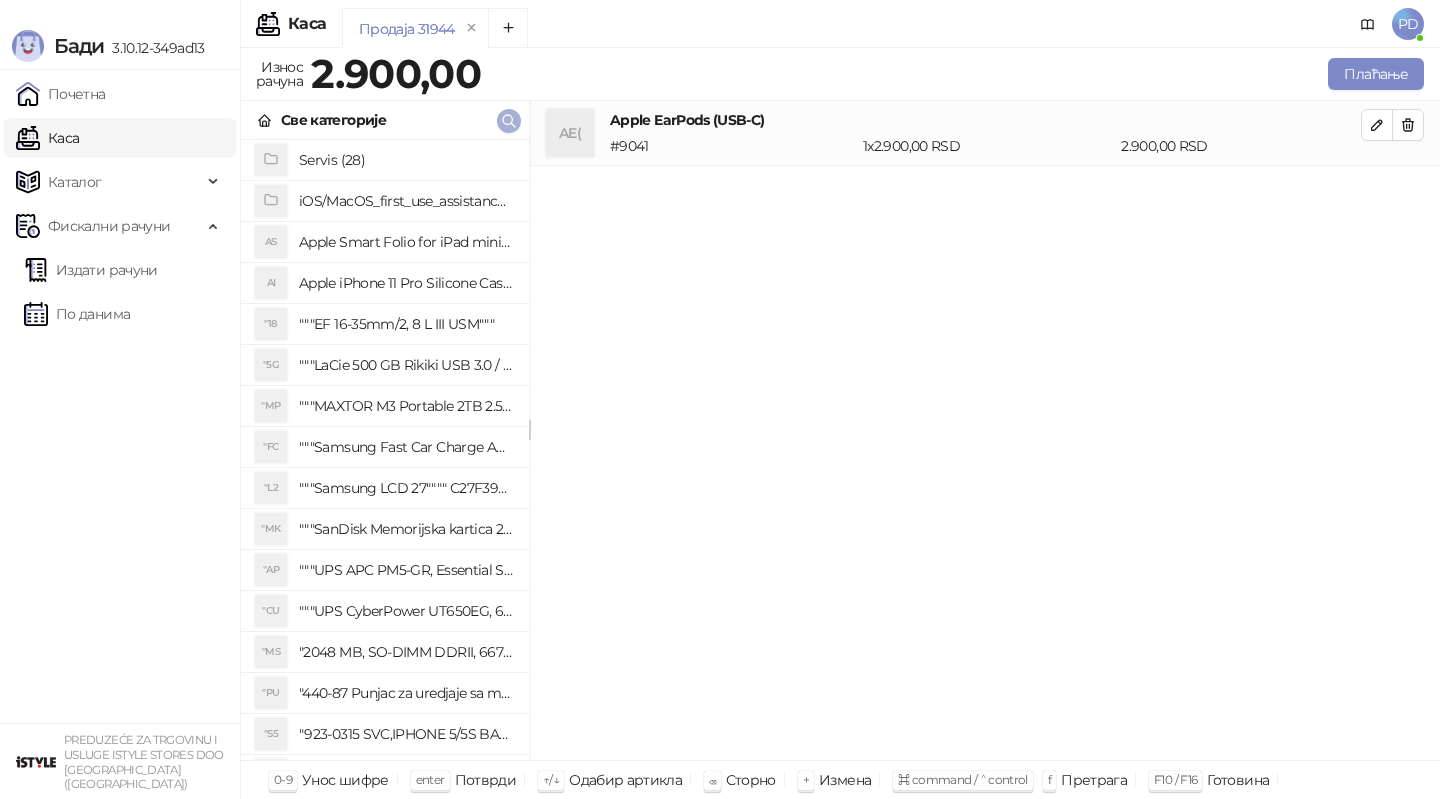 click 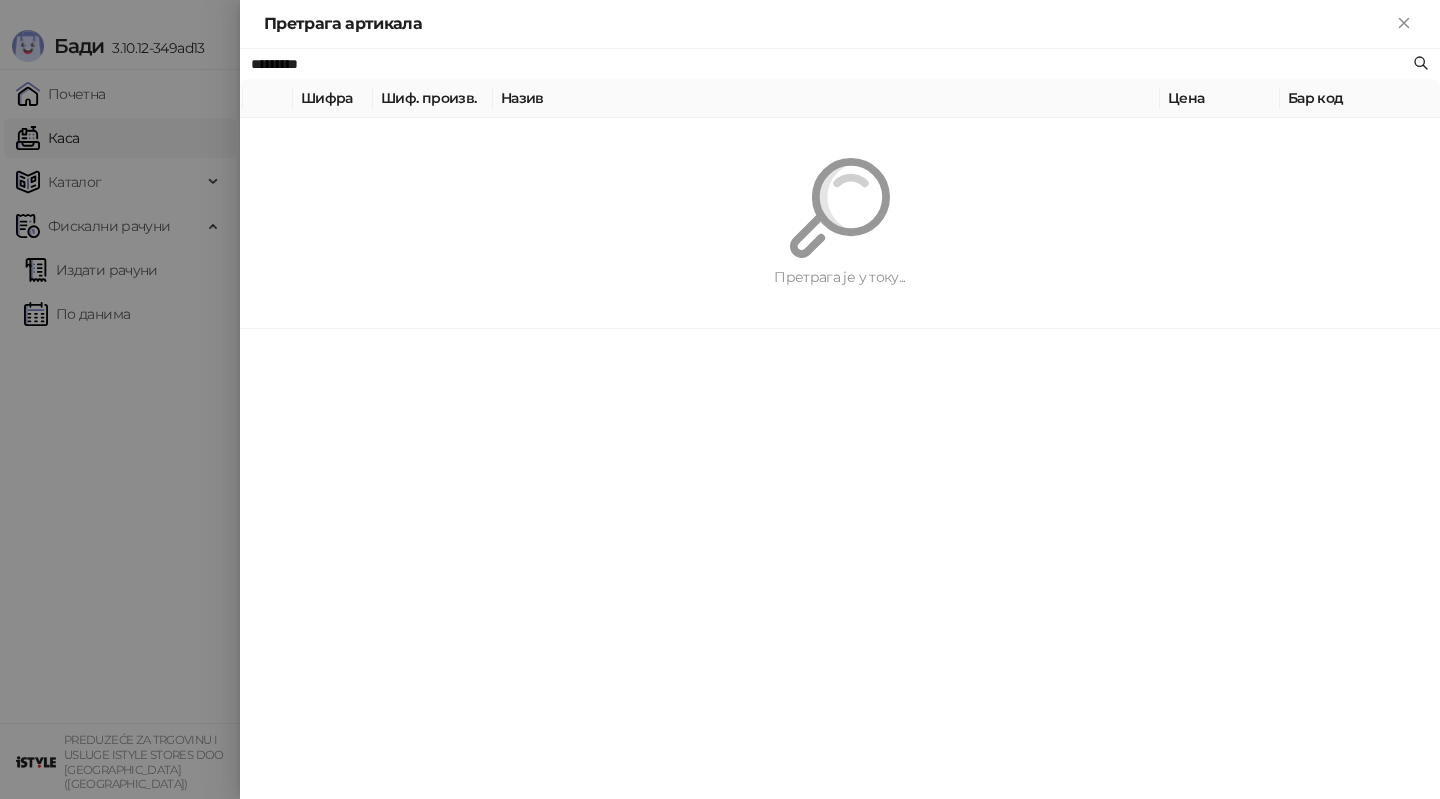 paste on "**********" 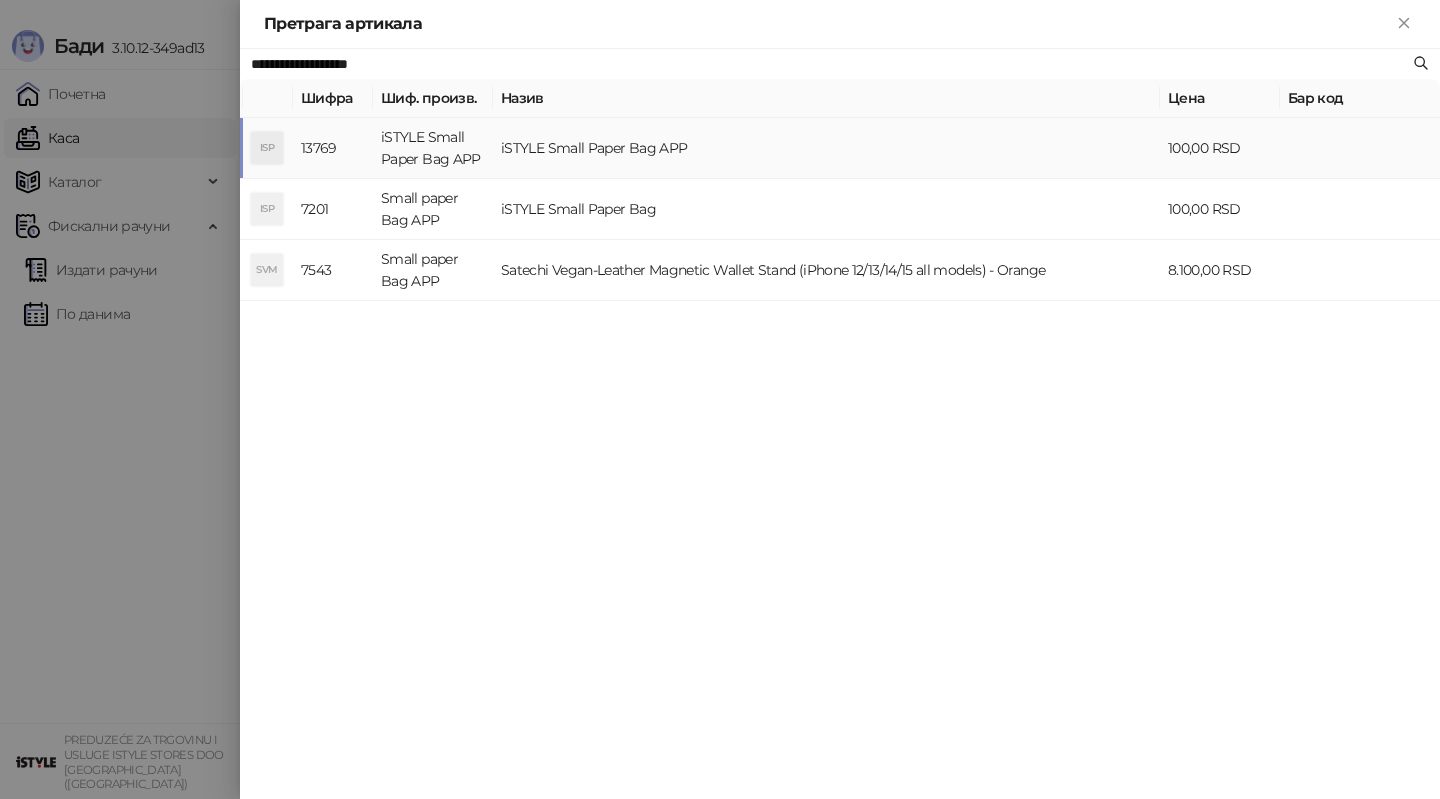 type on "**********" 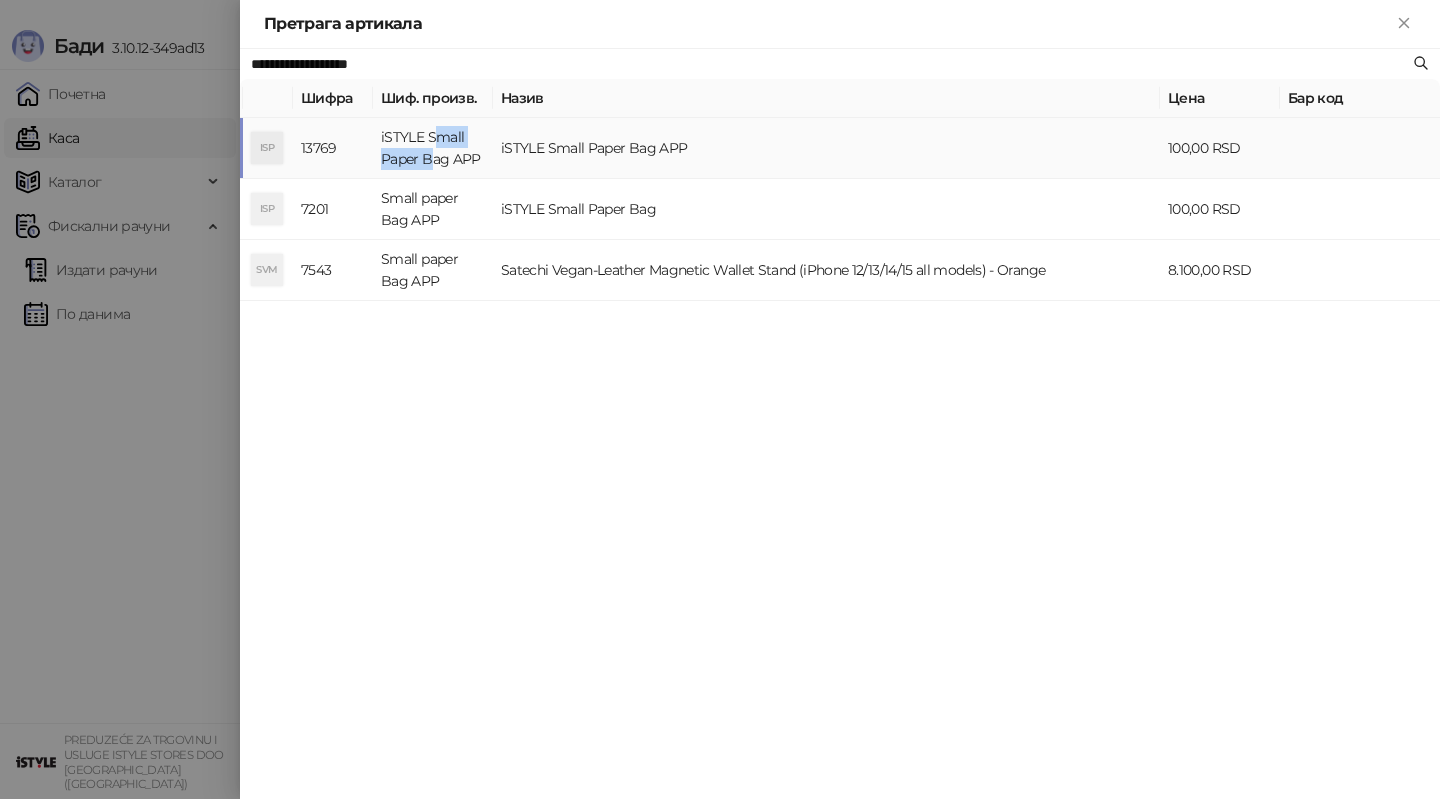 click on "iSTYLE Small Paper Bag APP" at bounding box center (433, 148) 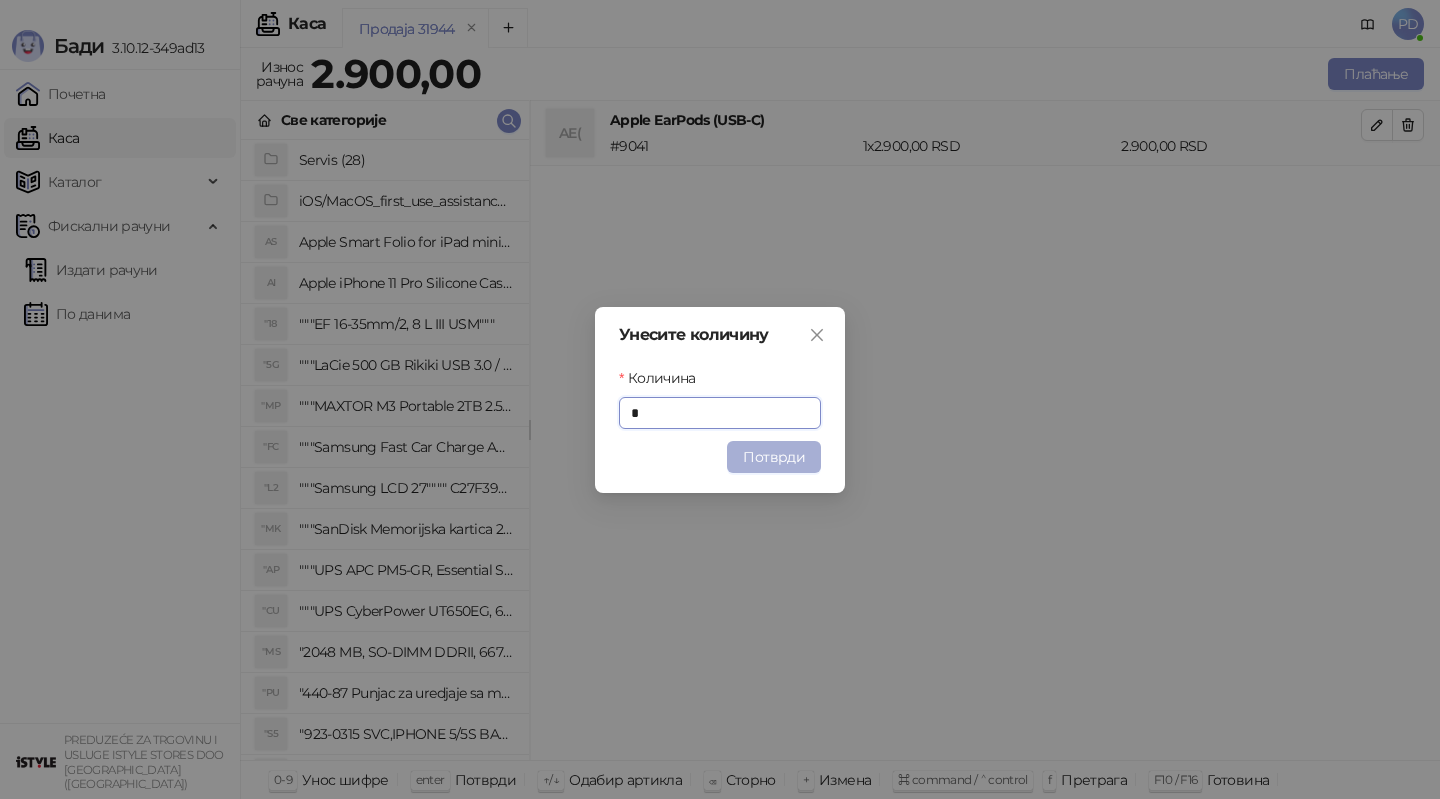 click on "Потврди" at bounding box center (774, 457) 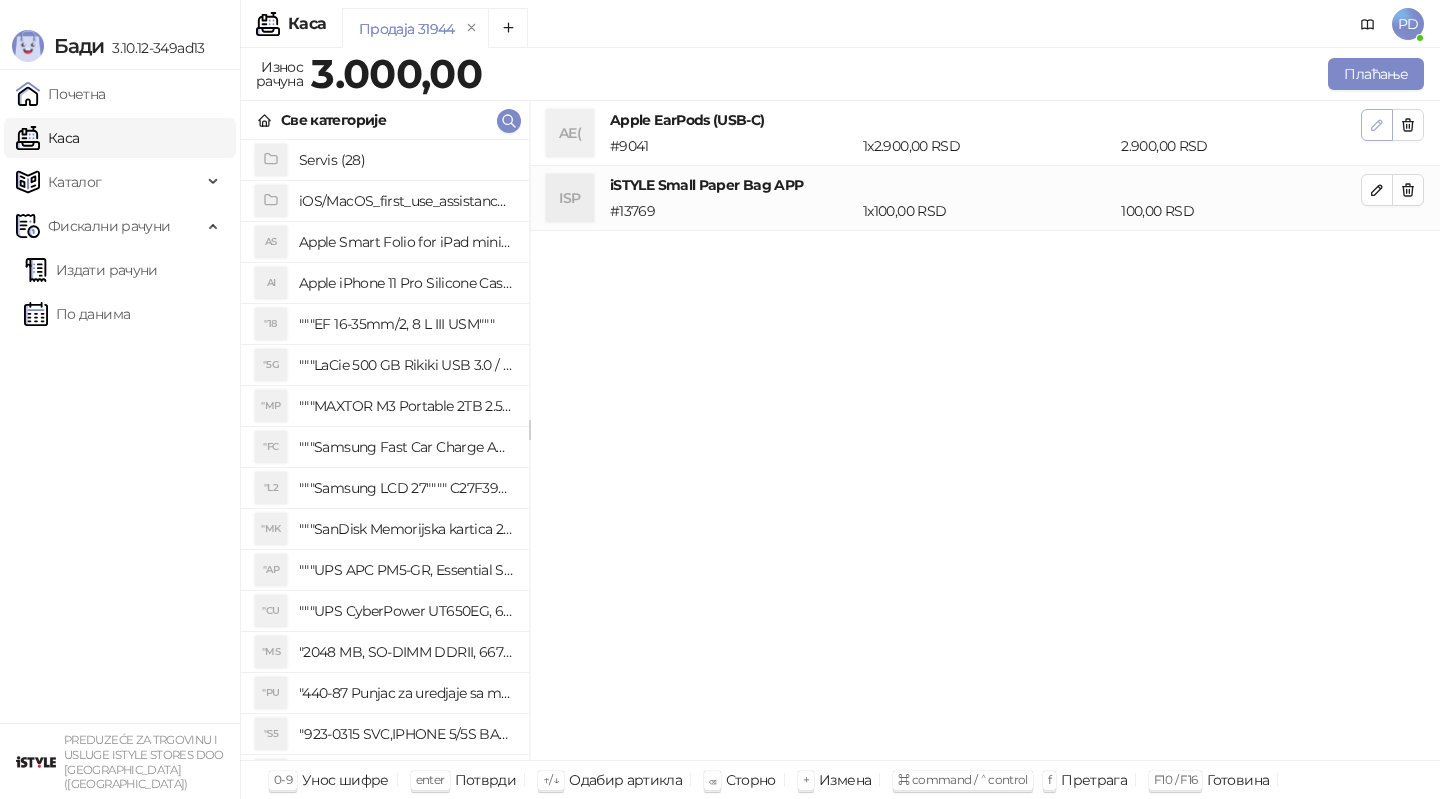 click at bounding box center (1377, 125) 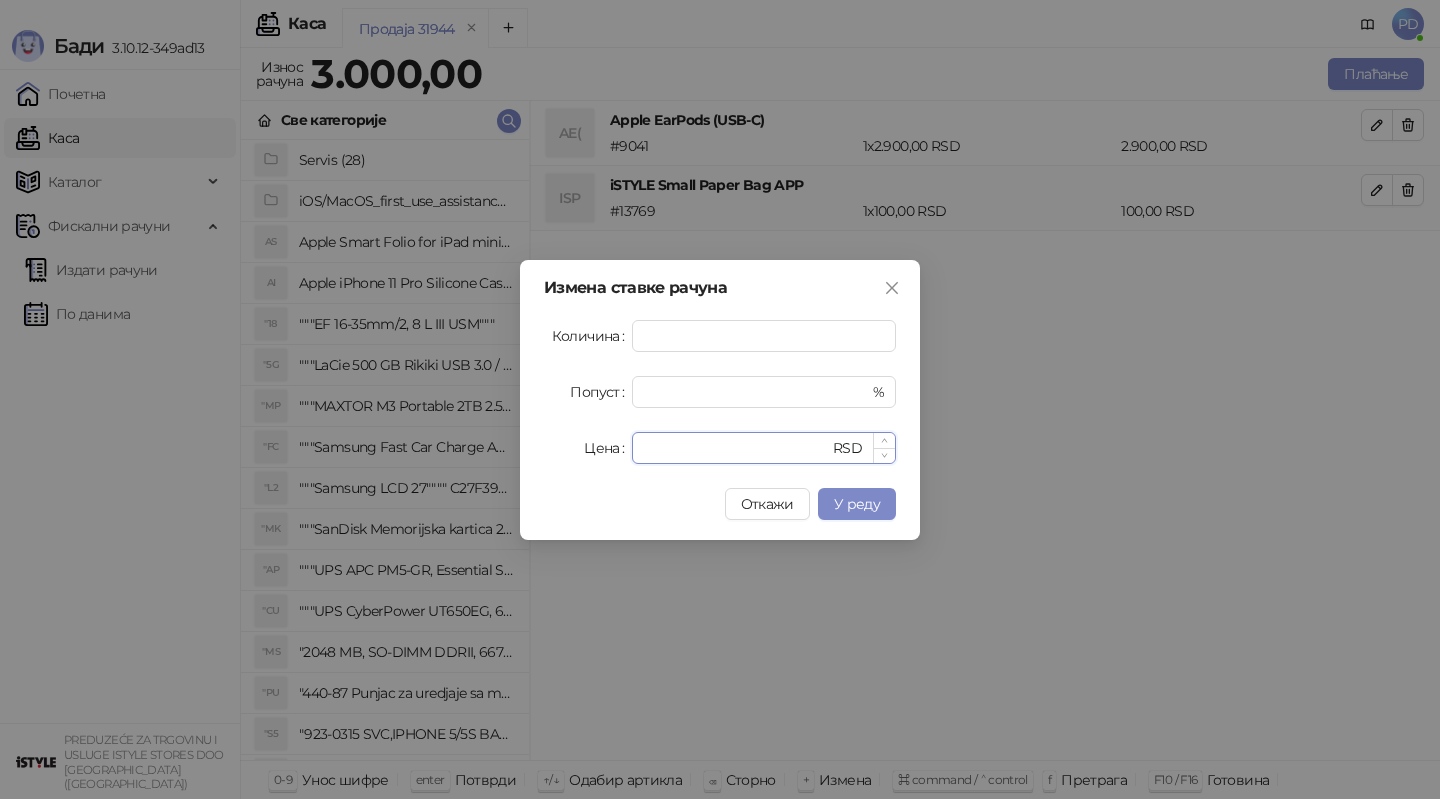 click on "****" at bounding box center (736, 448) 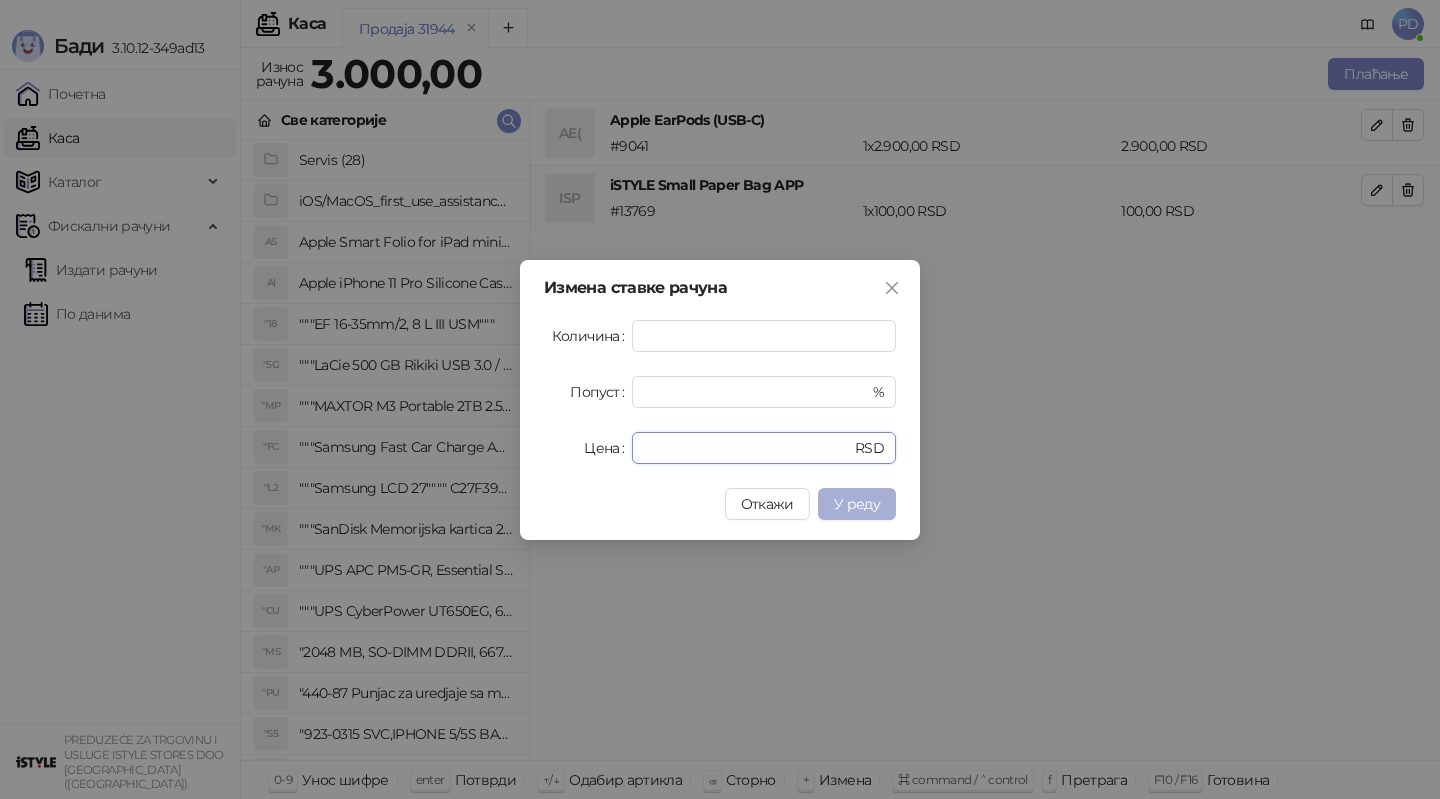 type on "****" 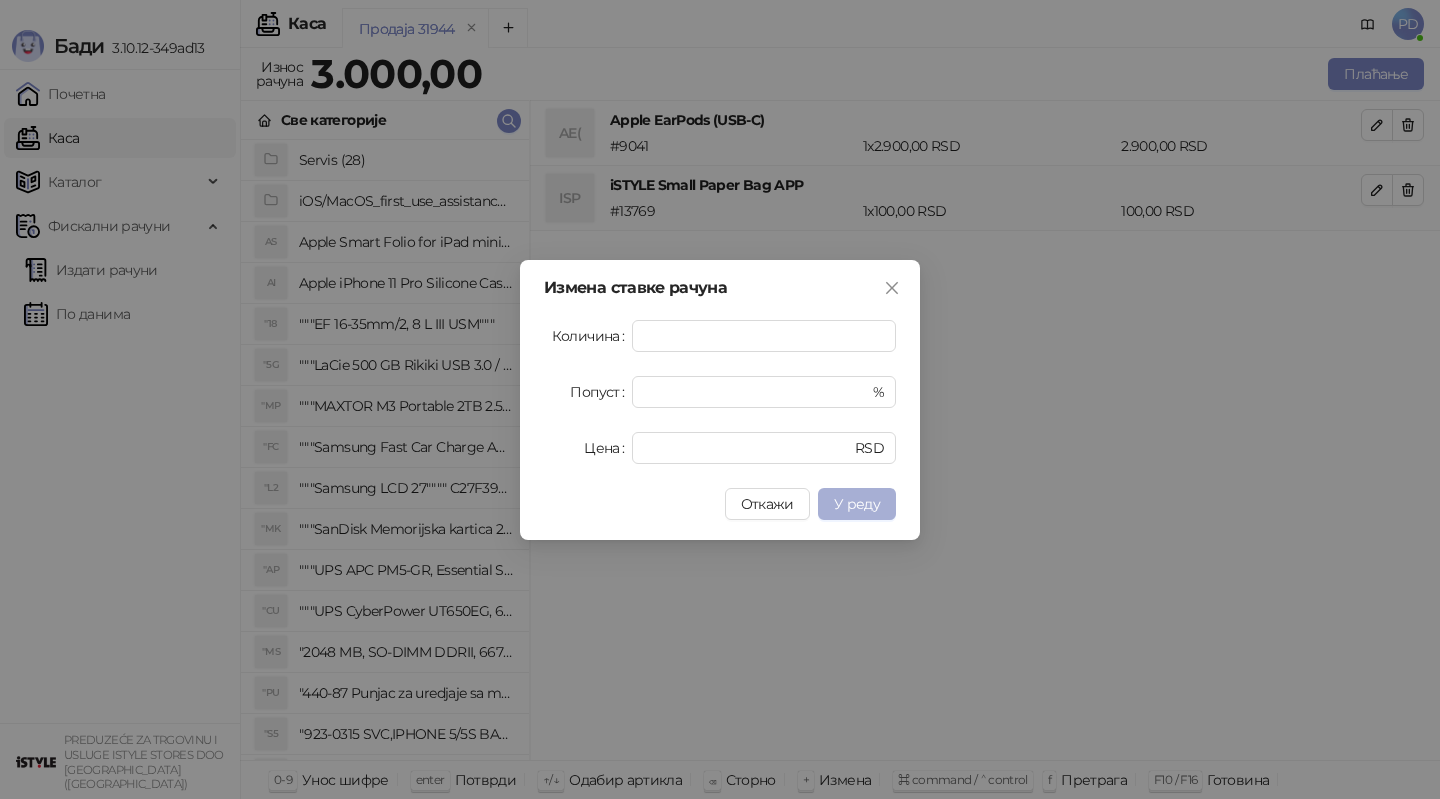 click on "У реду" at bounding box center [857, 504] 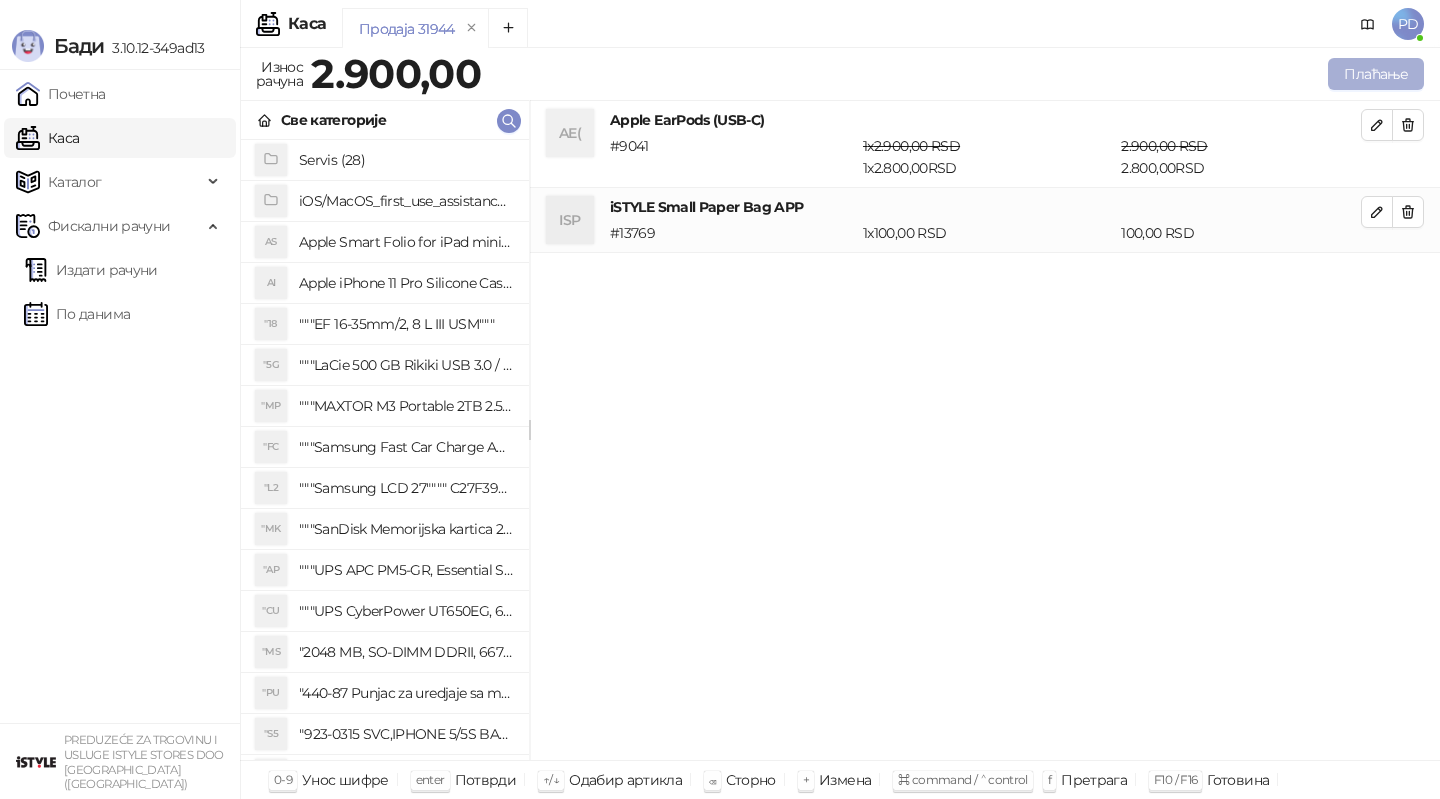 click on "Плаћање" at bounding box center [1376, 74] 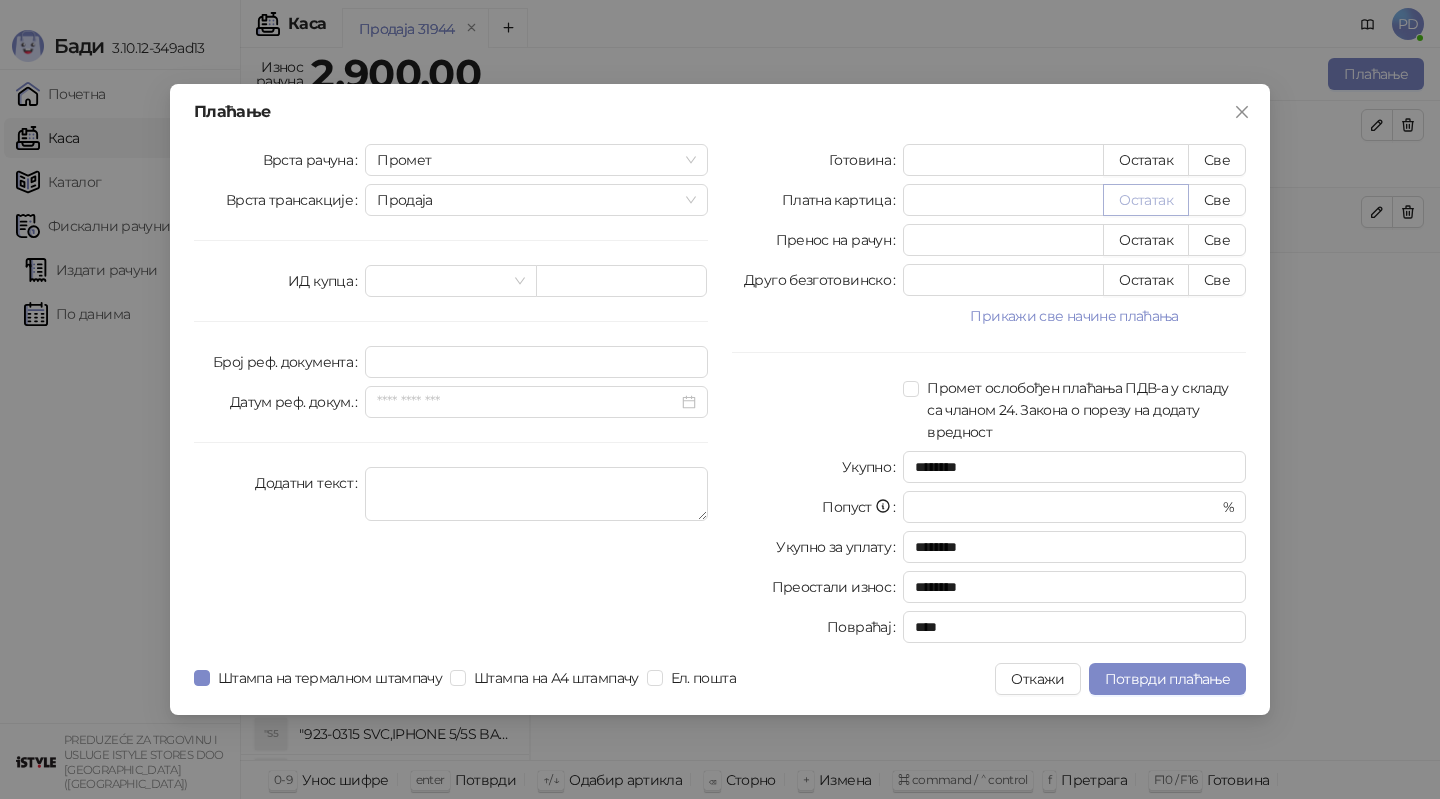 click on "Остатак" at bounding box center (1146, 200) 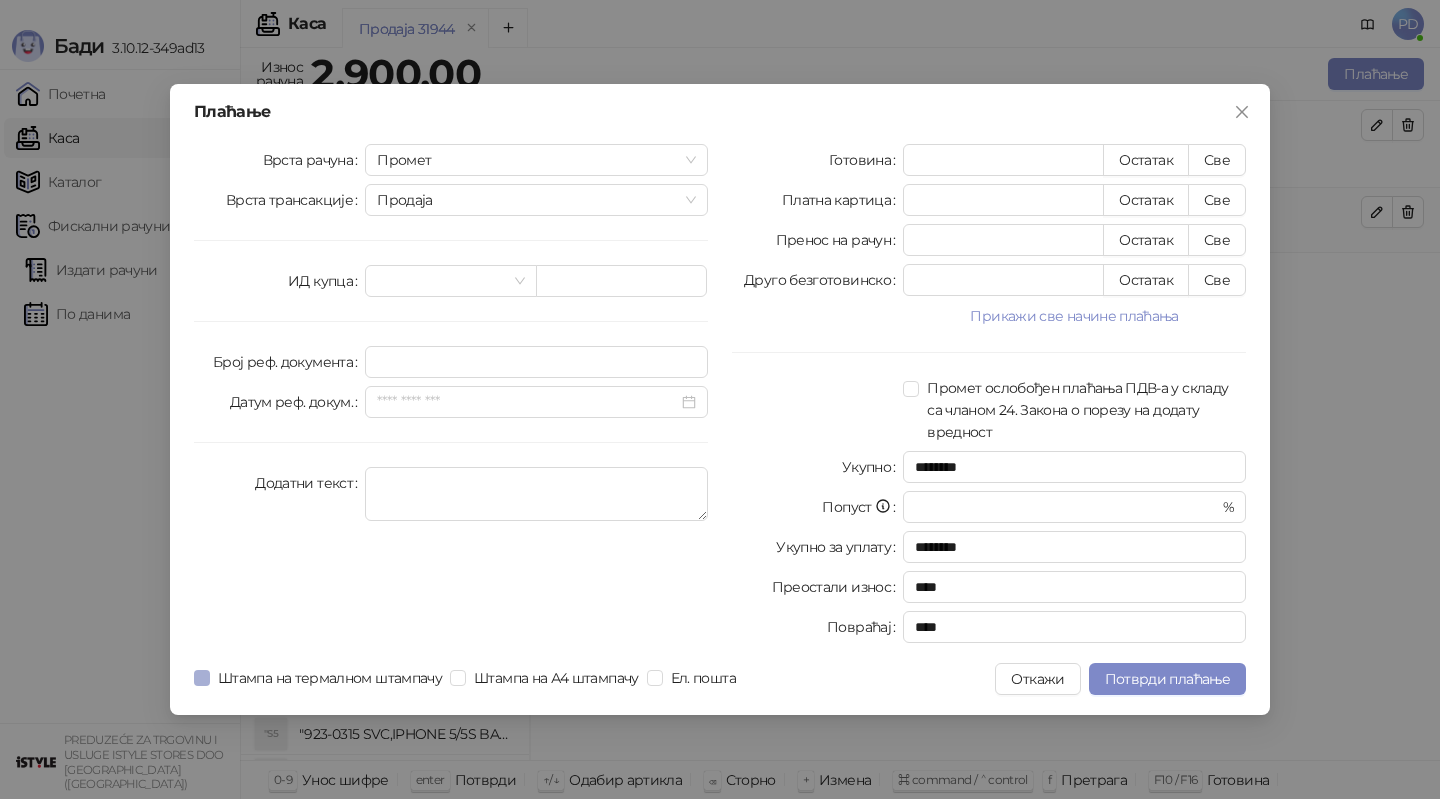 click on "Штампа на термалном штампачу" at bounding box center [330, 678] 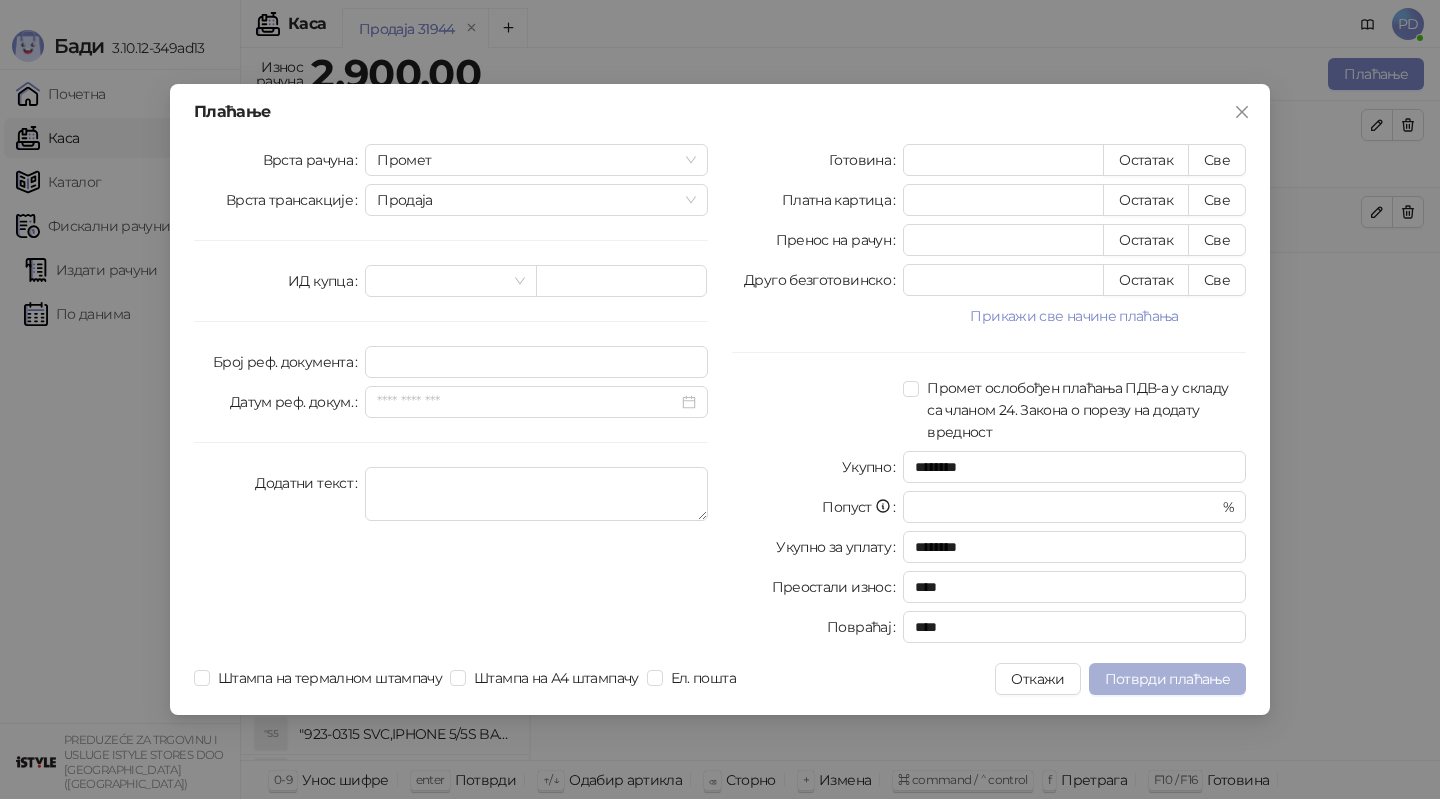 click on "Потврди плаћање" at bounding box center [1167, 679] 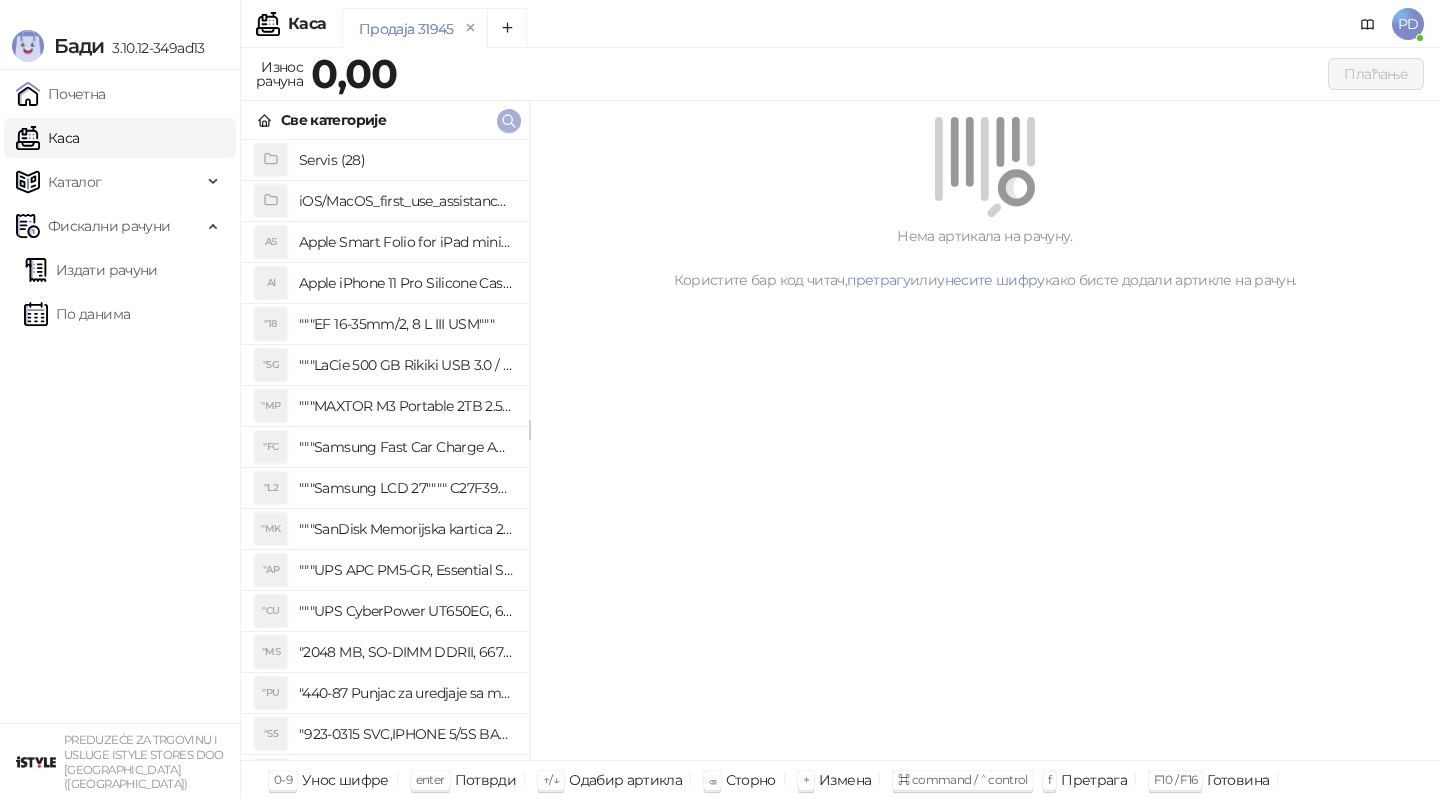 click 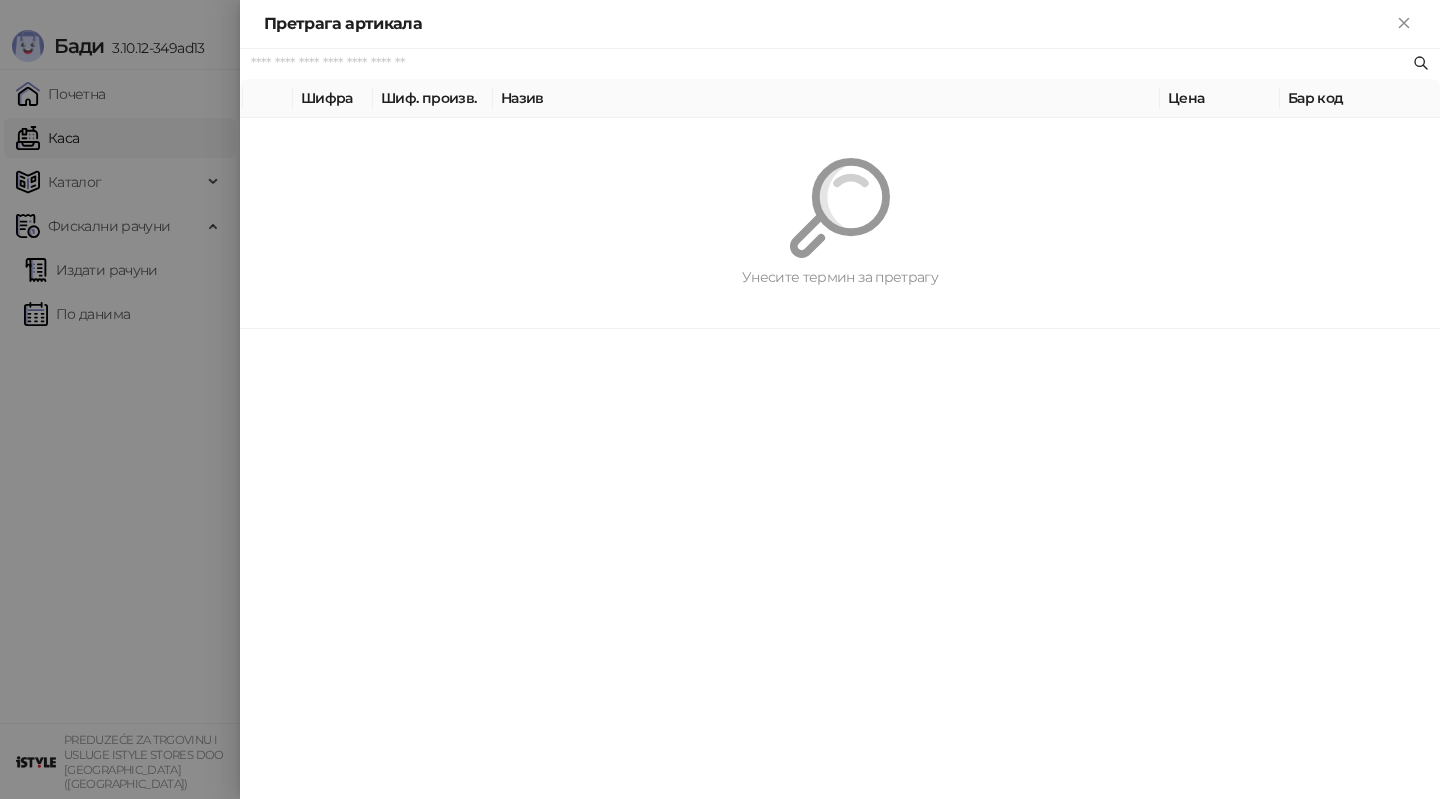 paste on "*********" 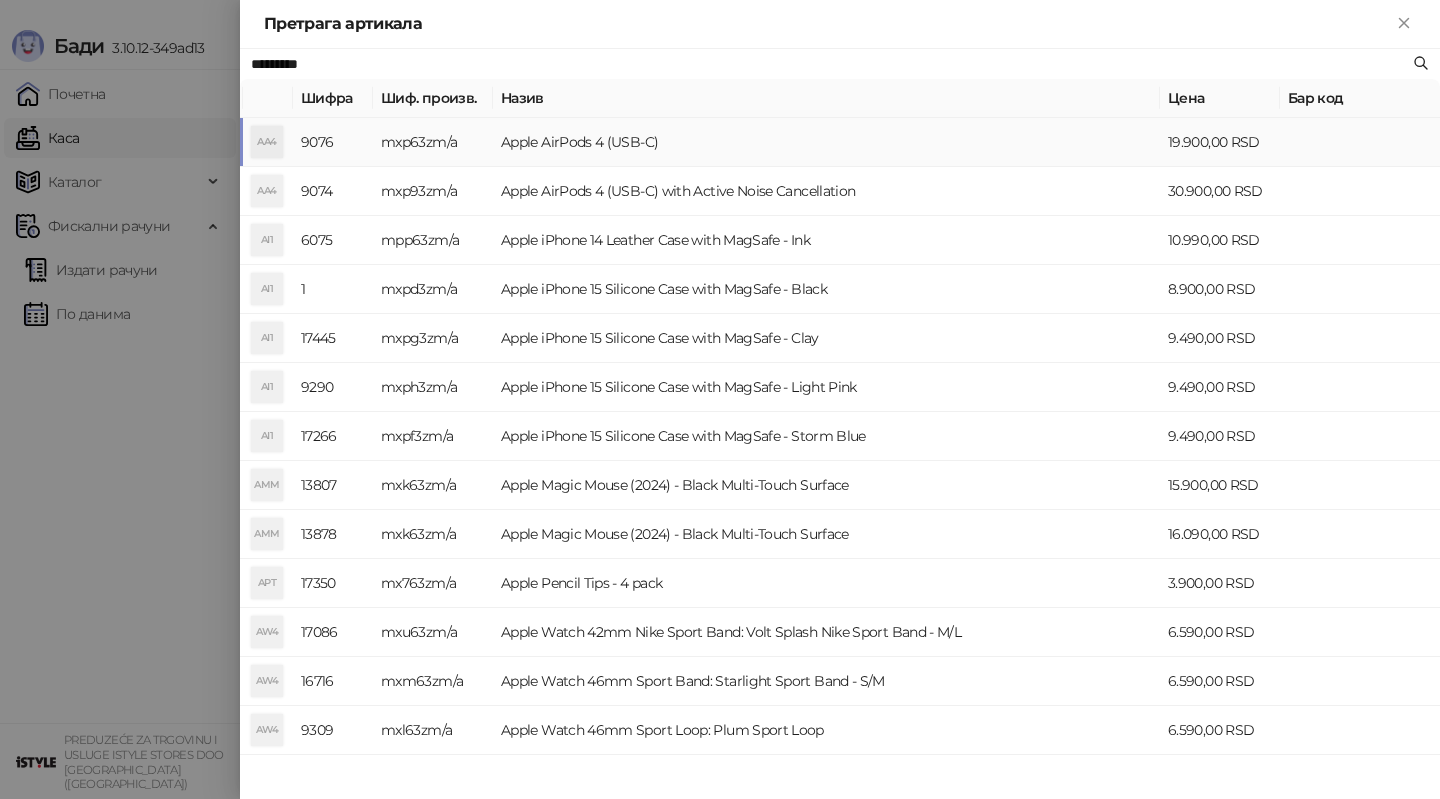 click on "mxp63zm/a" at bounding box center [433, 142] 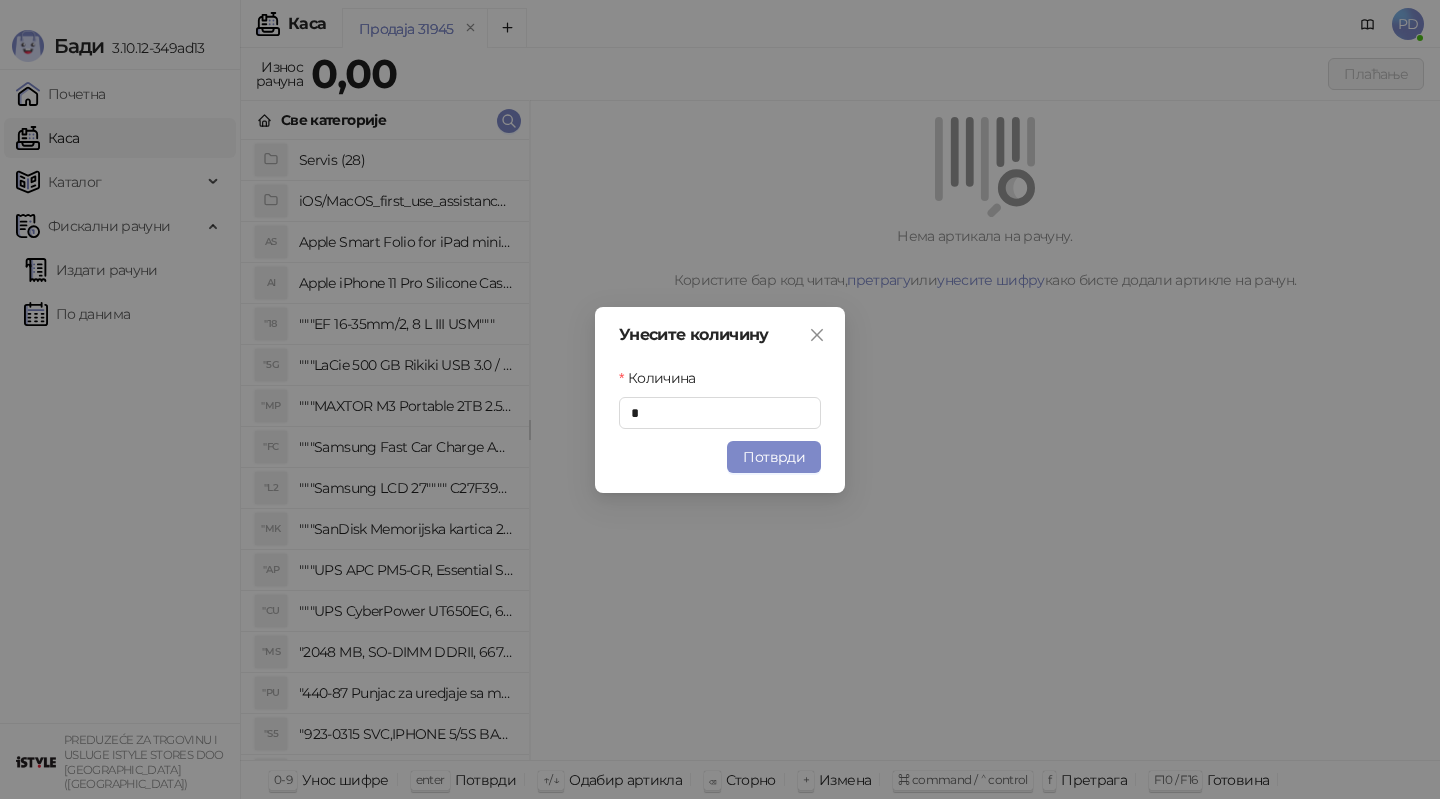 click on "Унесите количину Количина * Потврди" at bounding box center (720, 400) 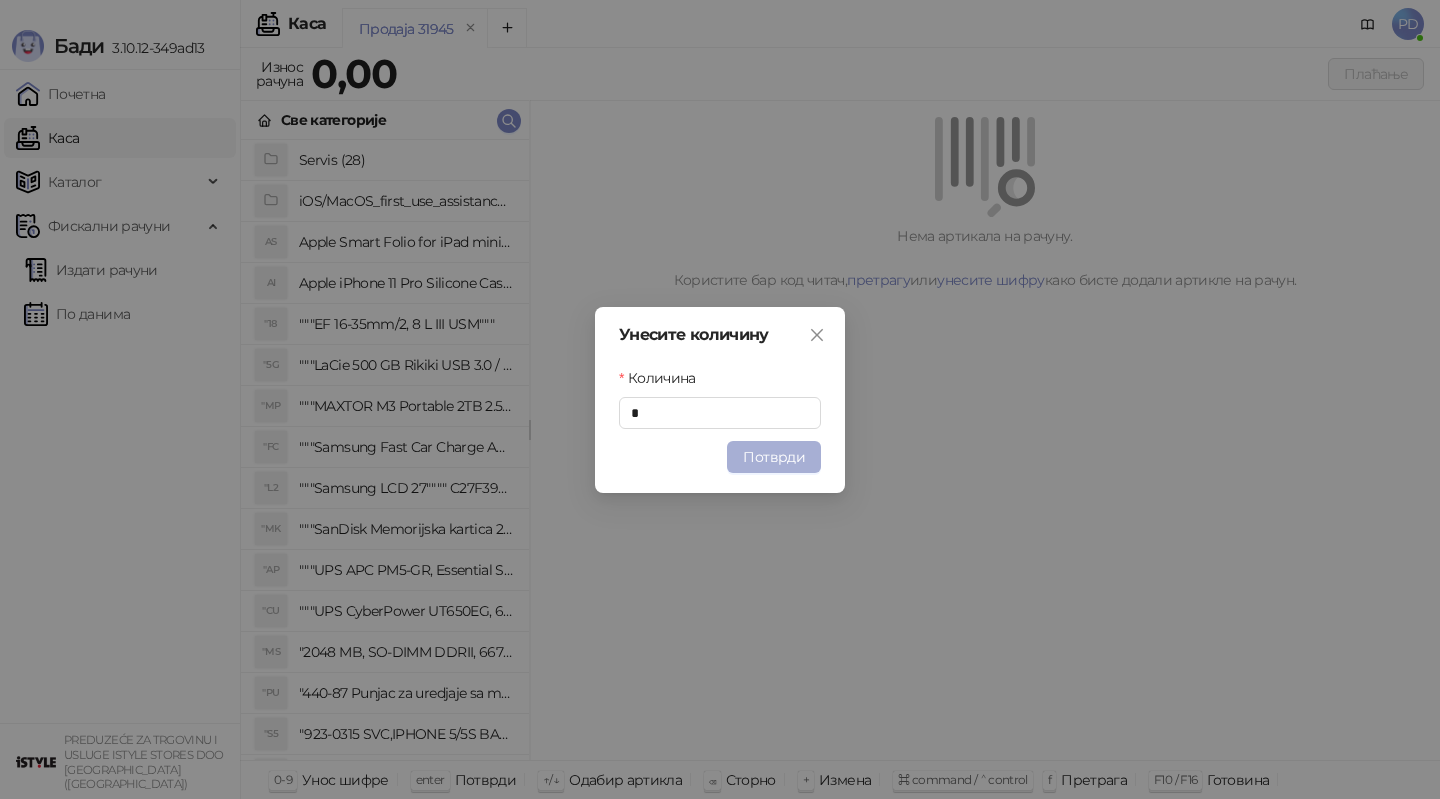 click on "Потврди" at bounding box center (774, 457) 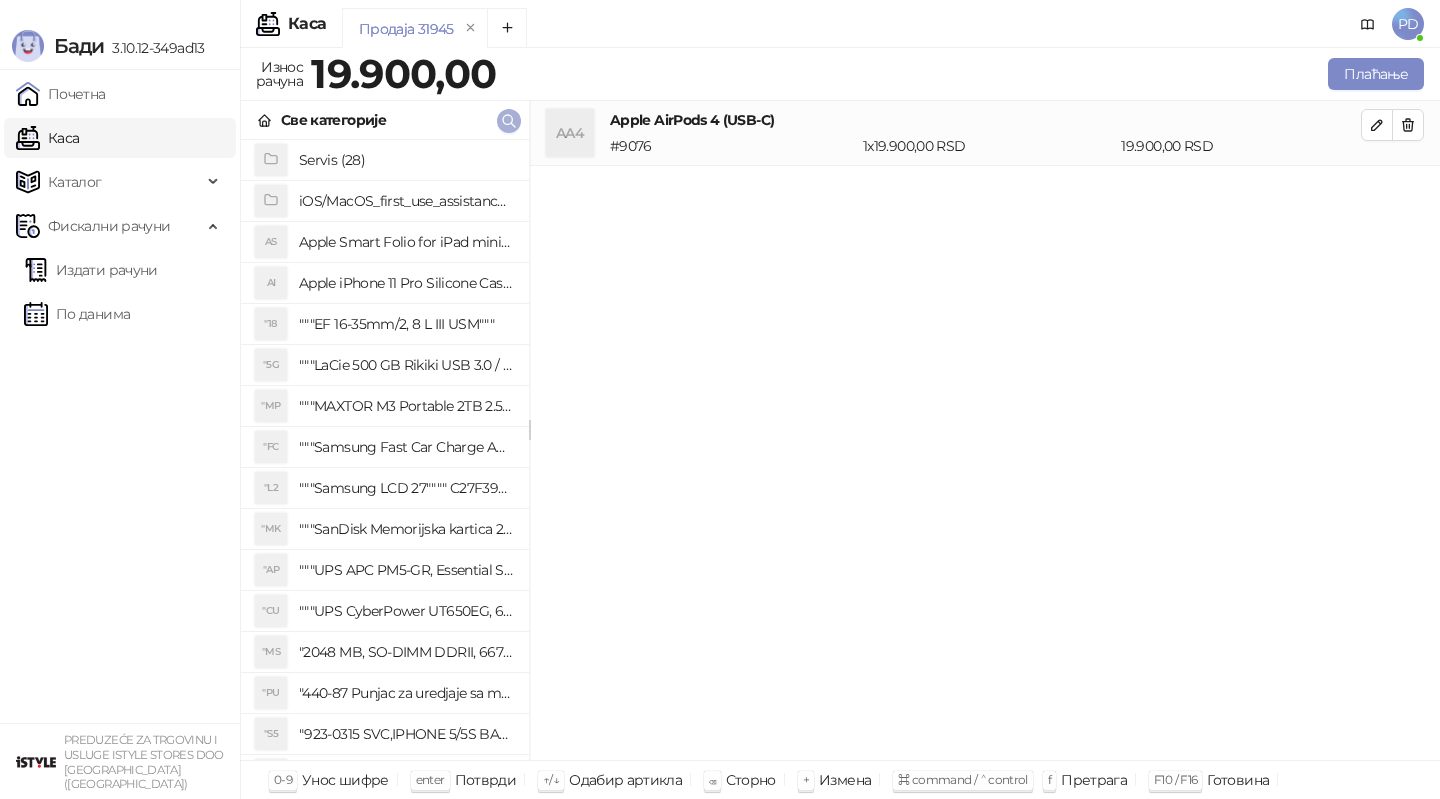 click 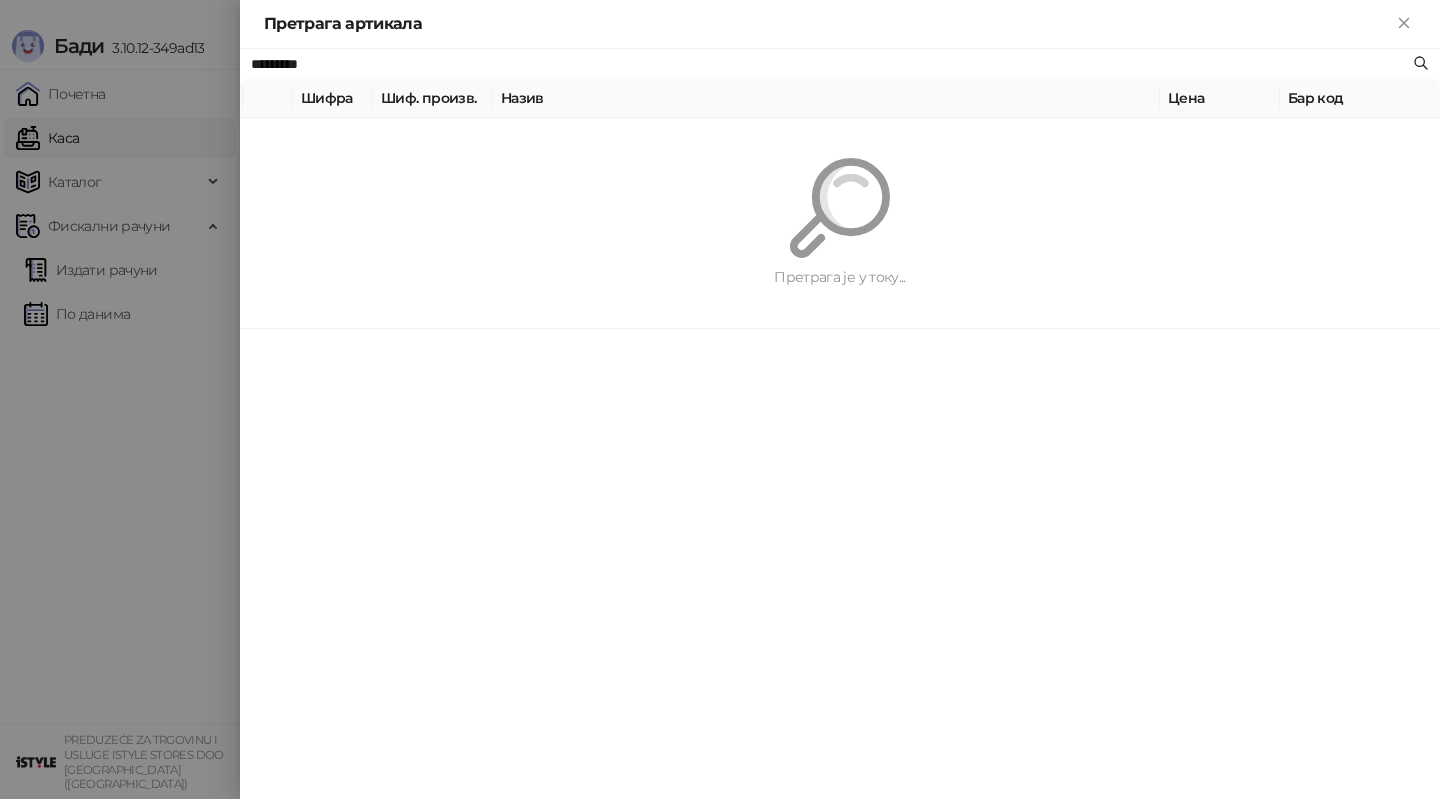 paste on "**********" 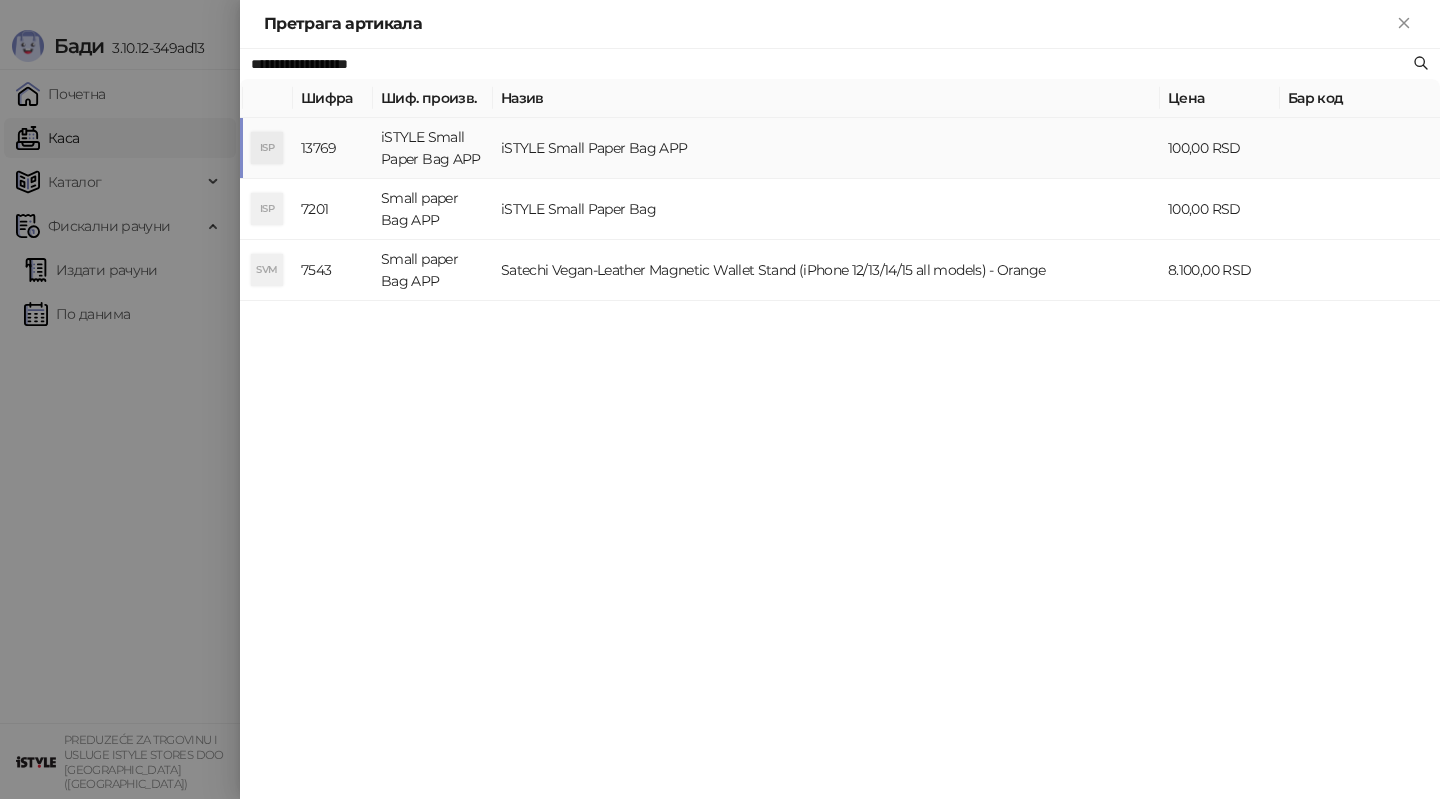 type on "**********" 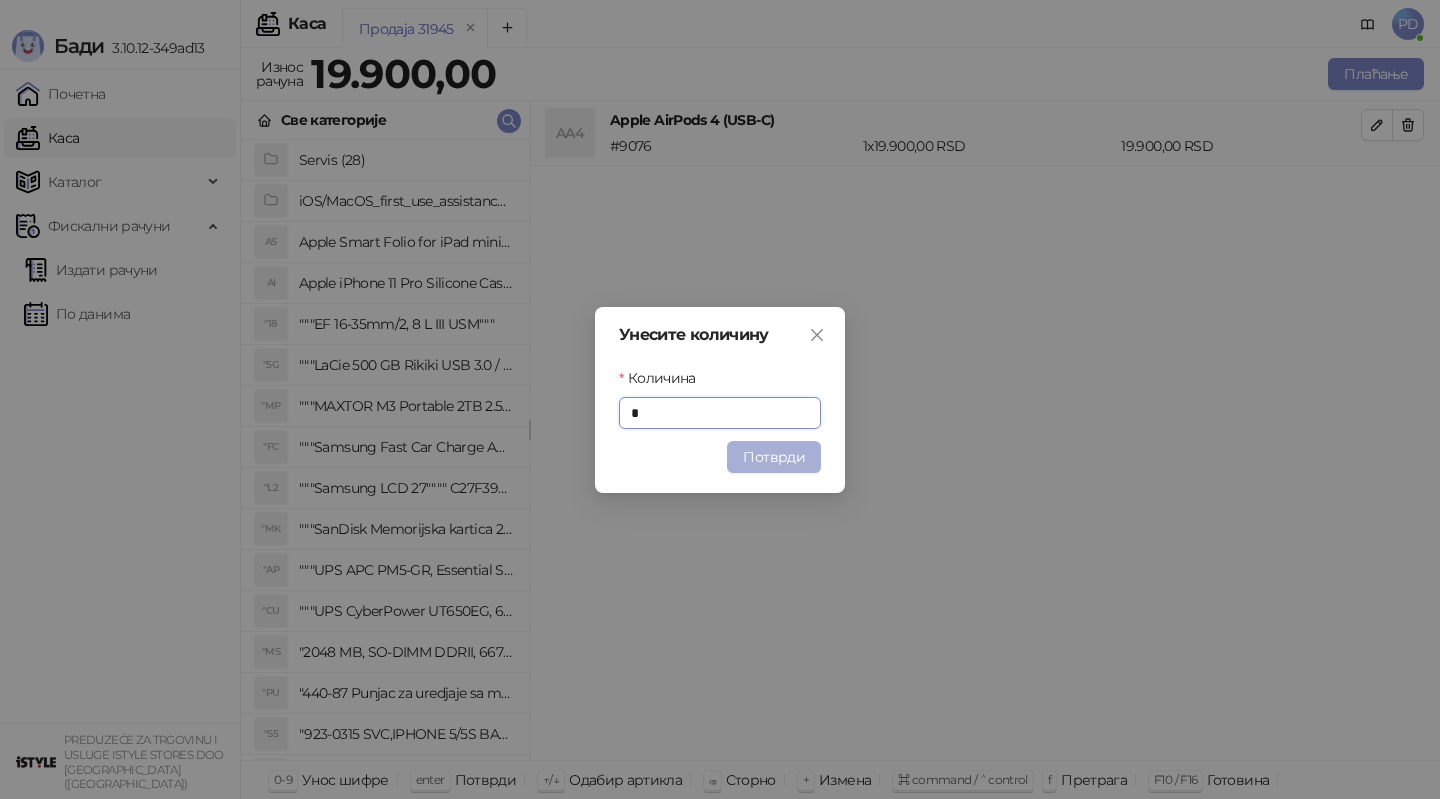 click on "Потврди" at bounding box center [774, 457] 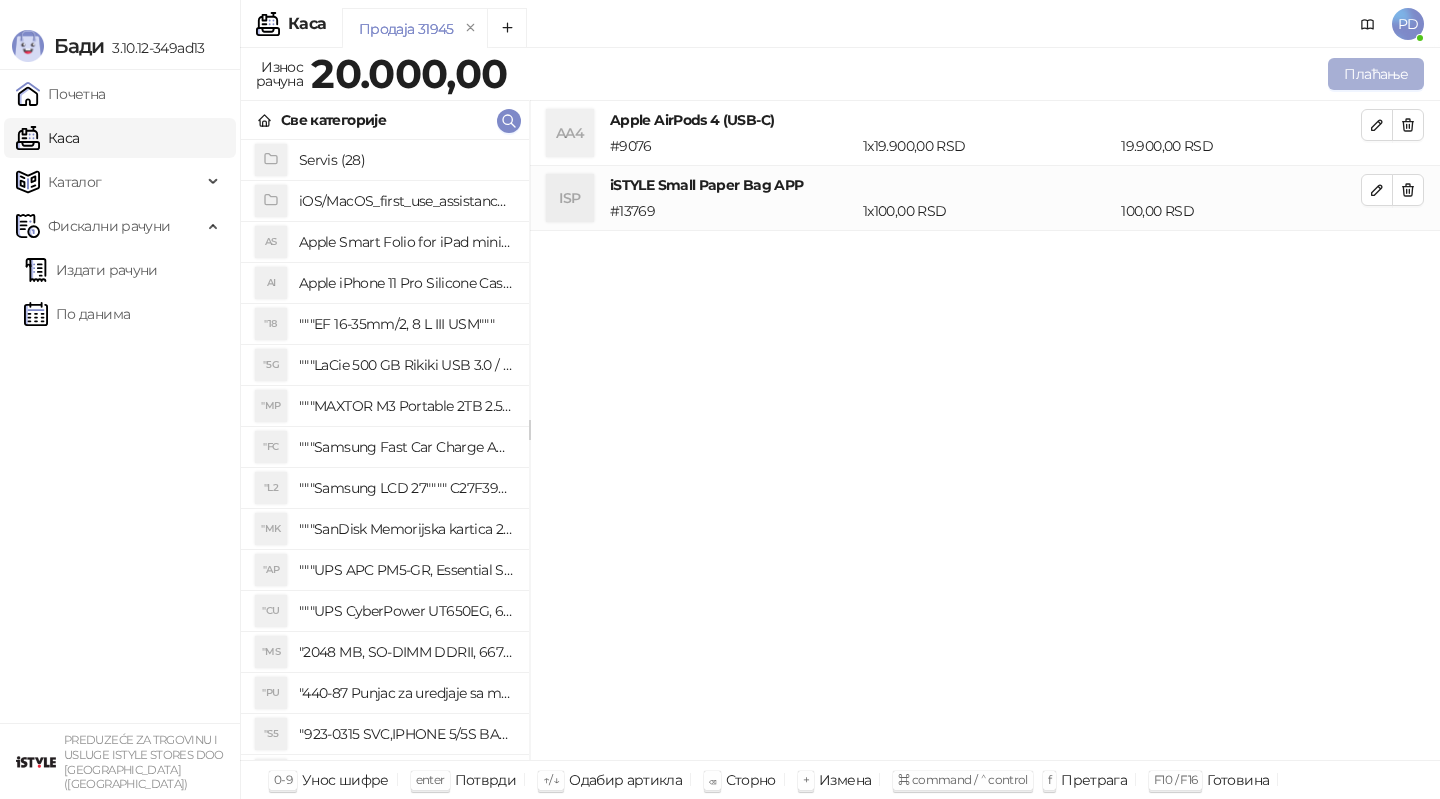 click on "Плаћање" at bounding box center [1376, 74] 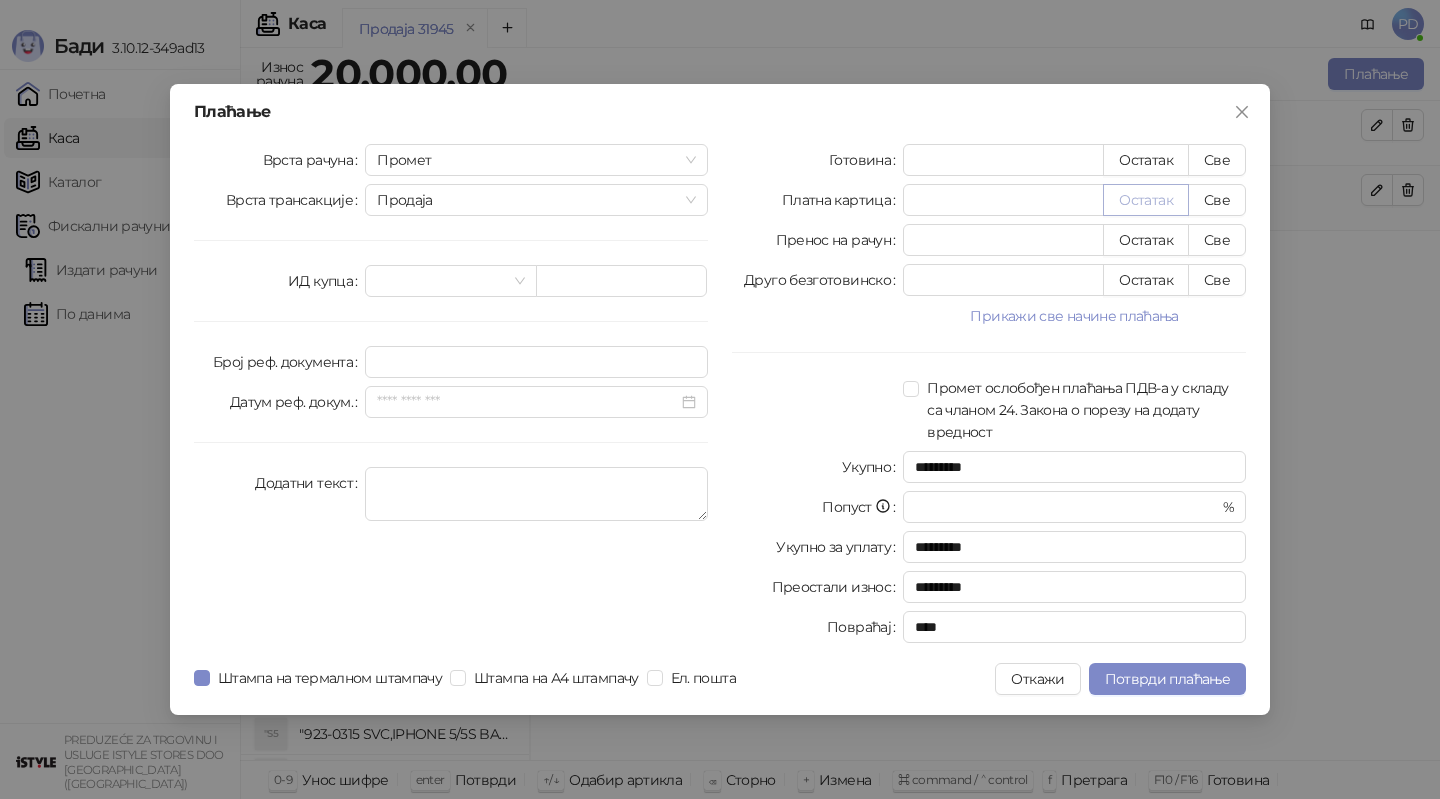click on "Остатак" at bounding box center (1146, 200) 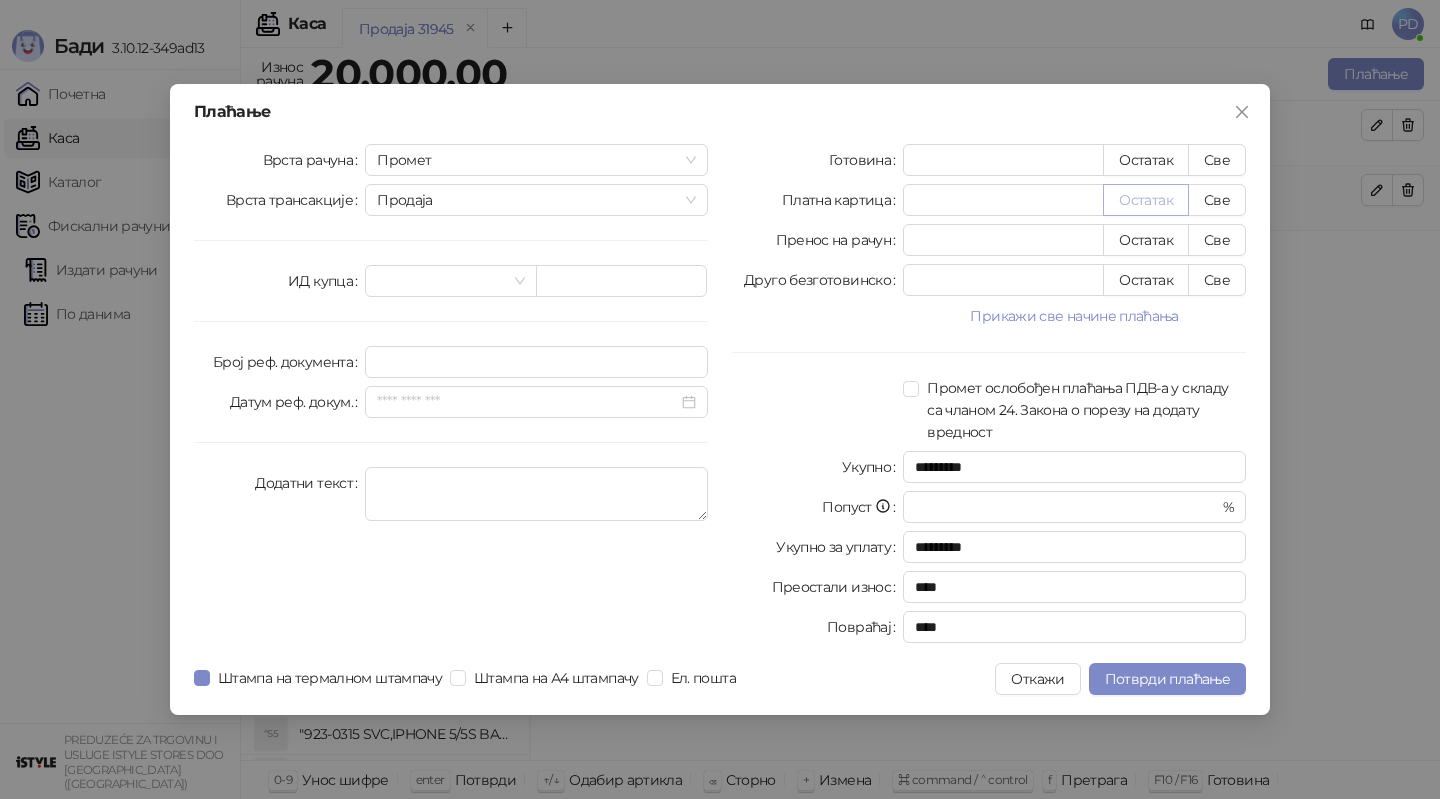 type on "*****" 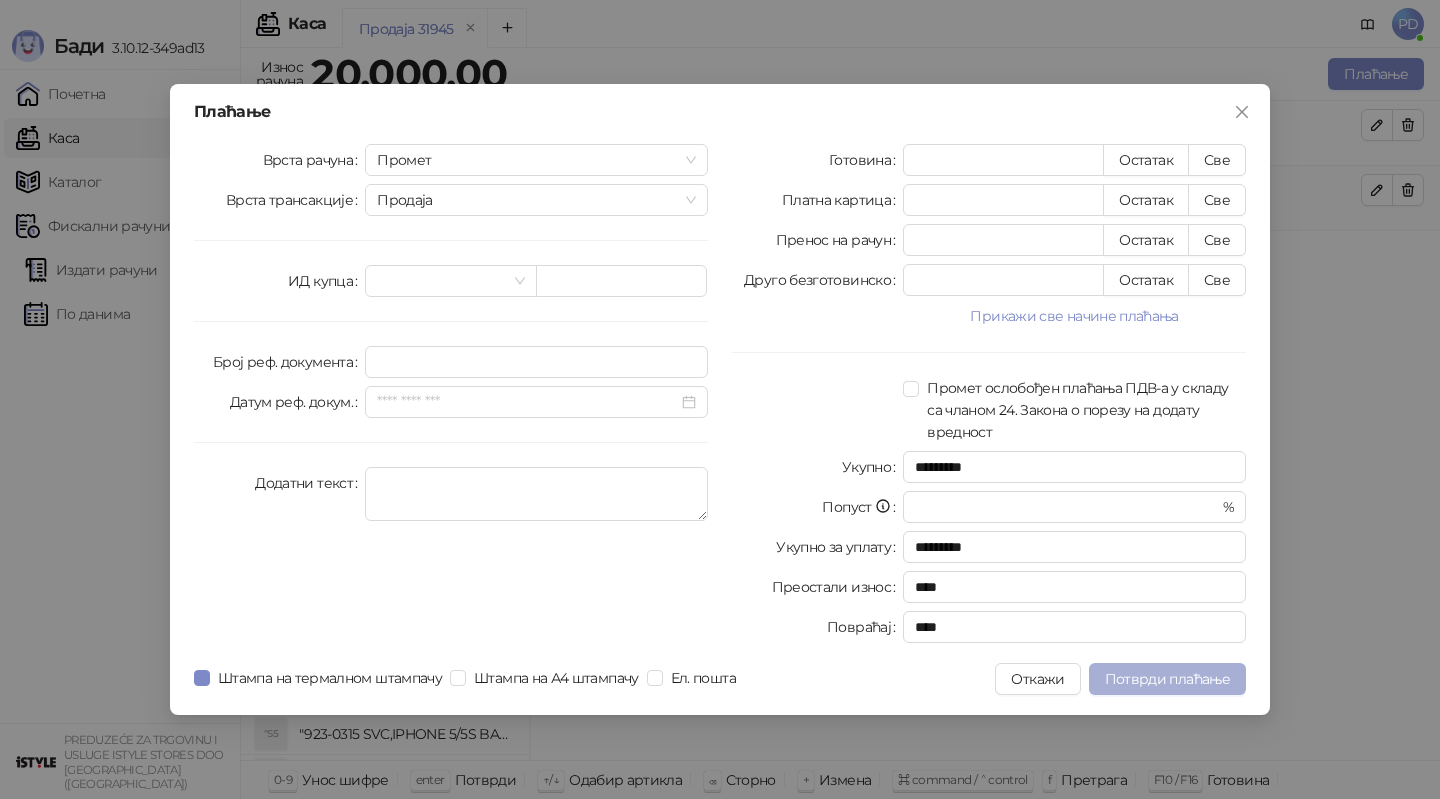 click on "Потврди плаћање" at bounding box center [1167, 679] 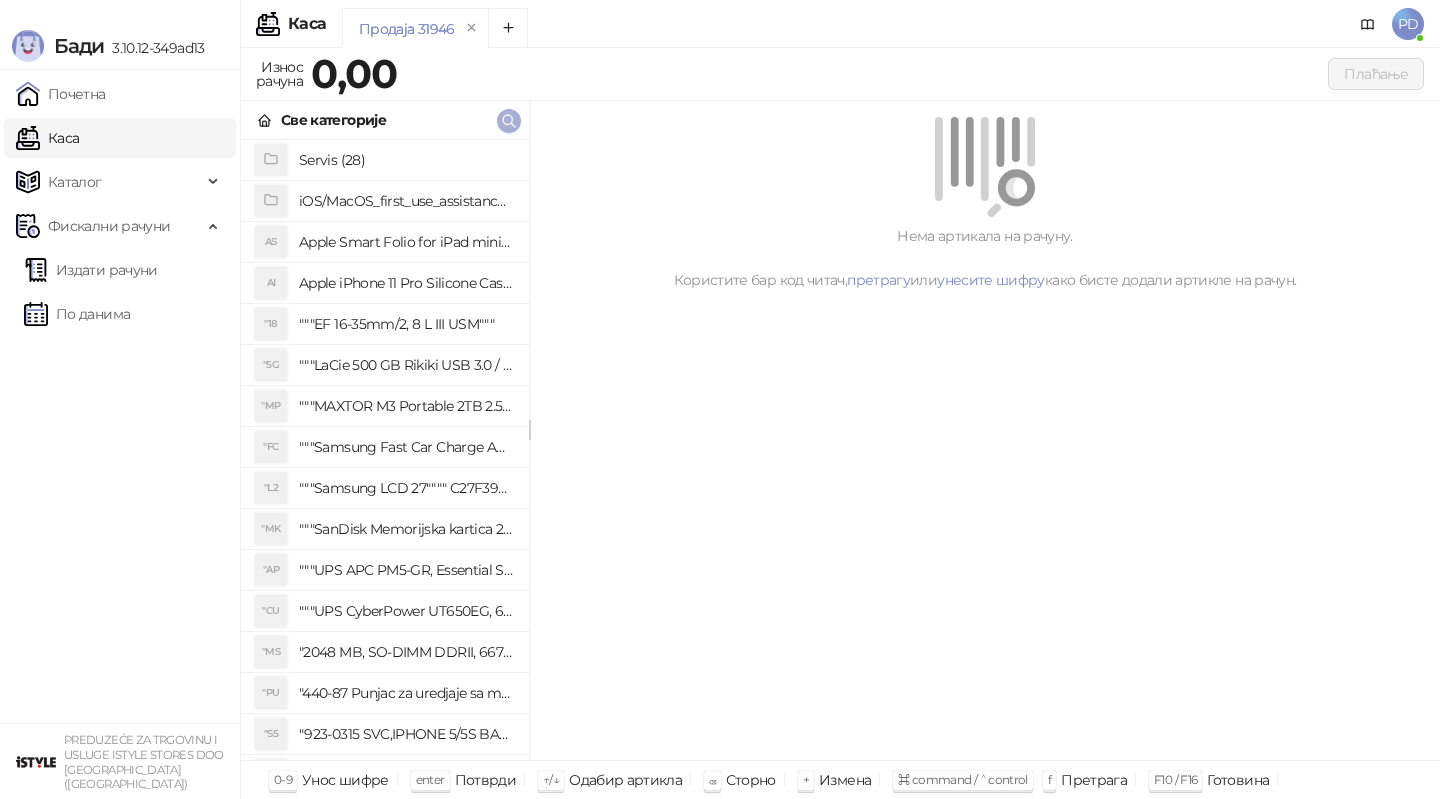 click 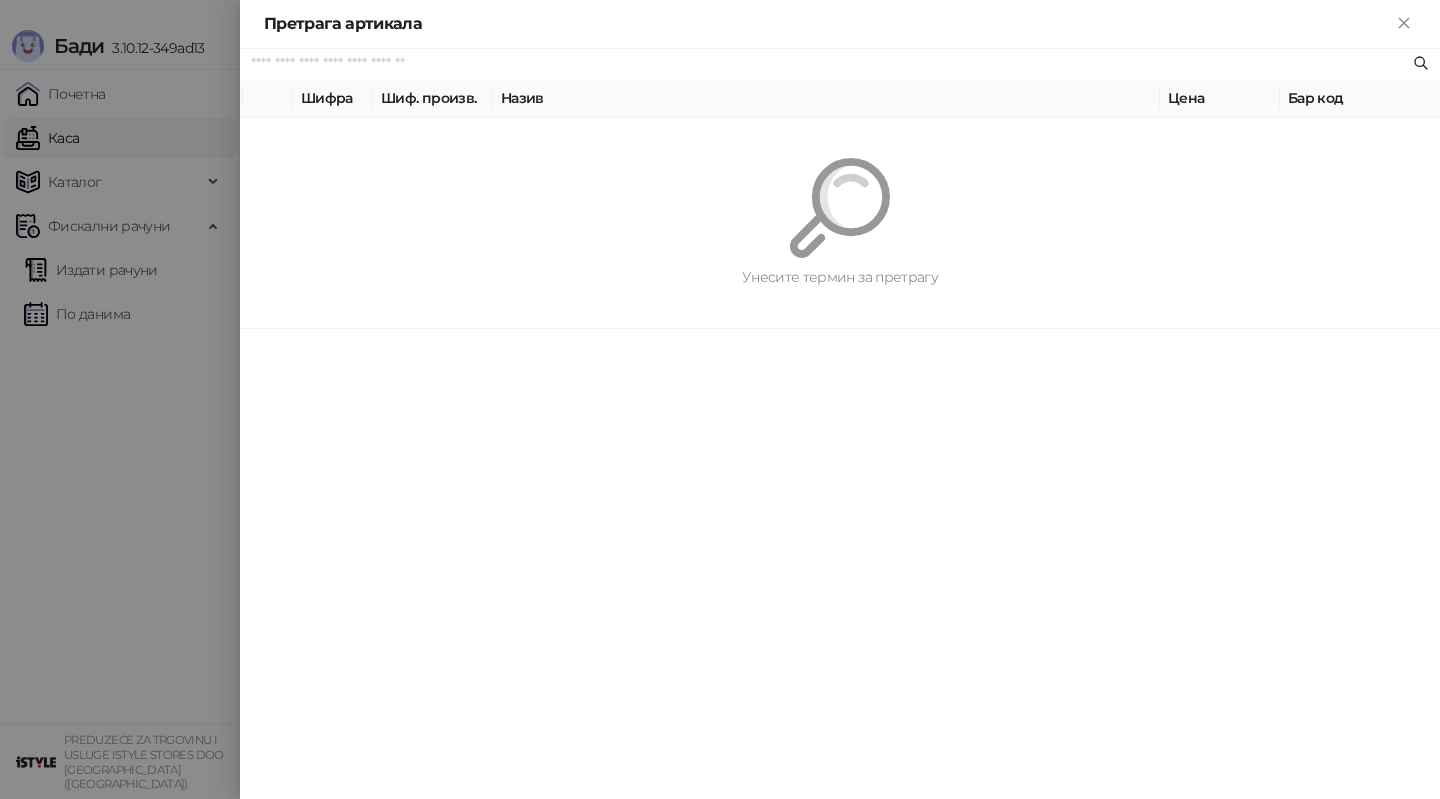 paste on "*********" 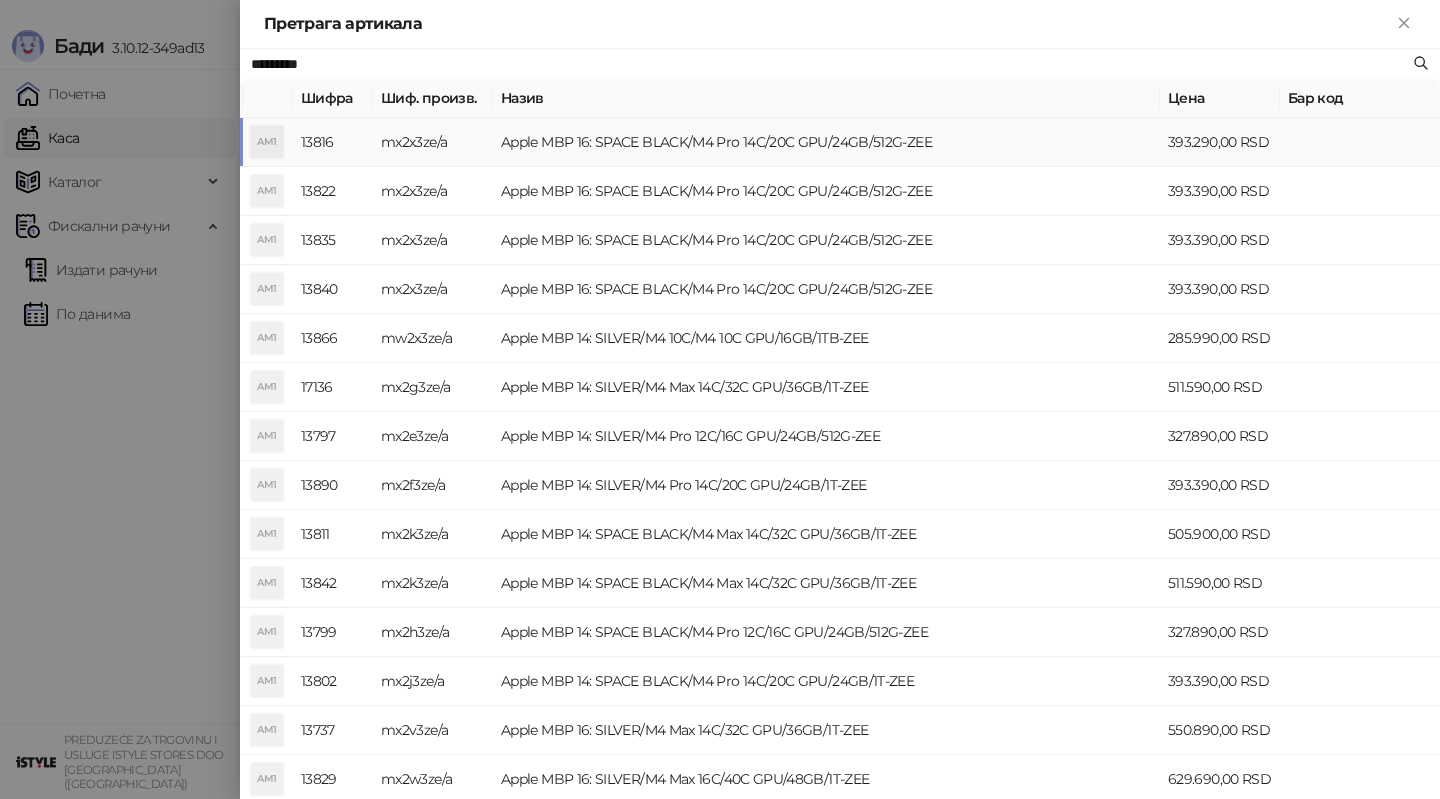 type on "*********" 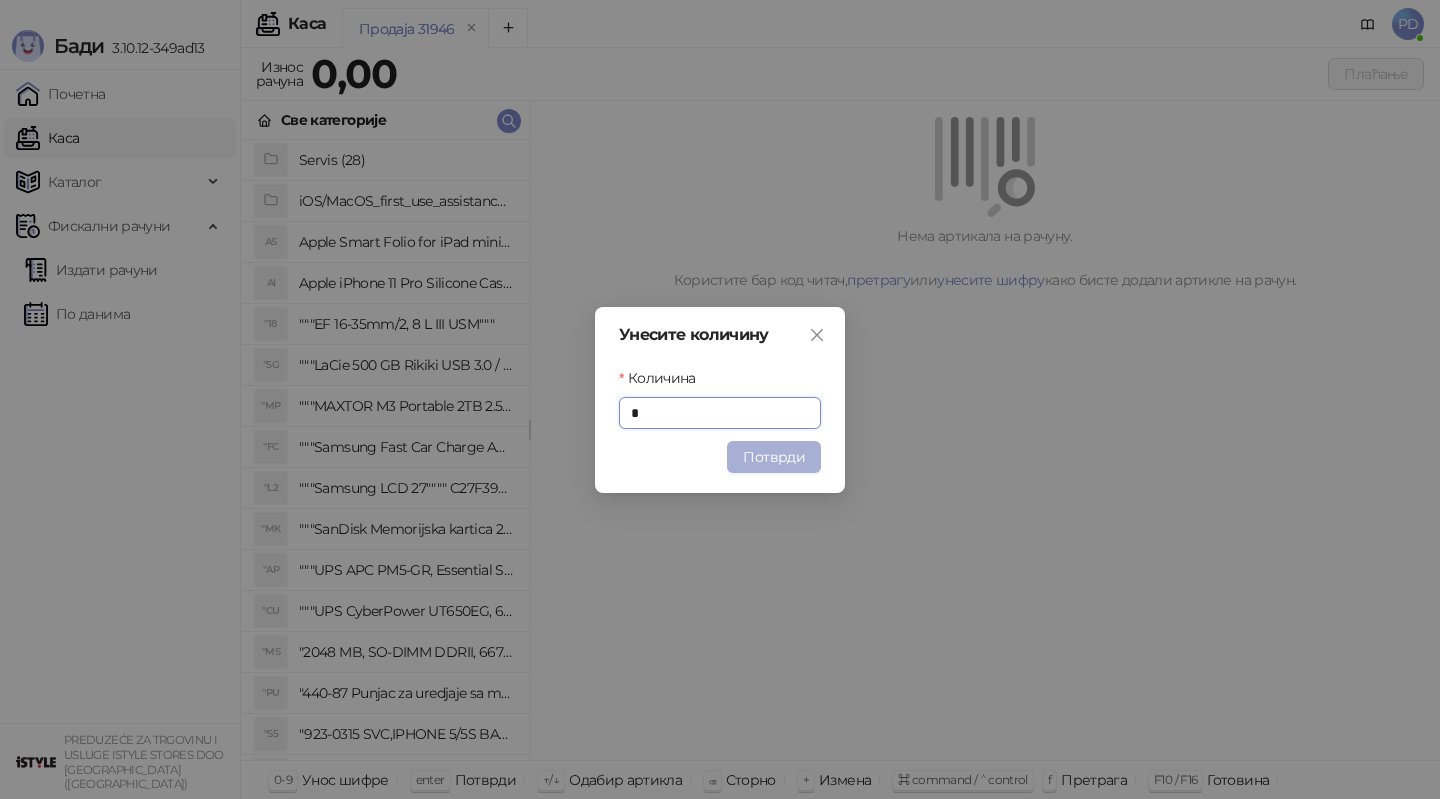 click on "Потврди" at bounding box center [774, 457] 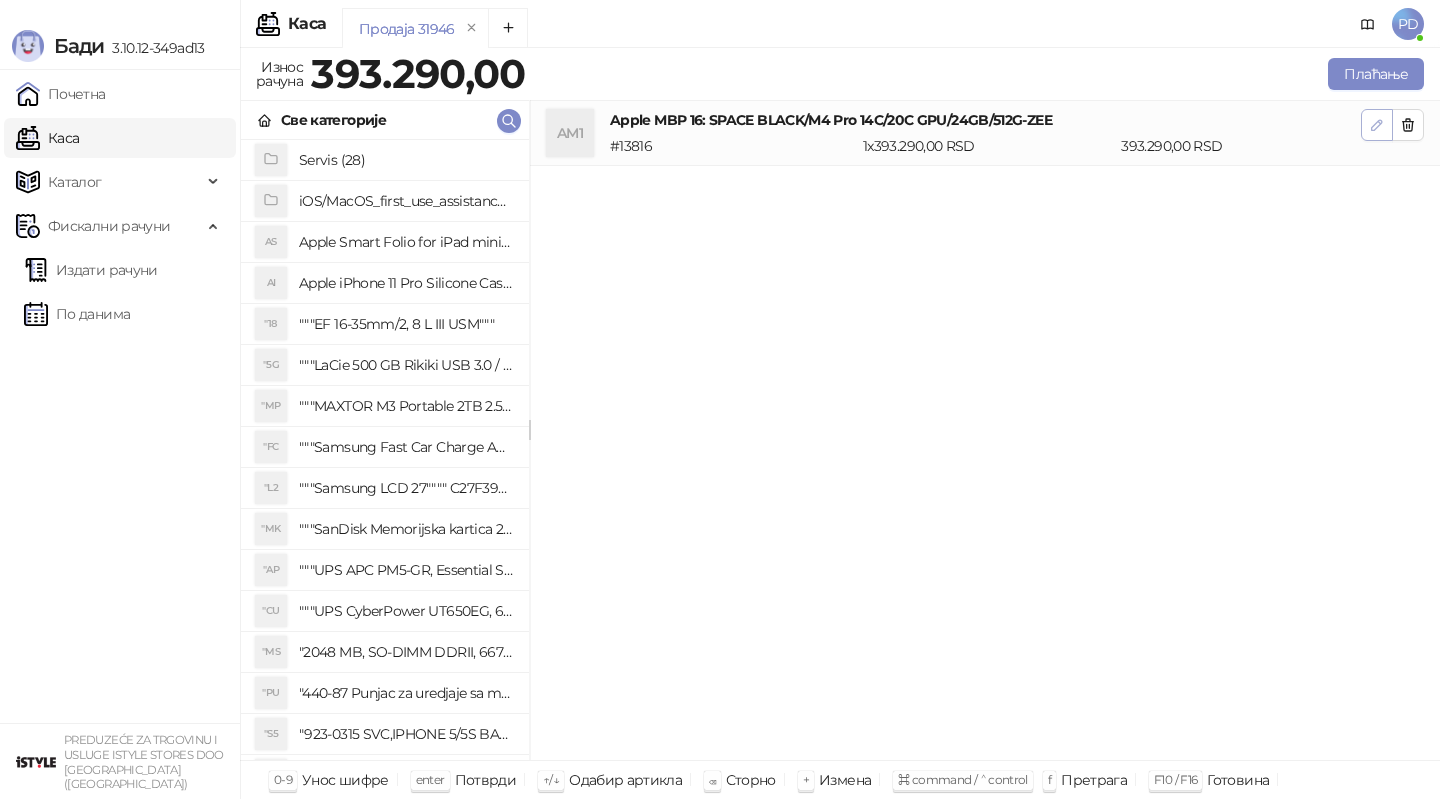 click 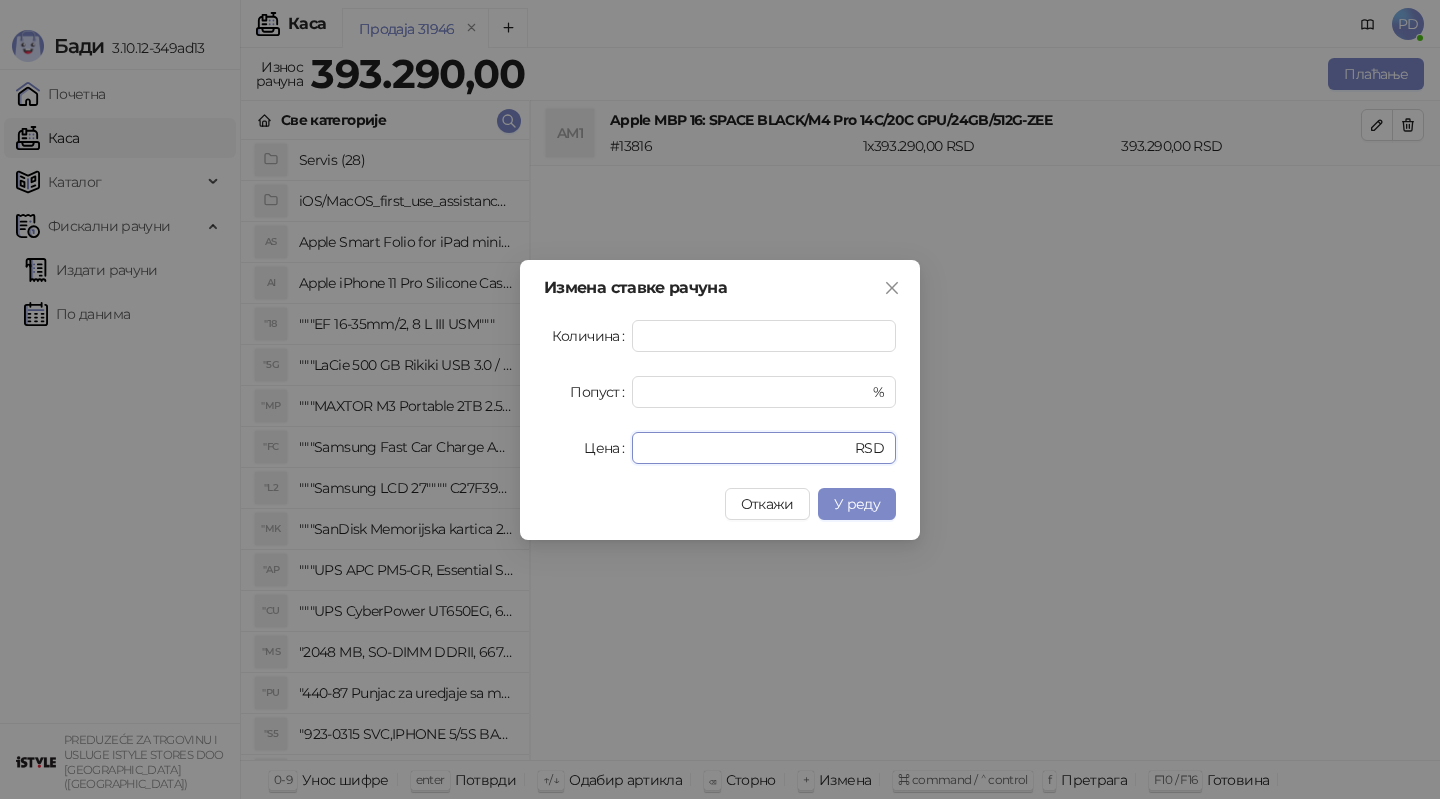 drag, startPoint x: 714, startPoint y: 441, endPoint x: 573, endPoint y: 441, distance: 141 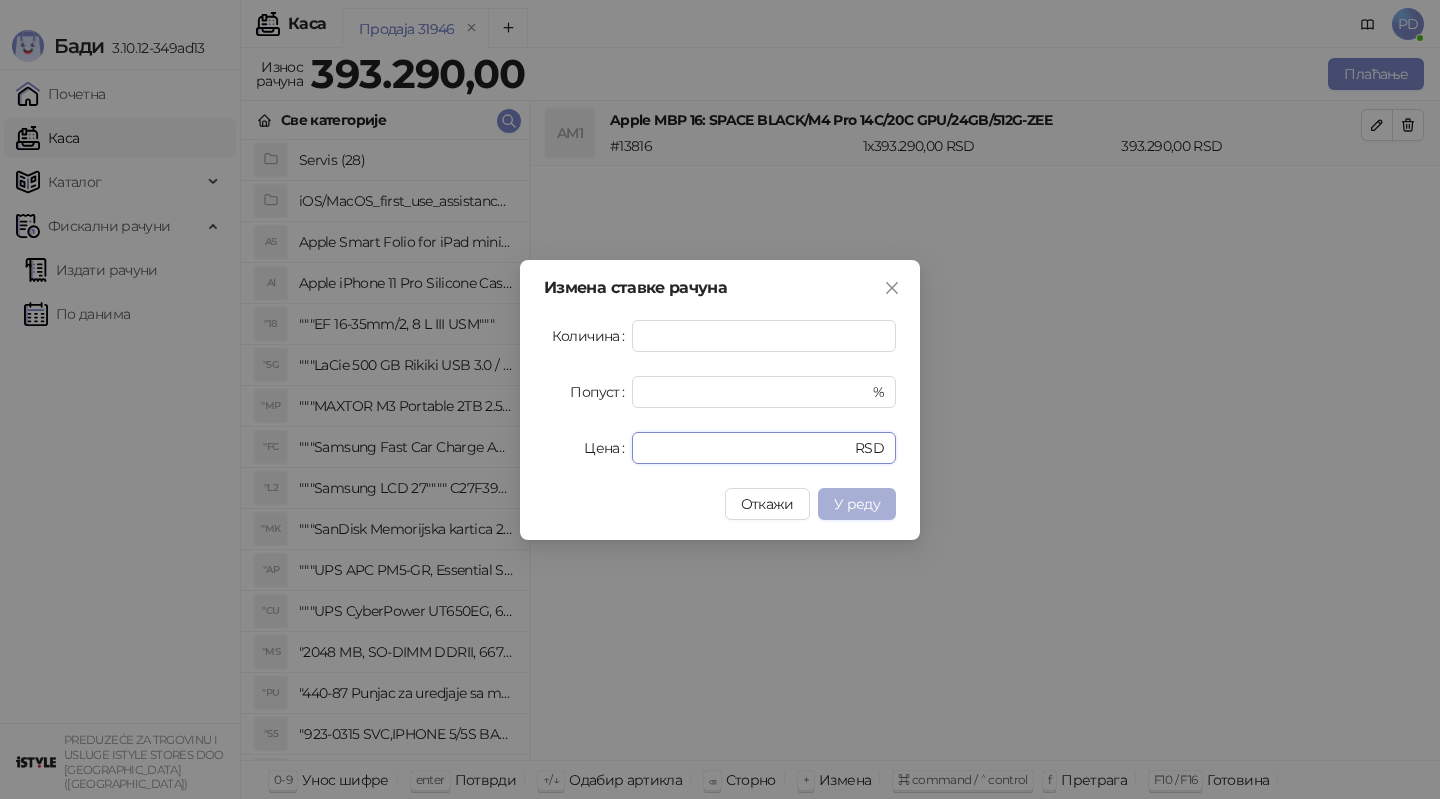 type on "******" 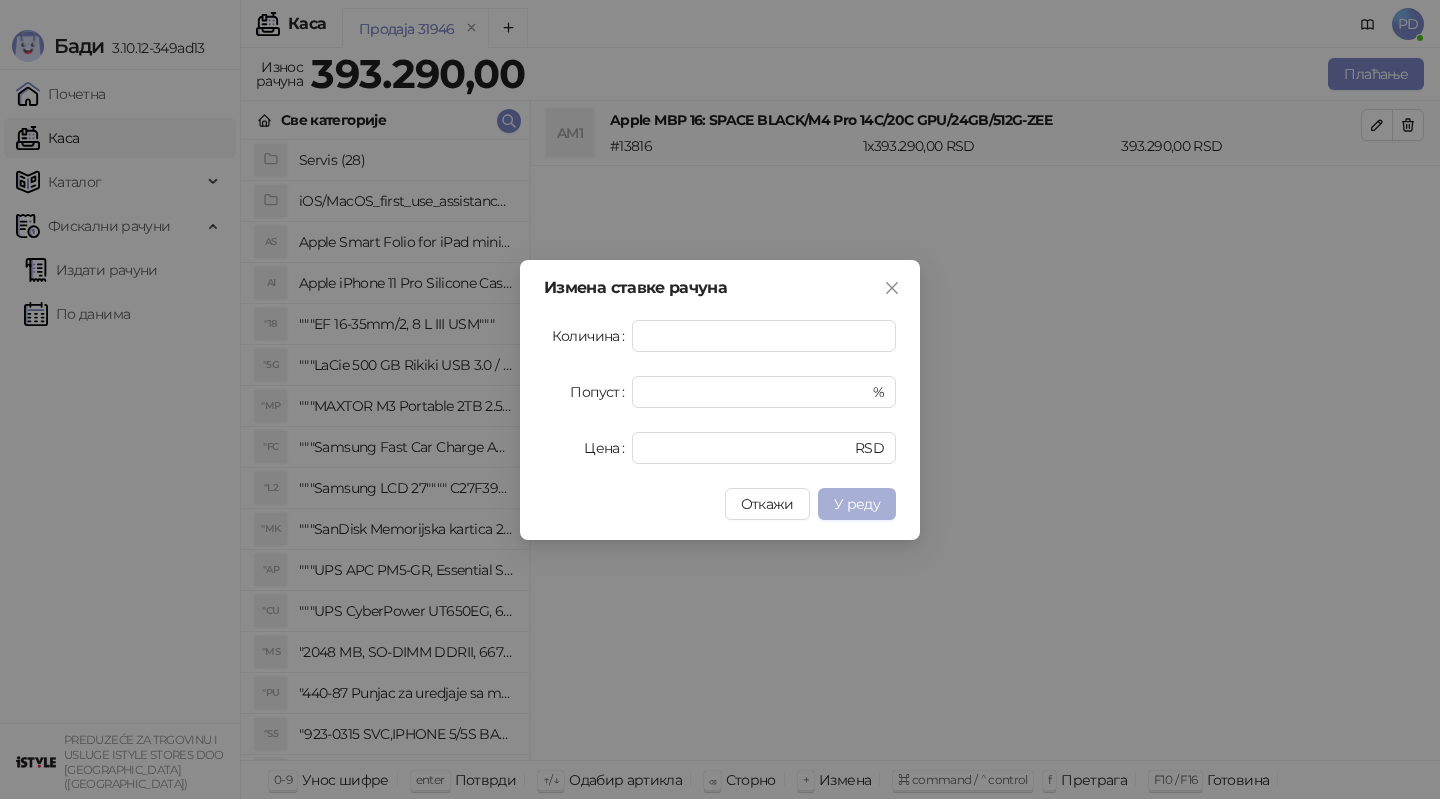 click on "У реду" at bounding box center (857, 504) 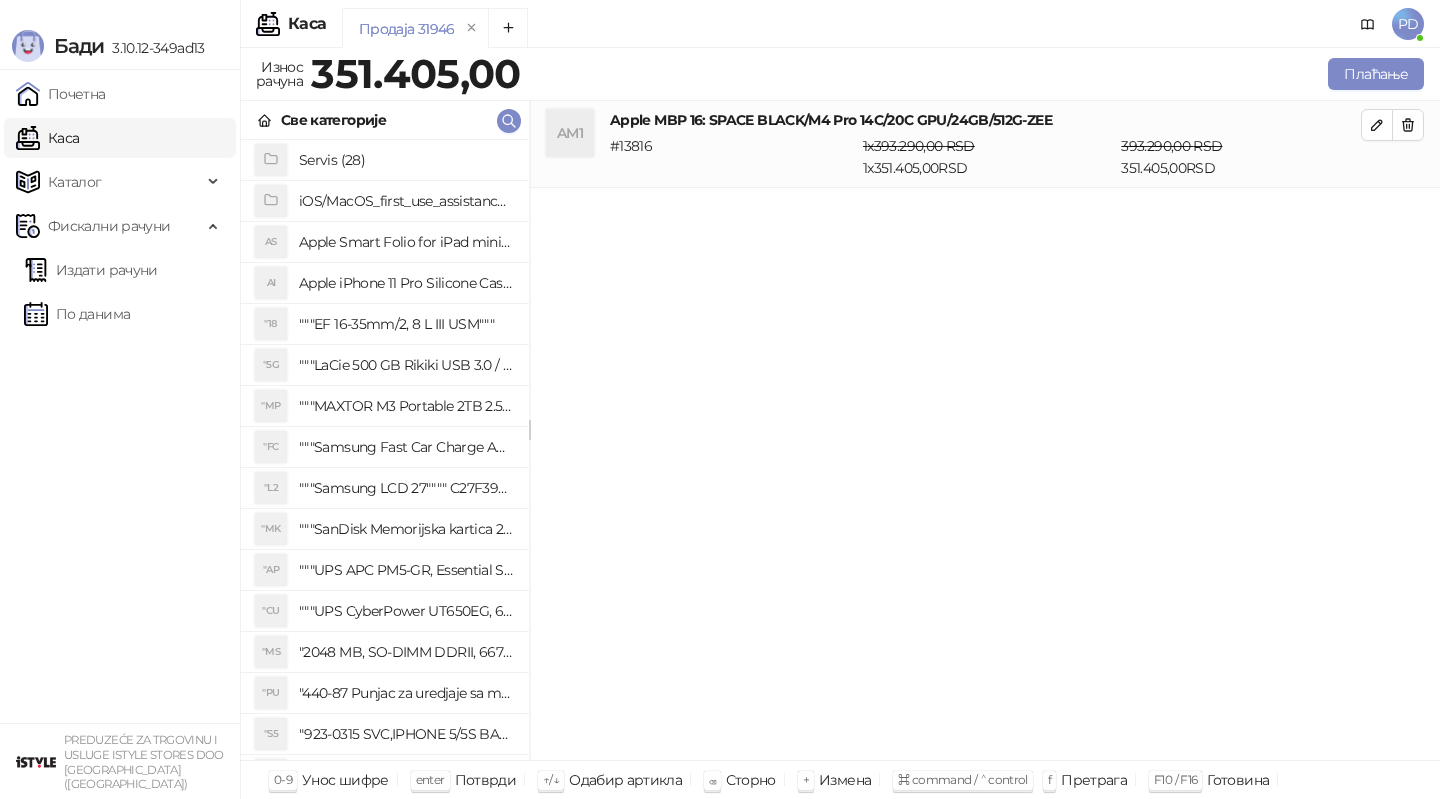 type 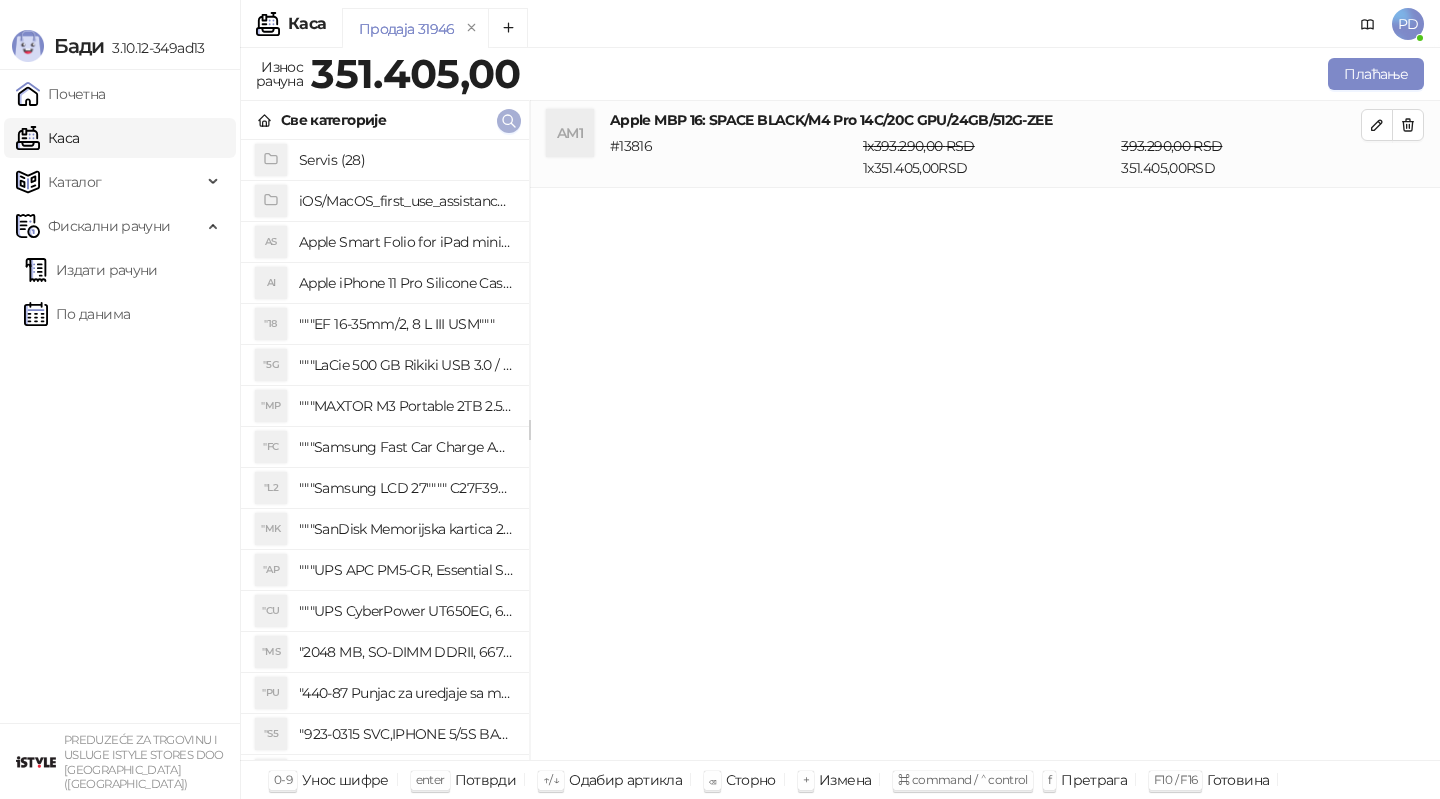 click 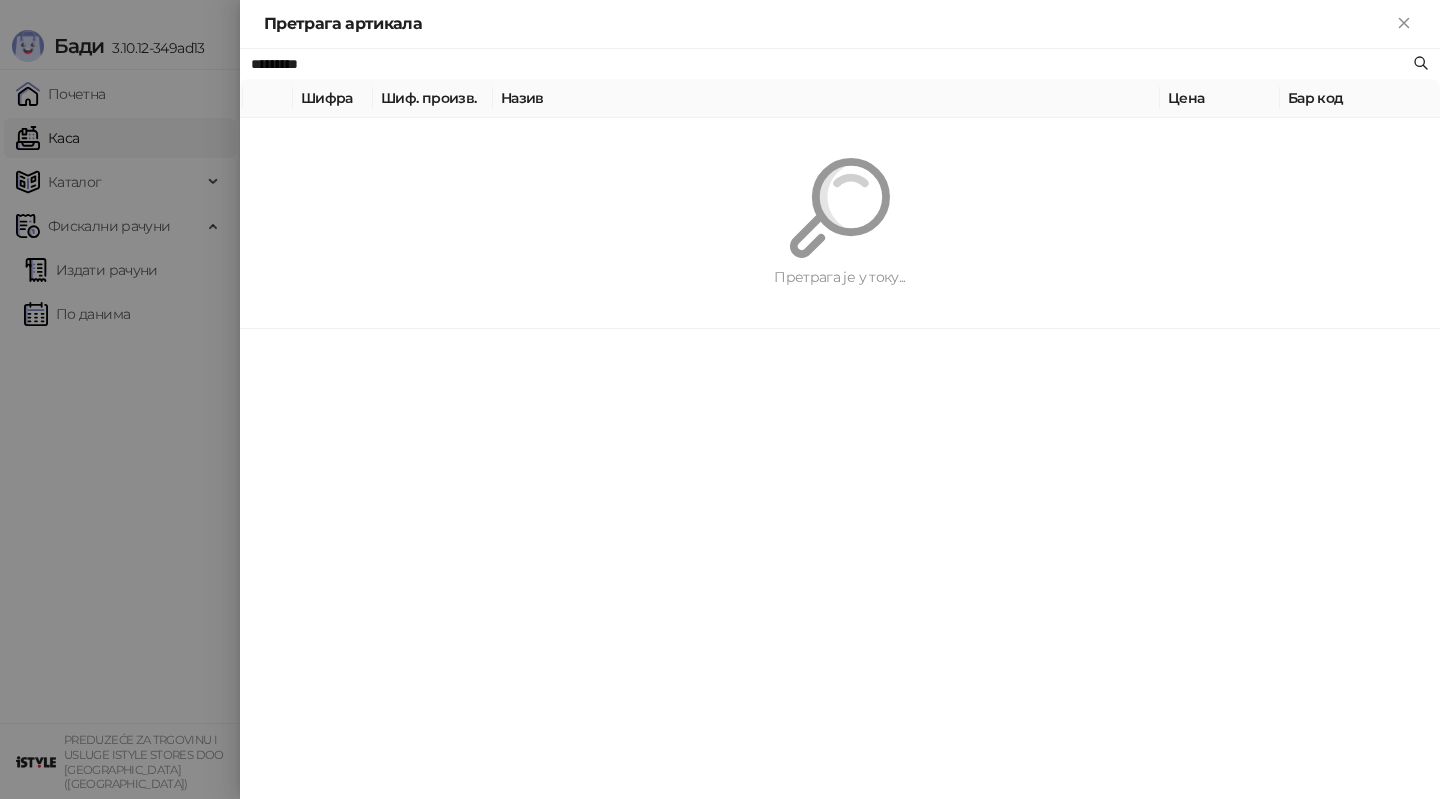 paste 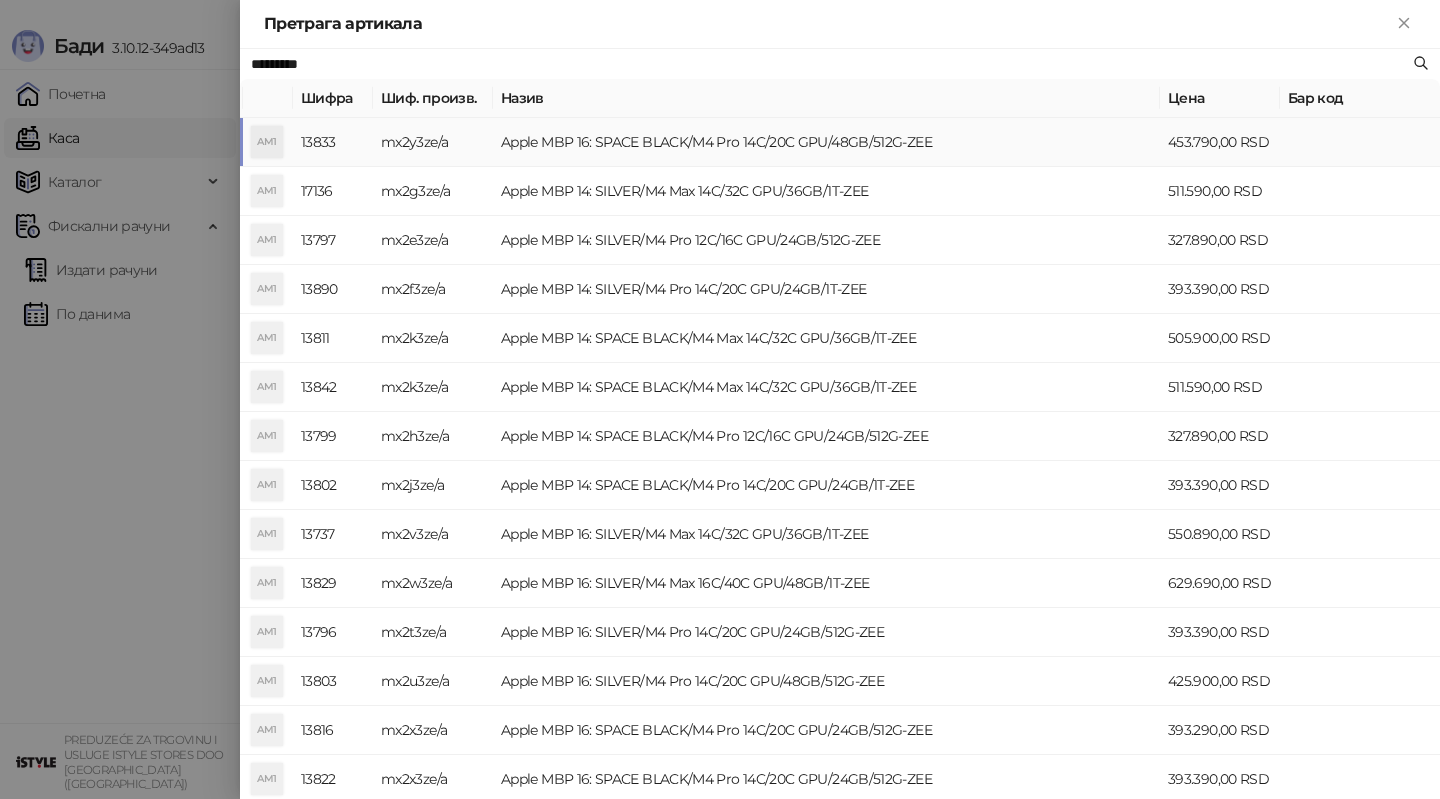 type on "*********" 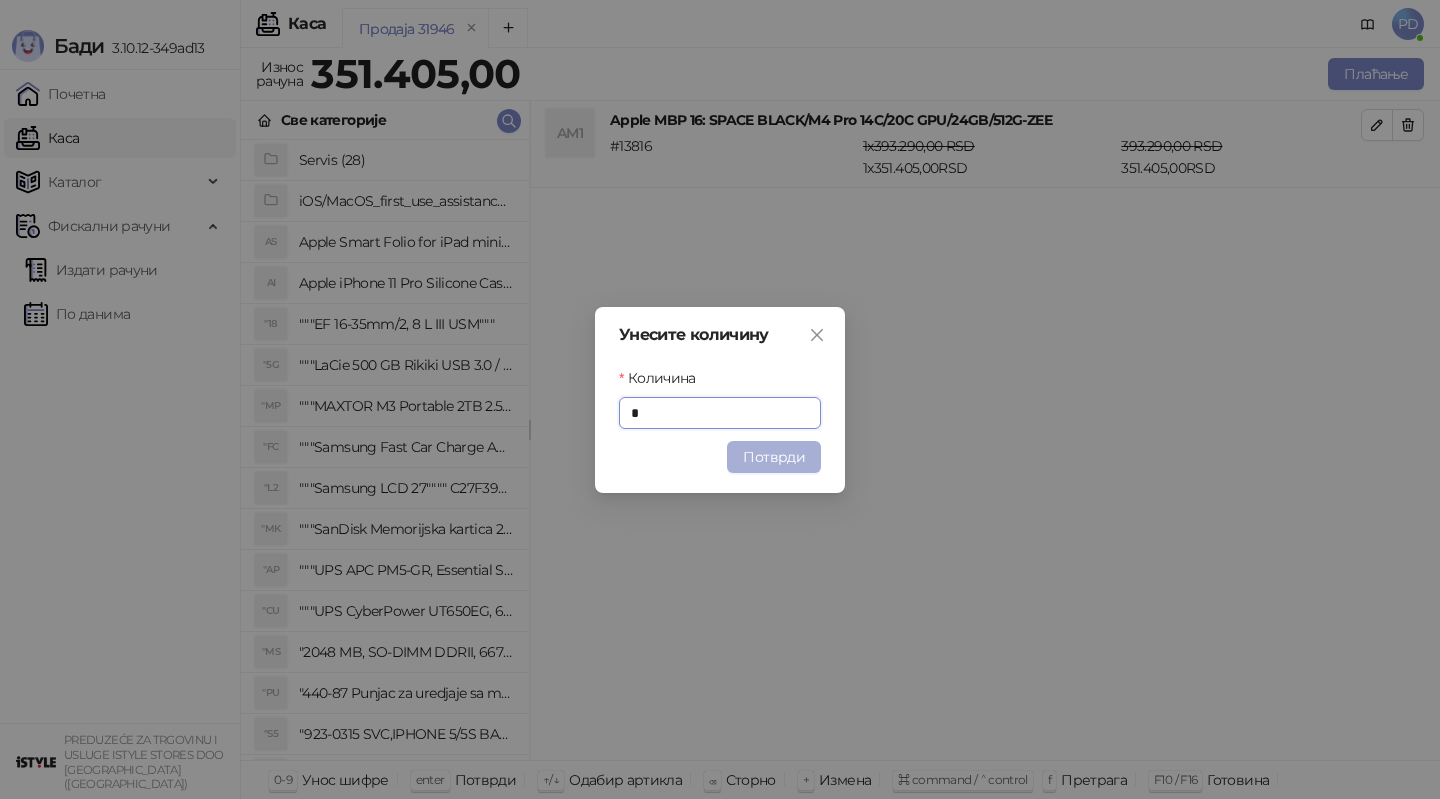 click on "Потврди" at bounding box center [774, 457] 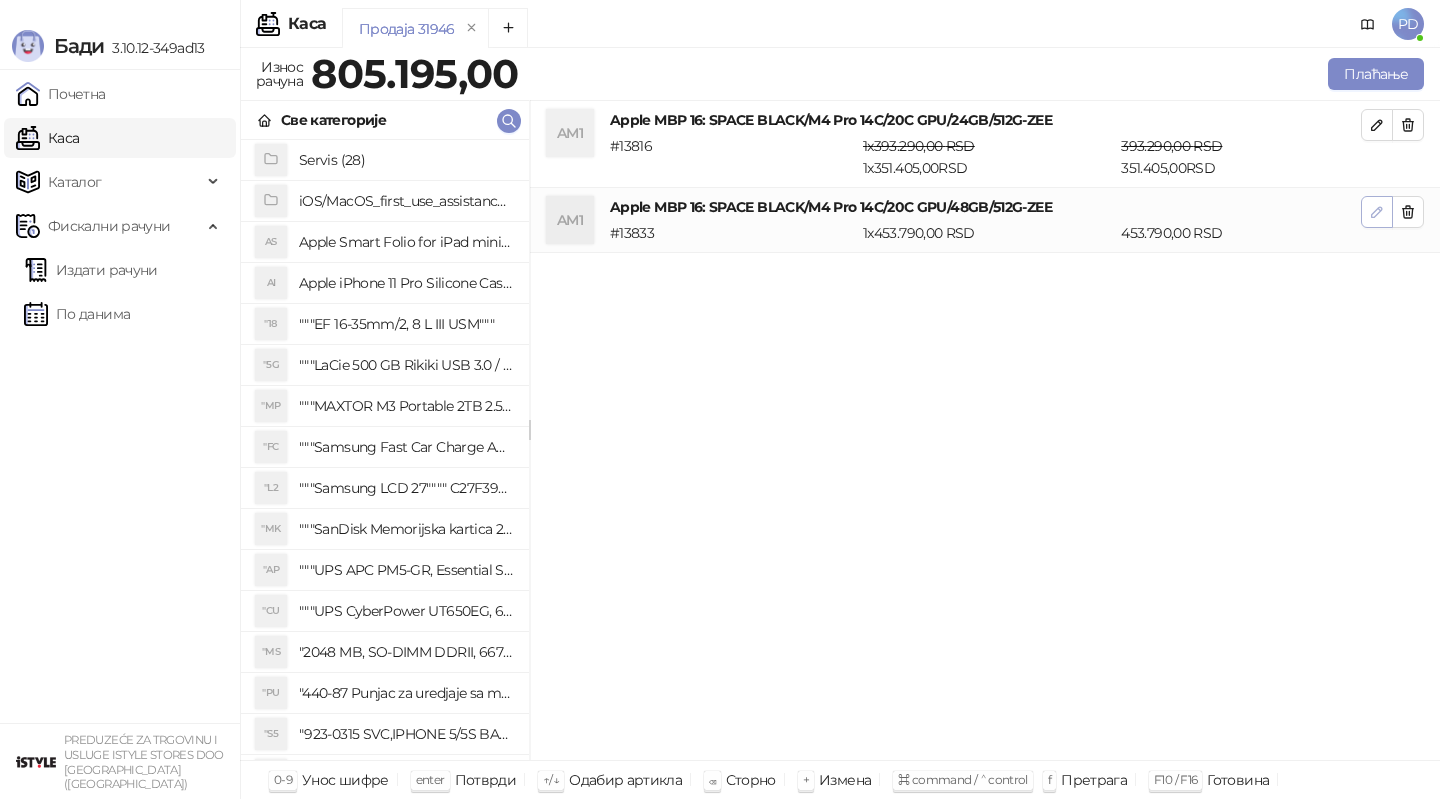 click 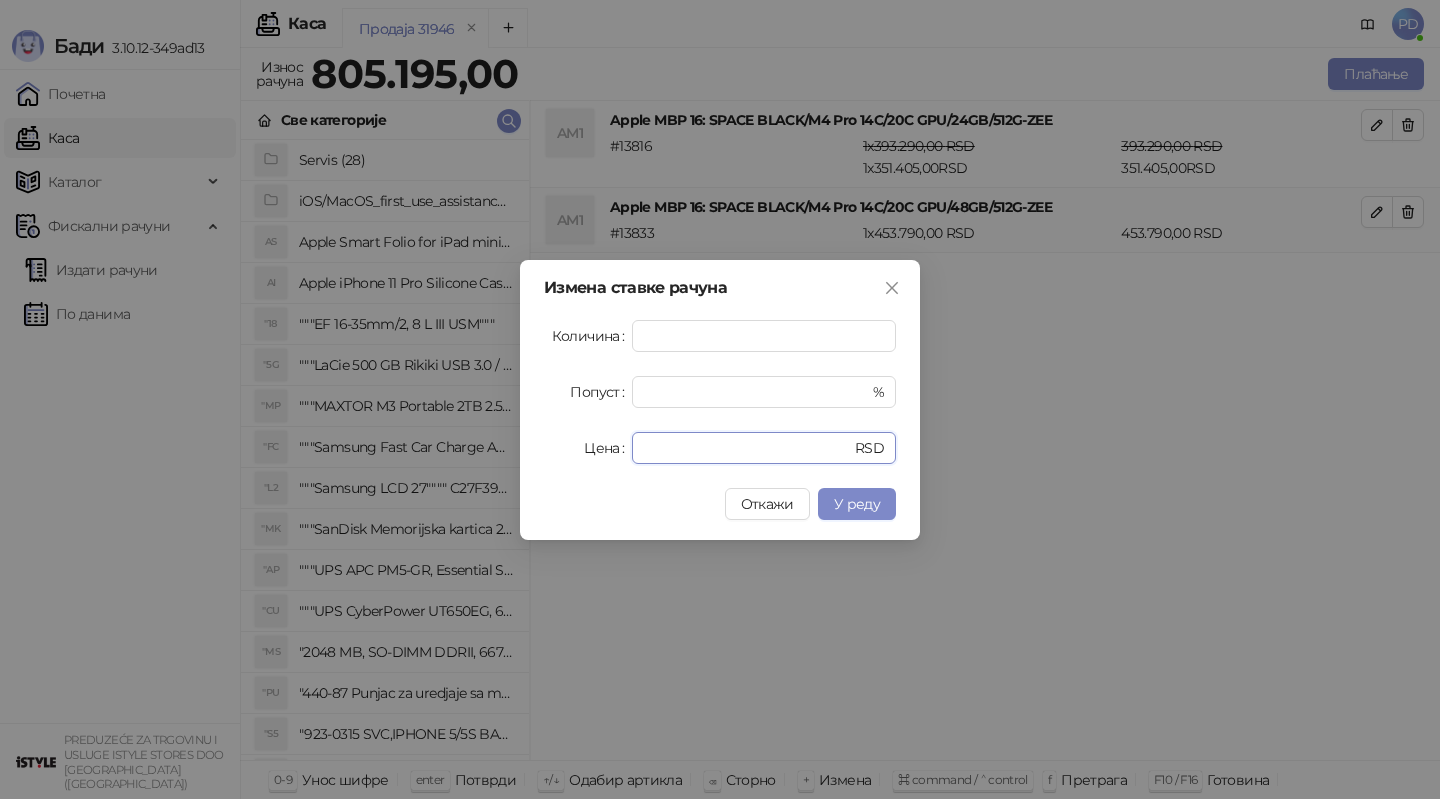 drag, startPoint x: 731, startPoint y: 439, endPoint x: 475, endPoint y: 439, distance: 256 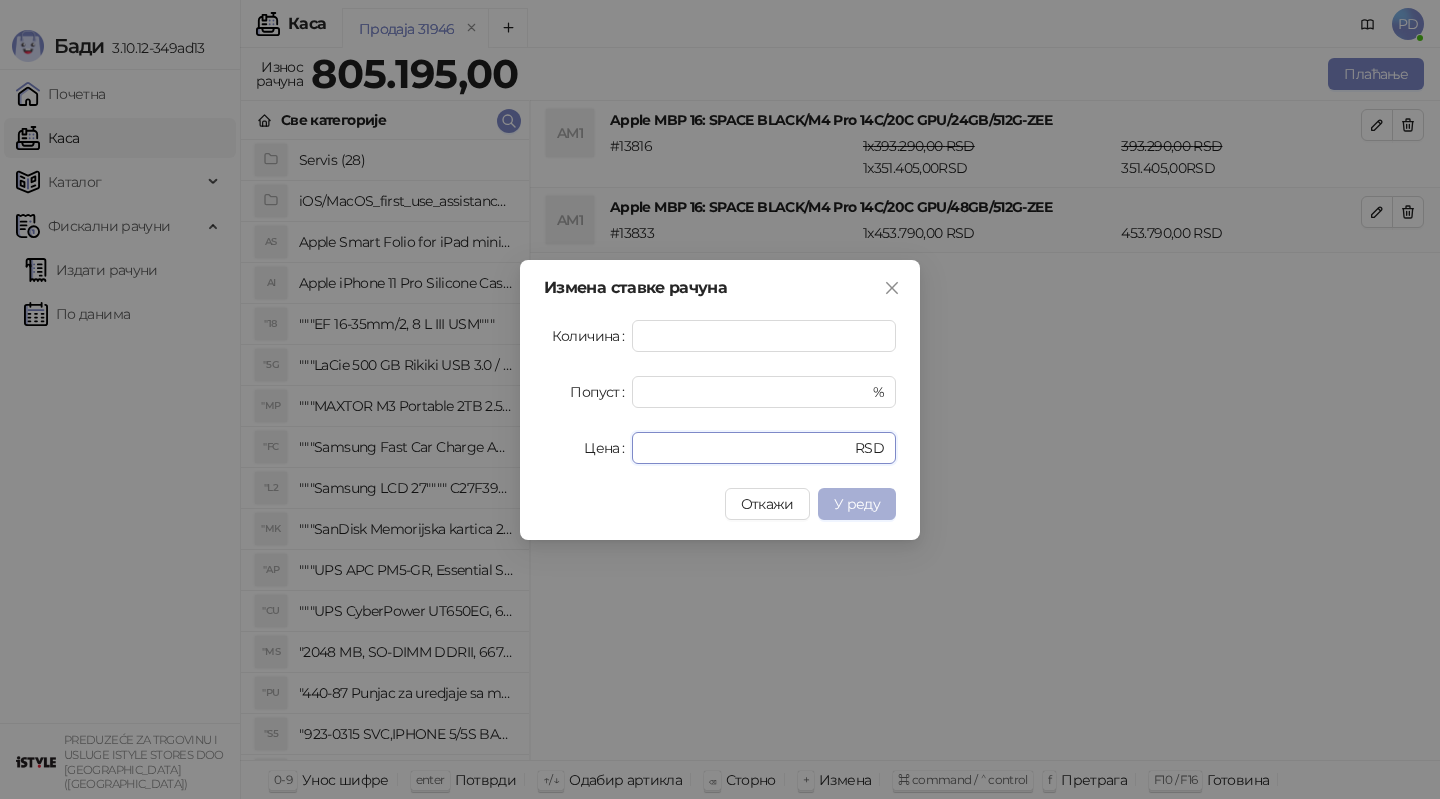 type on "******" 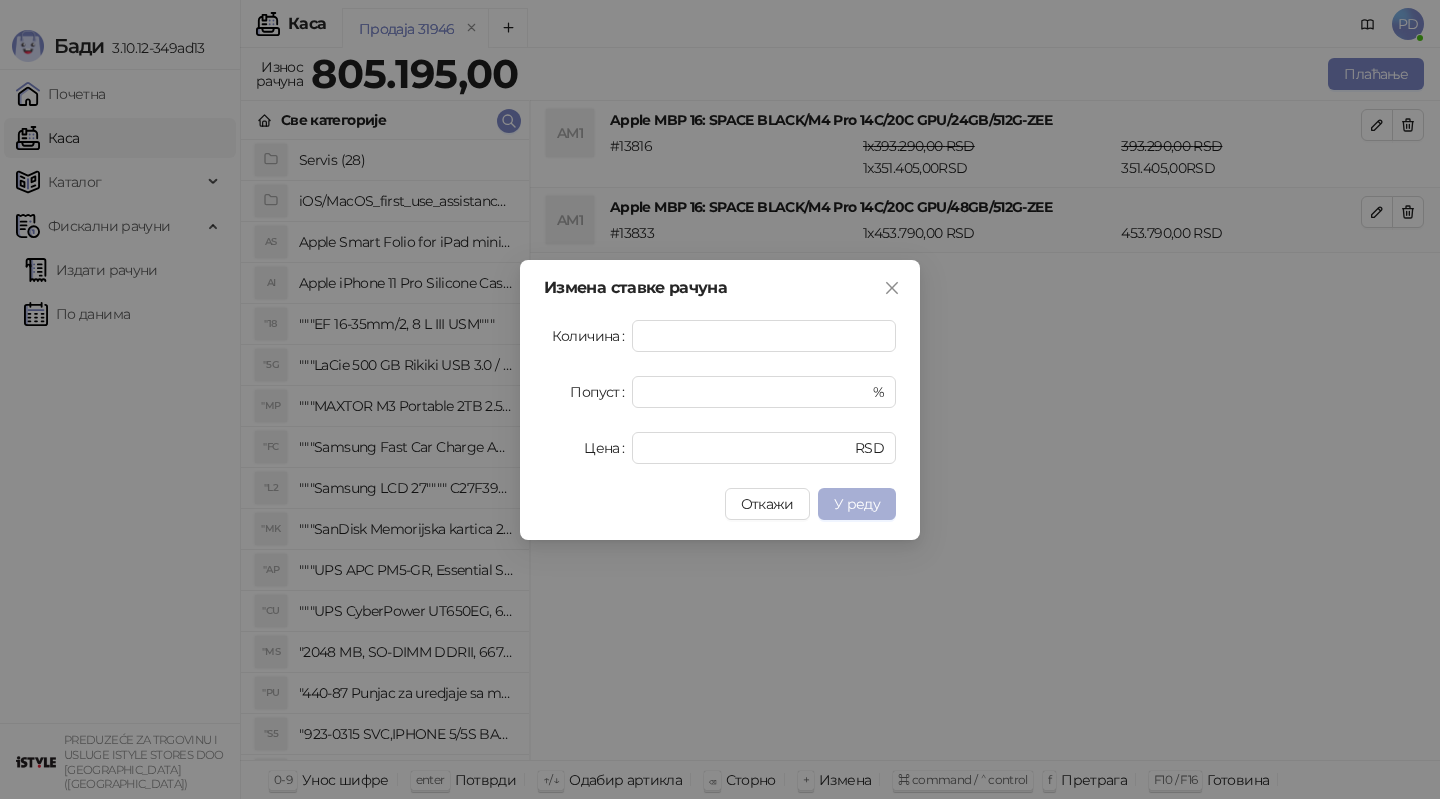 click on "У реду" at bounding box center (857, 504) 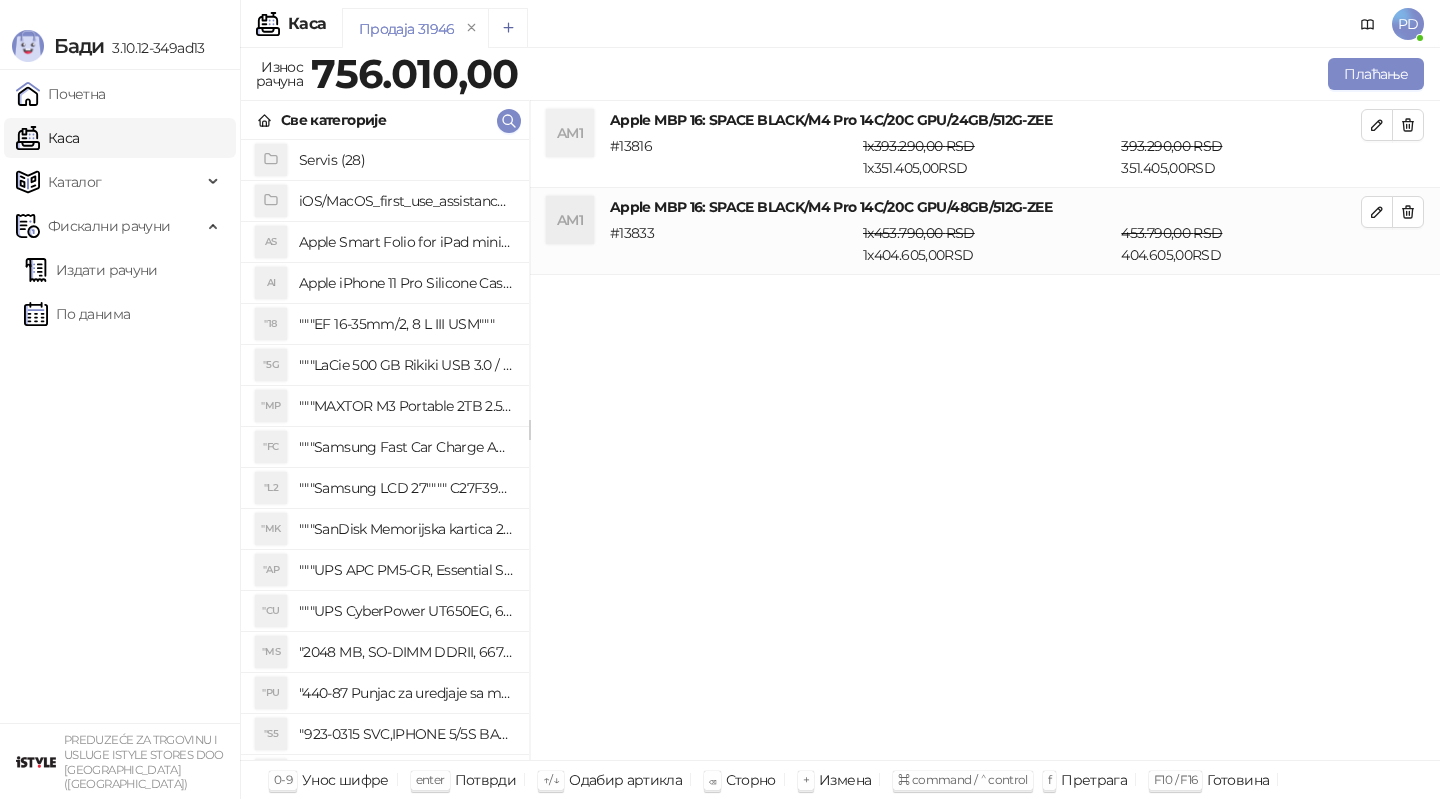 click 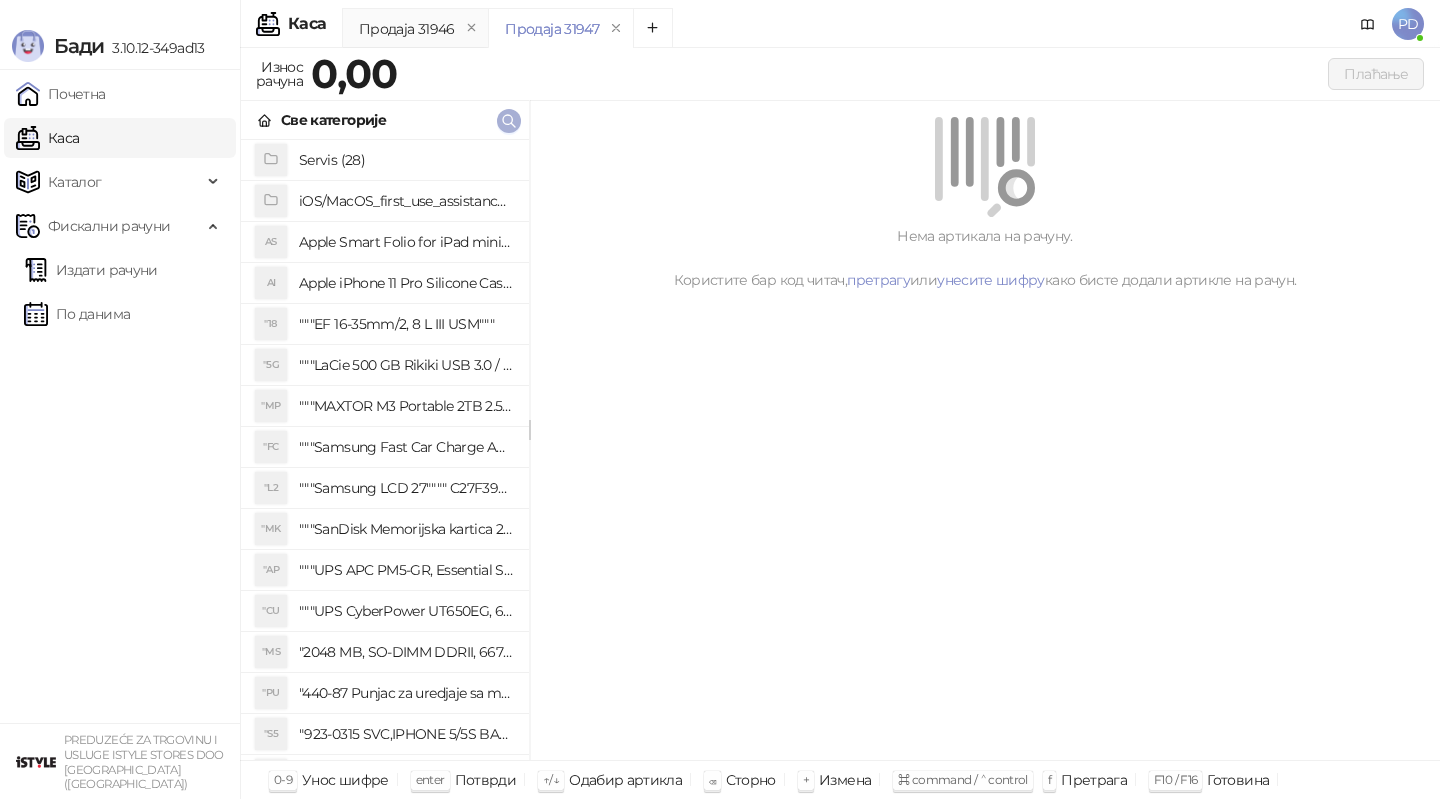 click 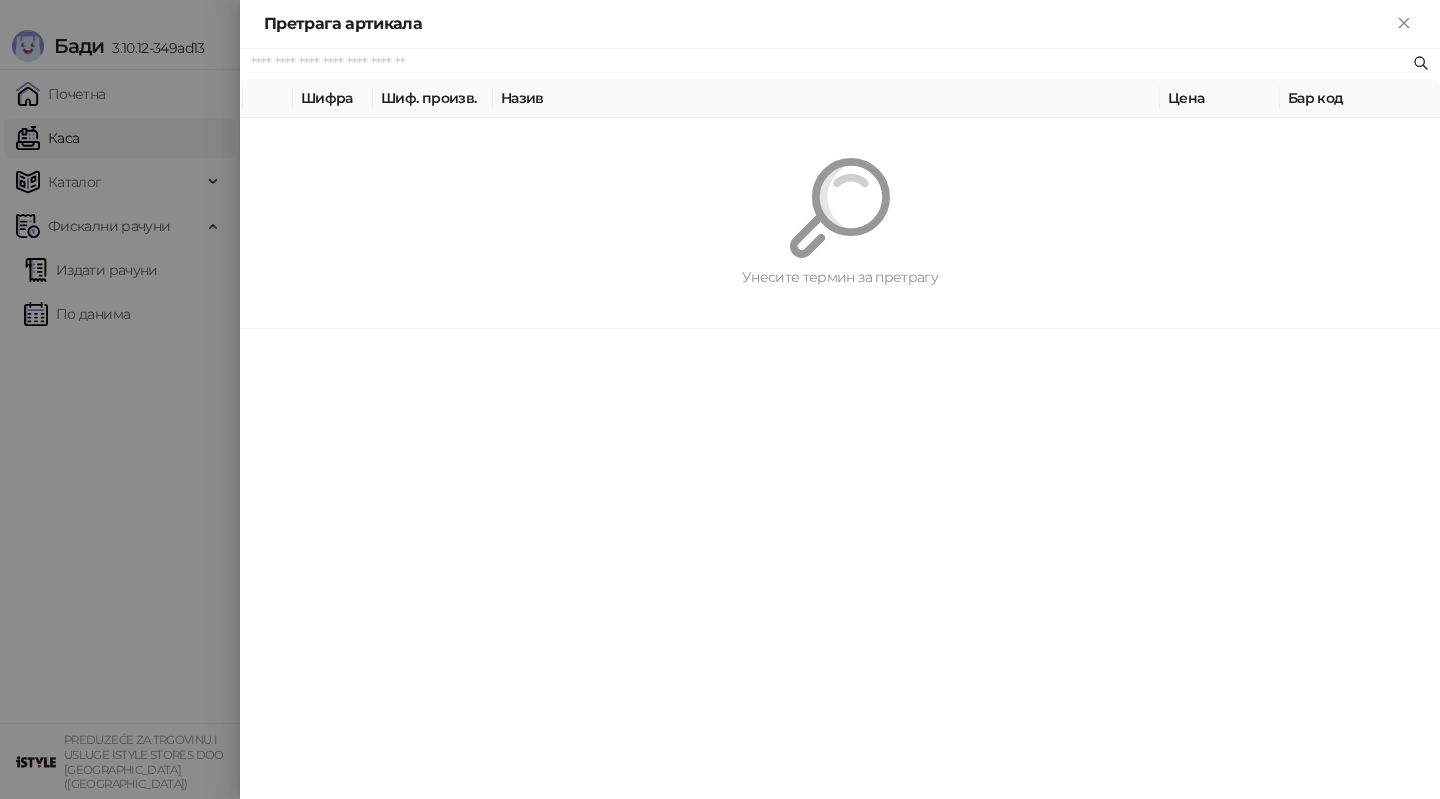paste on "*********" 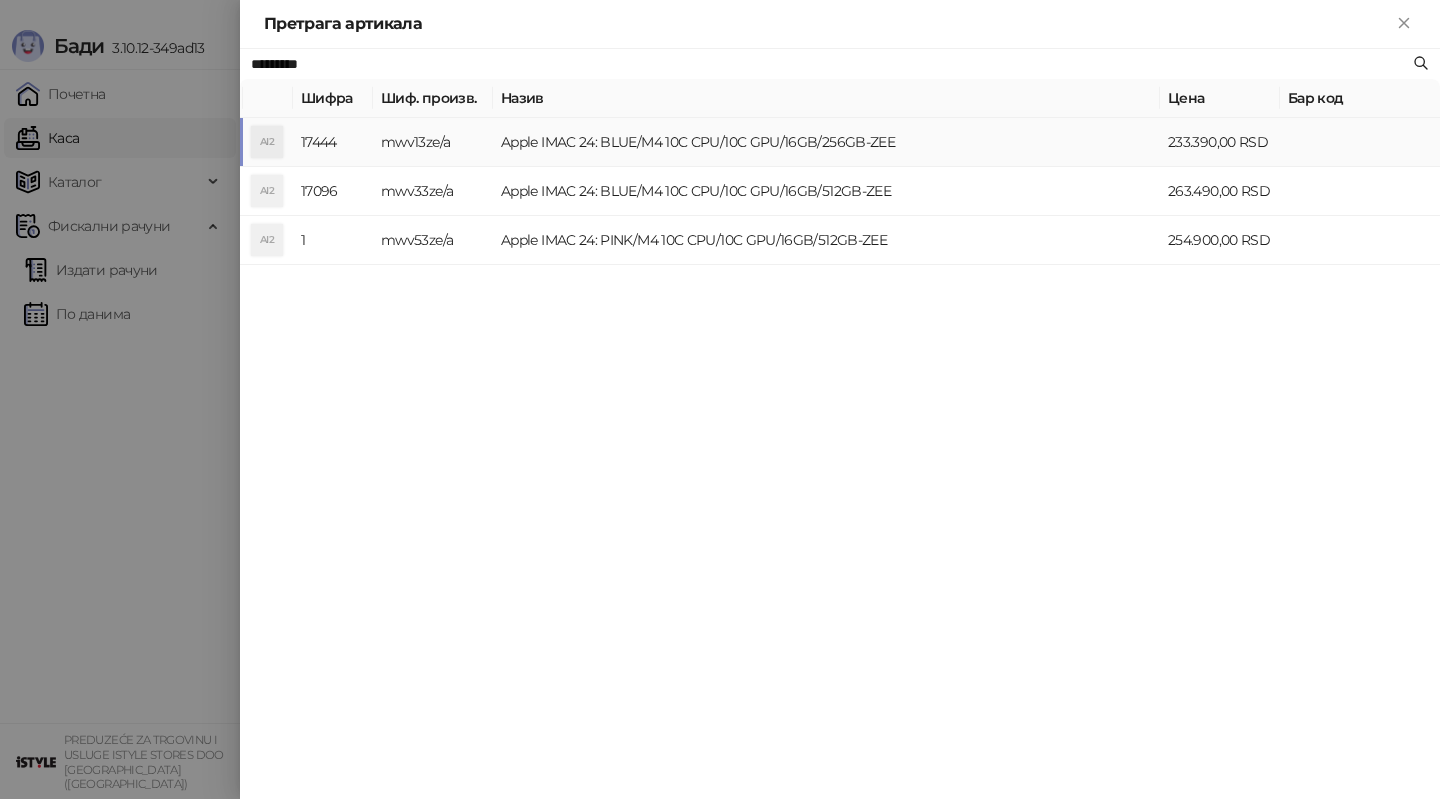 type on "*********" 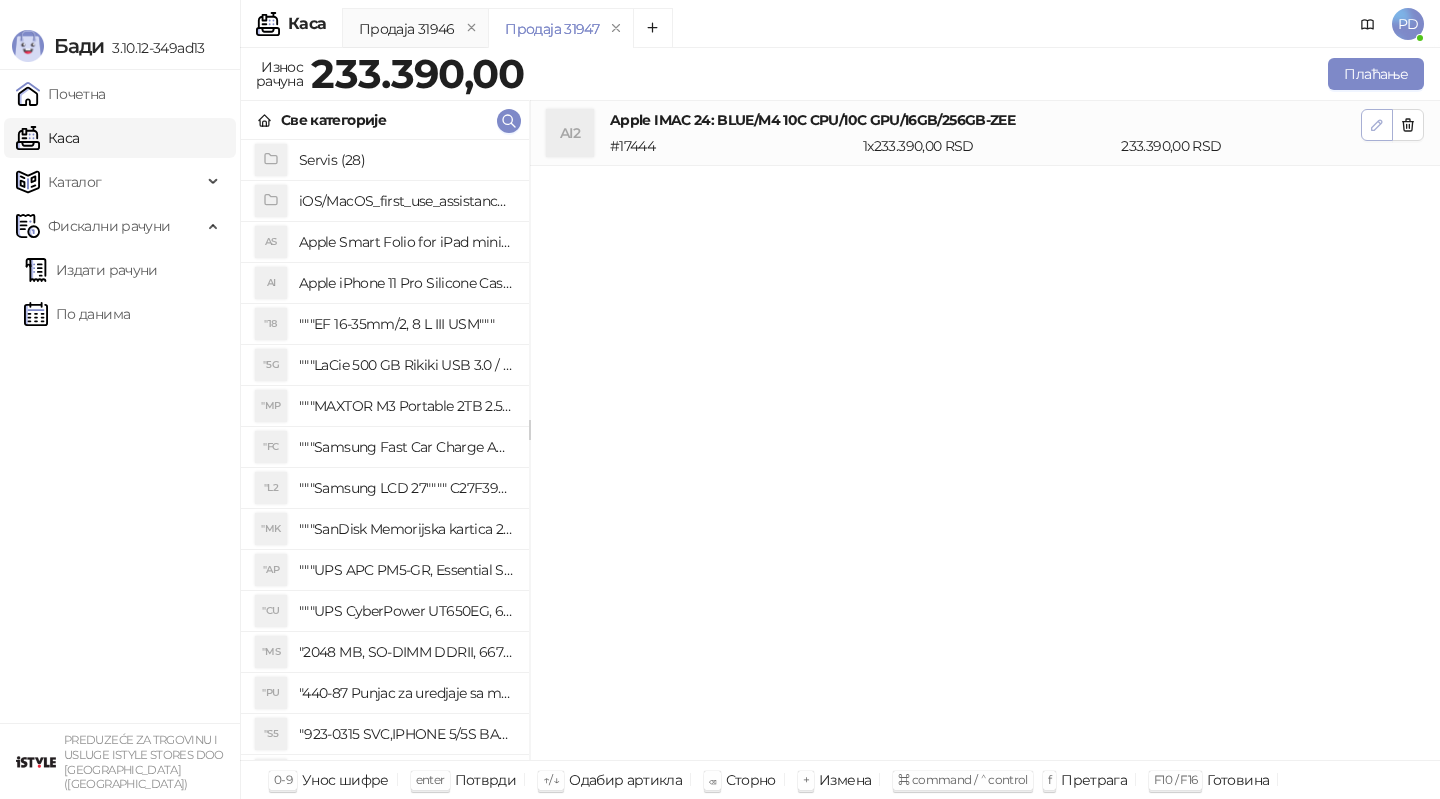 click 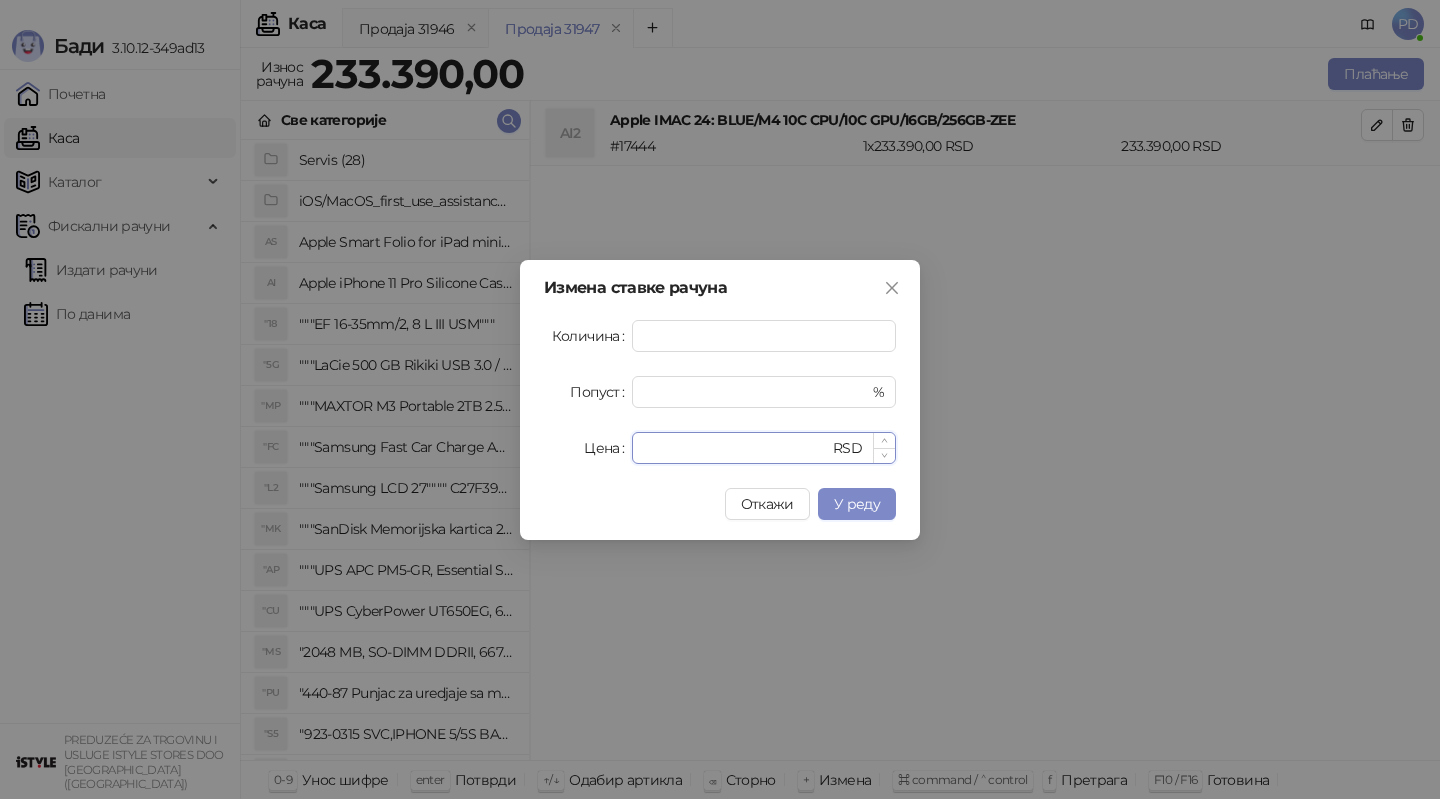 click on "******" at bounding box center [736, 448] 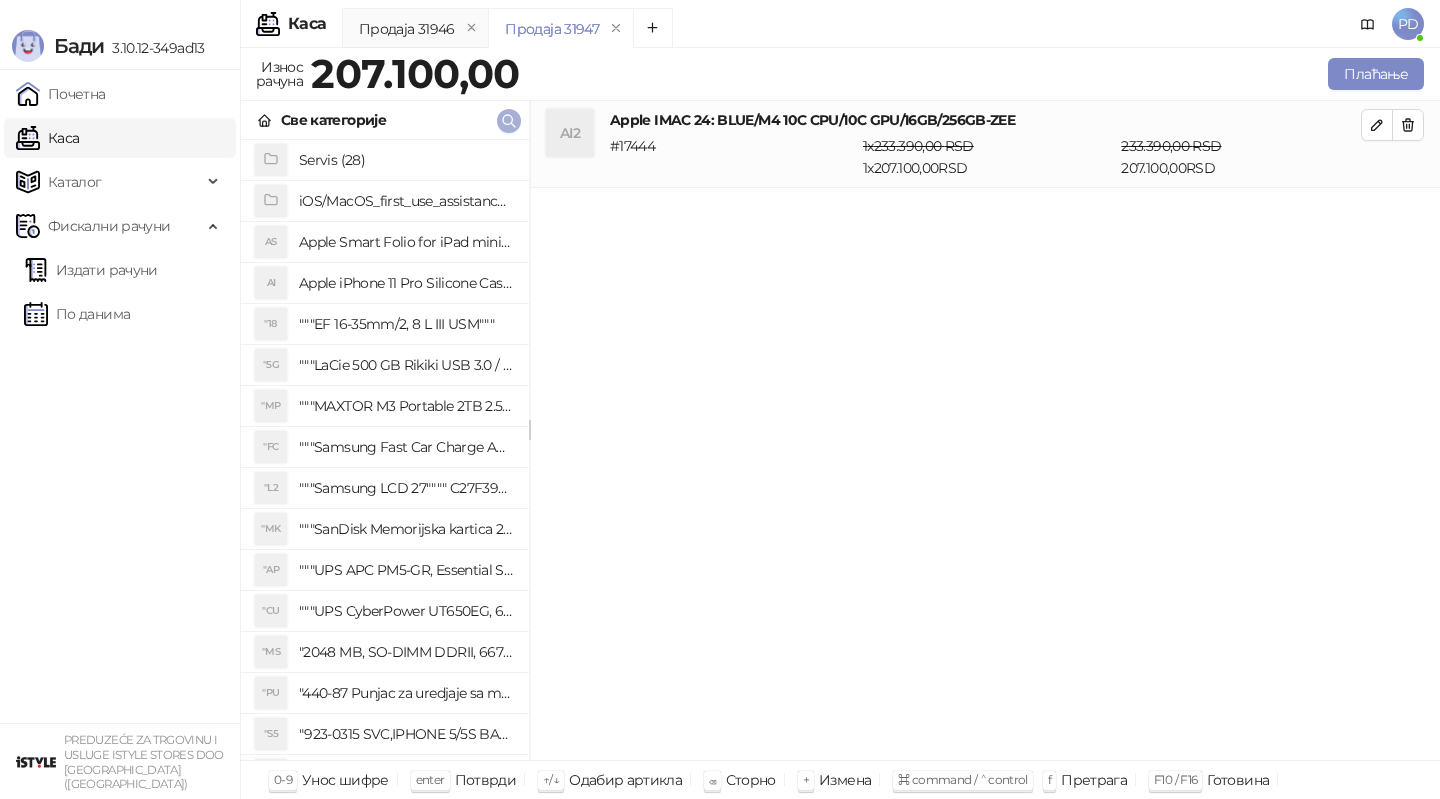 click 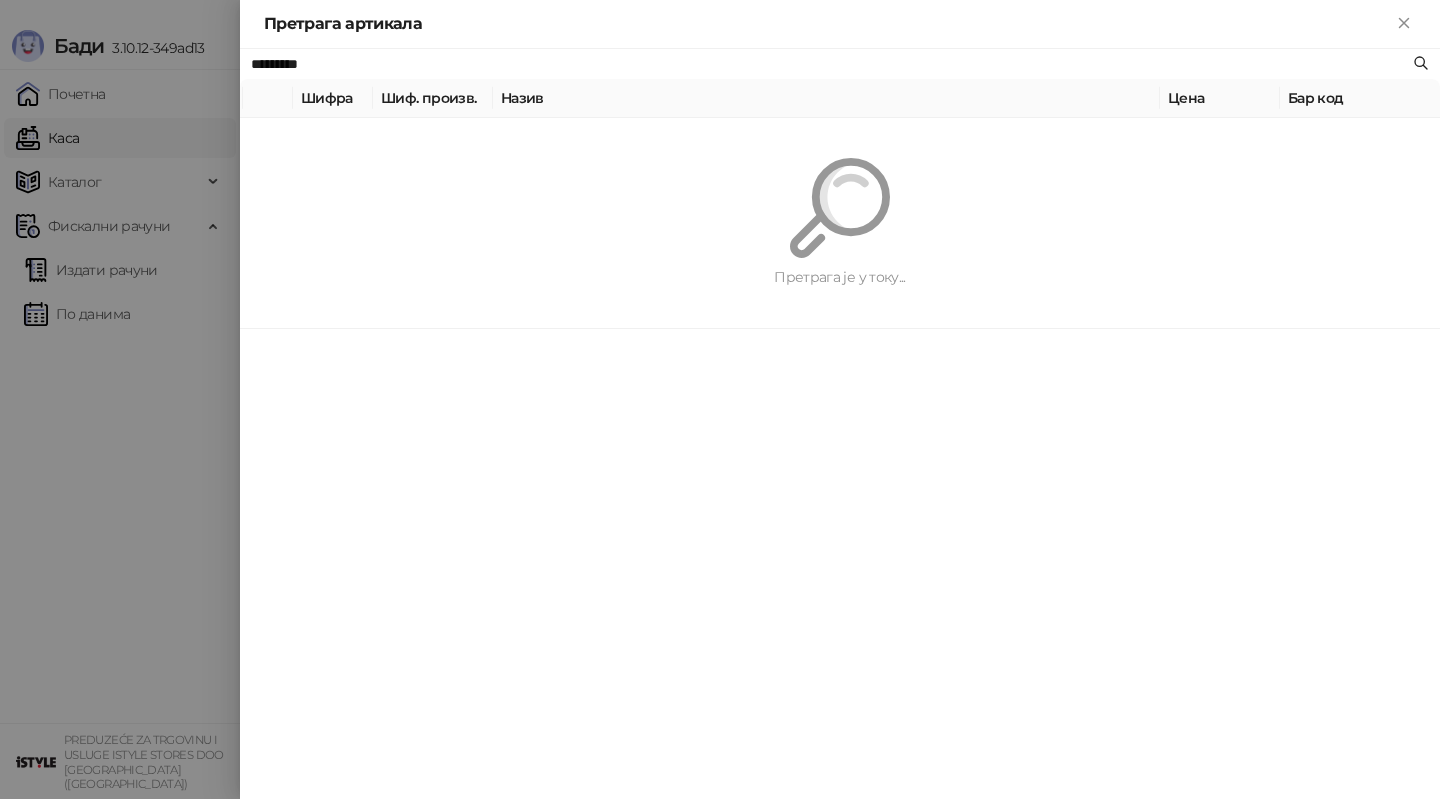 paste 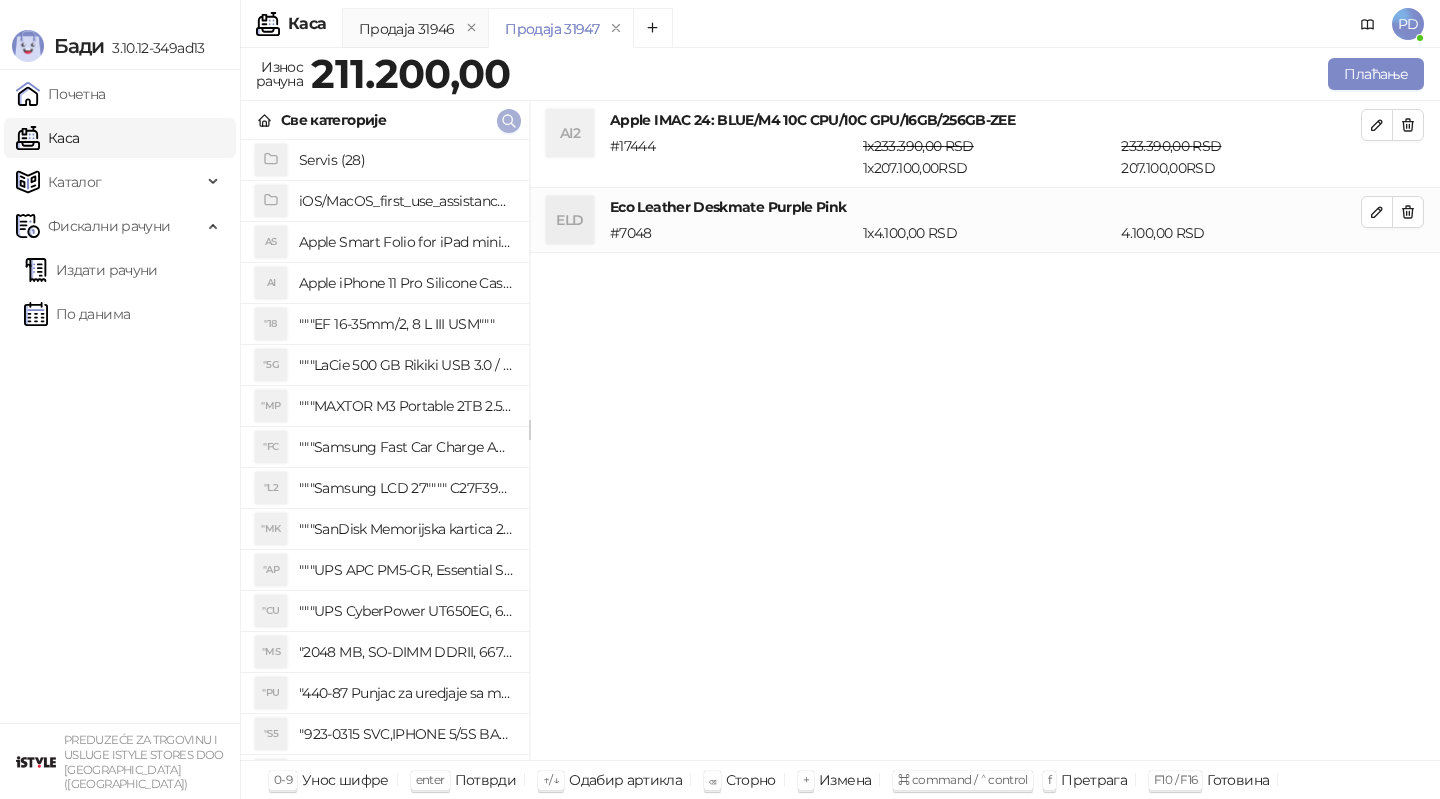click 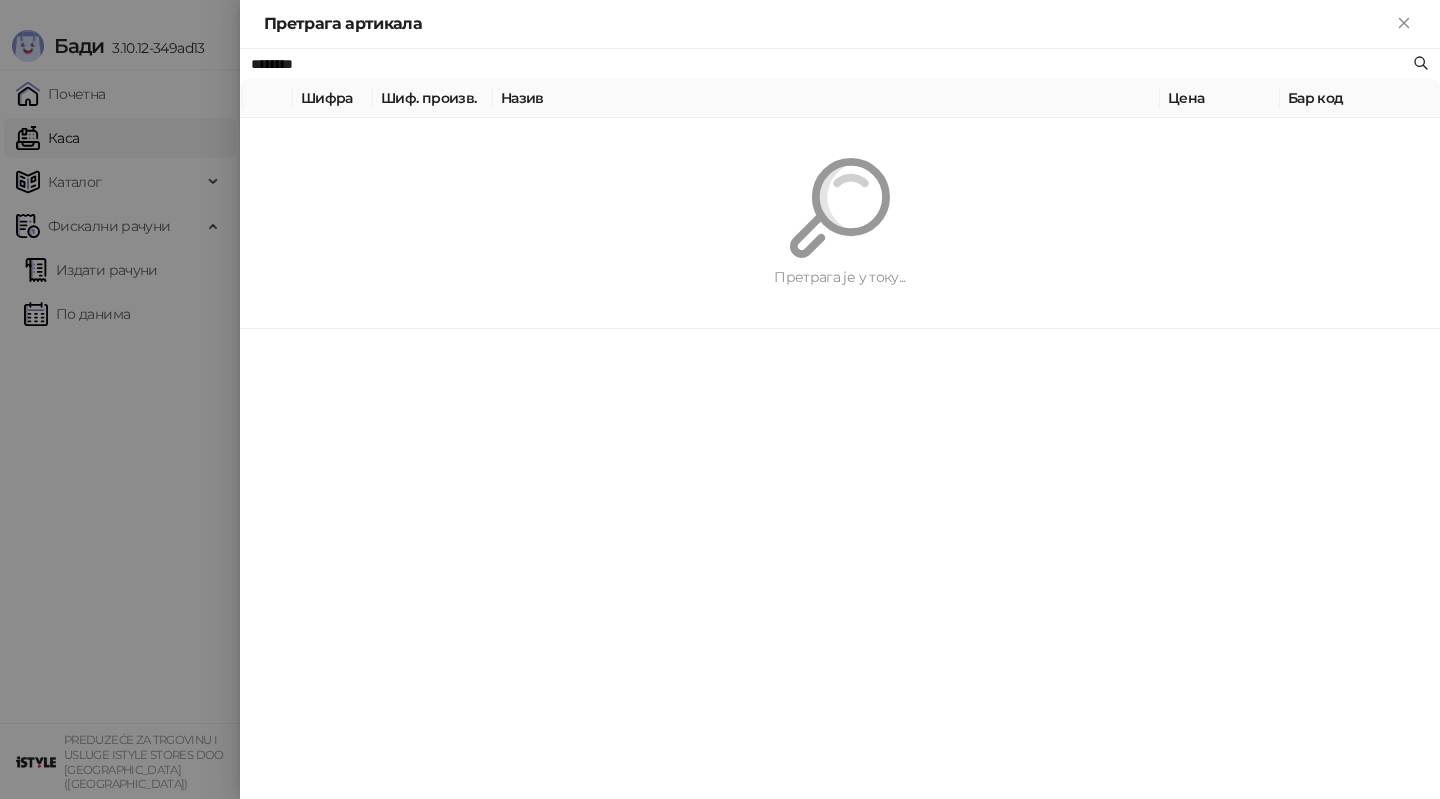 paste on "**********" 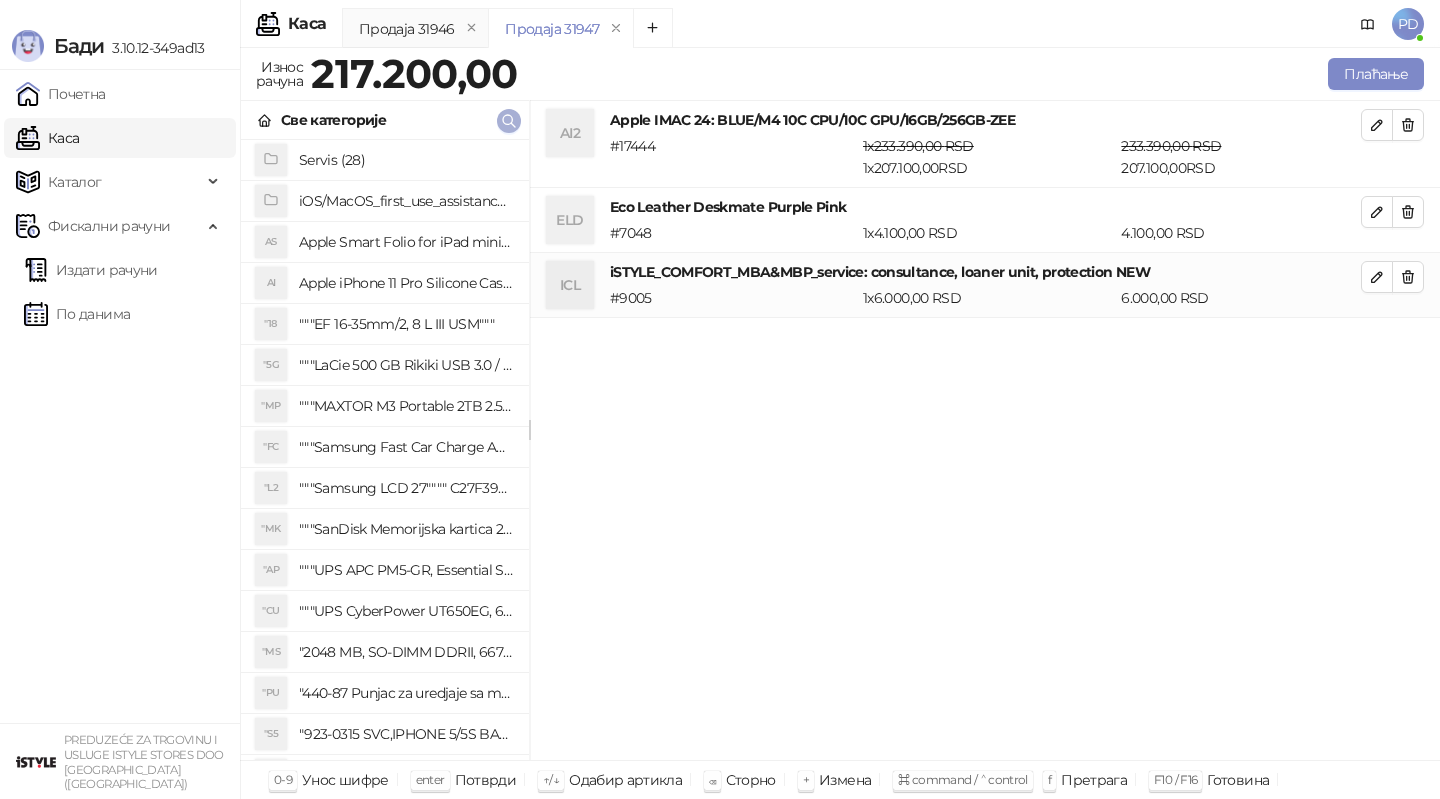 click 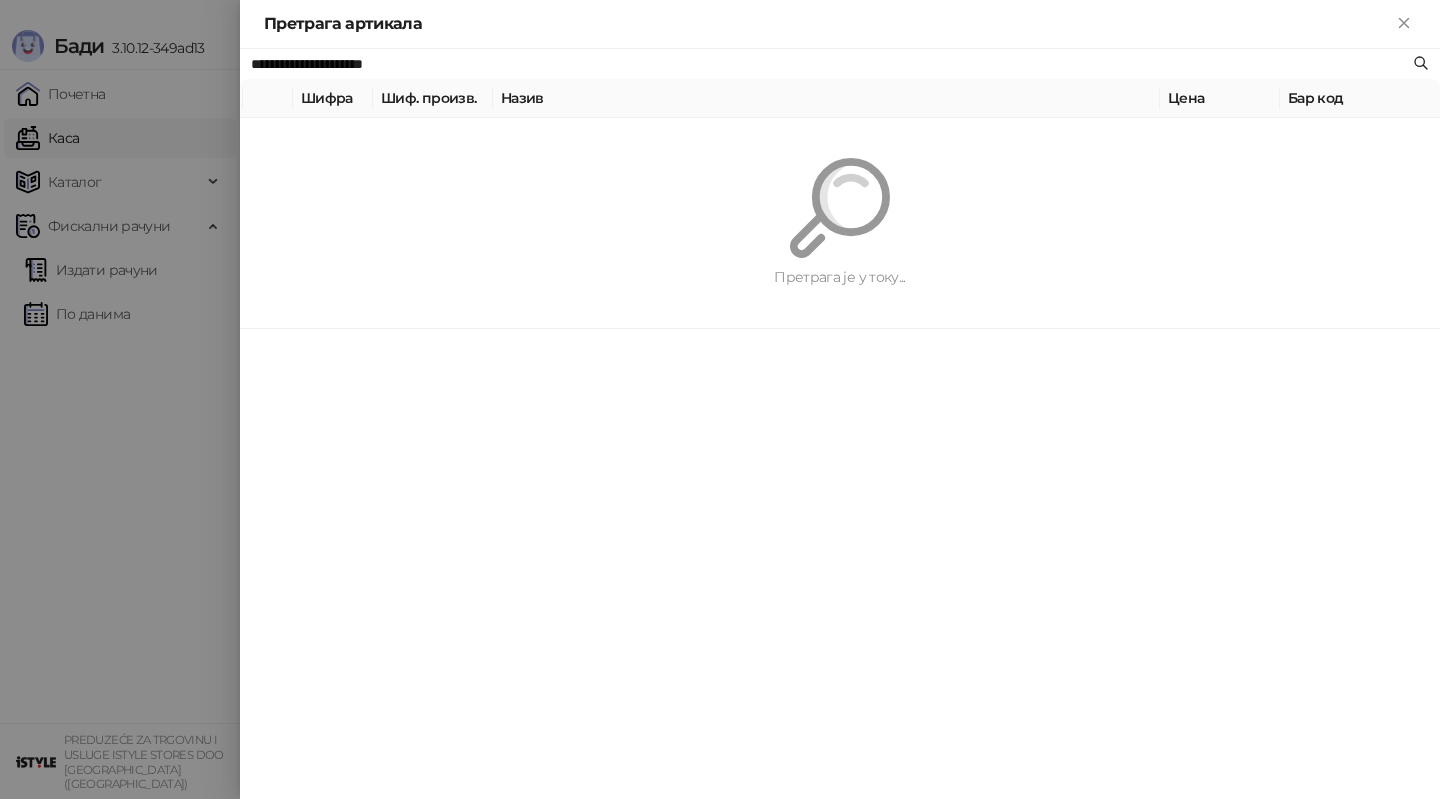 paste 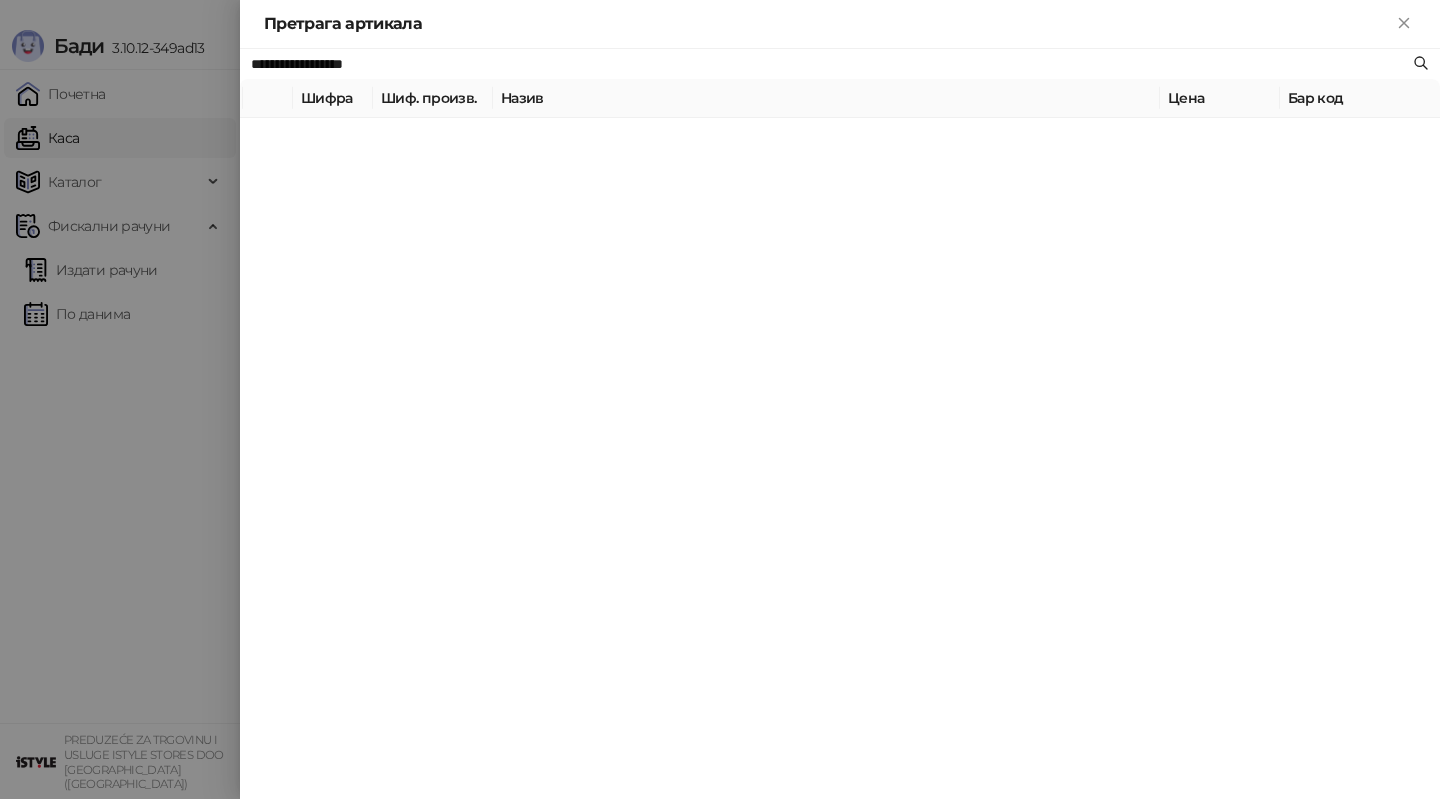 type on "**********" 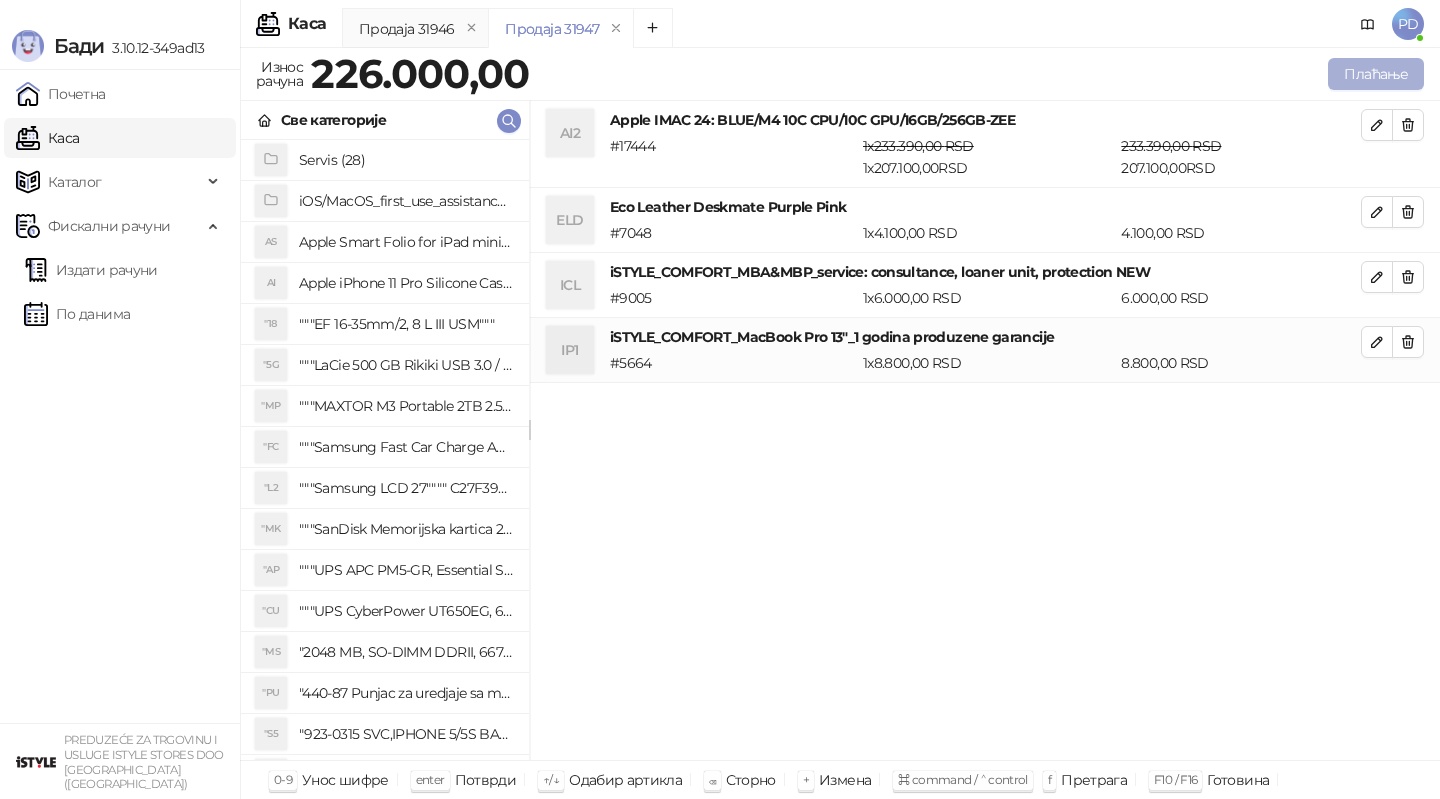 click on "Плаћање" at bounding box center [1376, 74] 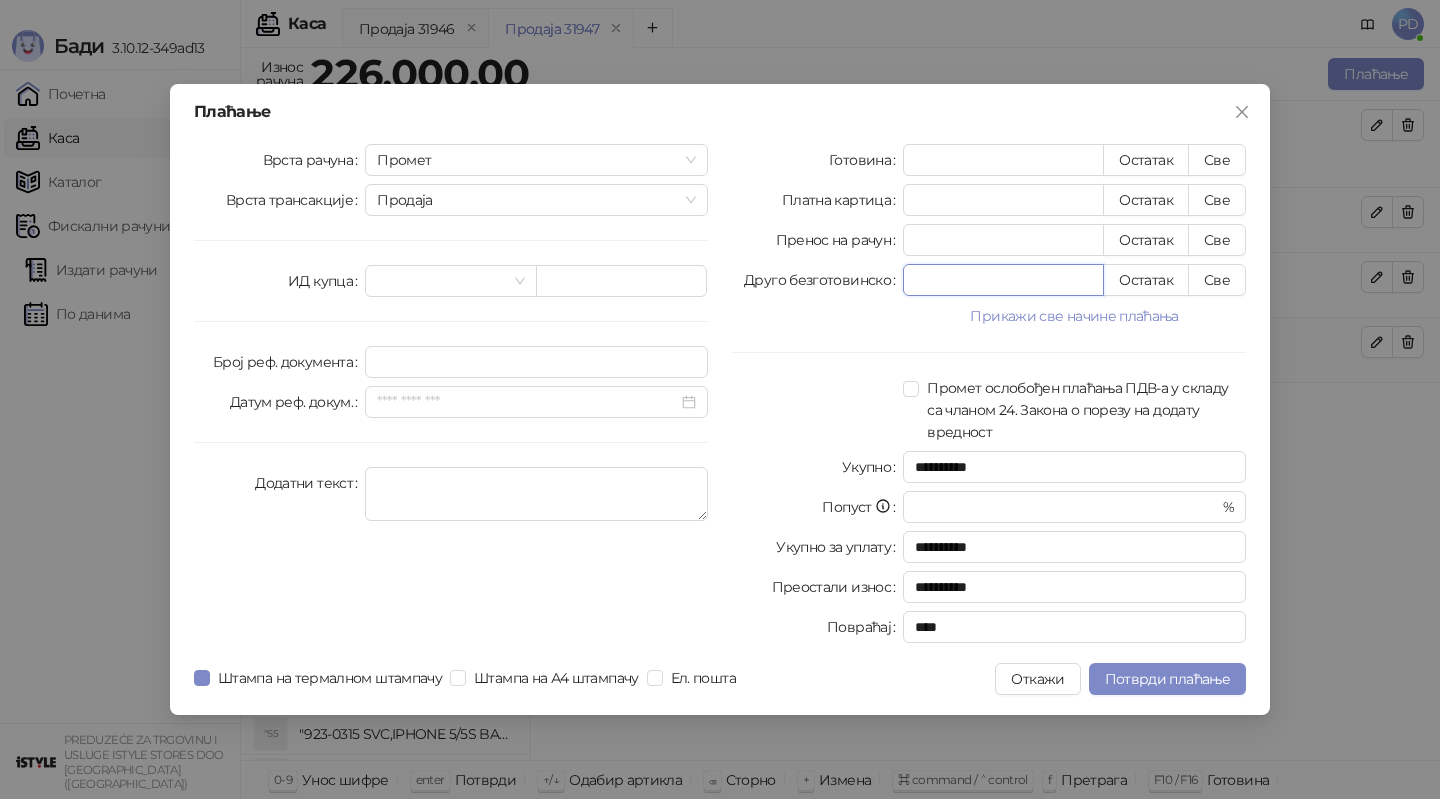 click on "*" at bounding box center (1003, 280) 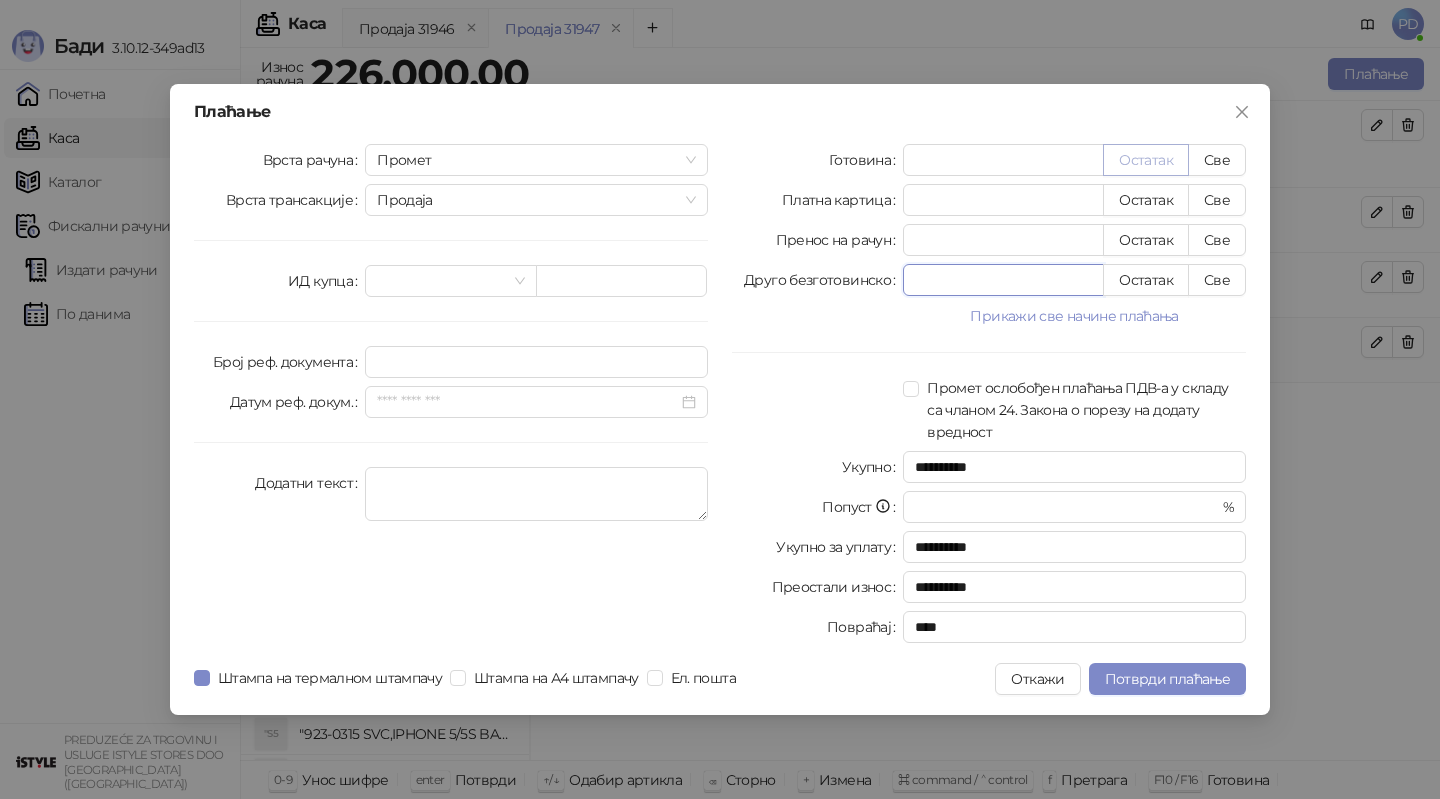type on "*****" 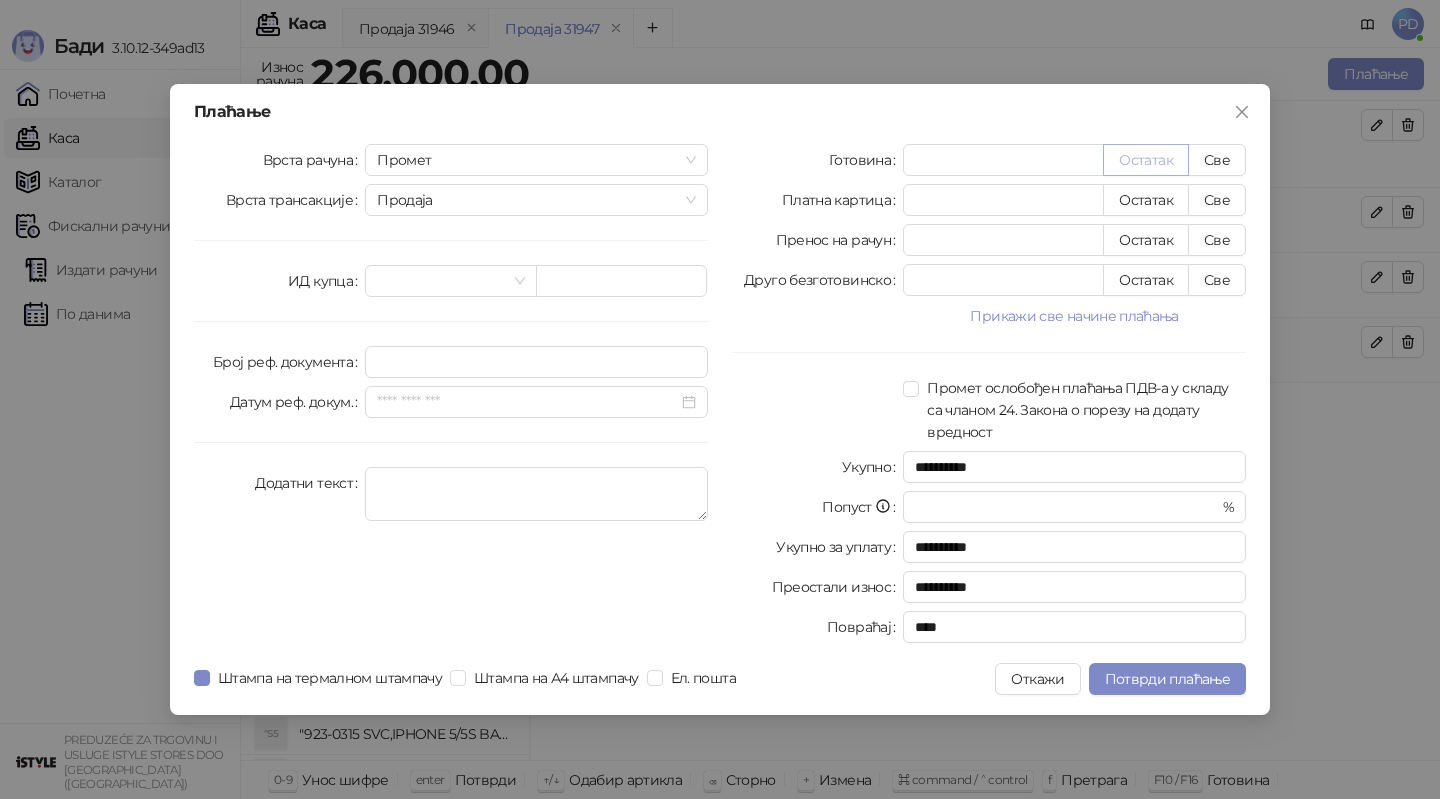 click on "Остатак" at bounding box center (1146, 160) 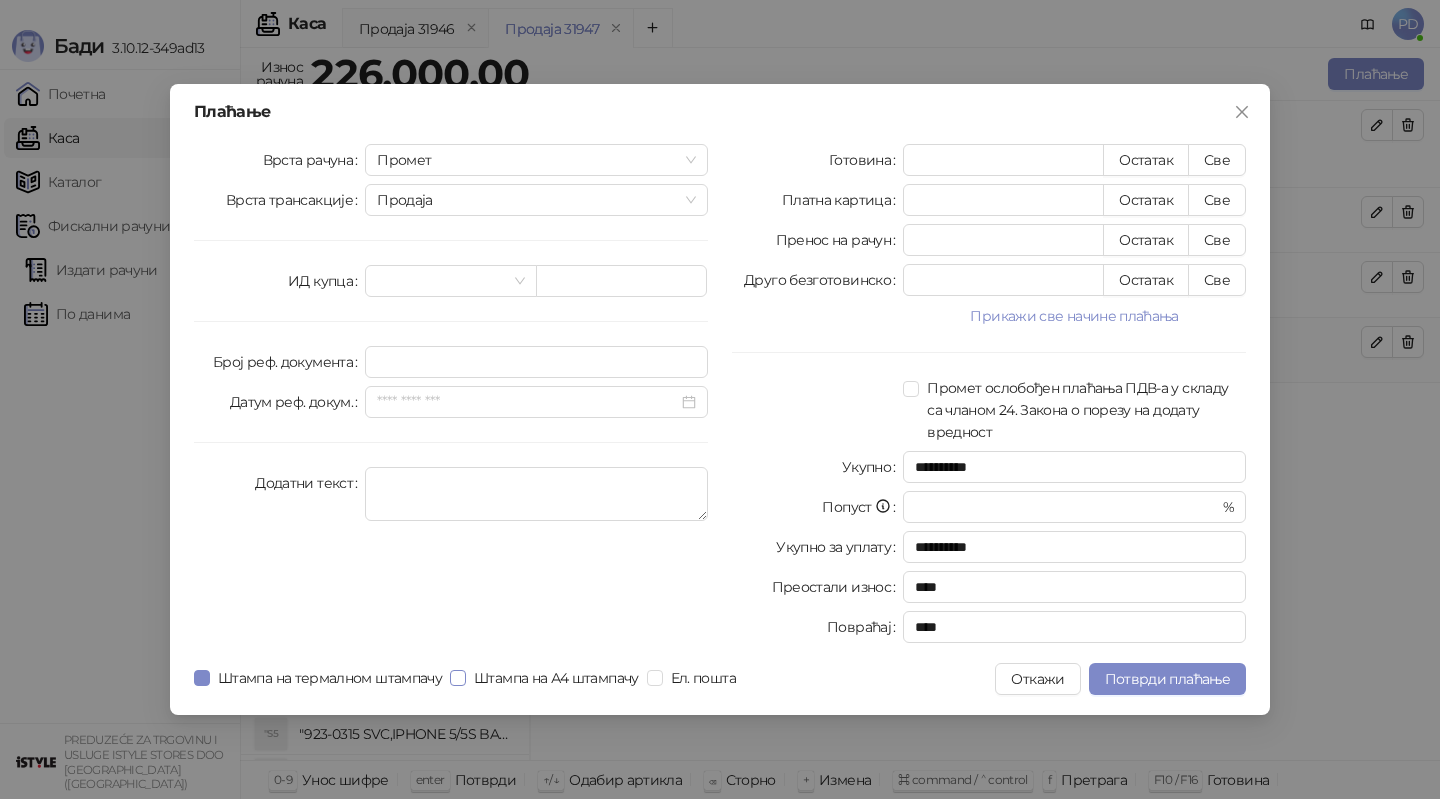 click on "Штампа на А4 штампачу" at bounding box center [556, 678] 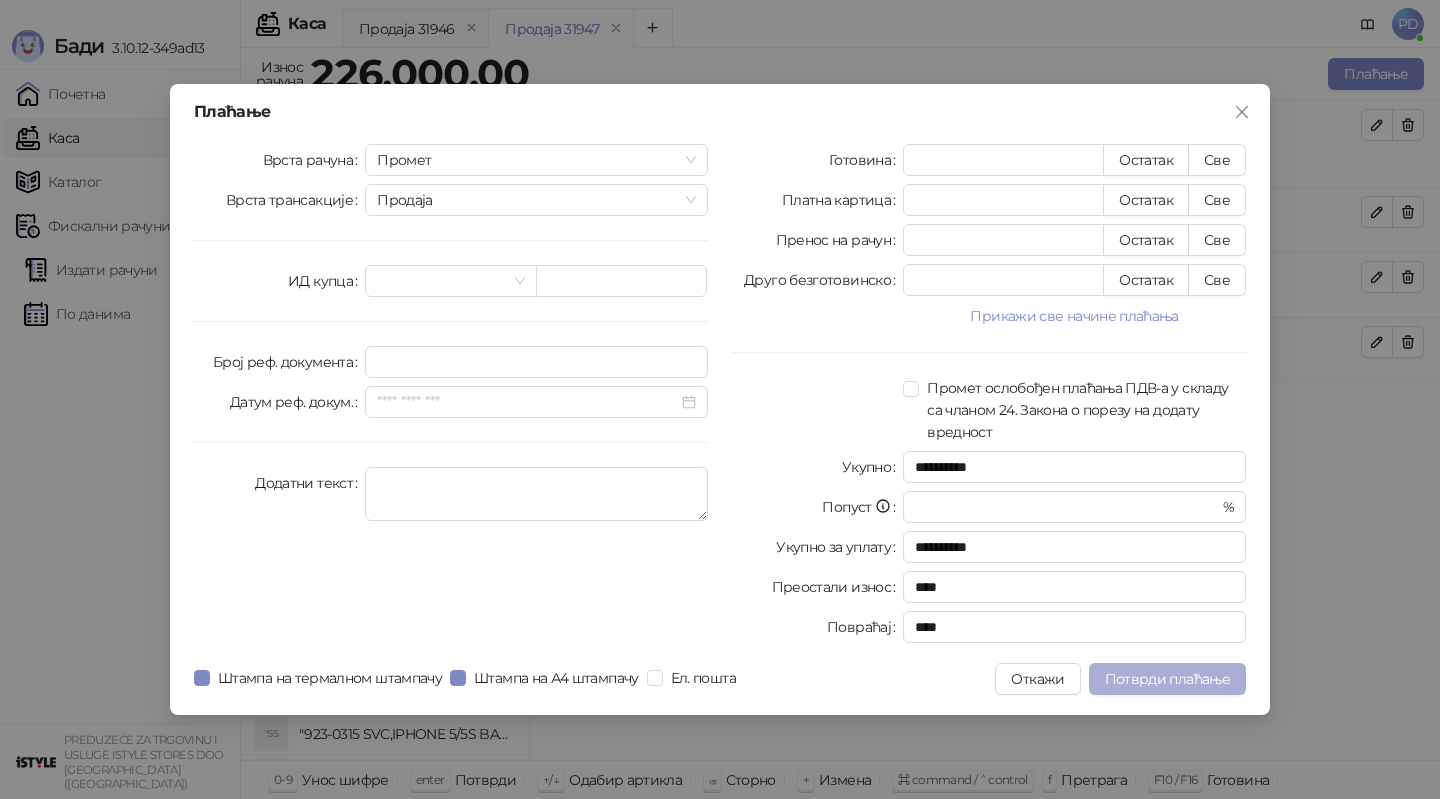 click on "Потврди плаћање" at bounding box center (1167, 679) 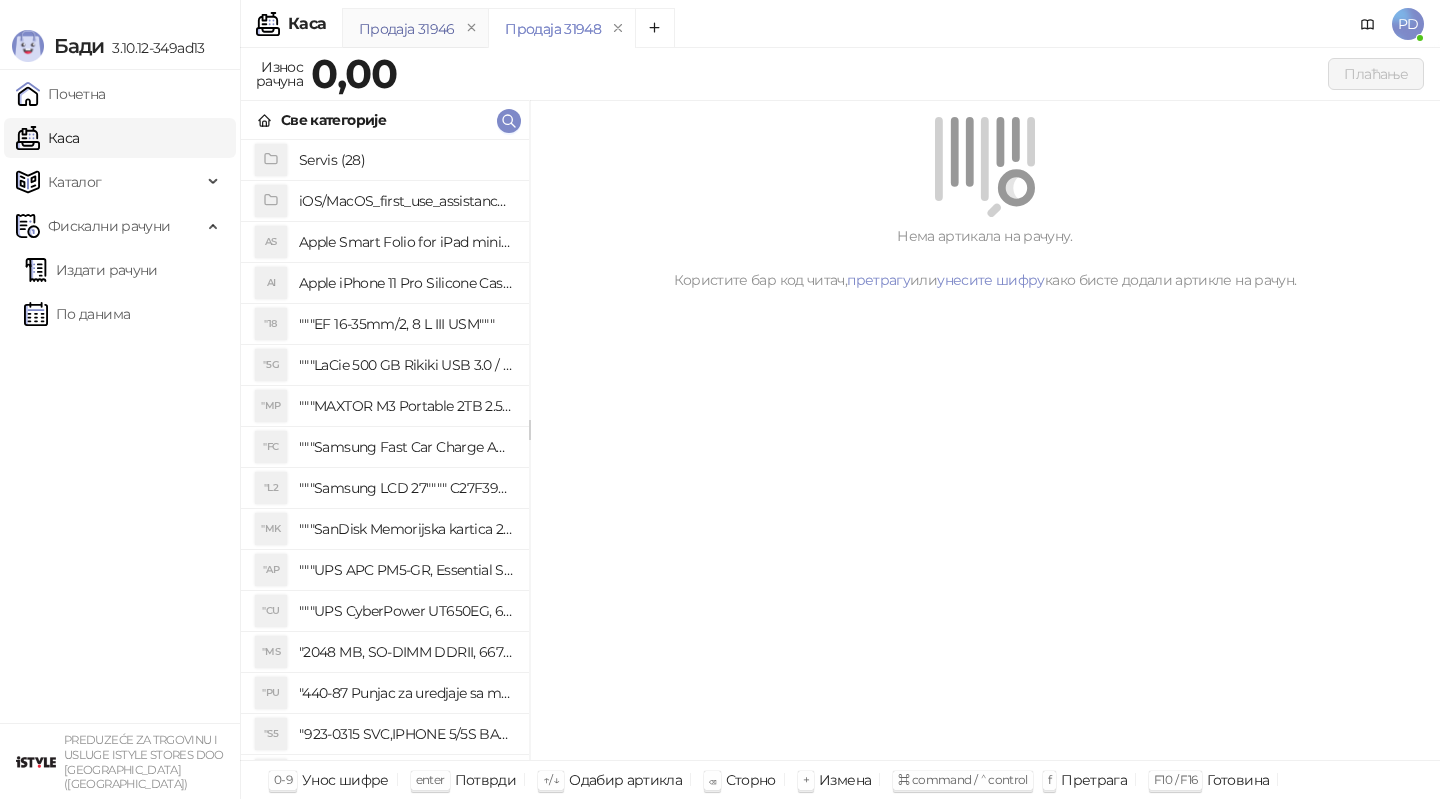 click on "Продаја 31946" at bounding box center (407, 29) 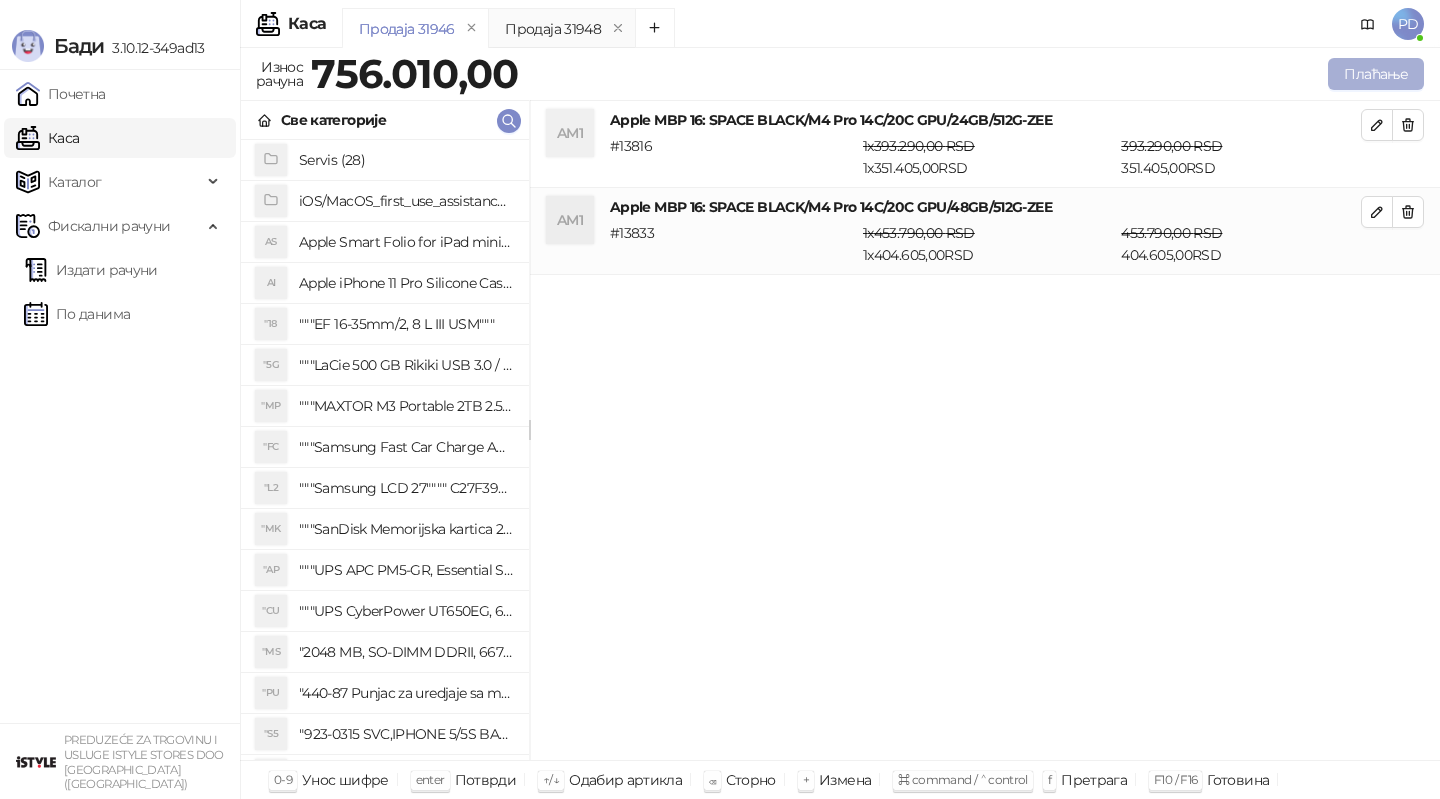 click on "Плаћање" at bounding box center (1376, 74) 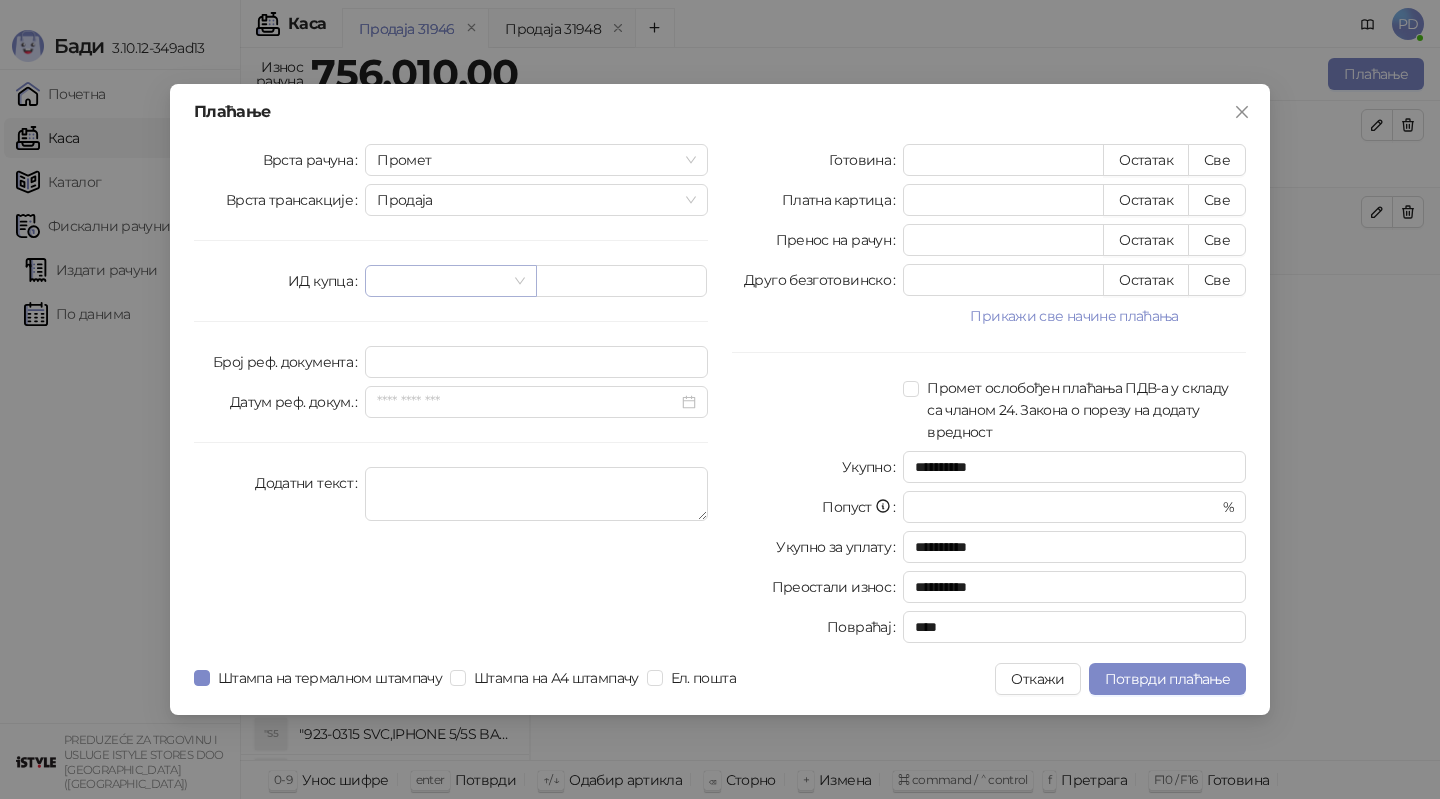 click at bounding box center [441, 281] 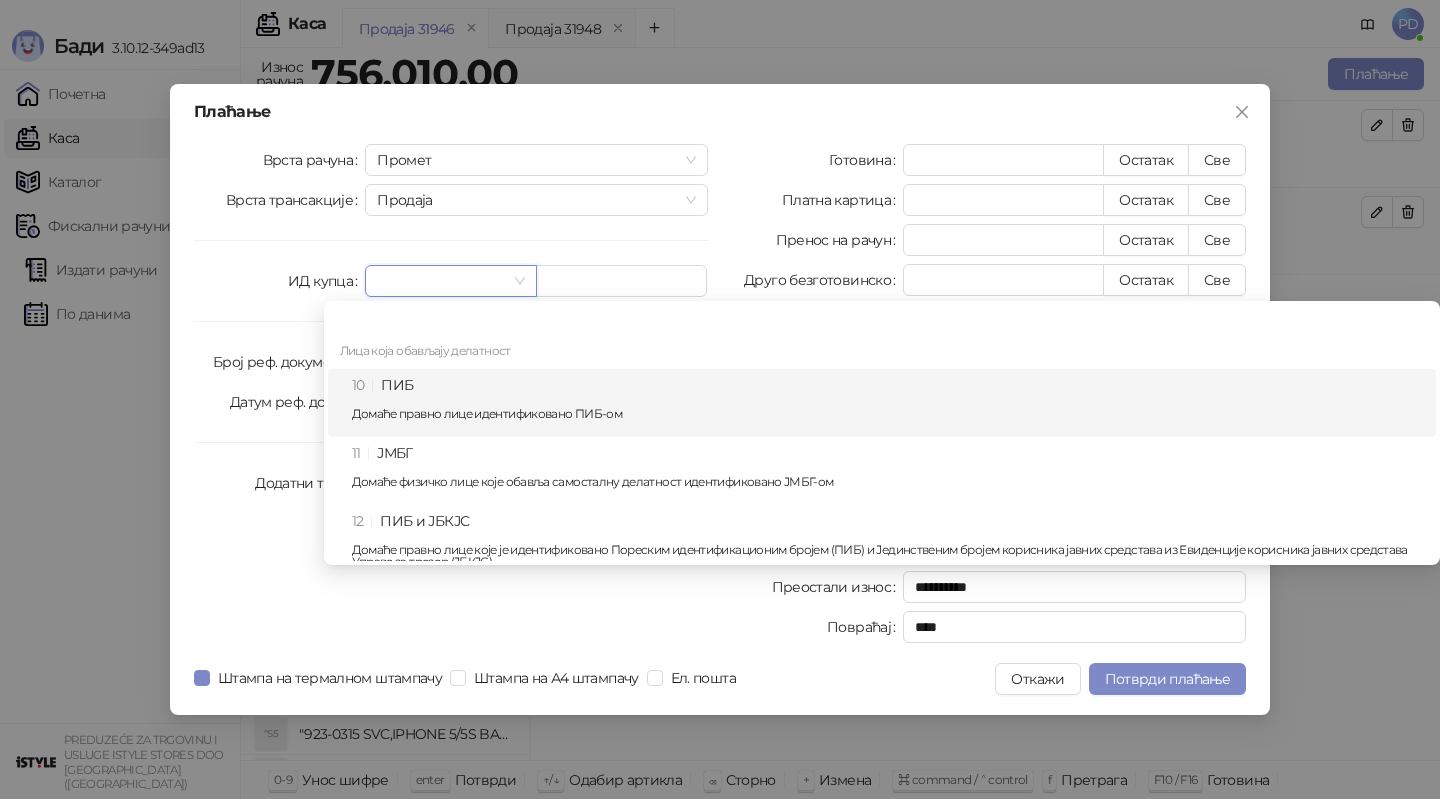click on "10 ПИБ Домаће правно лице идентификовано ПИБ-ом" at bounding box center [888, 403] 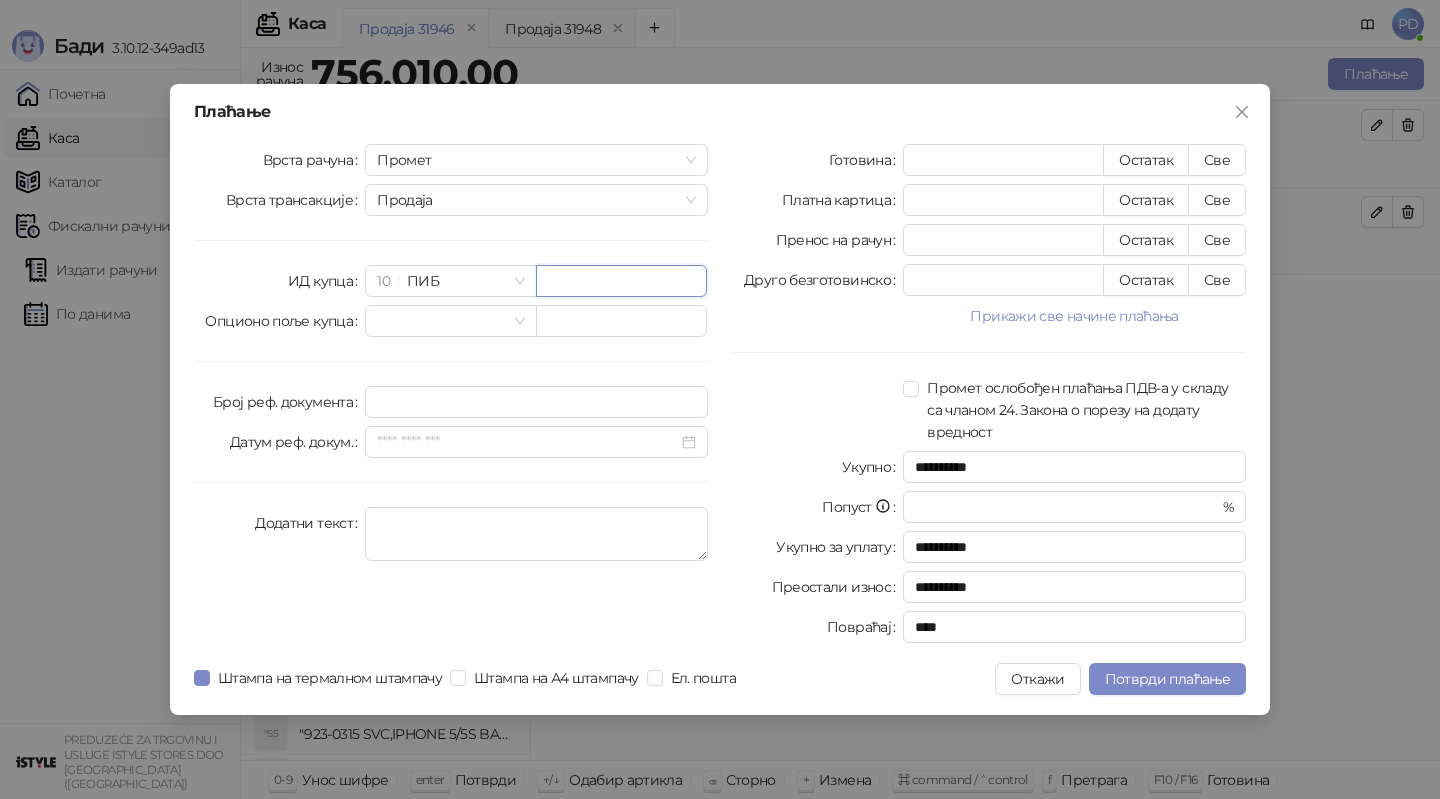 paste on "*********" 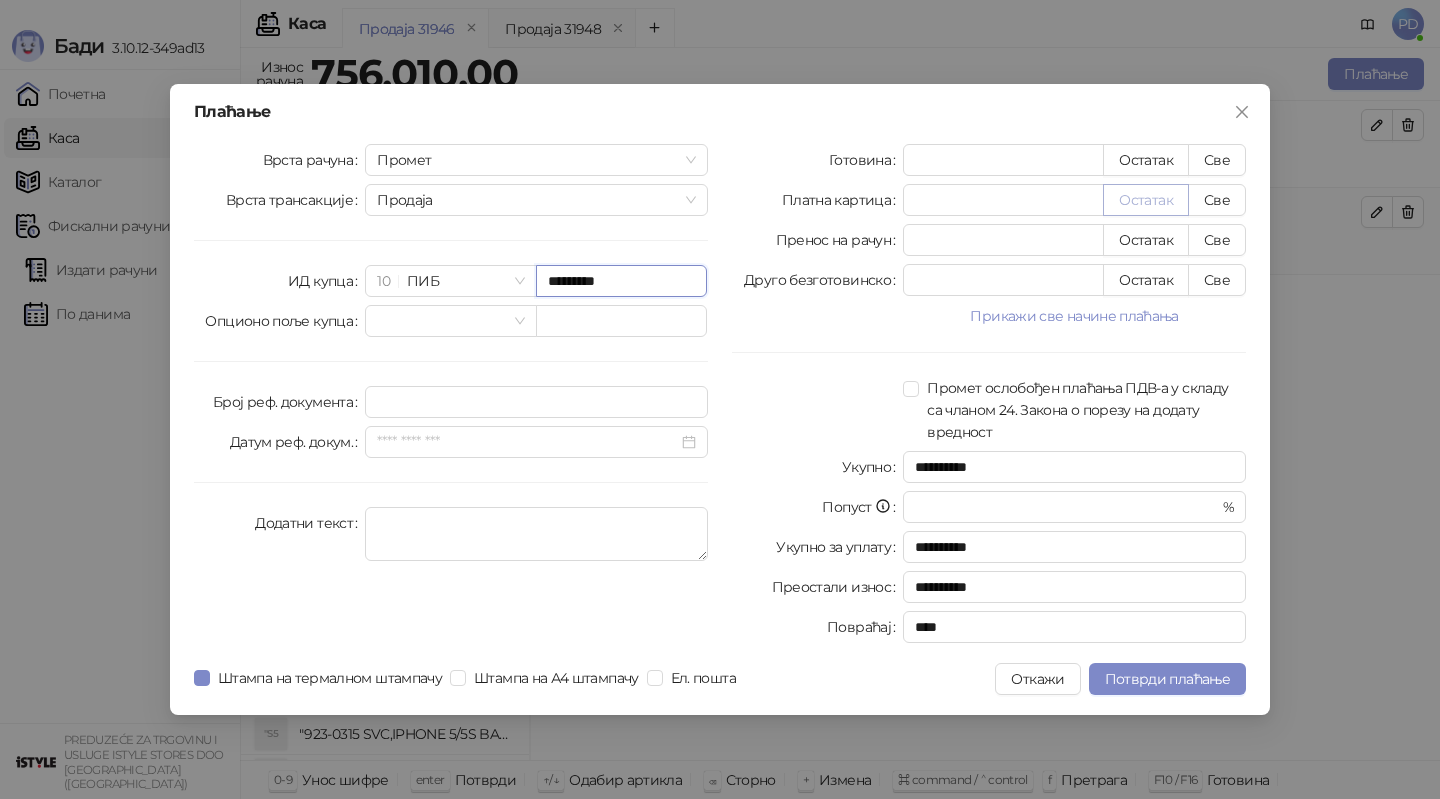 type on "*********" 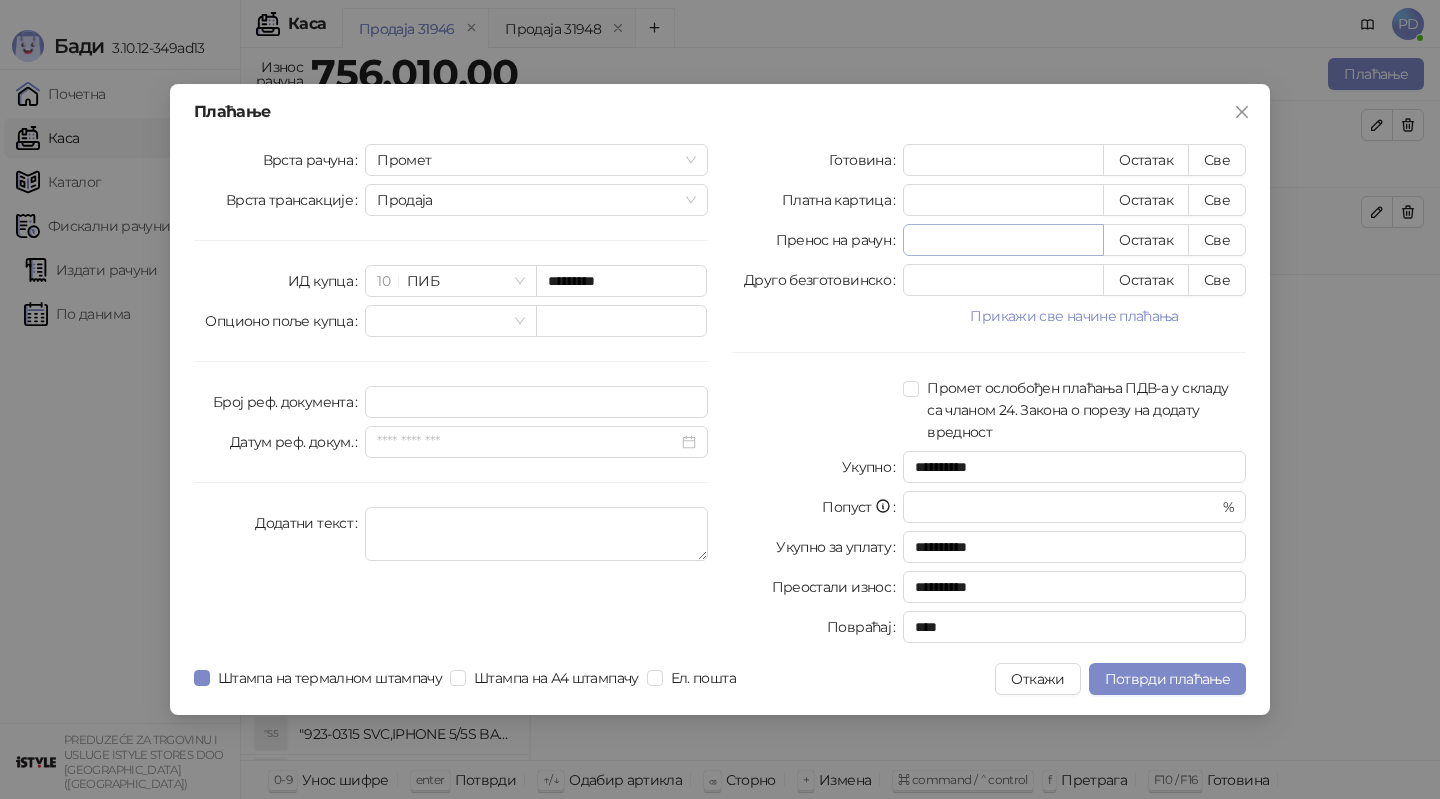 drag, startPoint x: 1146, startPoint y: 203, endPoint x: 993, endPoint y: 241, distance: 157.64835 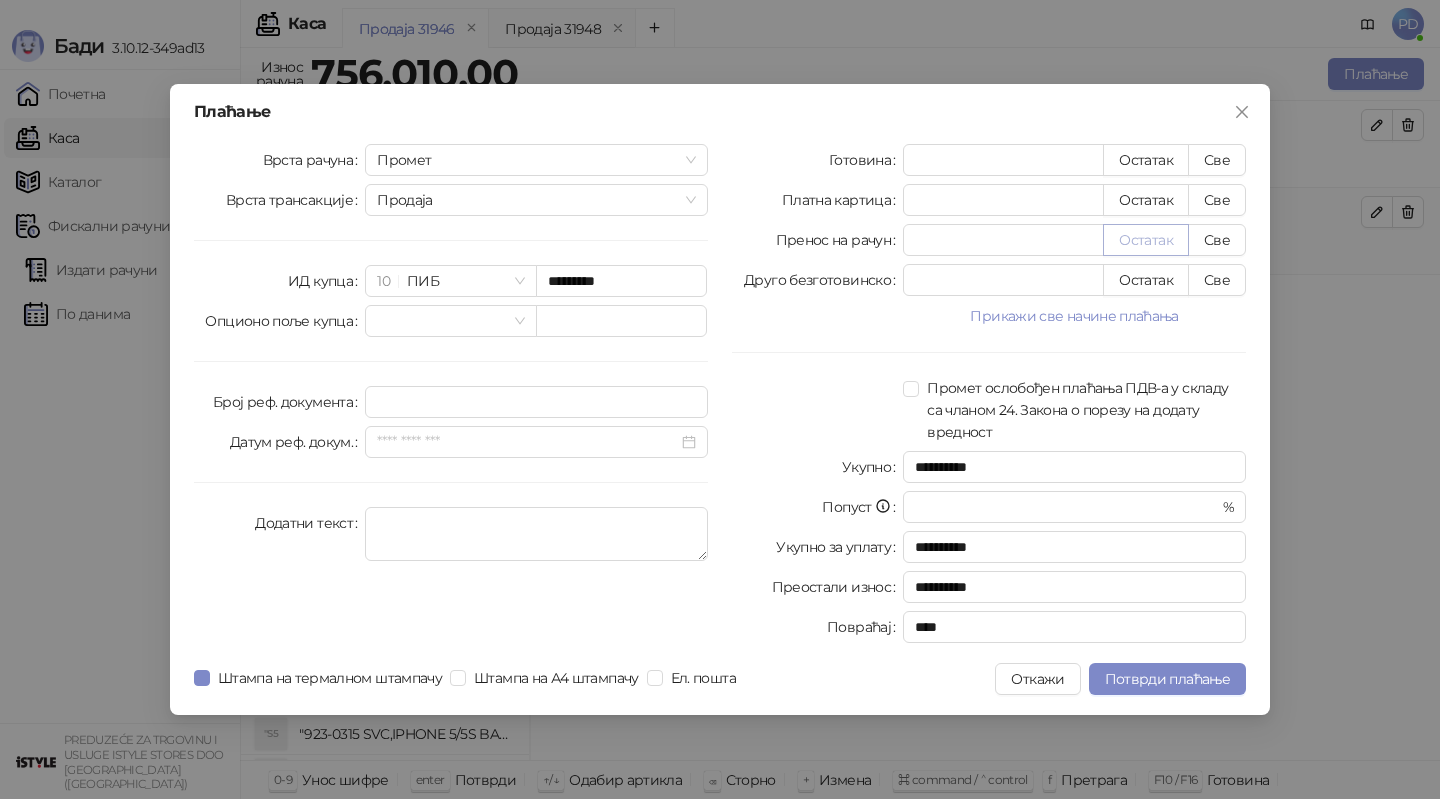 click on "Остатак" at bounding box center [1146, 240] 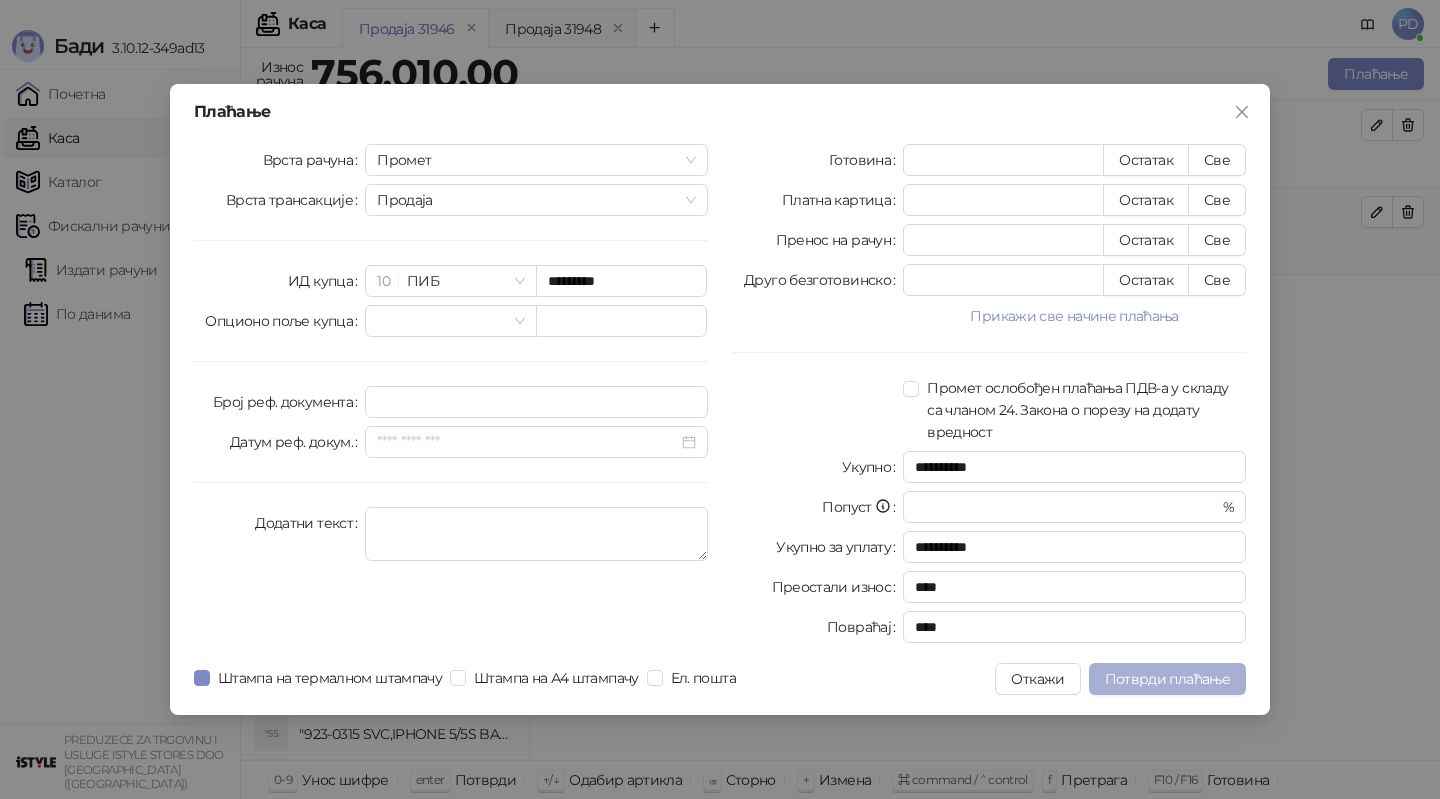 click on "Потврди плаћање" at bounding box center [1167, 679] 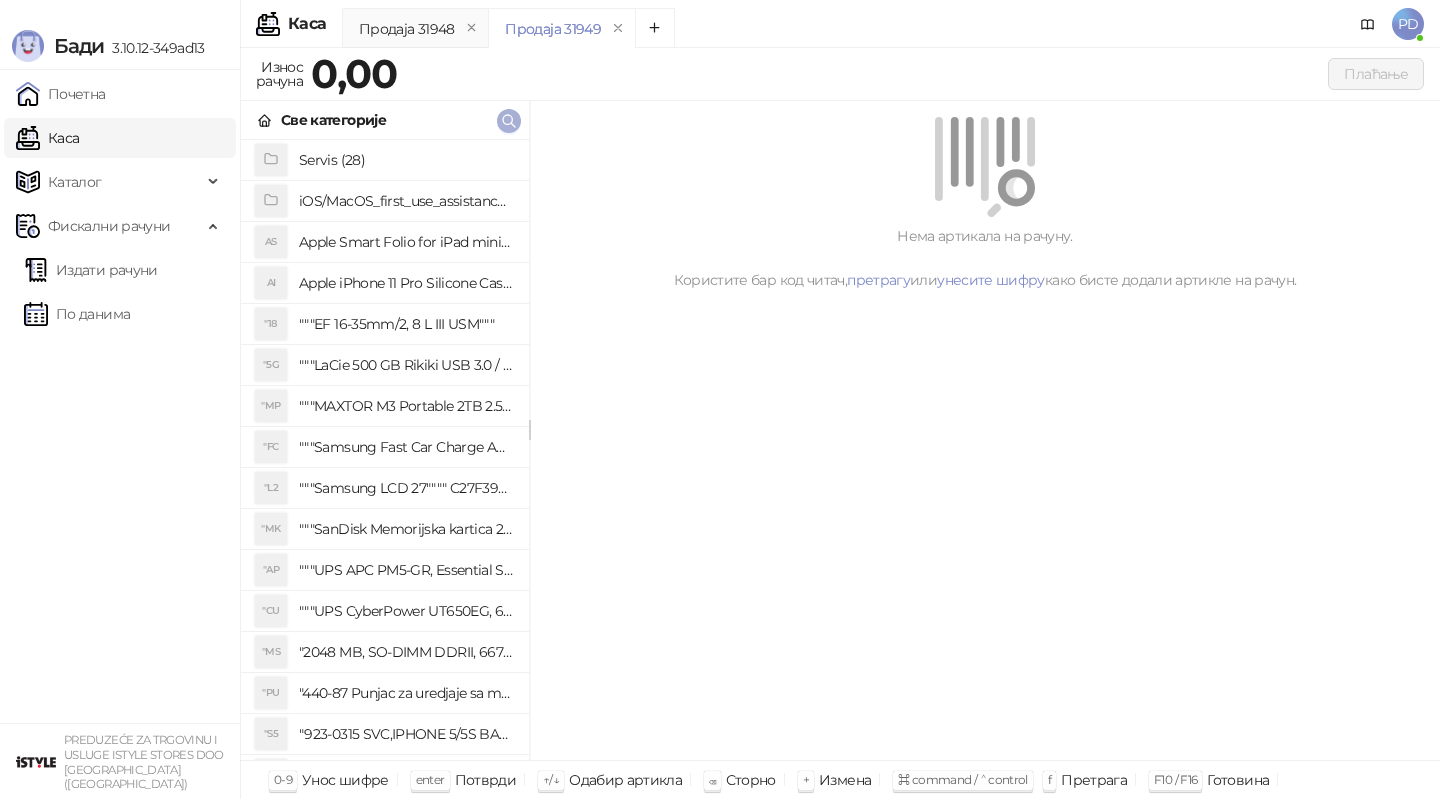 click 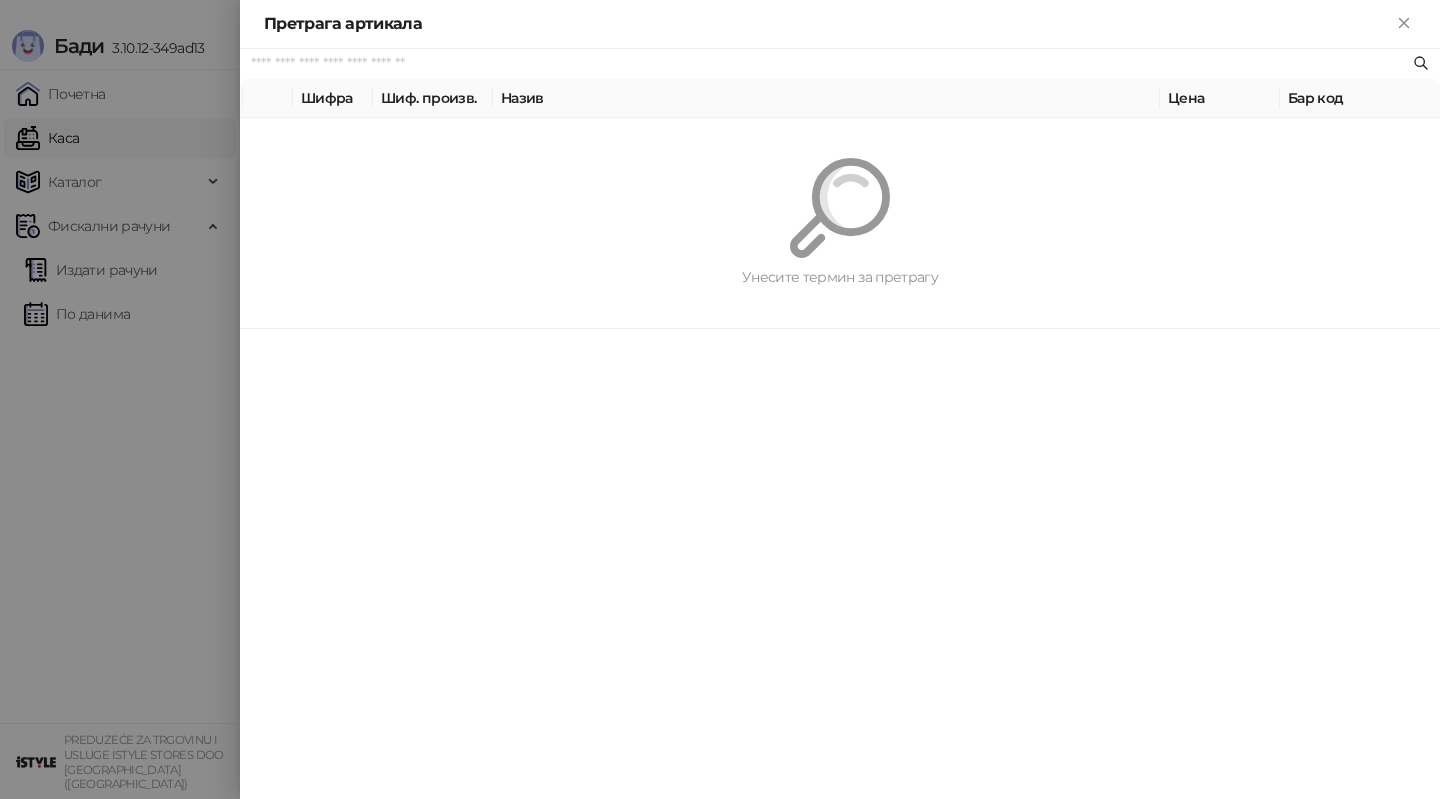 paste on "*********" 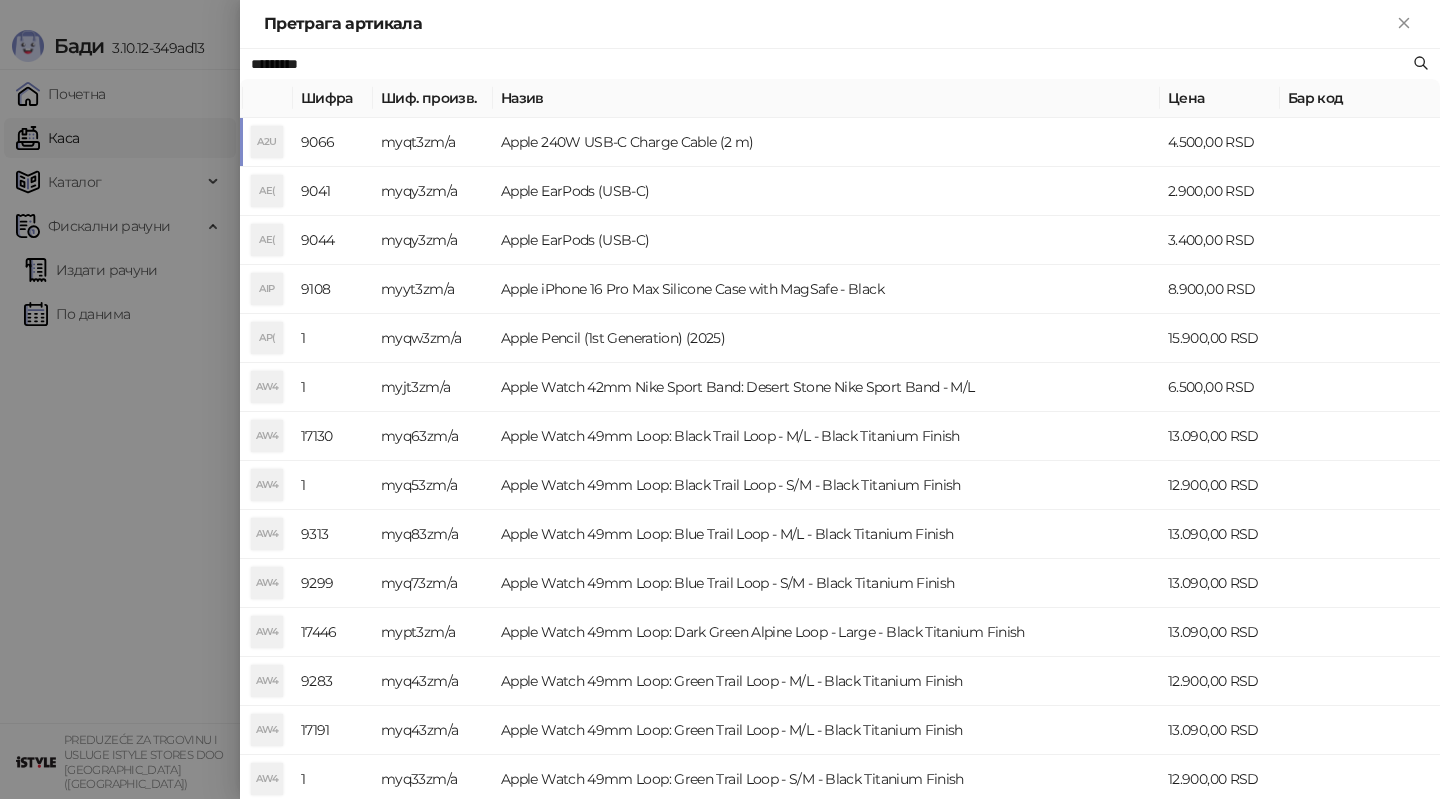 type on "*********" 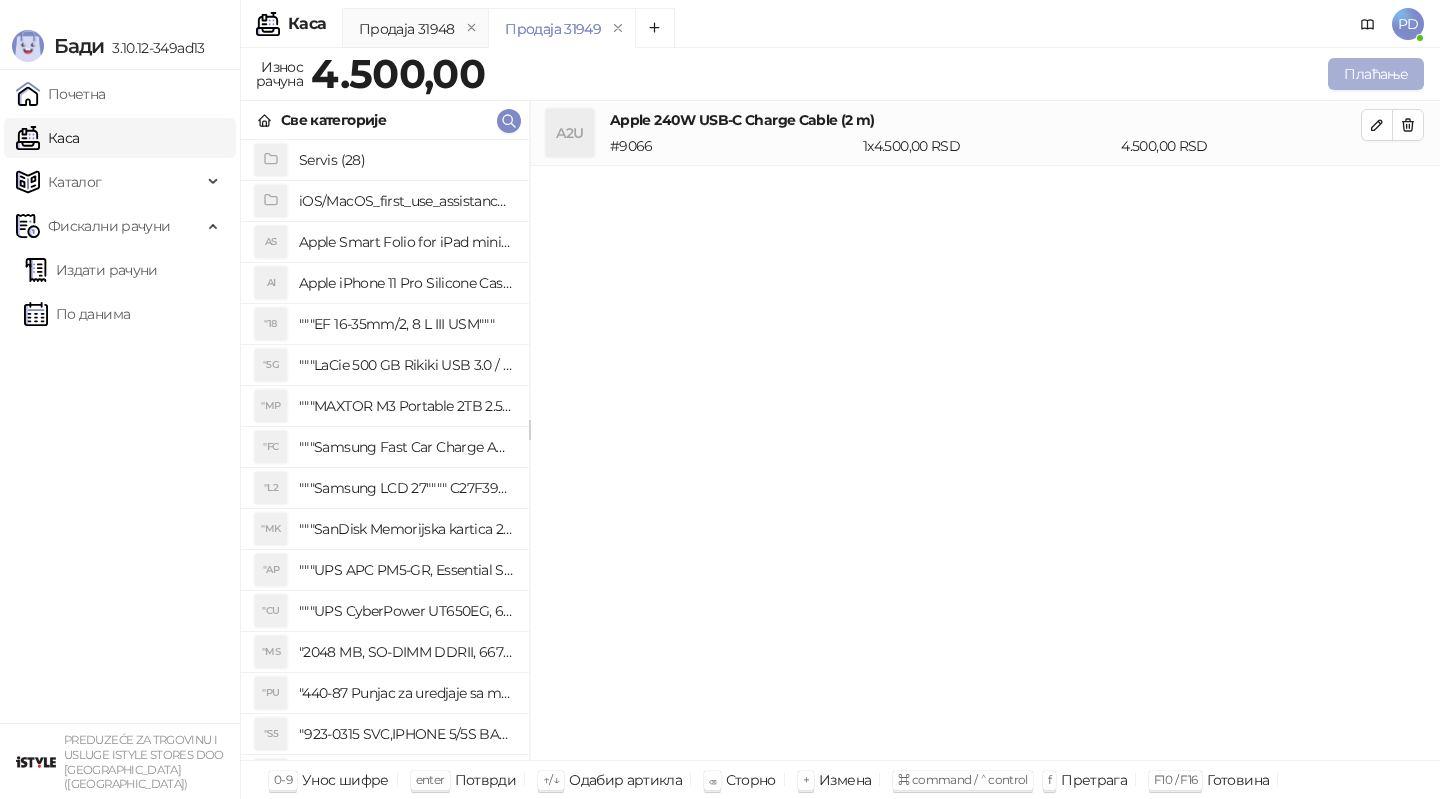 click on "Плаћање" at bounding box center (1376, 74) 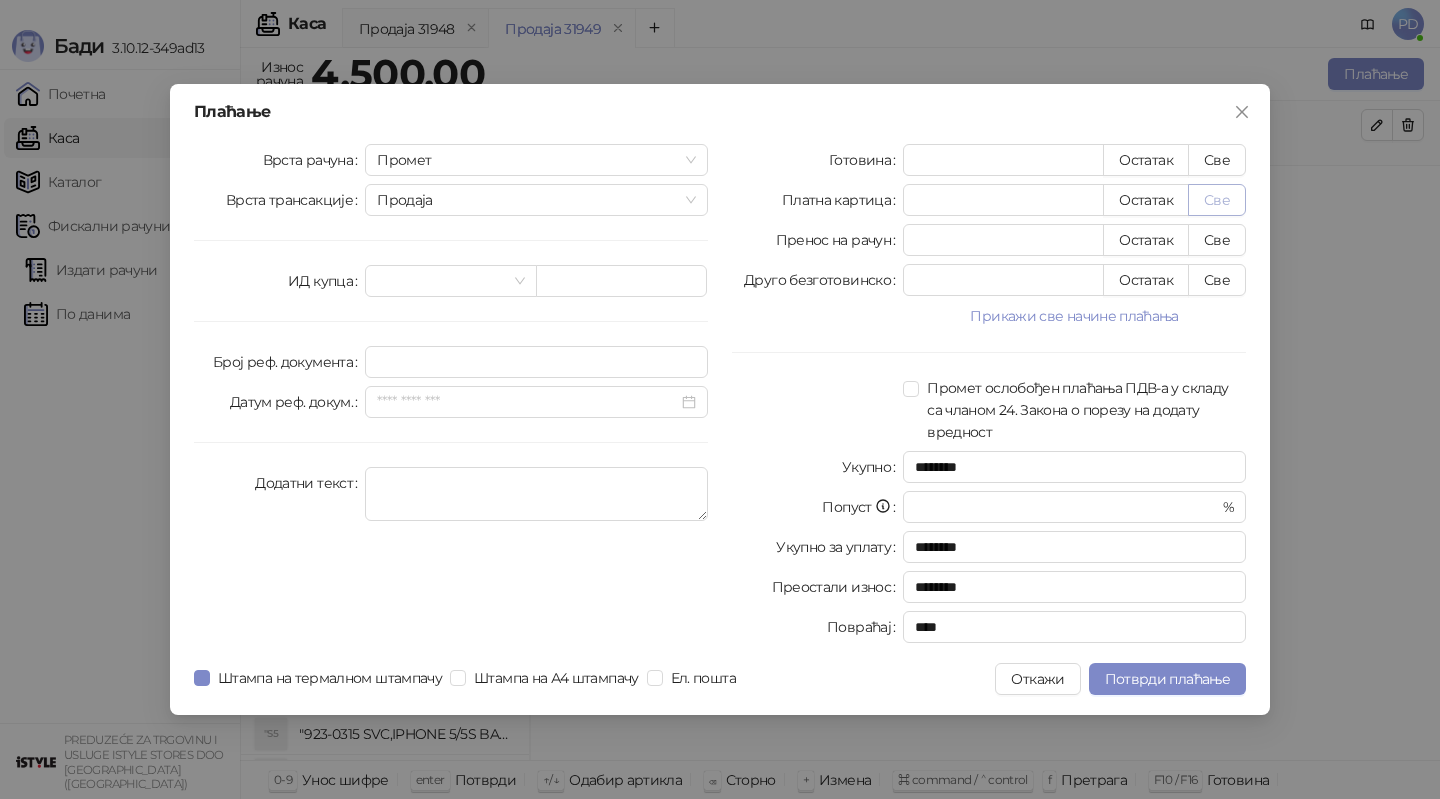 click on "Све" at bounding box center [1217, 200] 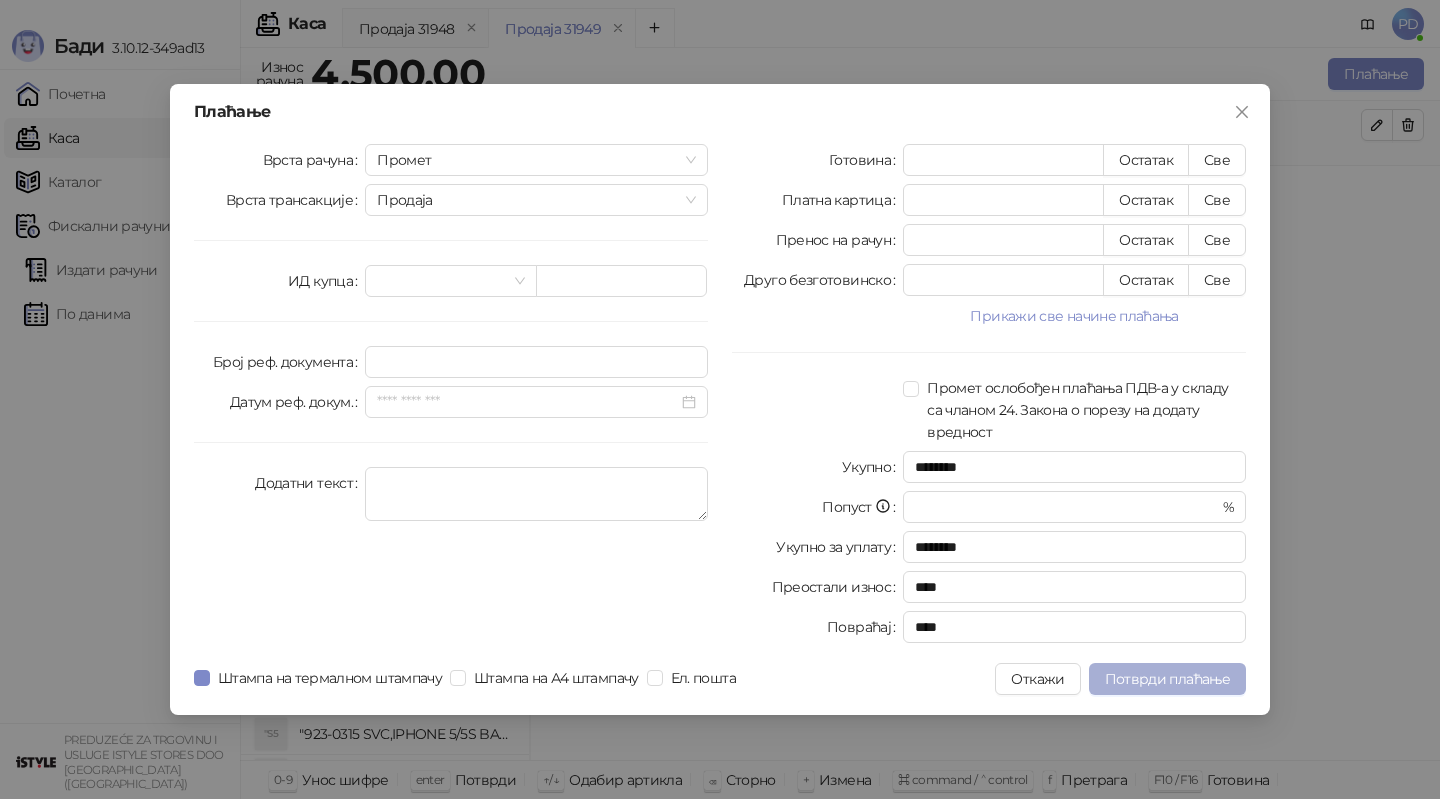 click on "Потврди плаћање" at bounding box center [1167, 679] 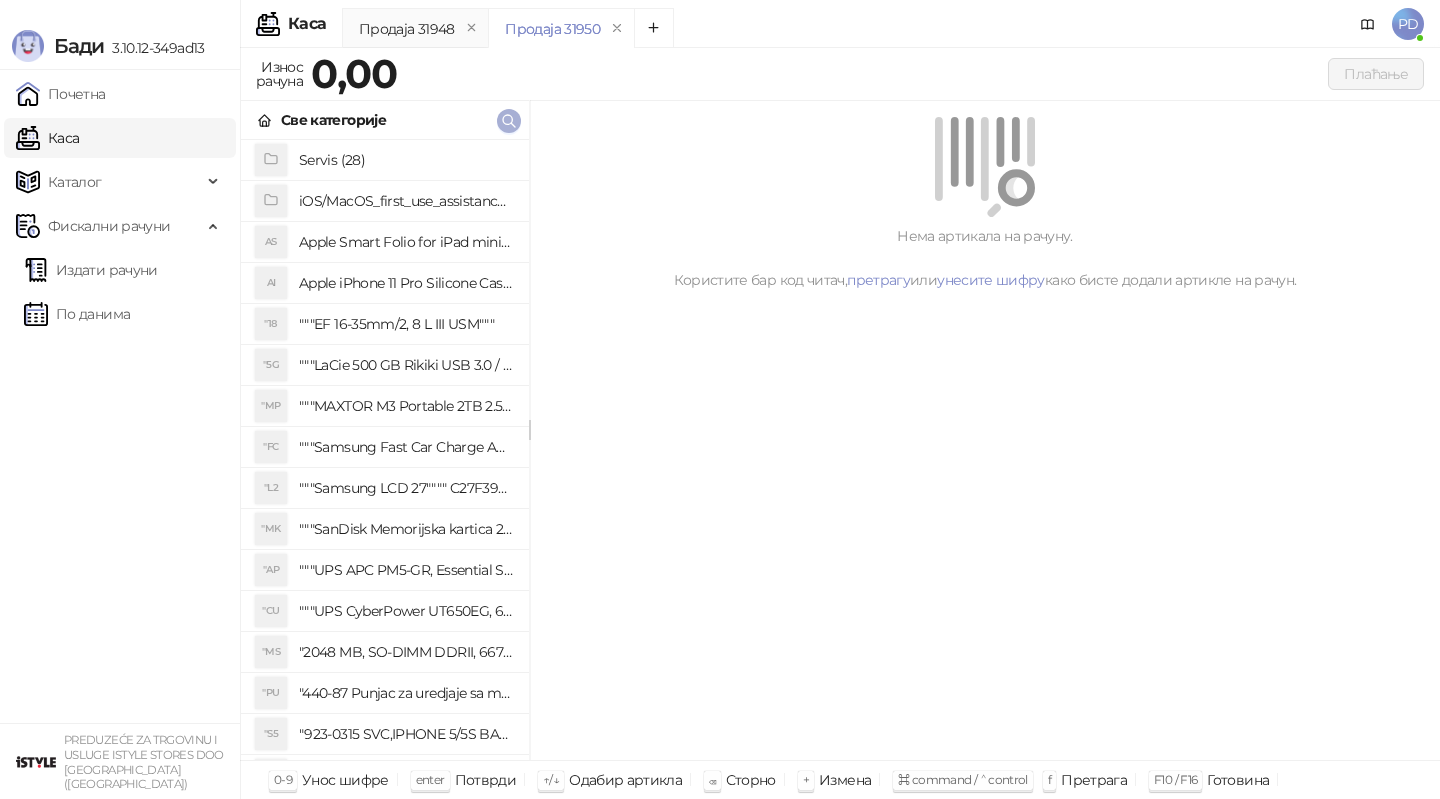 click 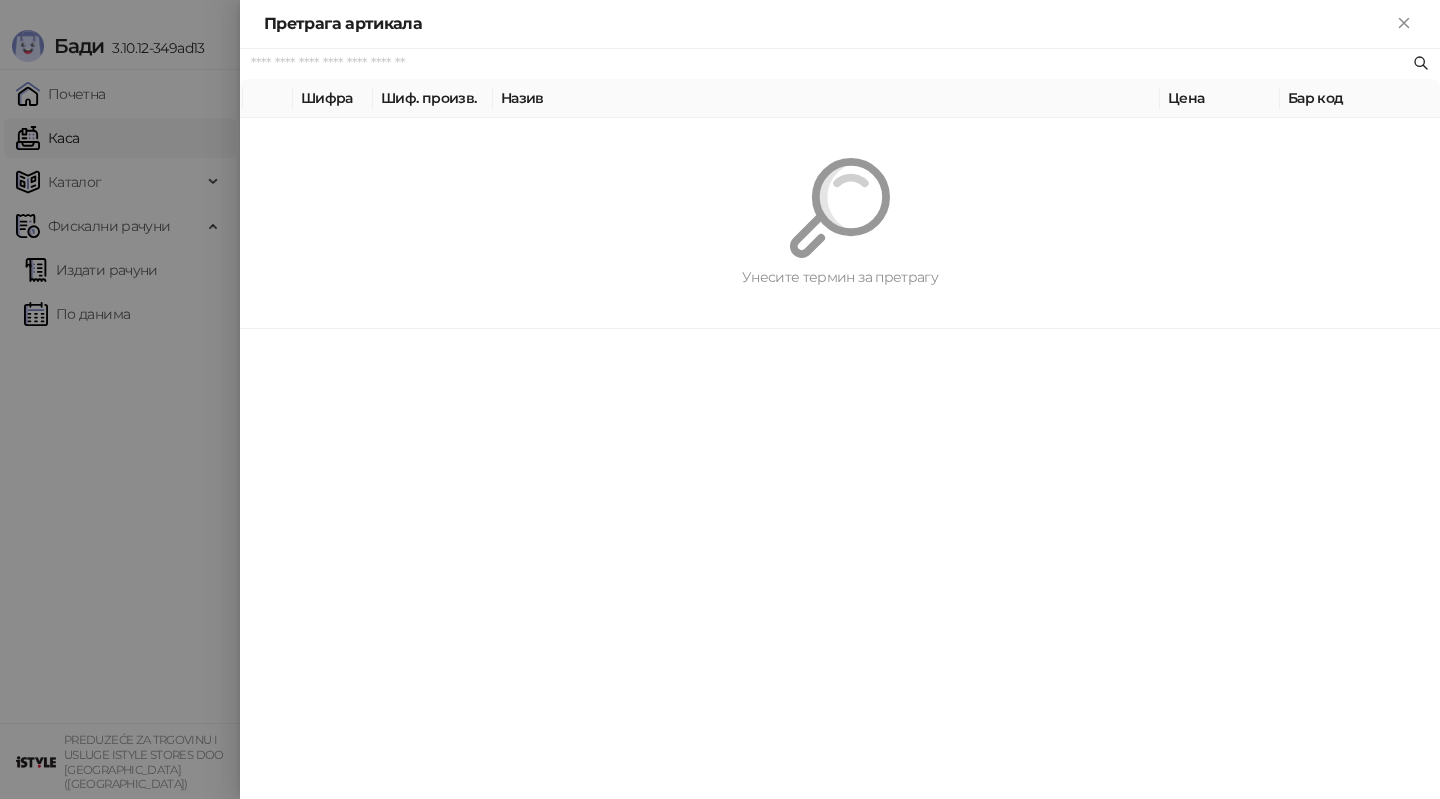 paste on "**********" 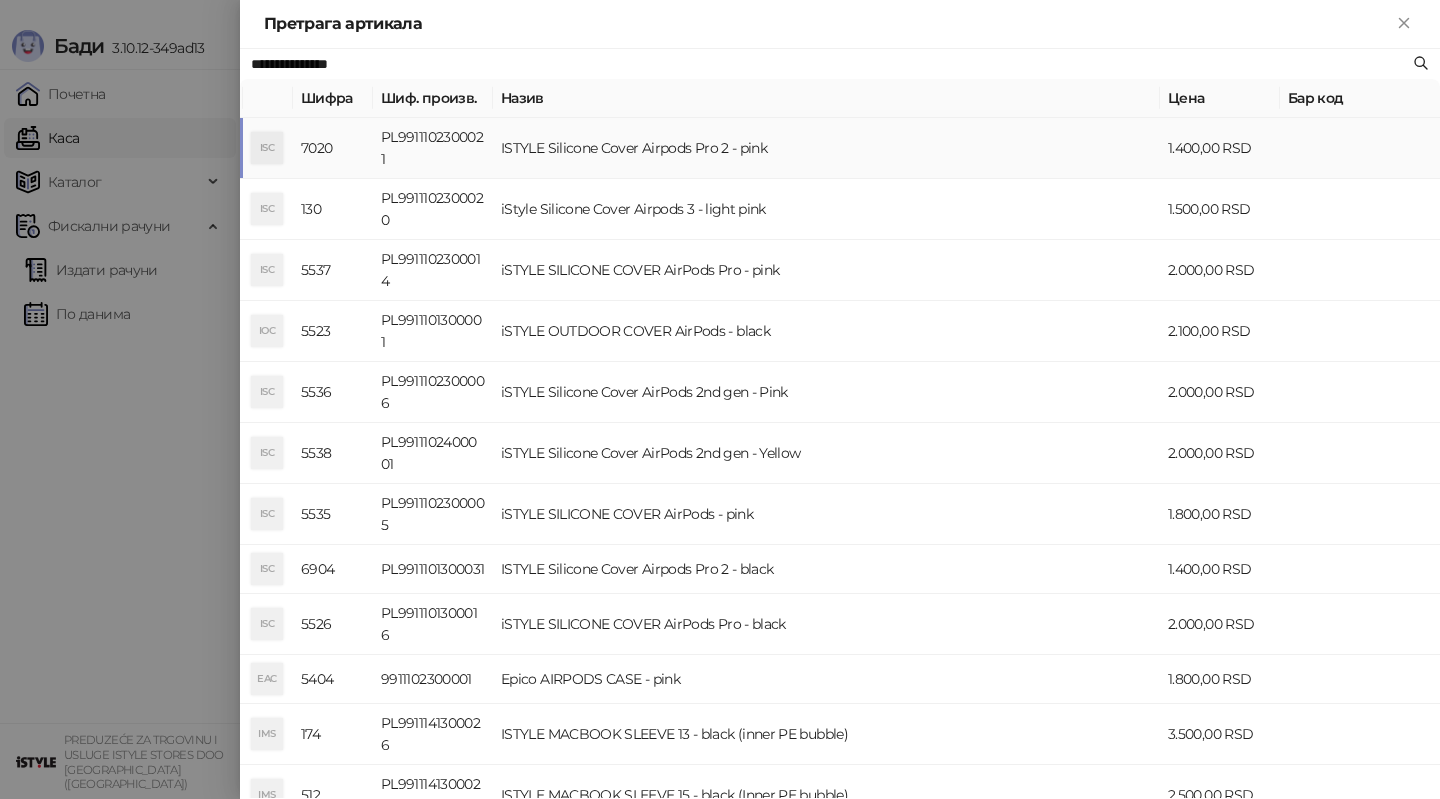 type on "**********" 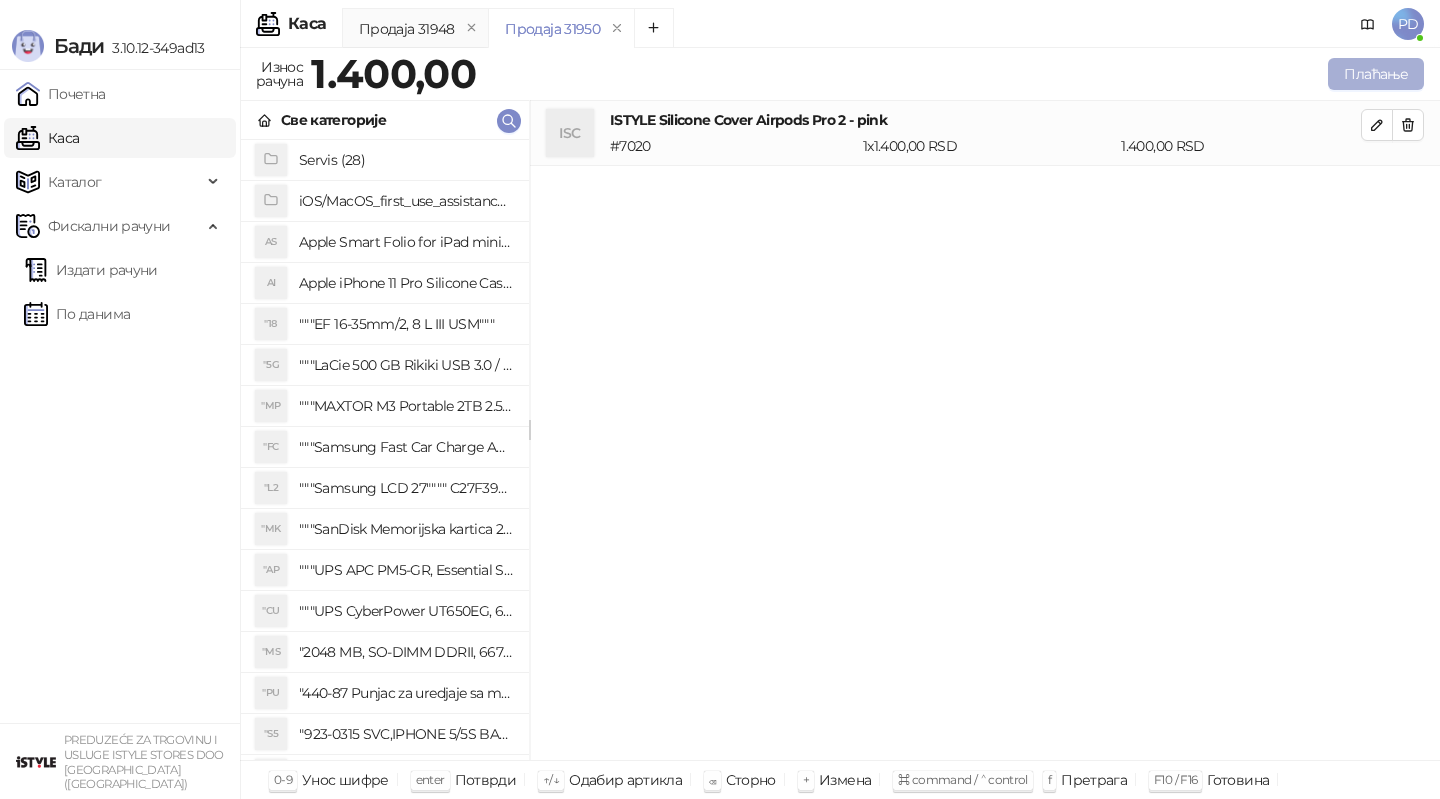 click on "Плаћање" at bounding box center [1376, 74] 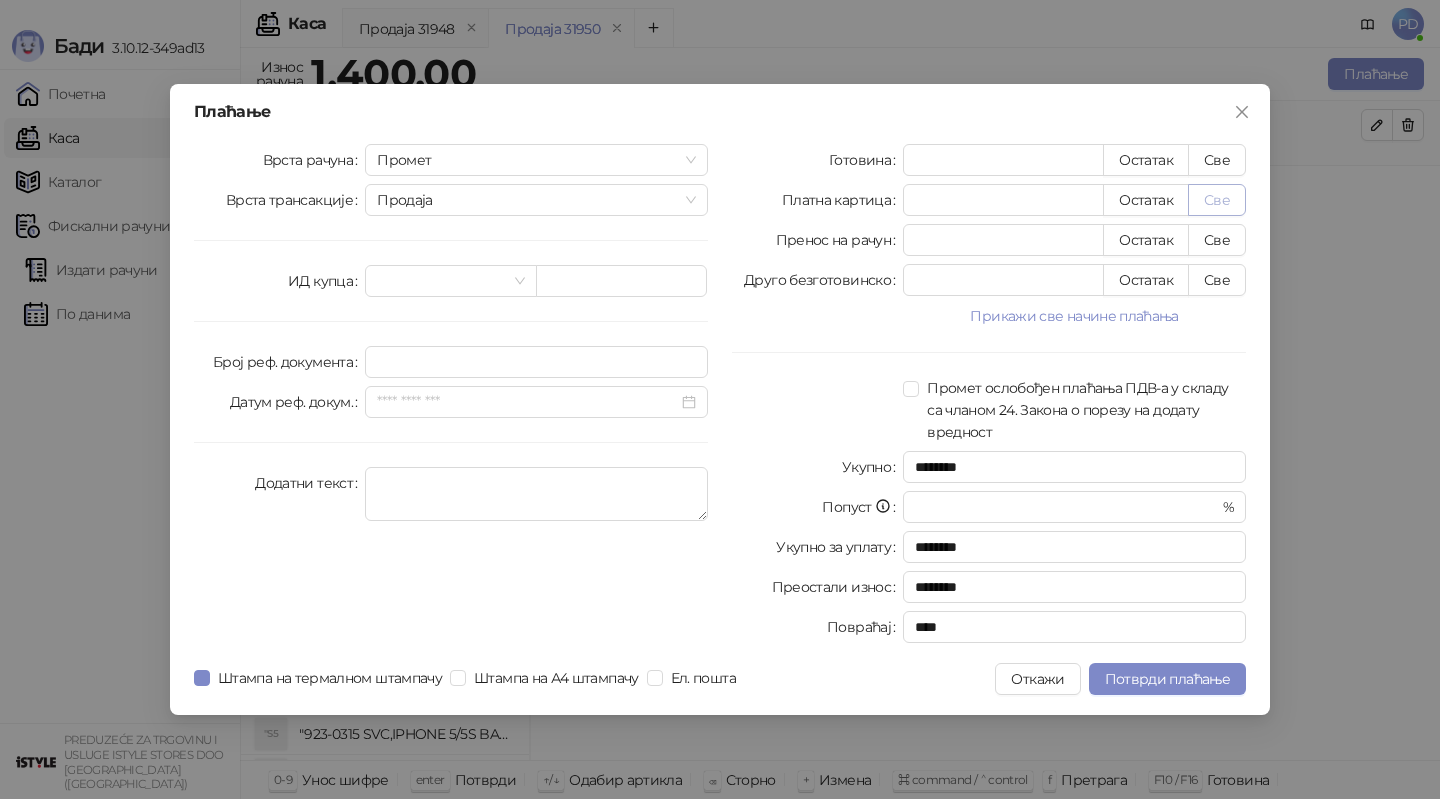 click on "Све" at bounding box center [1217, 200] 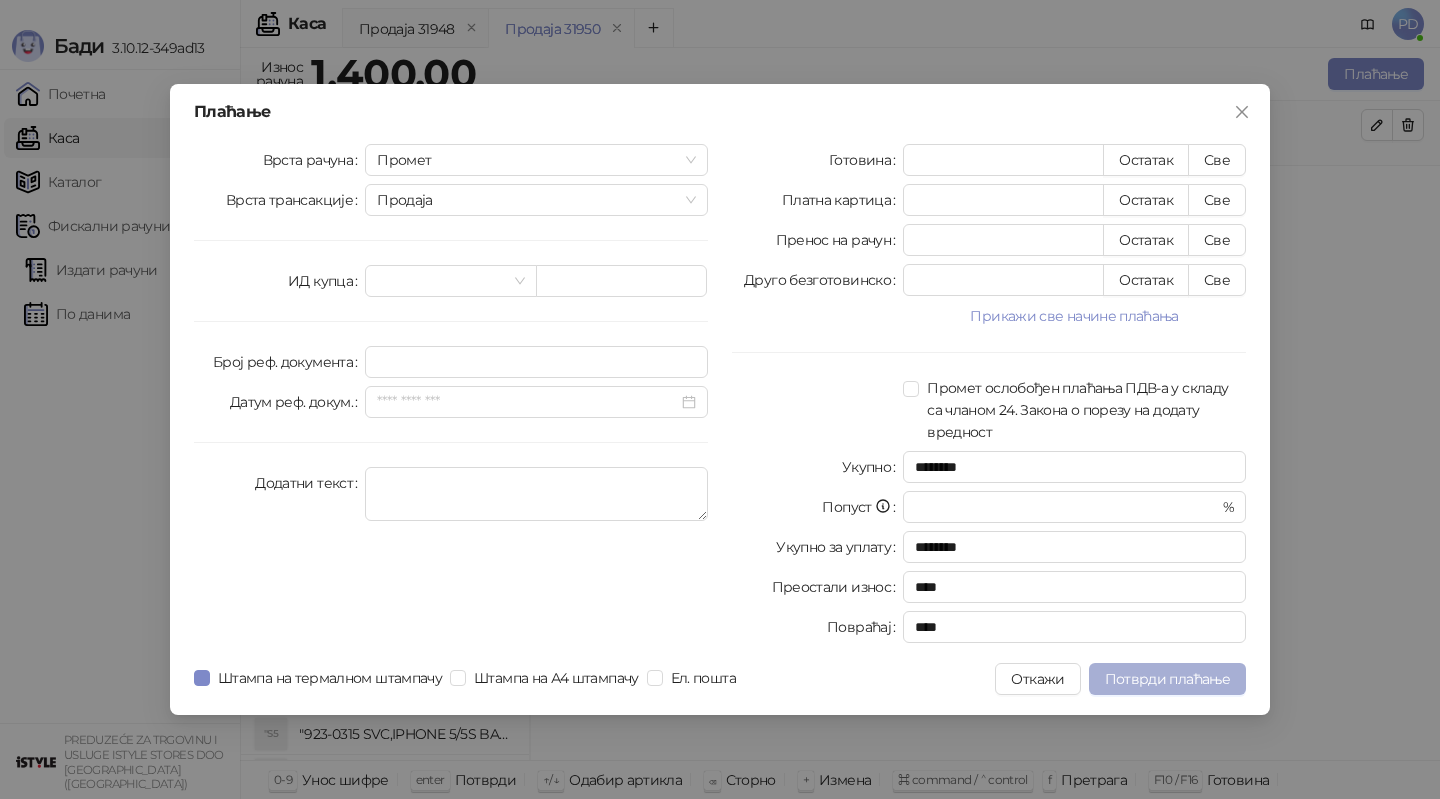 click on "Потврди плаћање" at bounding box center (1167, 679) 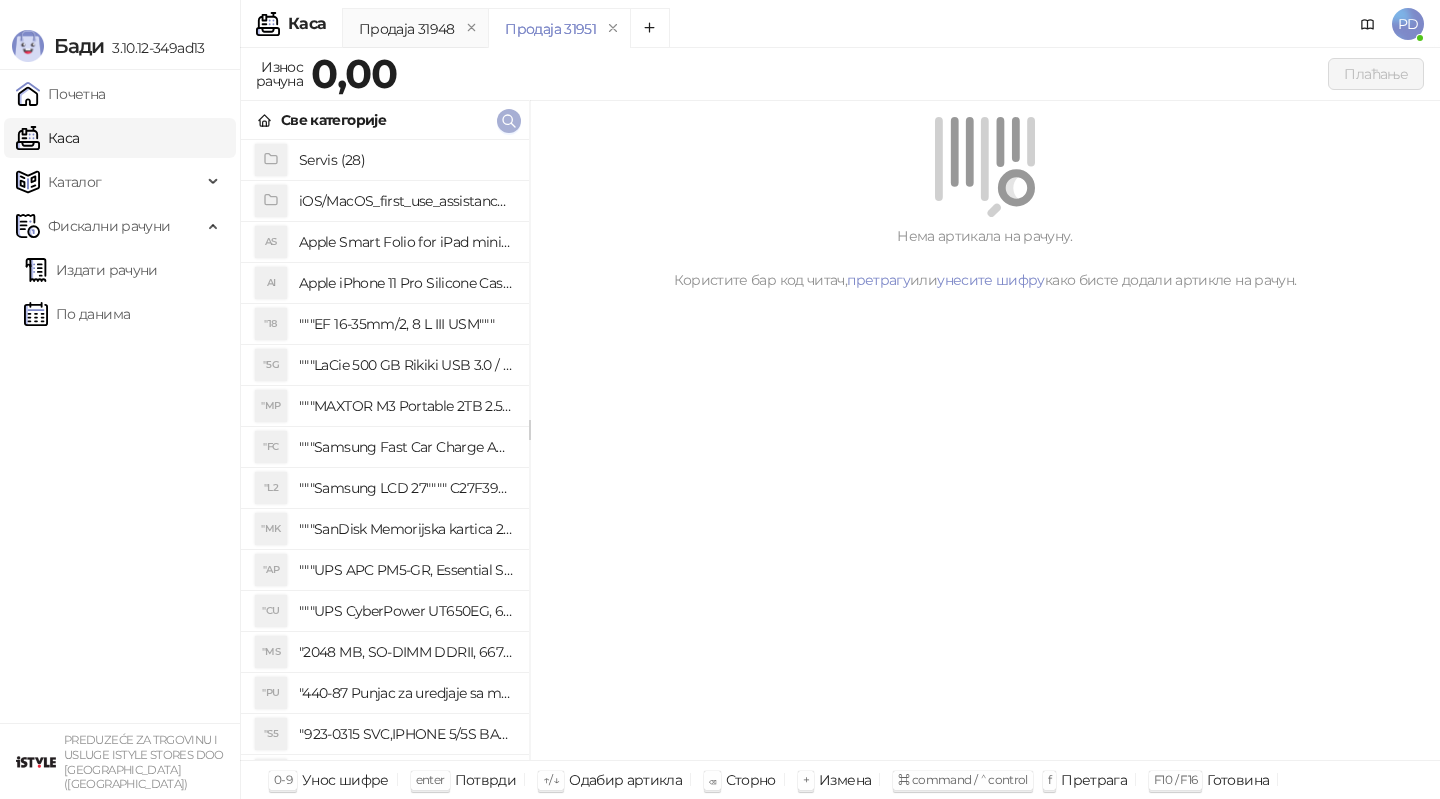 click 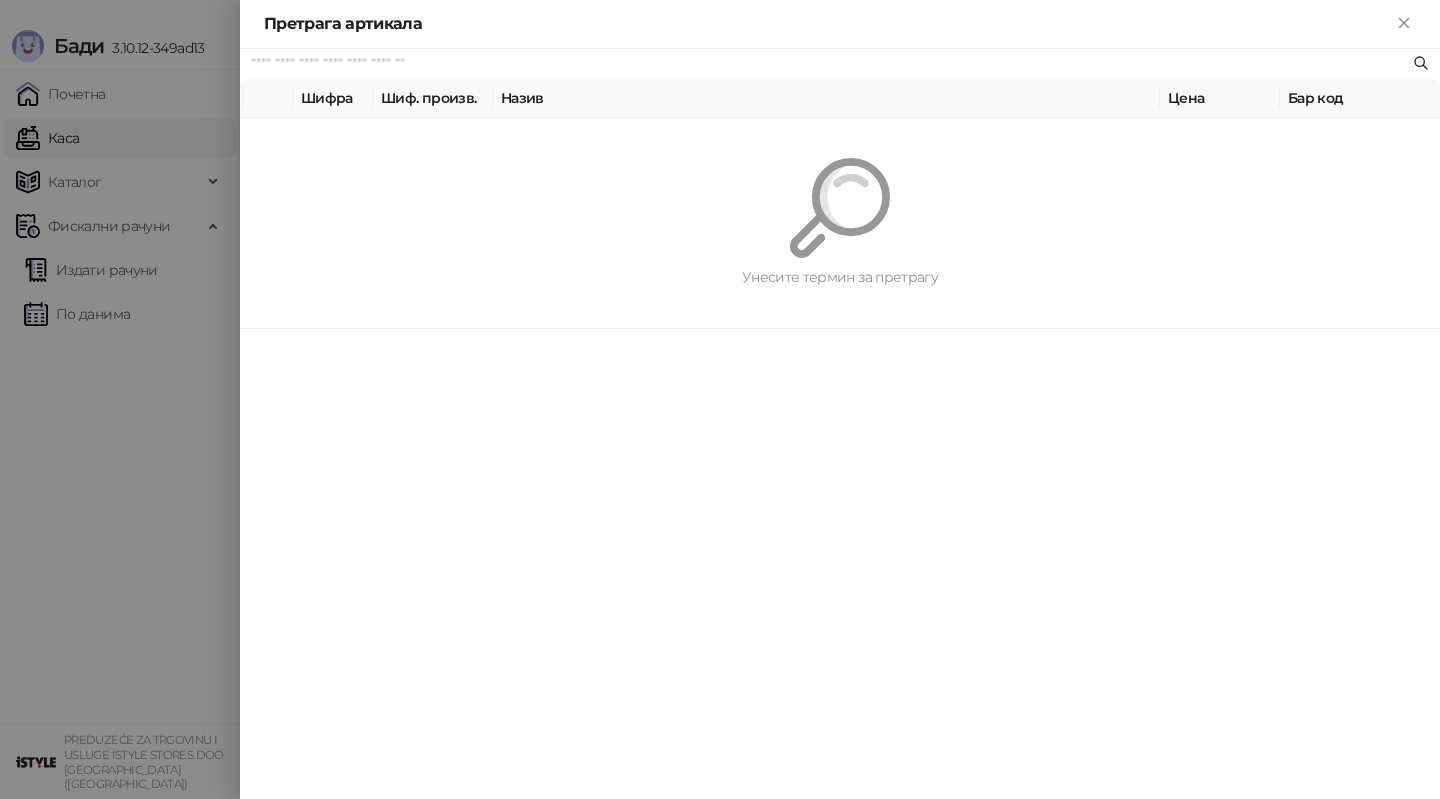 paste on "**********" 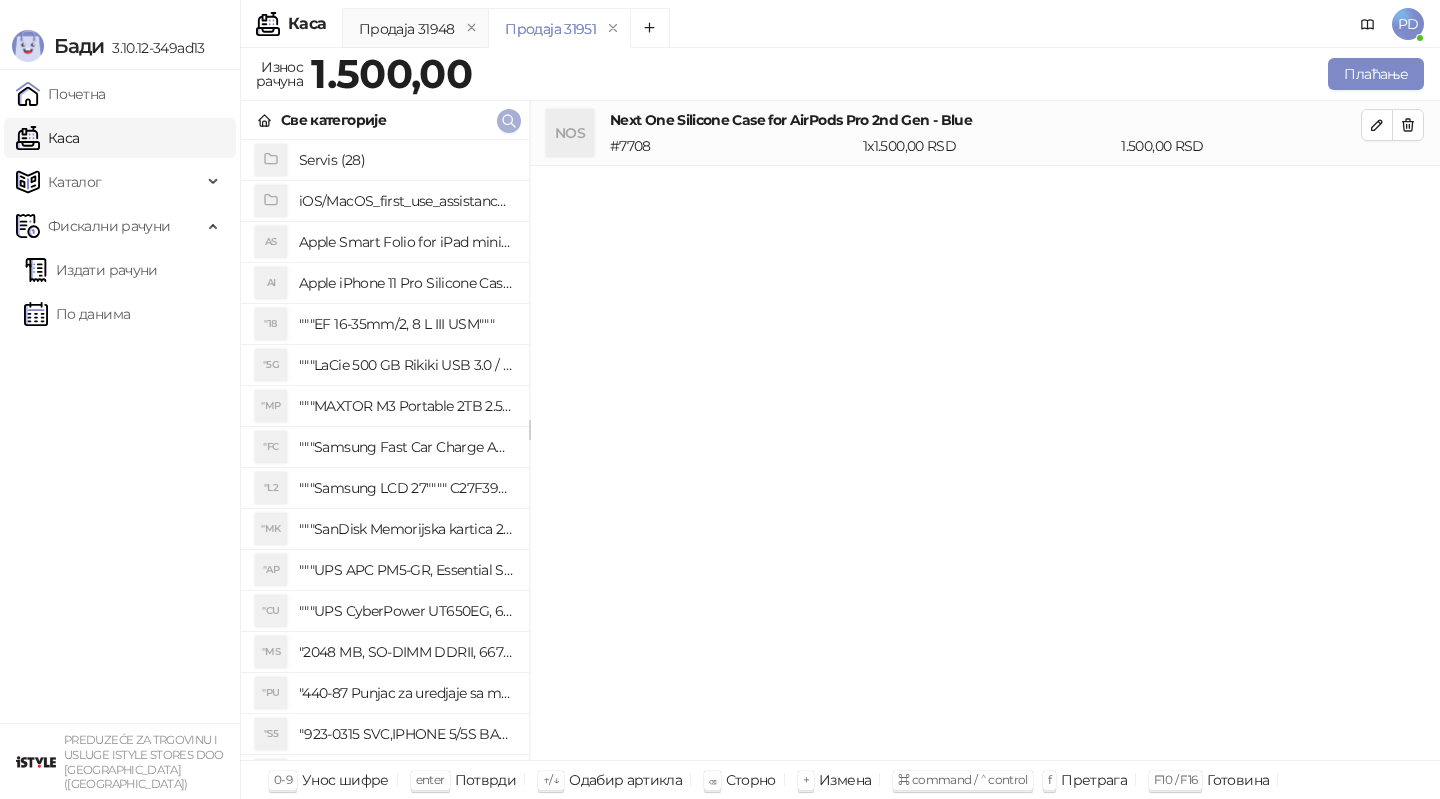 click 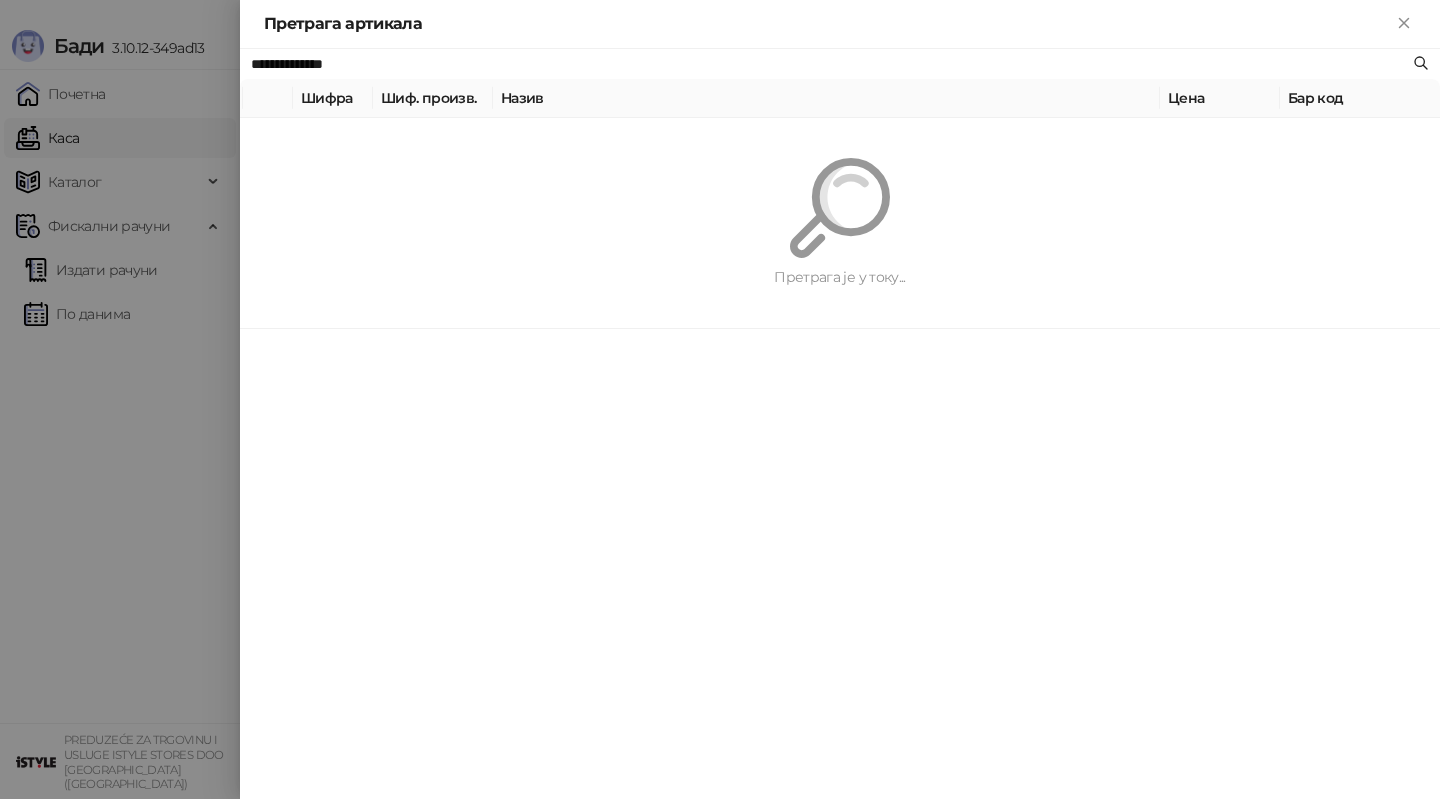 paste on "*****" 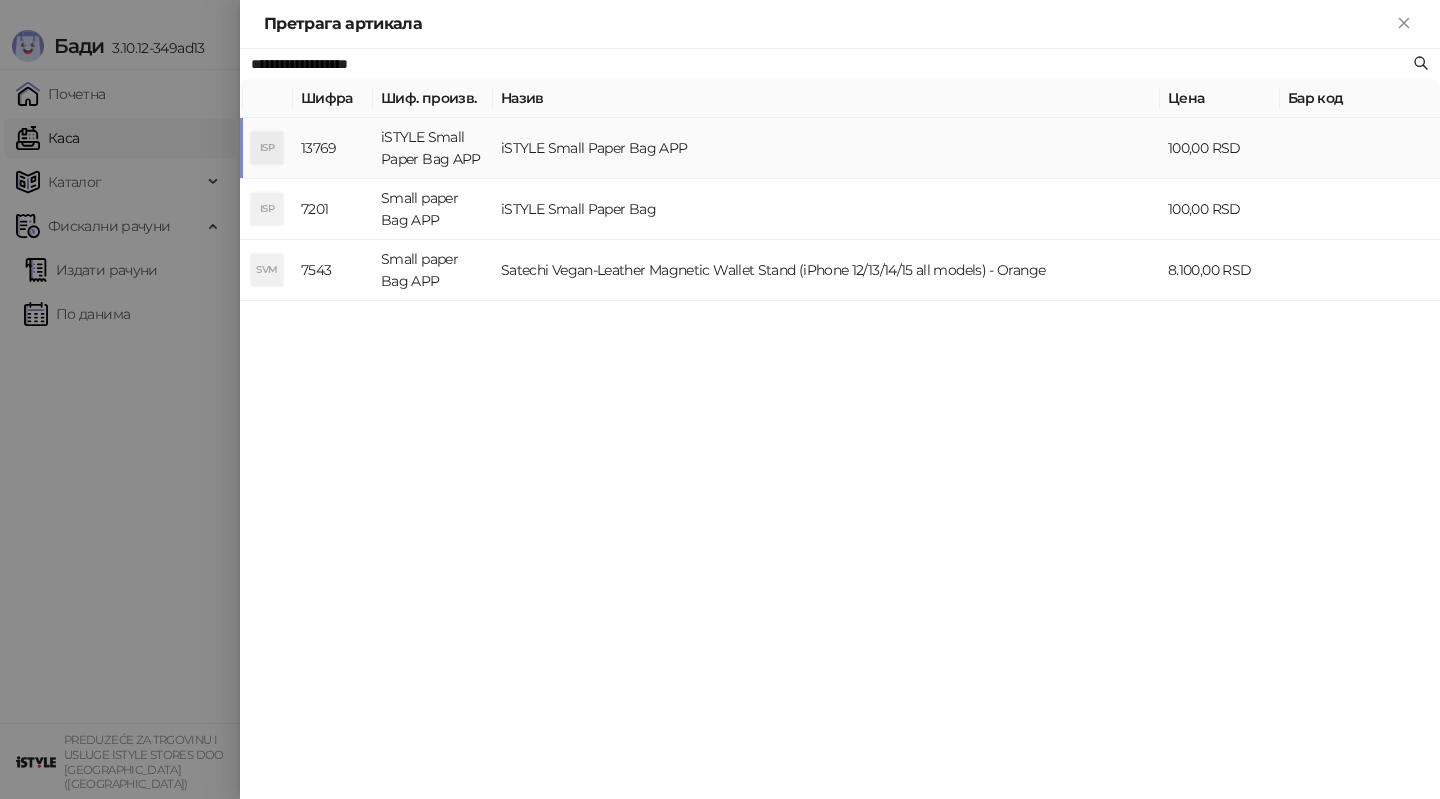 type on "**********" 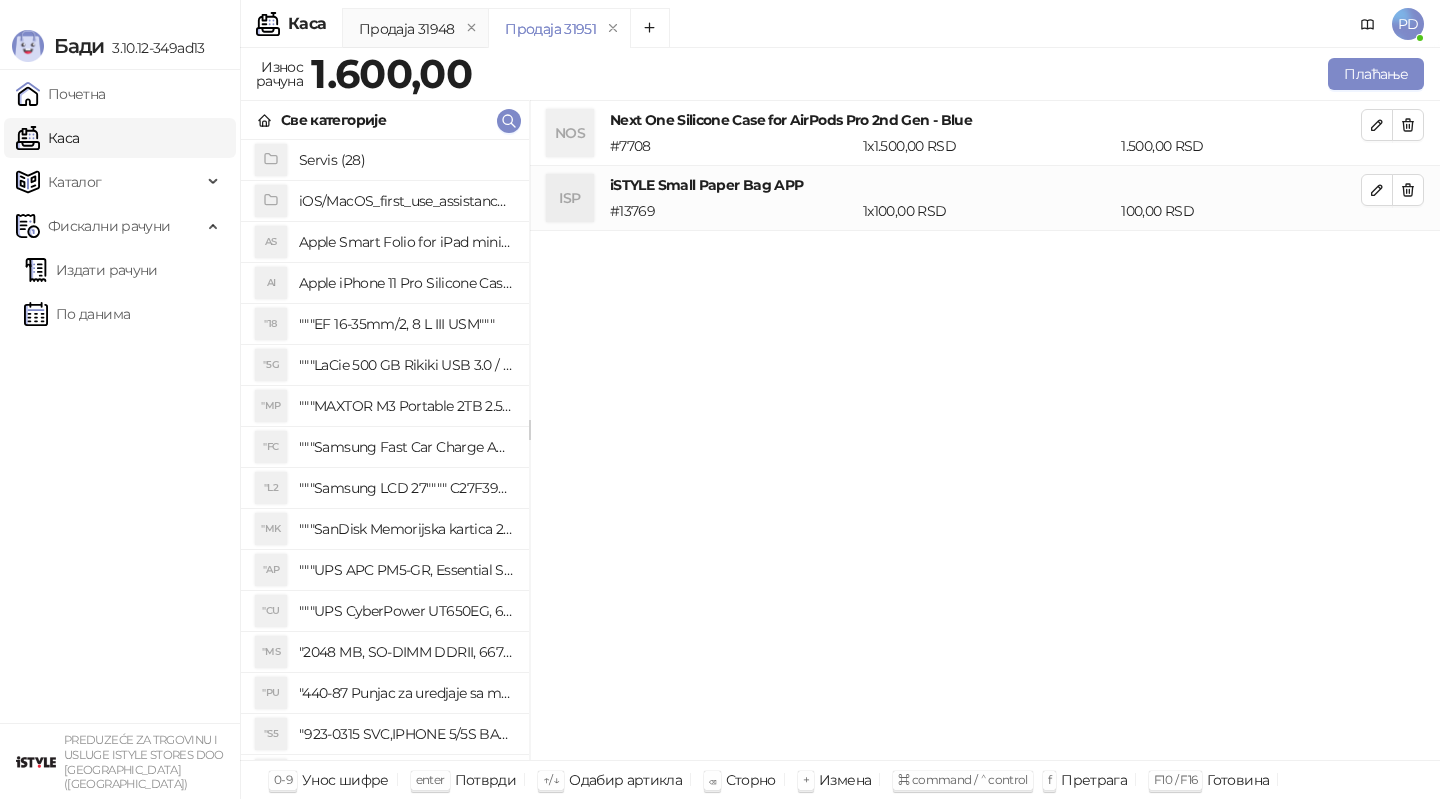 click on "NOS Next One Silicone Case for AirPods Pro 2nd Gen - Blue    # 7708 1  x  1.500,00 RSD 1.500,00 RSD" at bounding box center (985, 133) 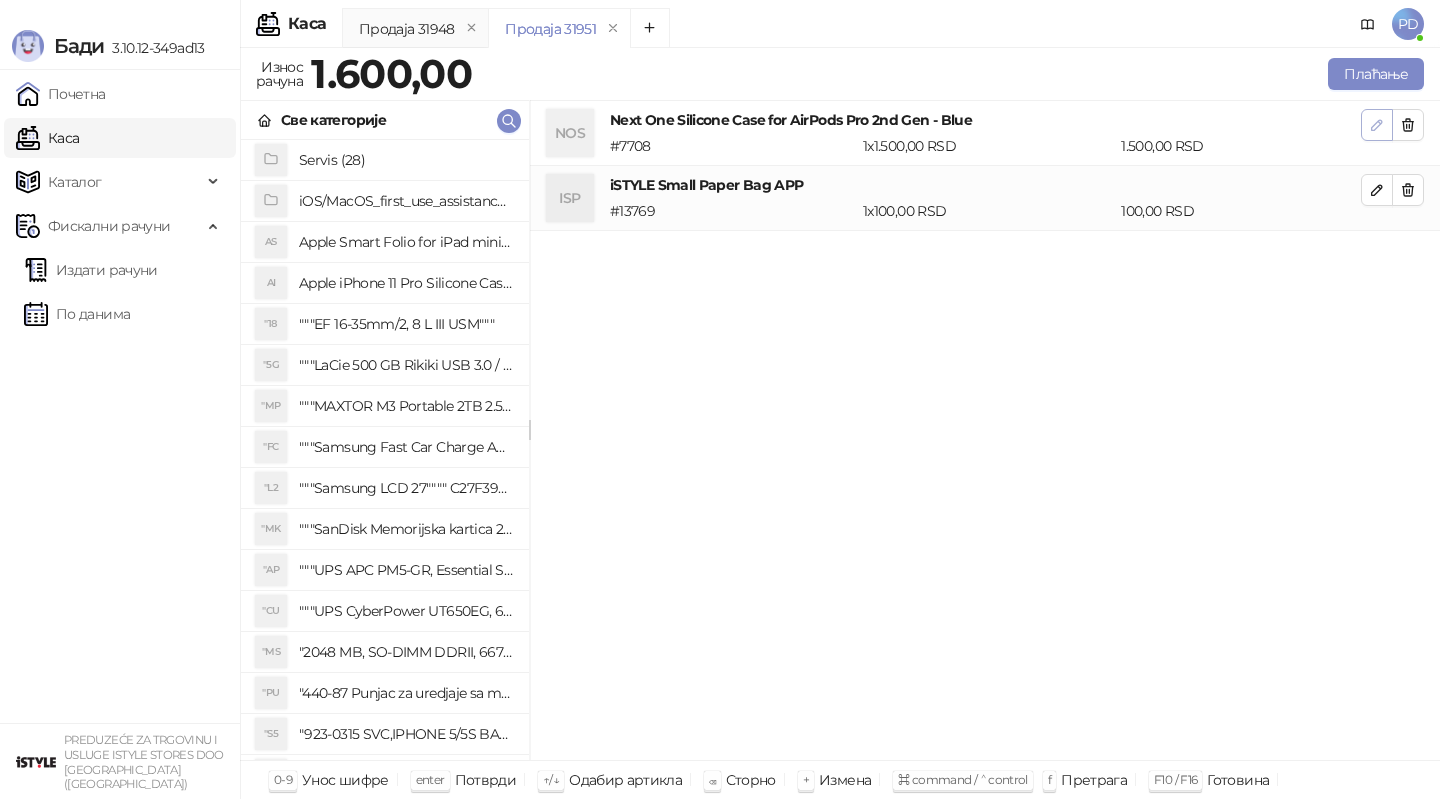 click at bounding box center (1377, 125) 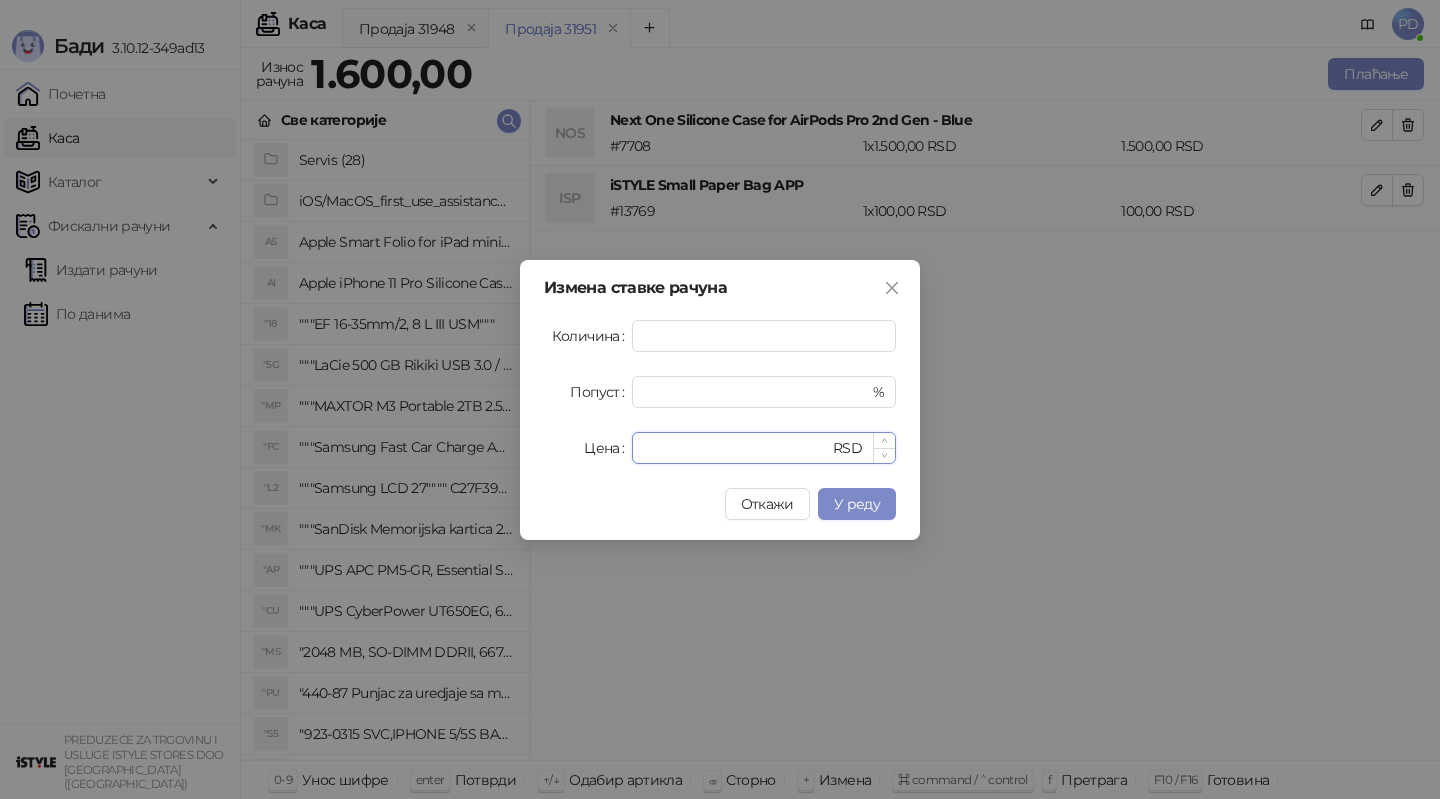 click on "****" at bounding box center (736, 448) 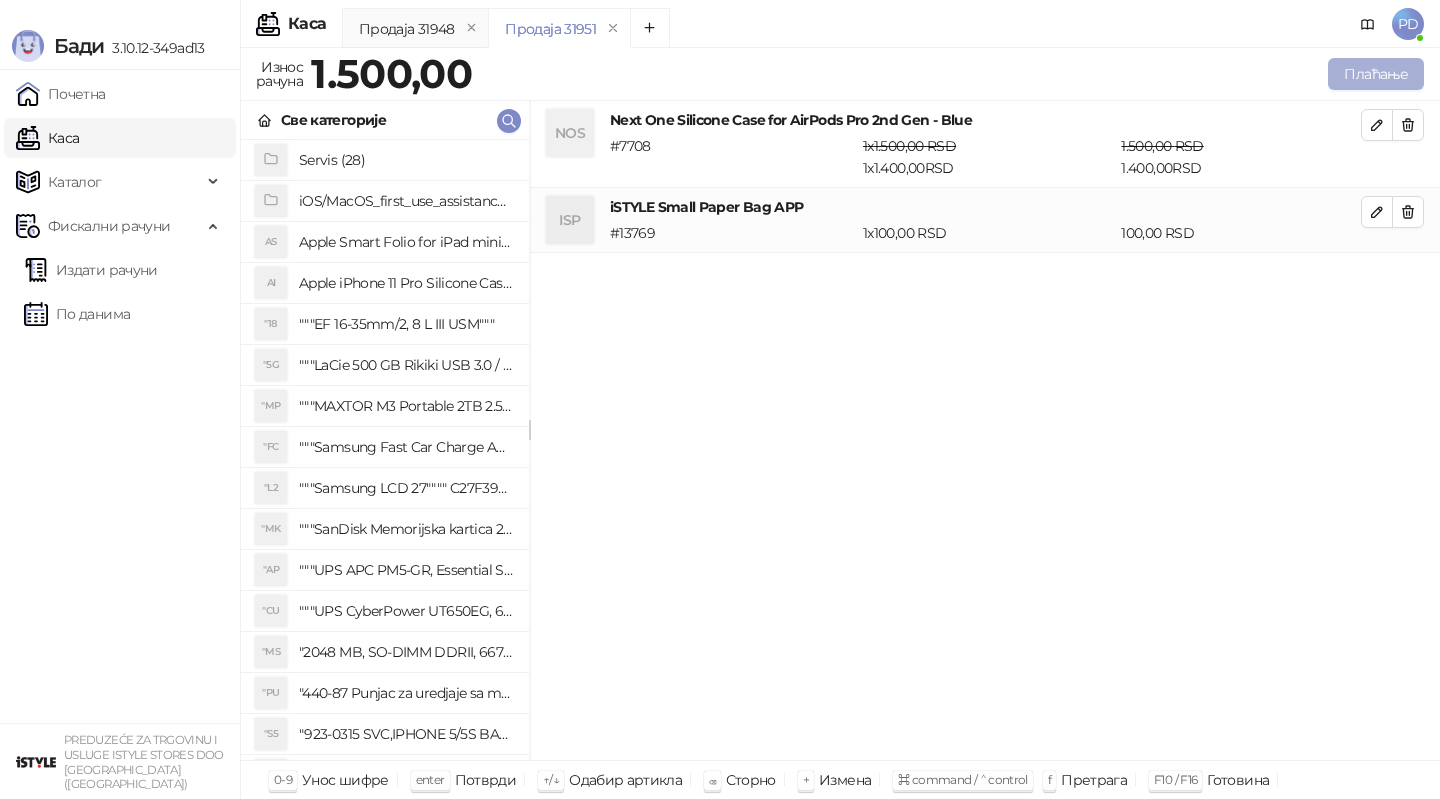 click on "Плаћање" at bounding box center (1376, 74) 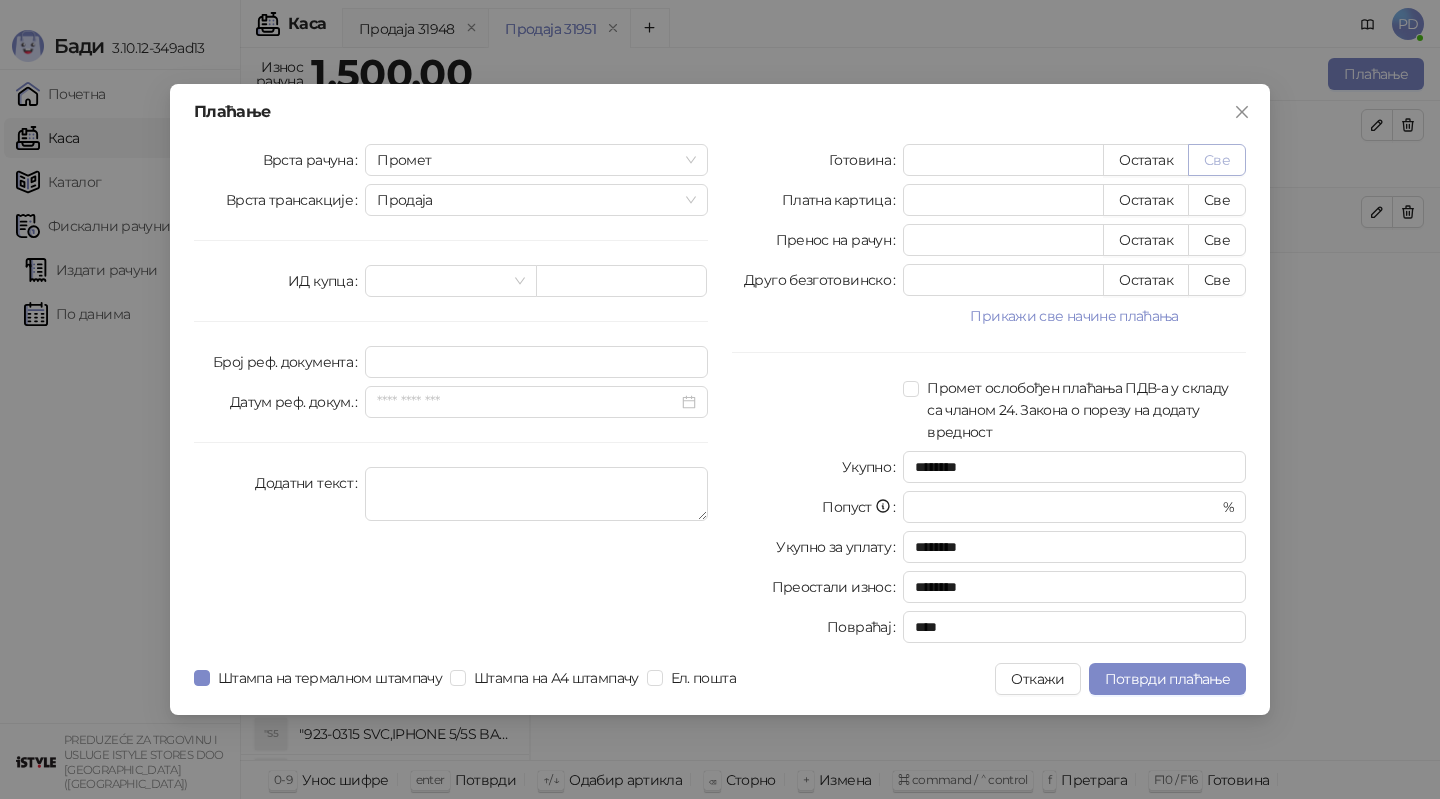 click on "Све" at bounding box center [1217, 160] 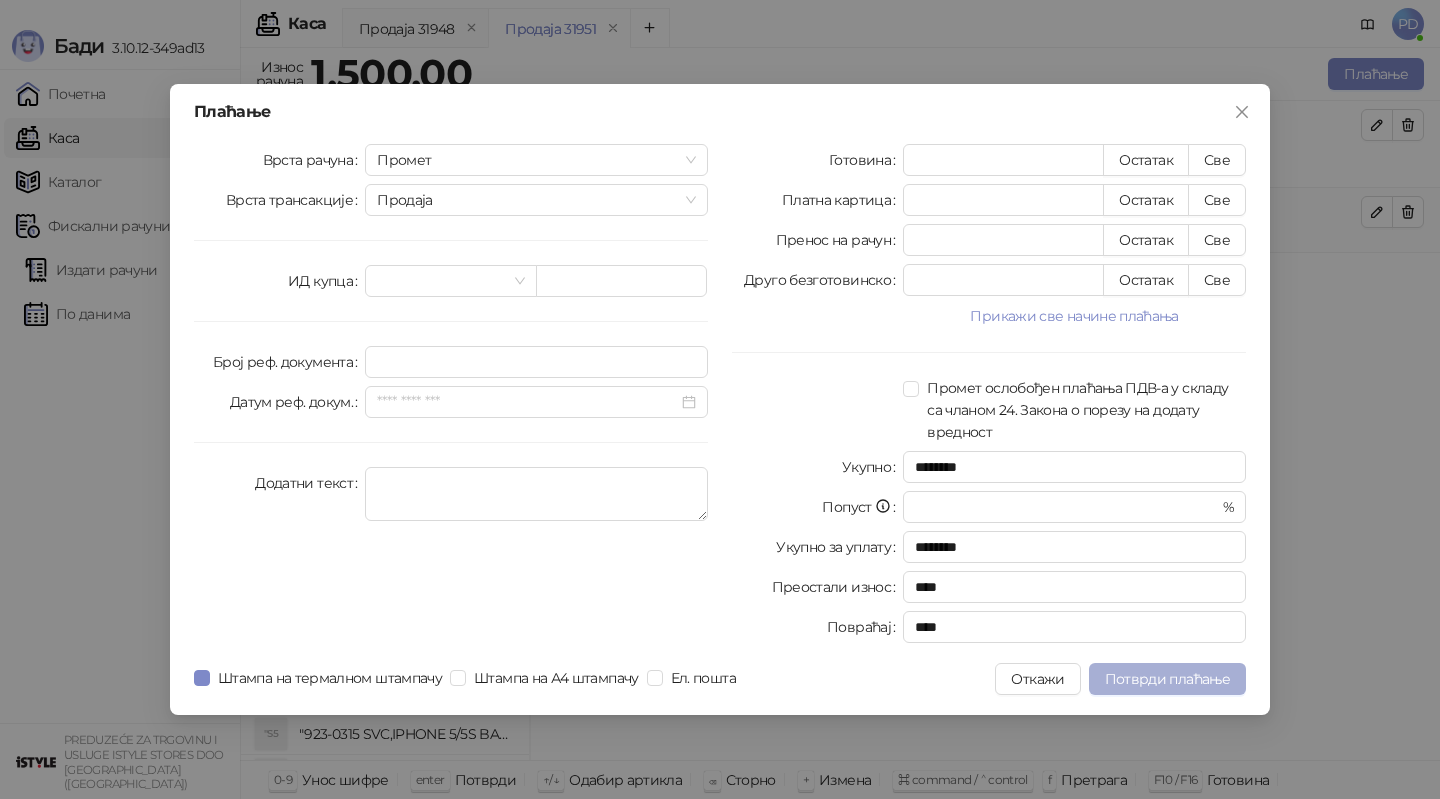 click on "Потврди плаћање" at bounding box center (1167, 679) 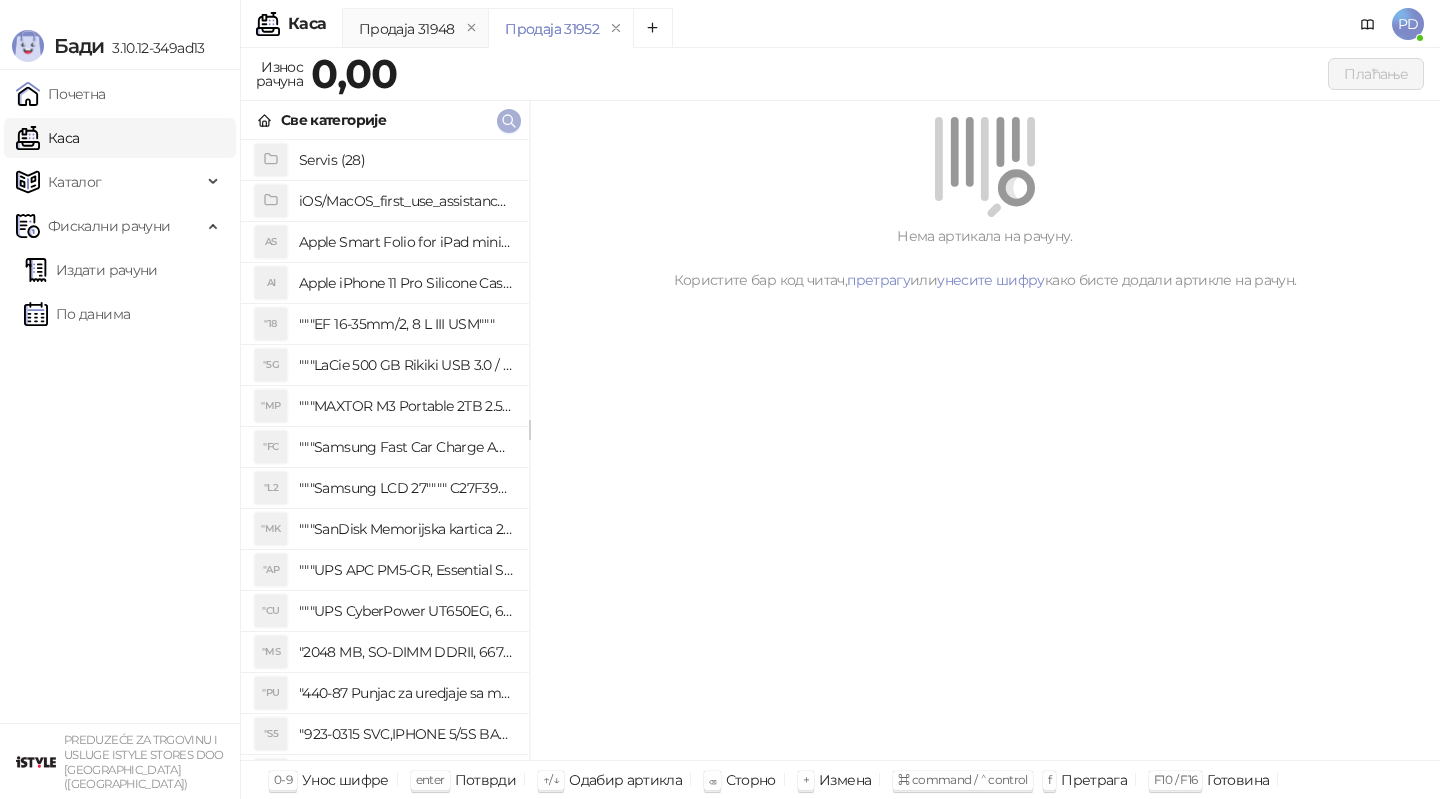 click 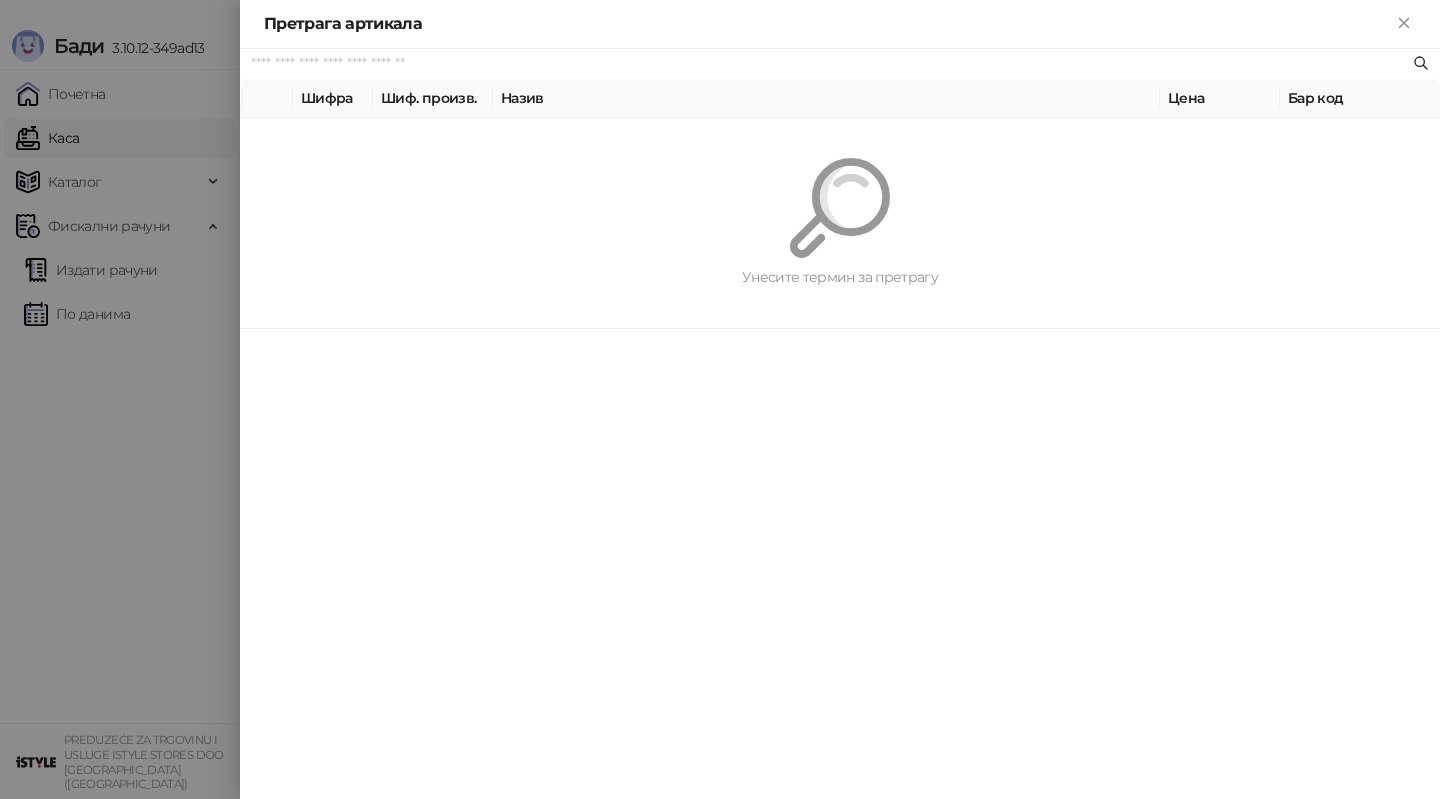 paste on "*********" 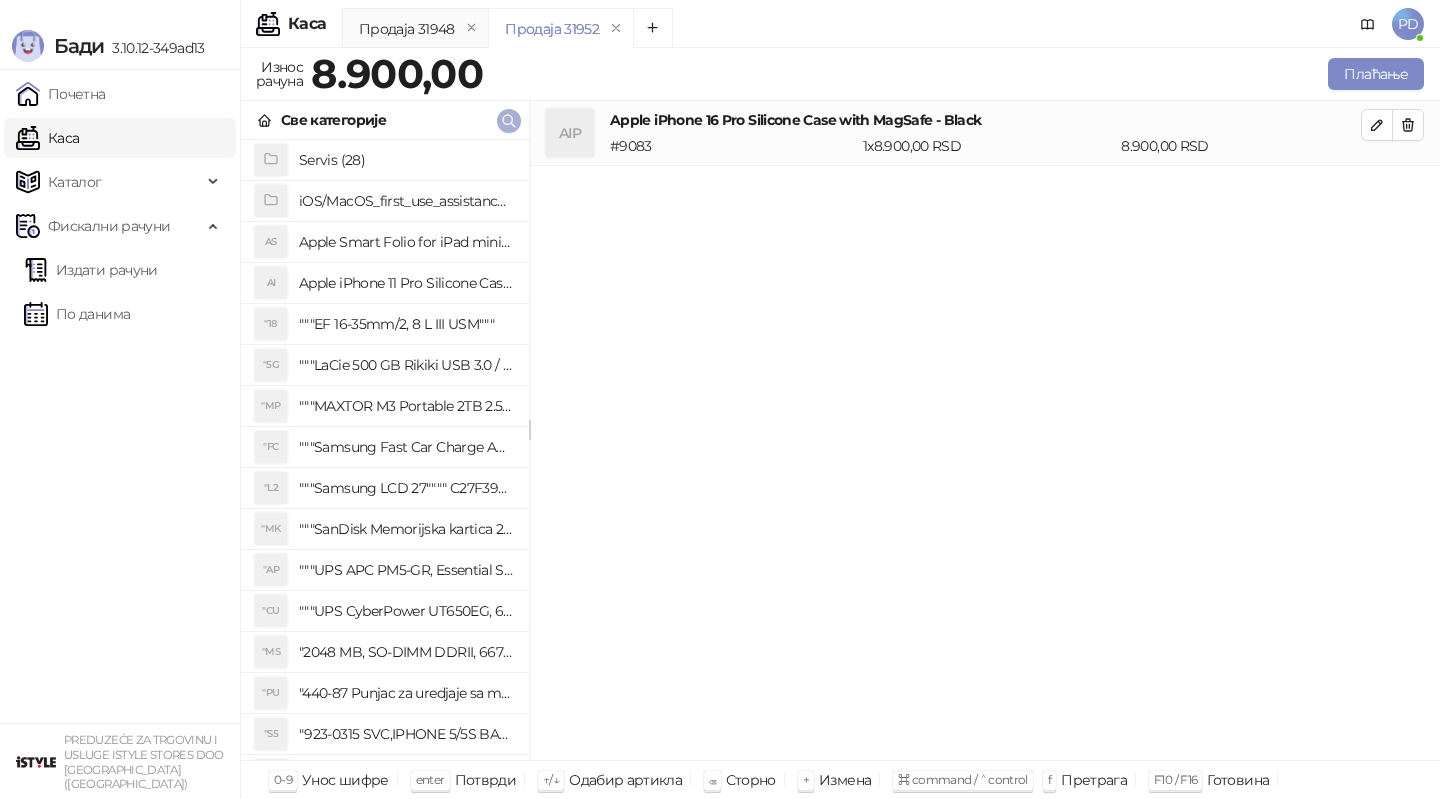 click 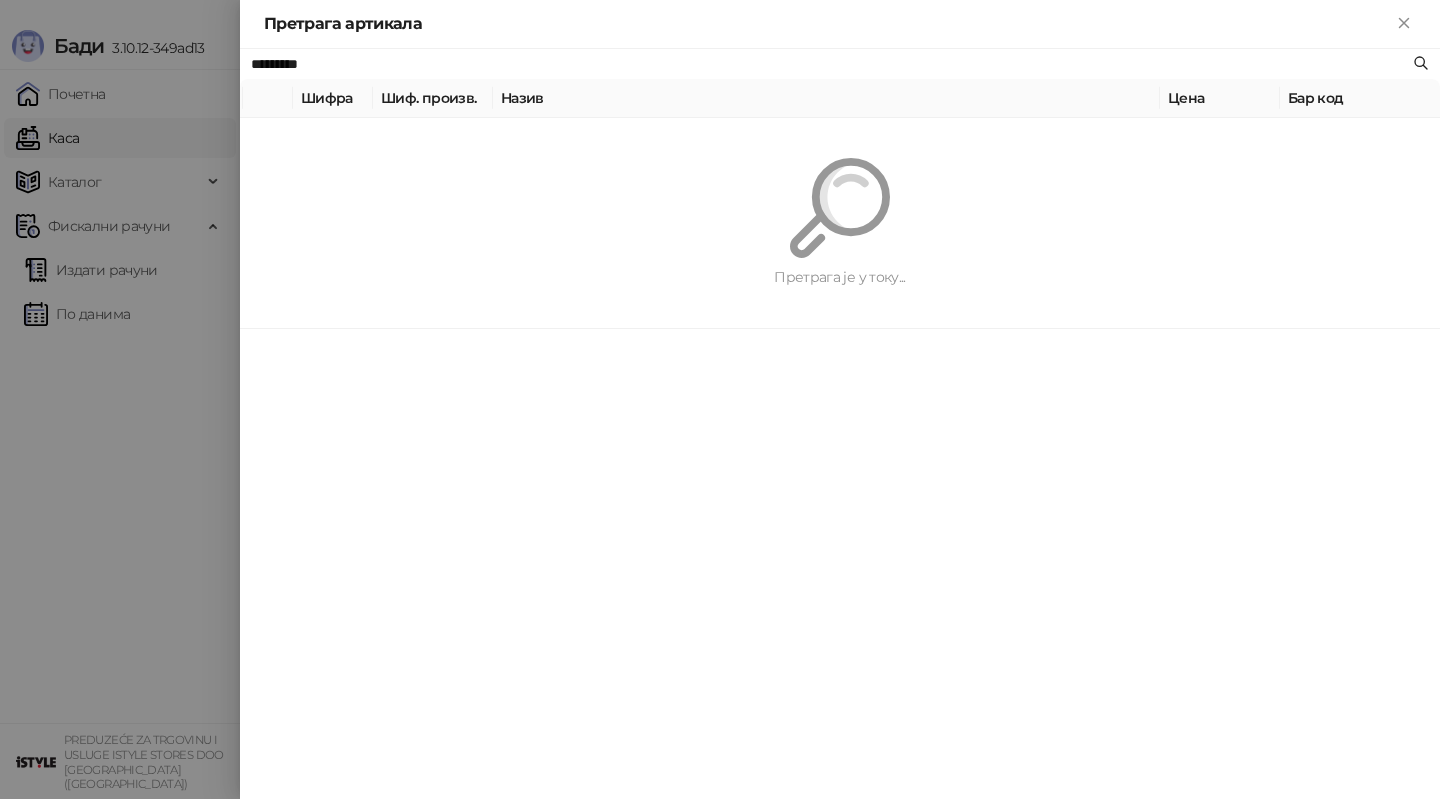 paste 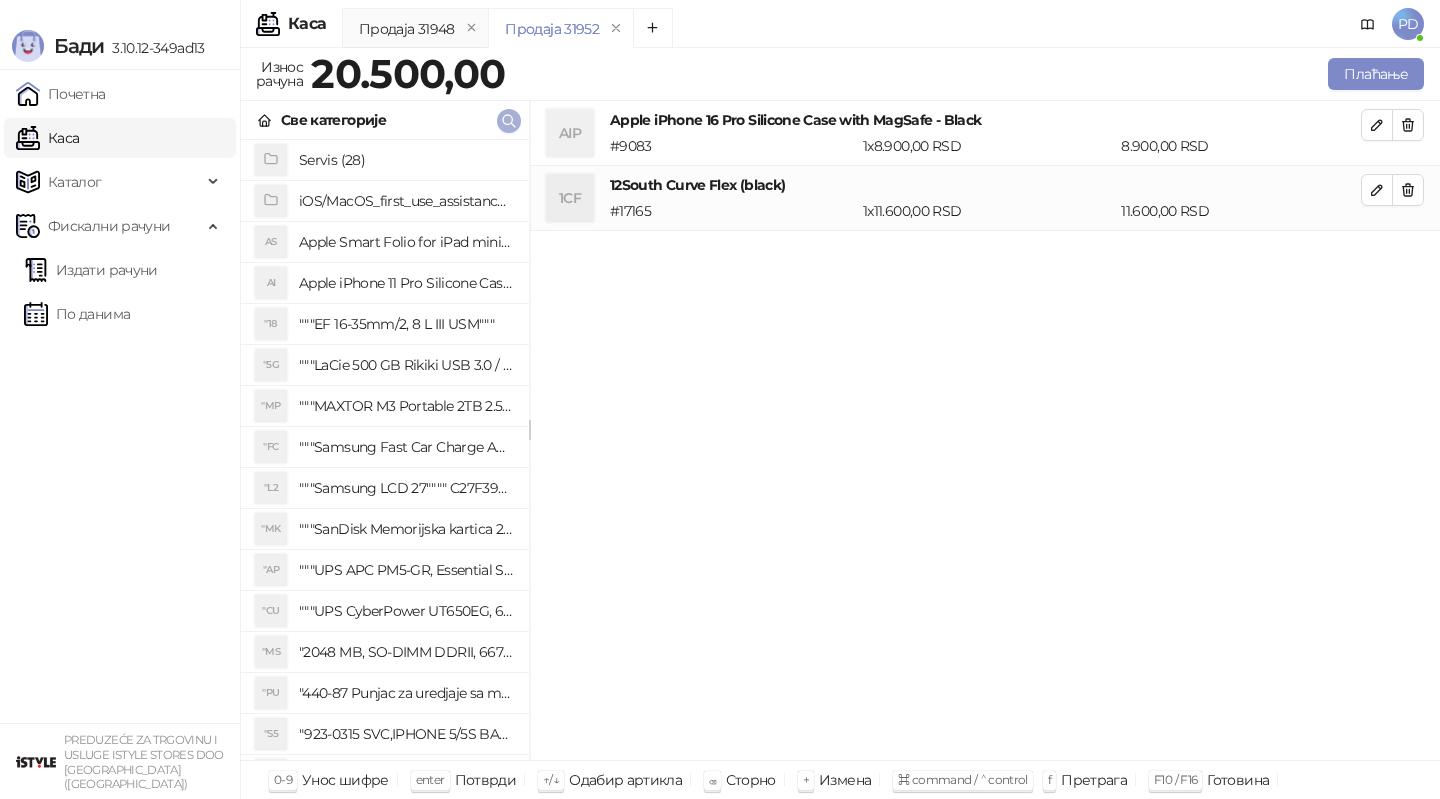 click 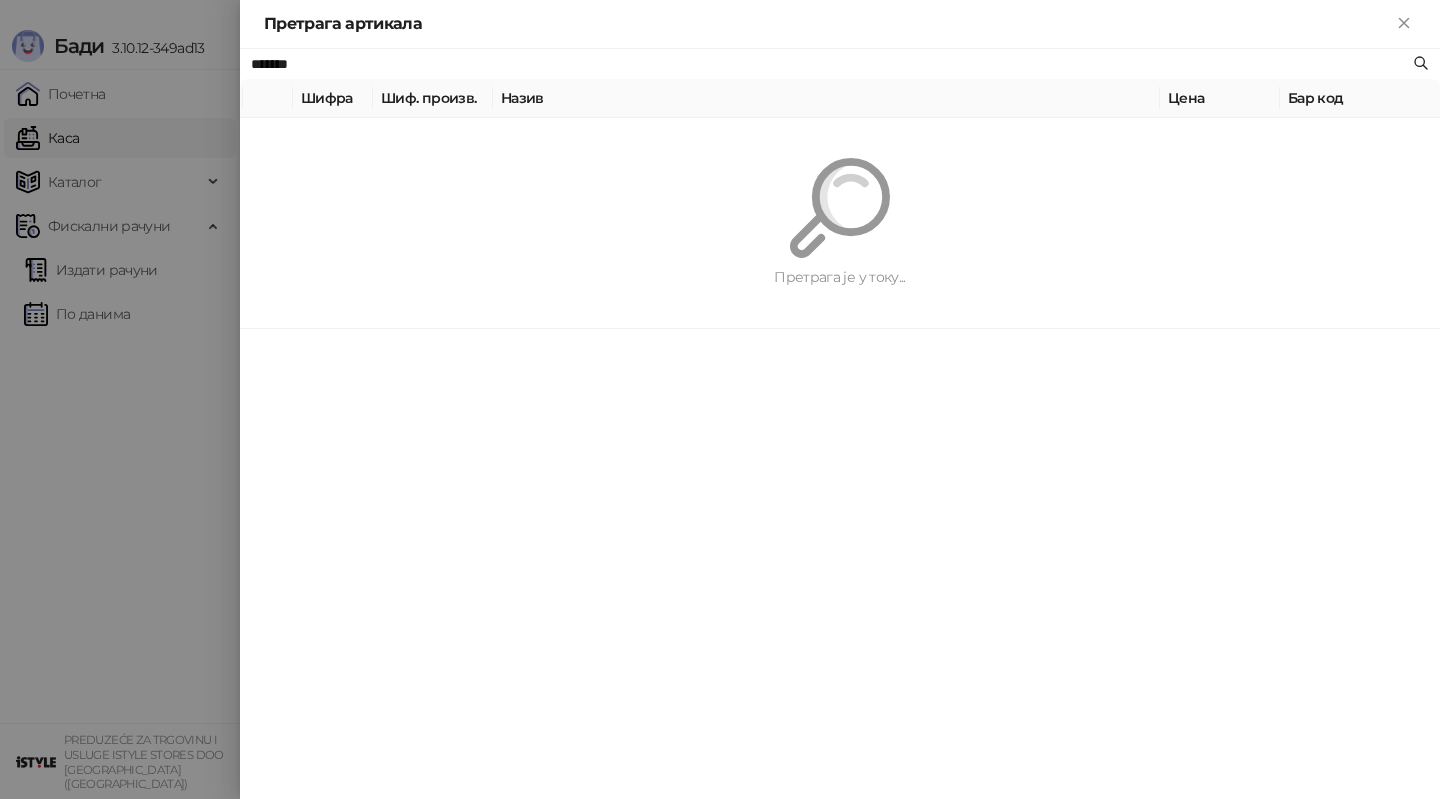 paste on "**********" 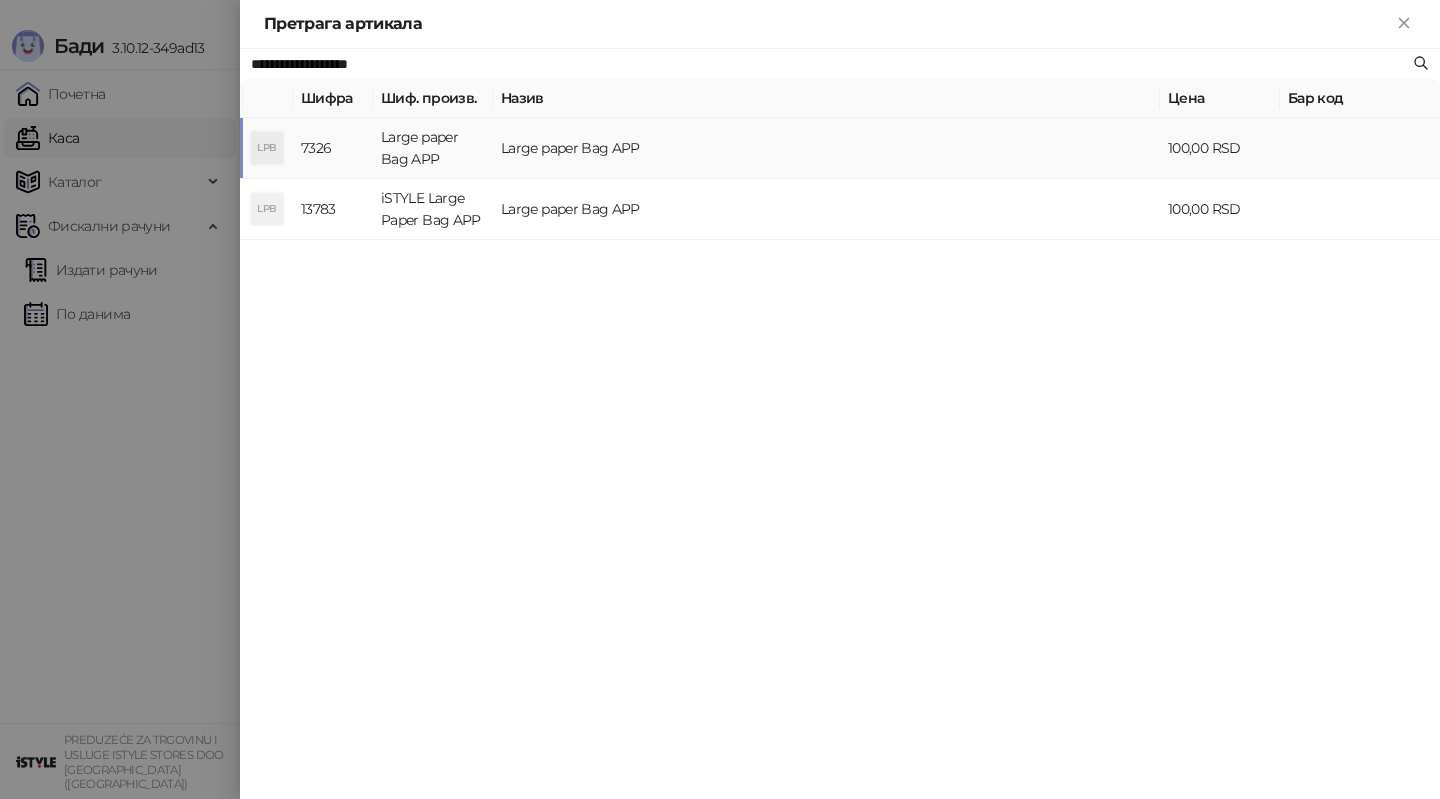 type on "**********" 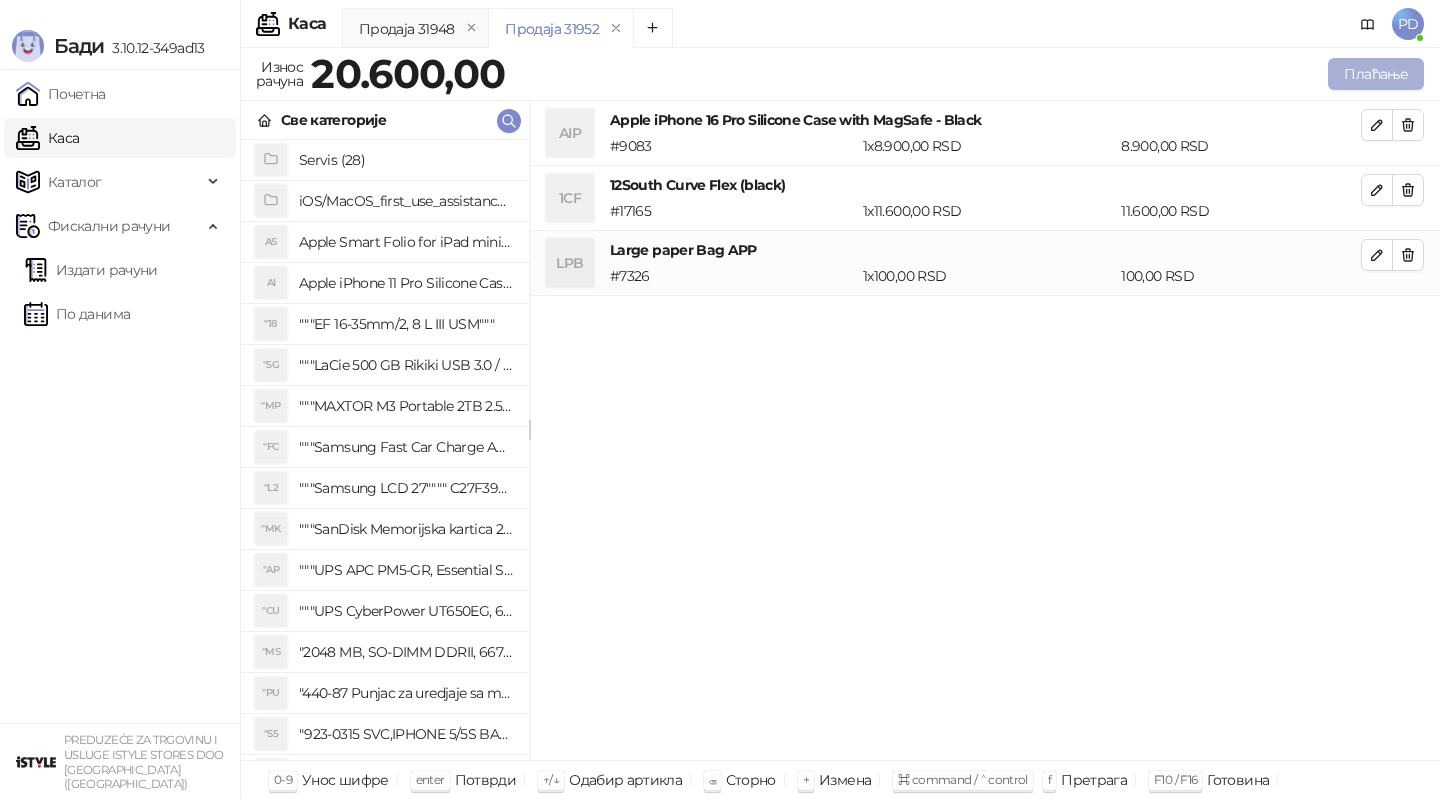 click on "Плаћање" at bounding box center [1376, 74] 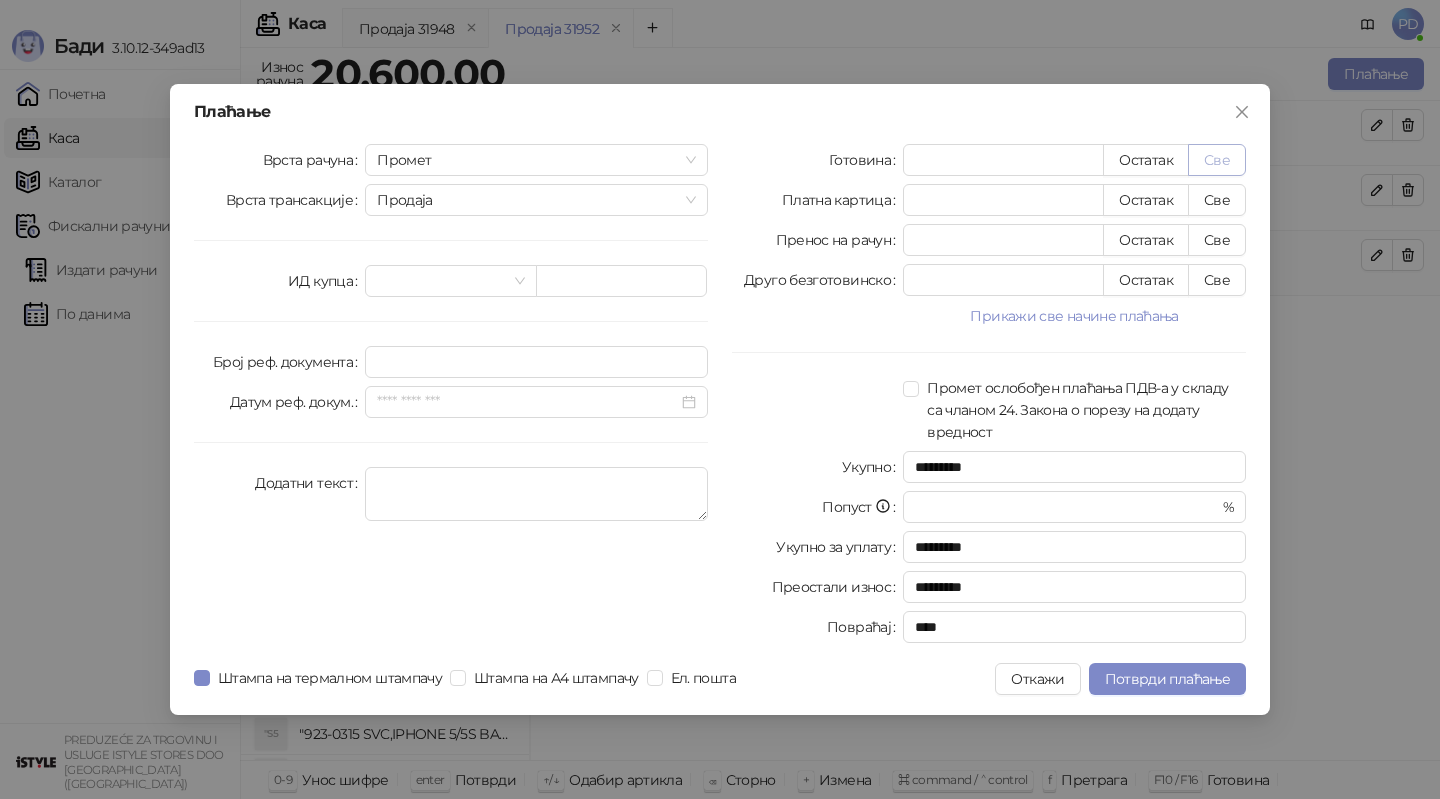 click on "Све" at bounding box center (1217, 160) 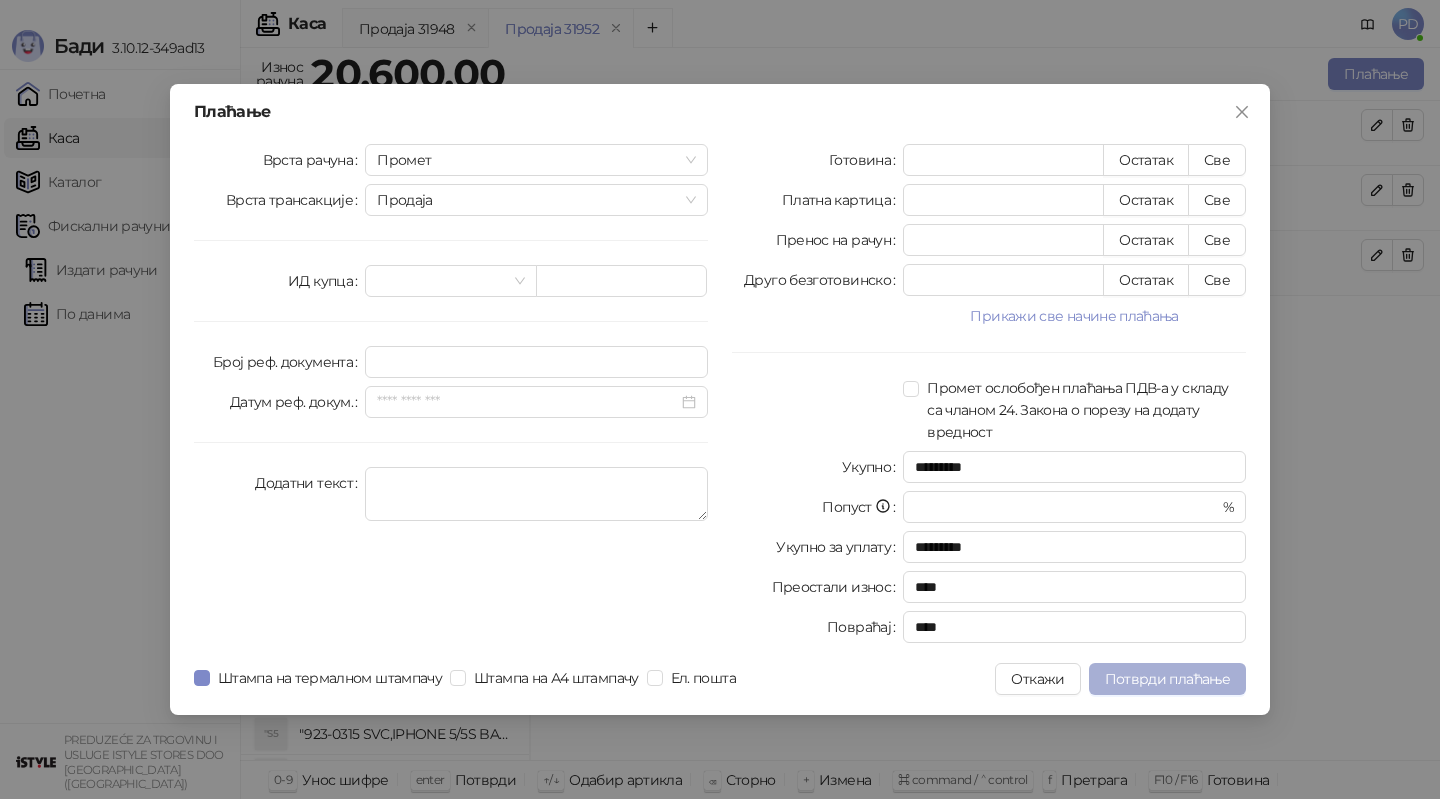 click on "Потврди плаћање" at bounding box center (1167, 679) 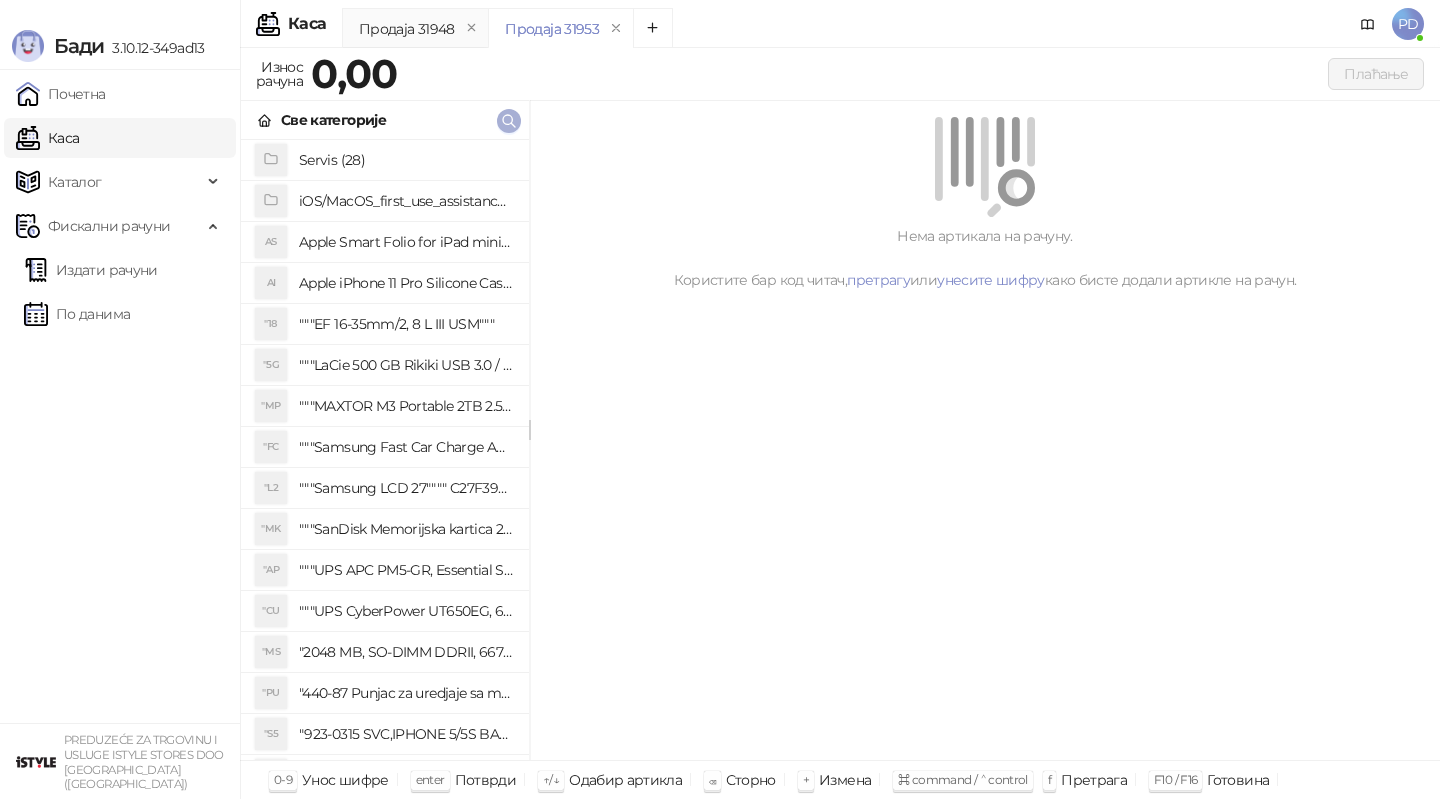 click 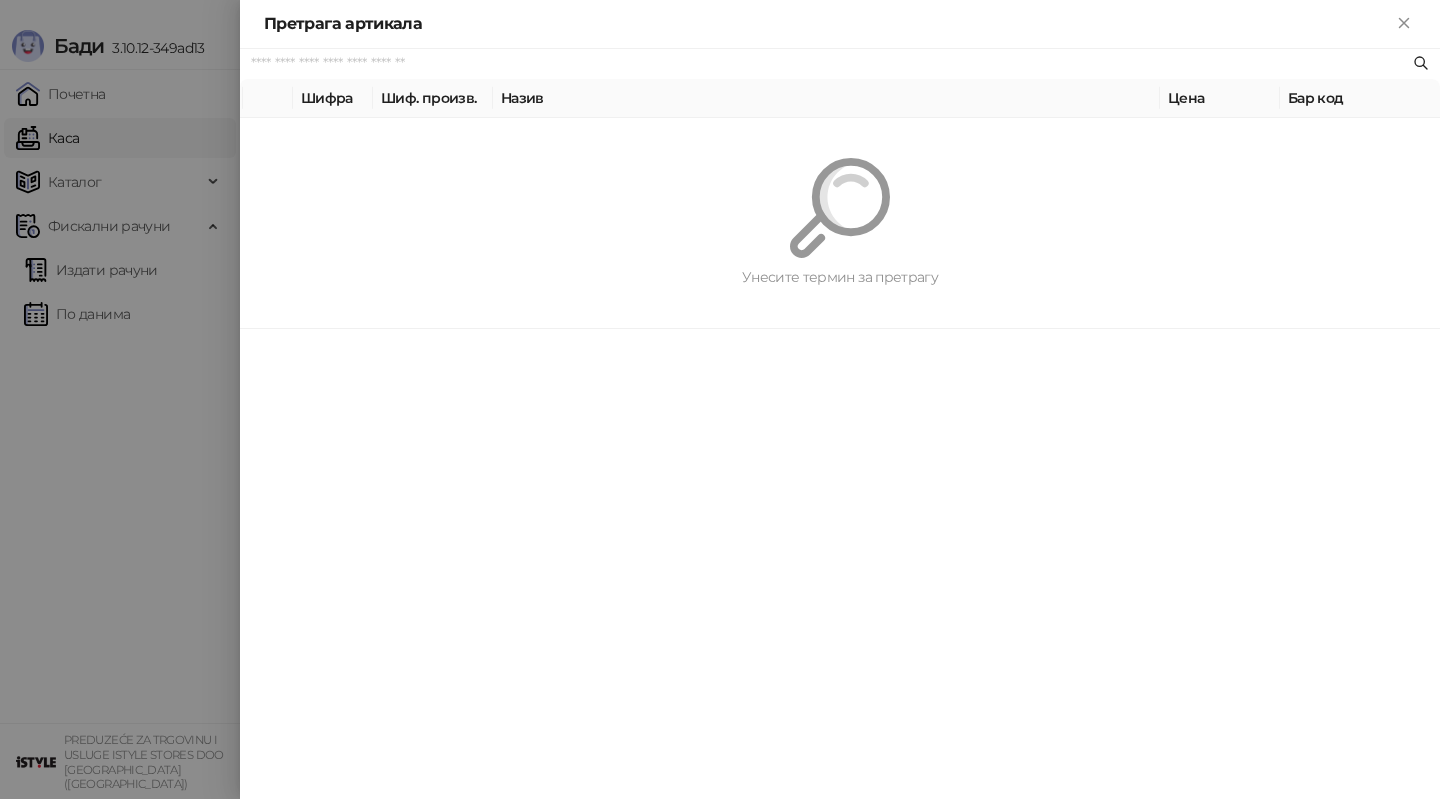 paste on "**********" 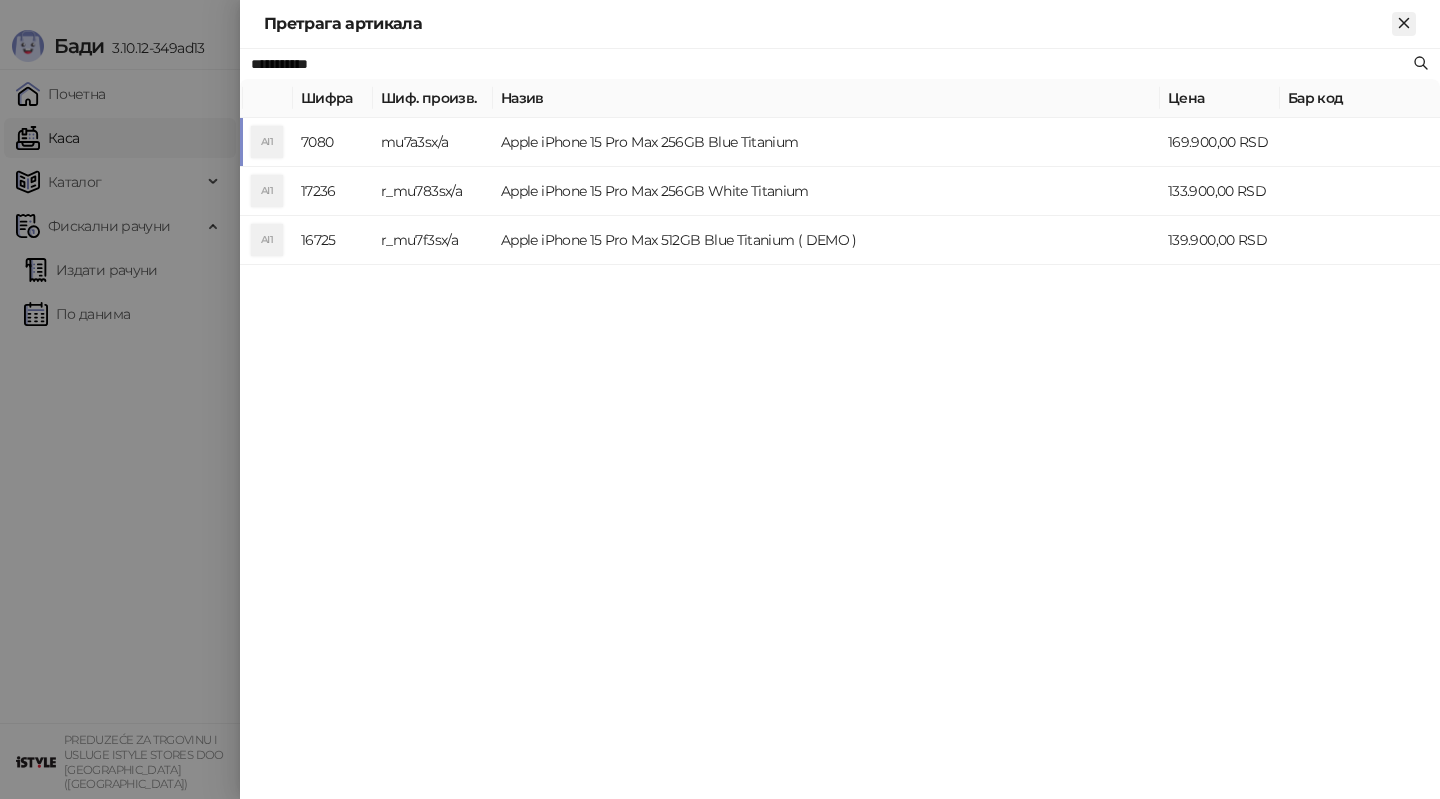 type on "**********" 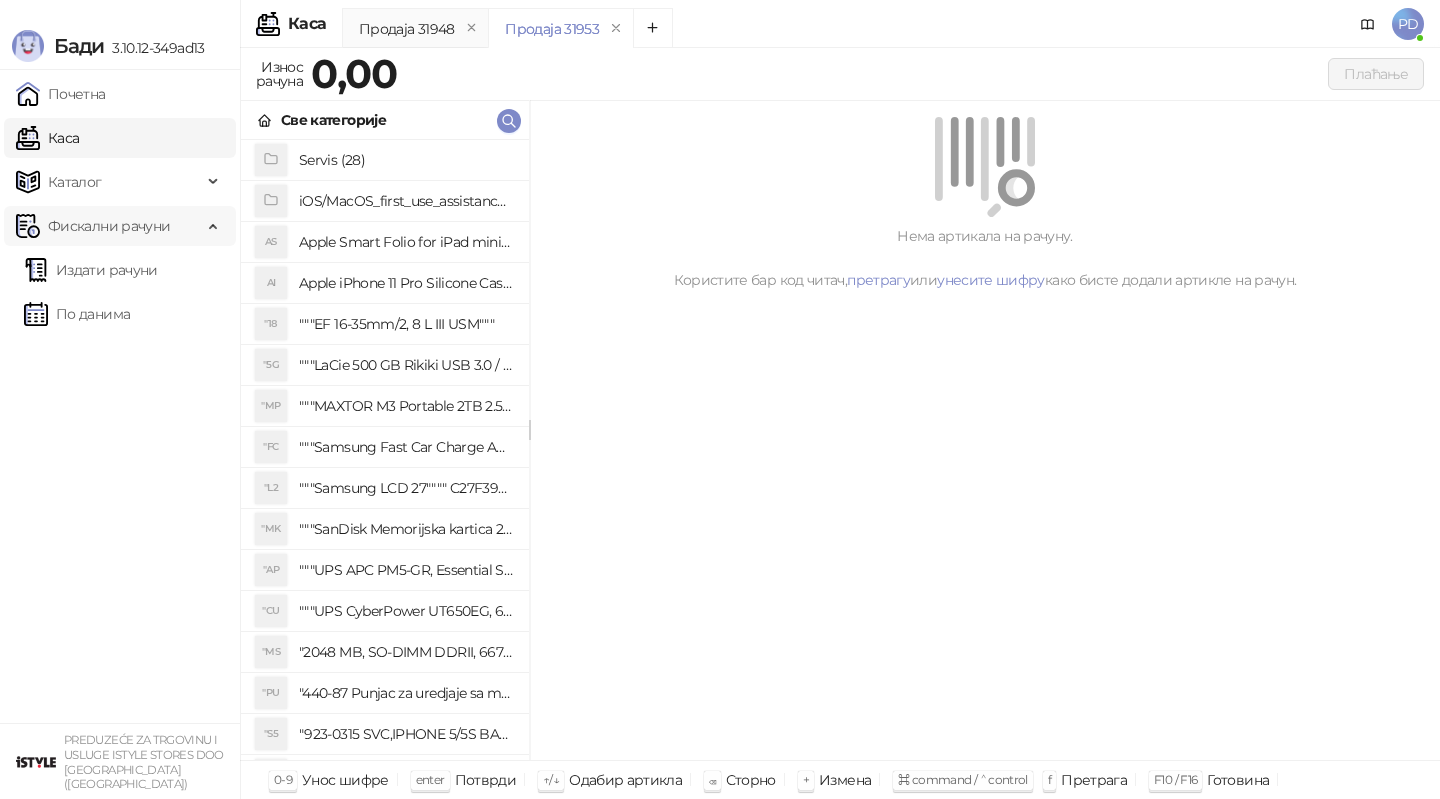 click on "Фискални рачуни" at bounding box center (109, 226) 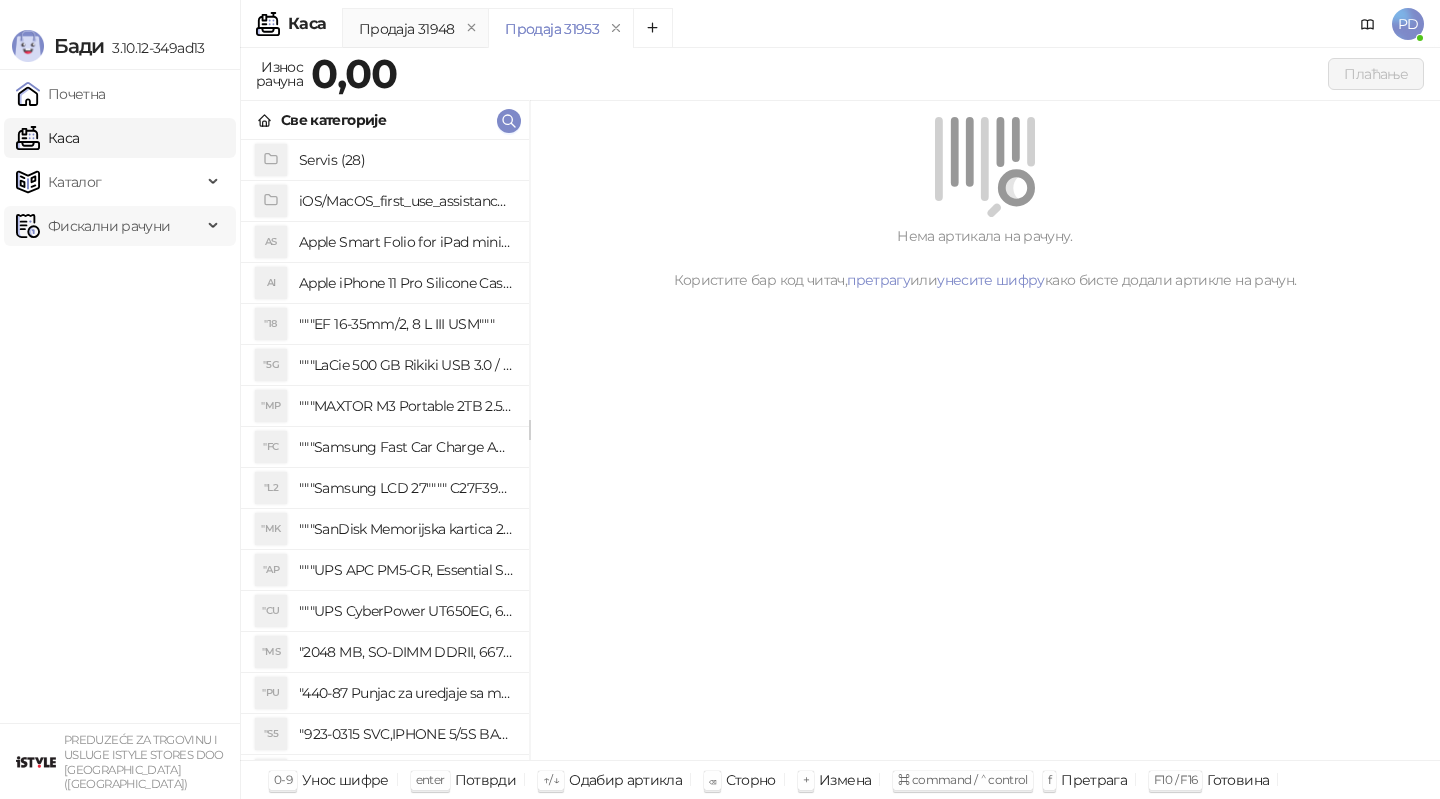 click on "Фискални рачуни" at bounding box center [109, 226] 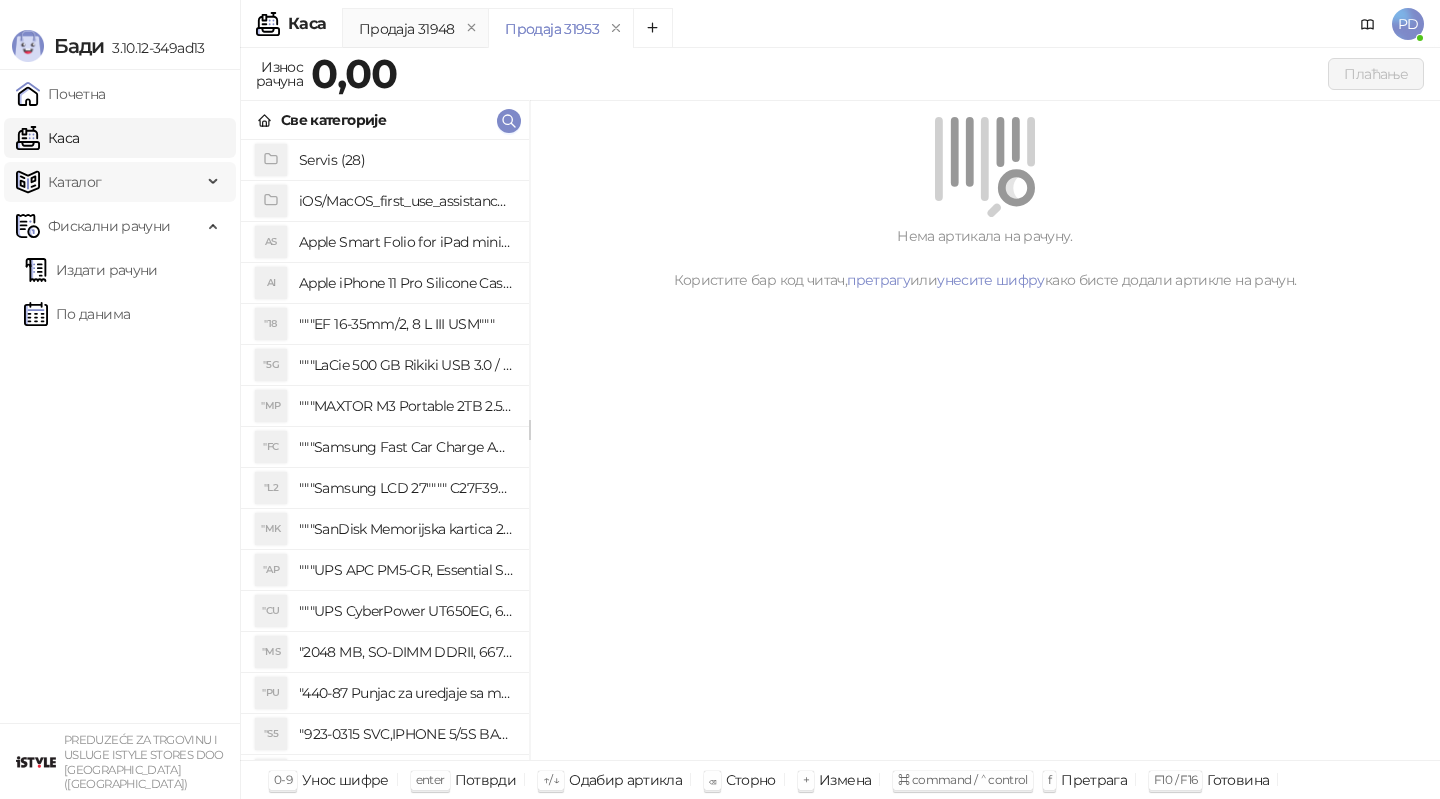 click on "Каталог" at bounding box center [120, 182] 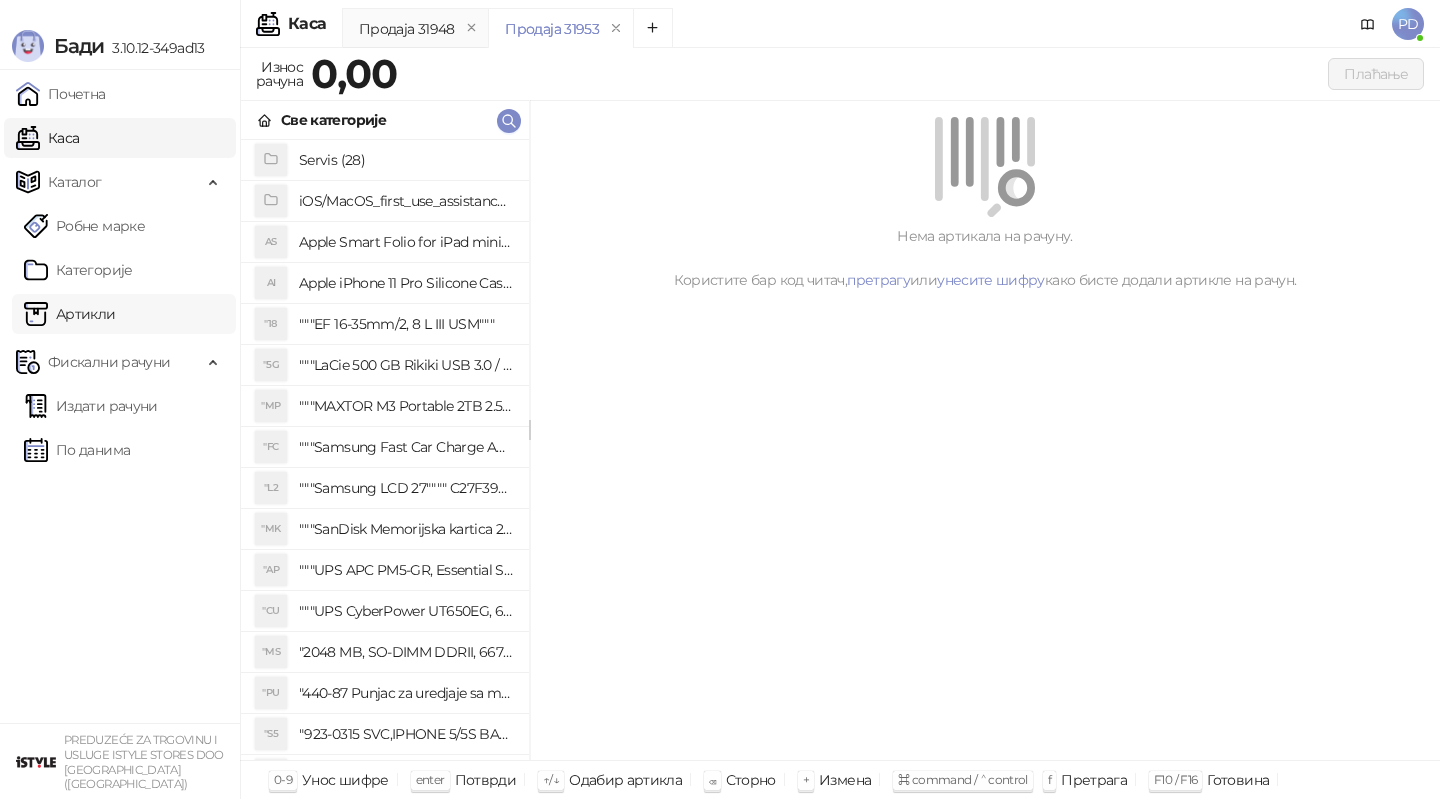 click on "Артикли" at bounding box center (70, 314) 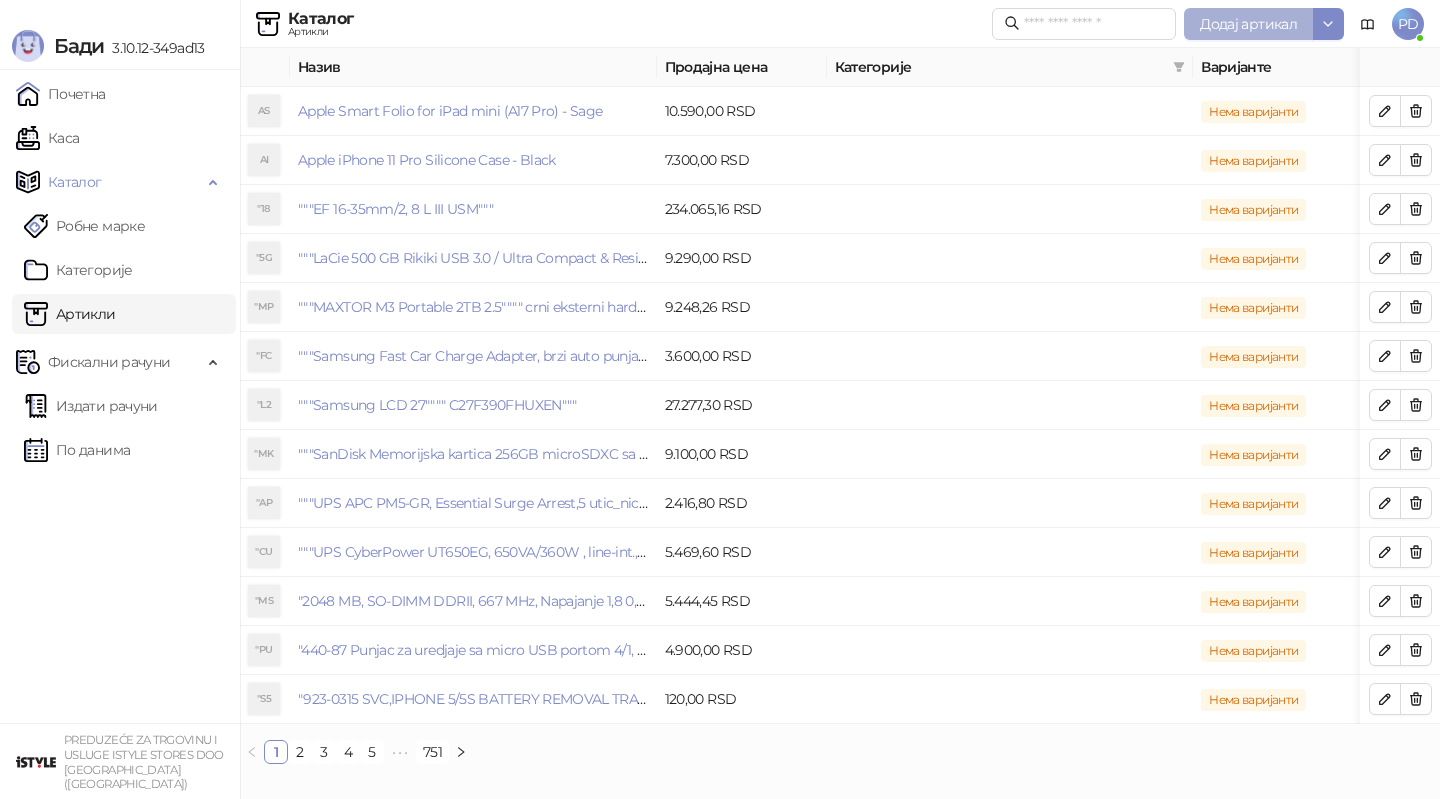click on "Додај артикал" at bounding box center [1248, 24] 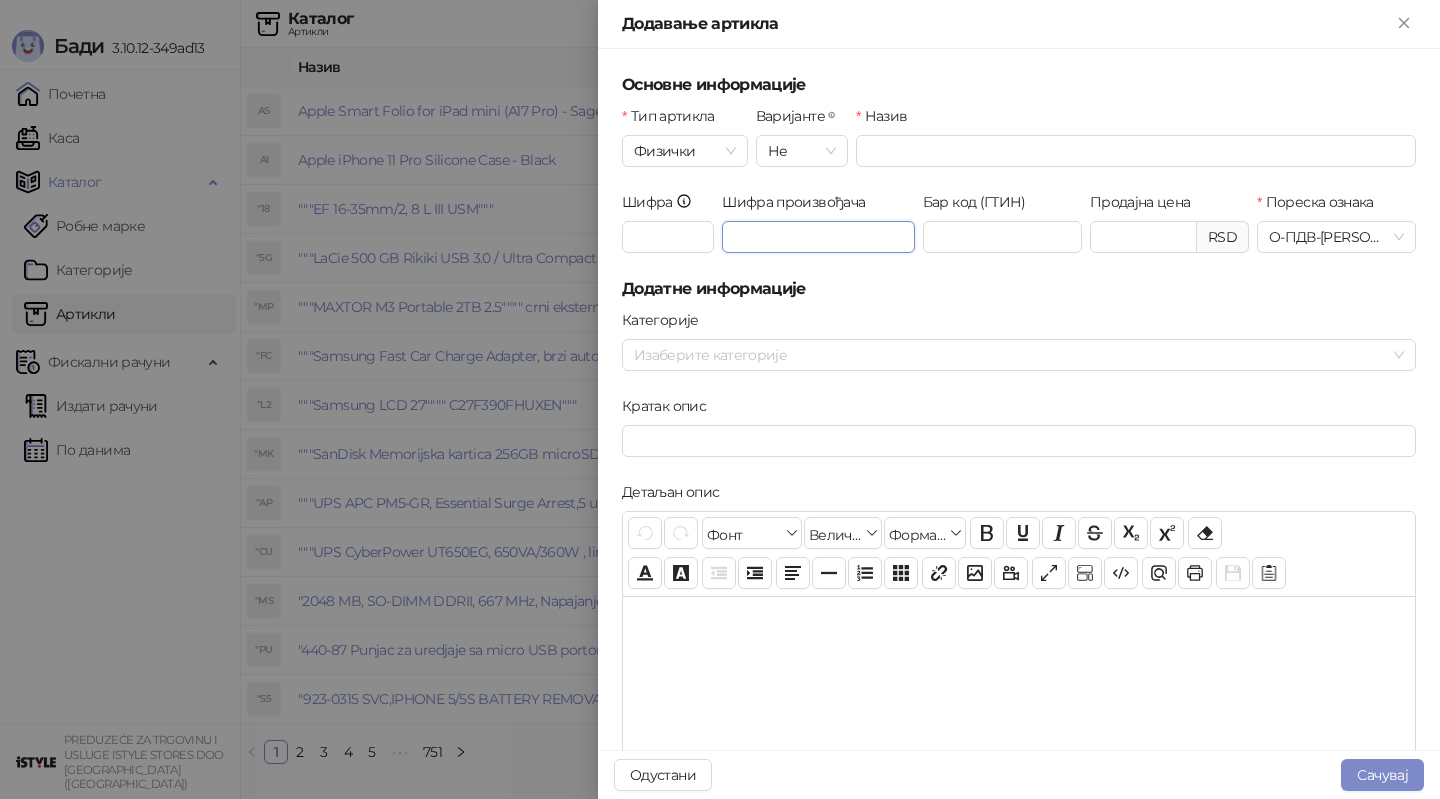 click on "Шифра произвођача" at bounding box center (818, 237) 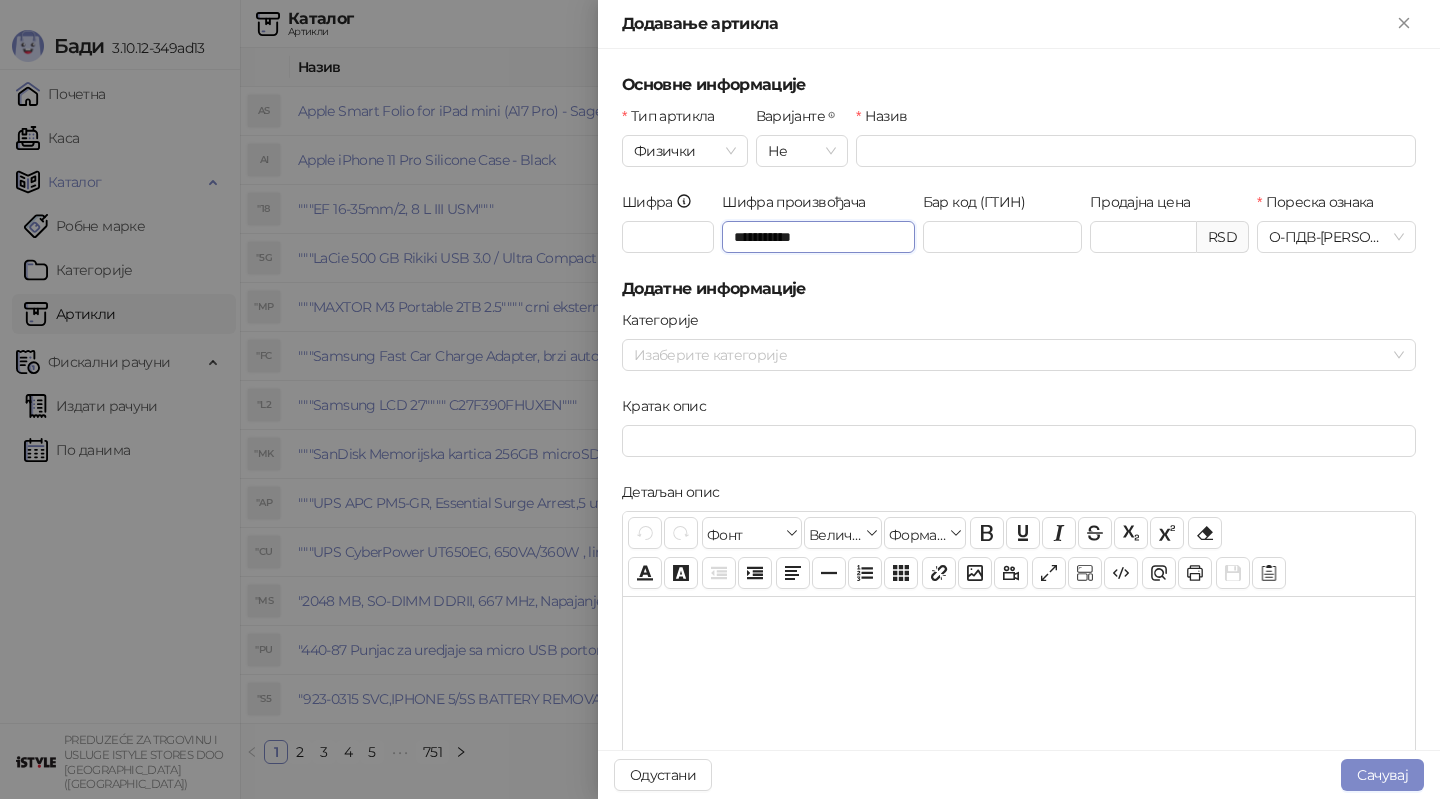 type on "**********" 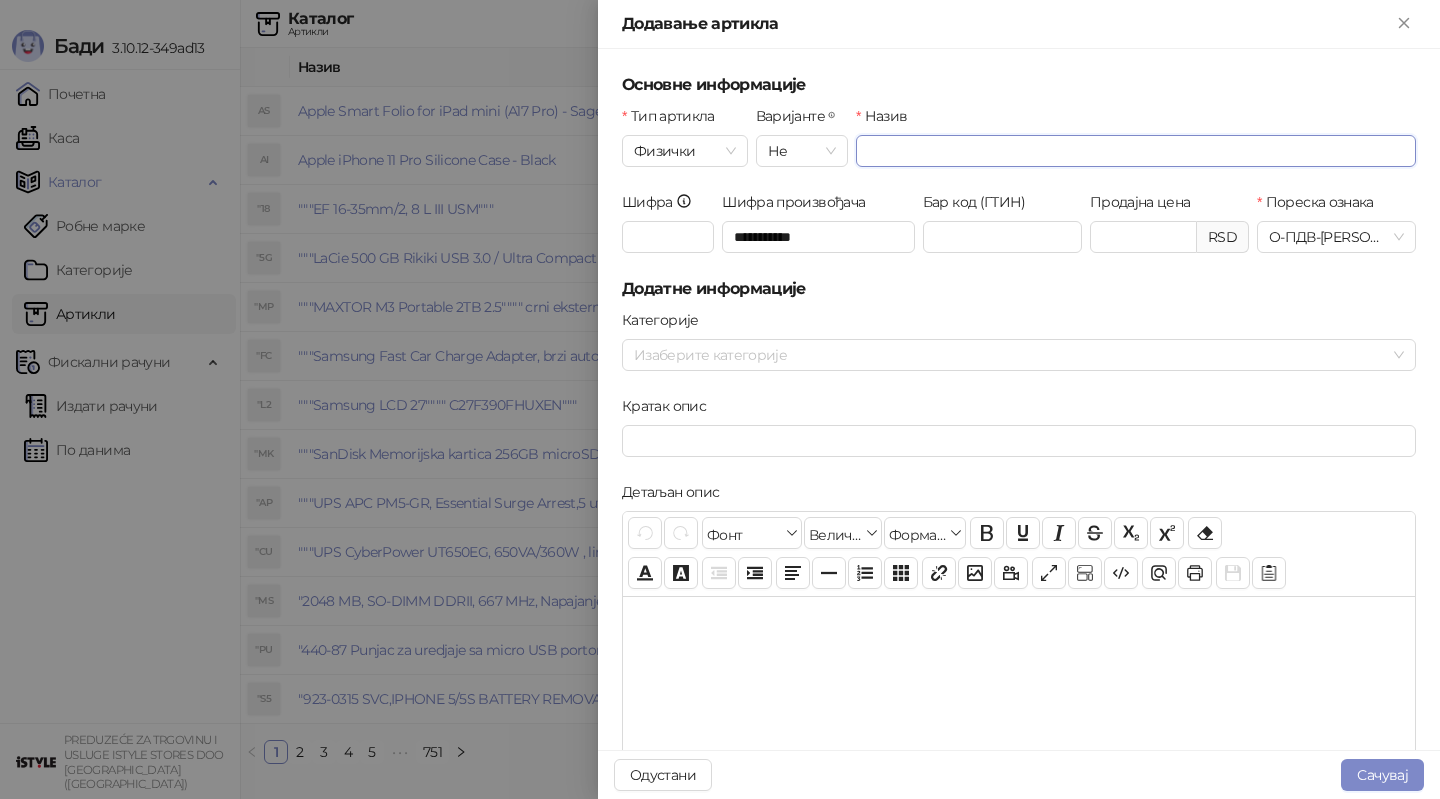 click on "Назив" at bounding box center (1136, 151) 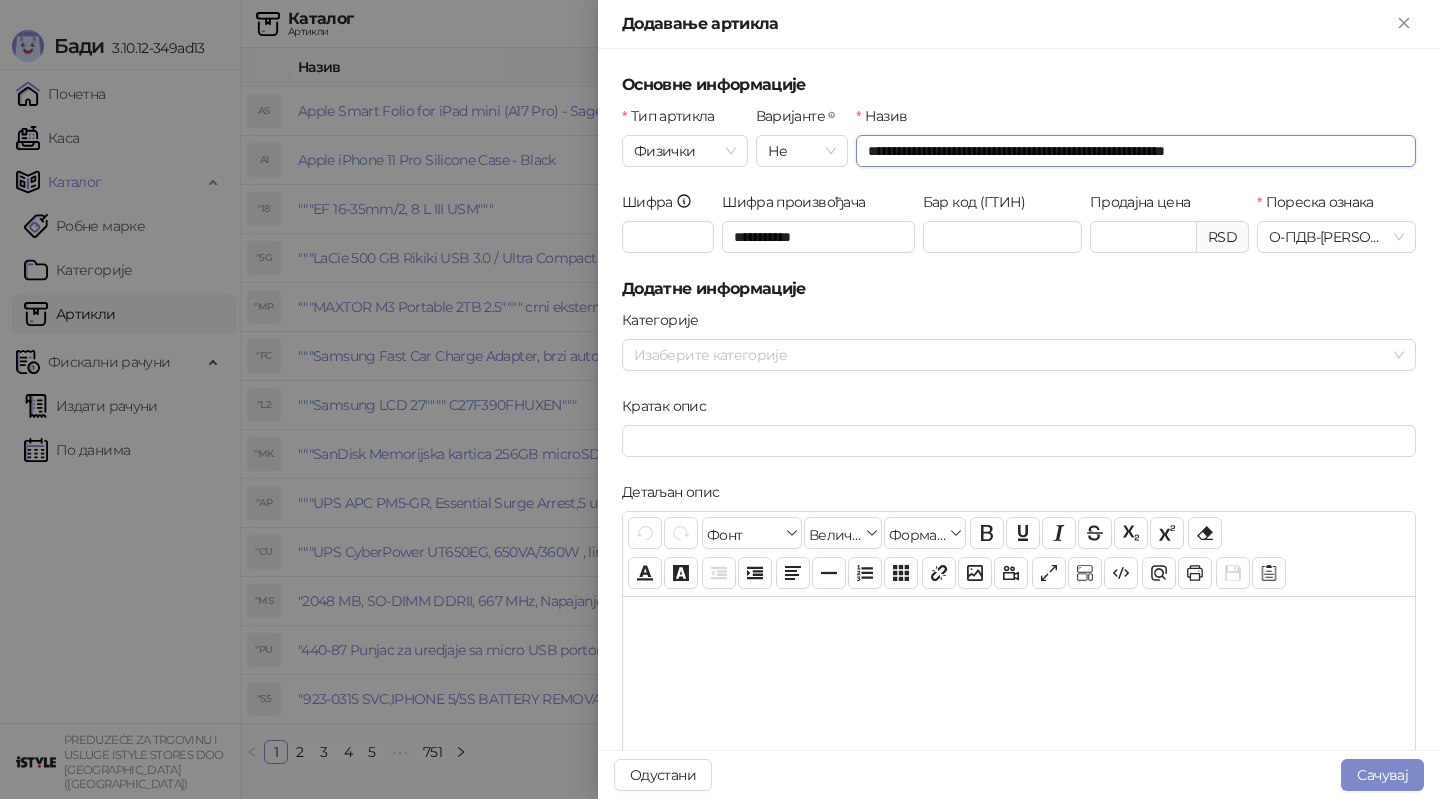type on "**********" 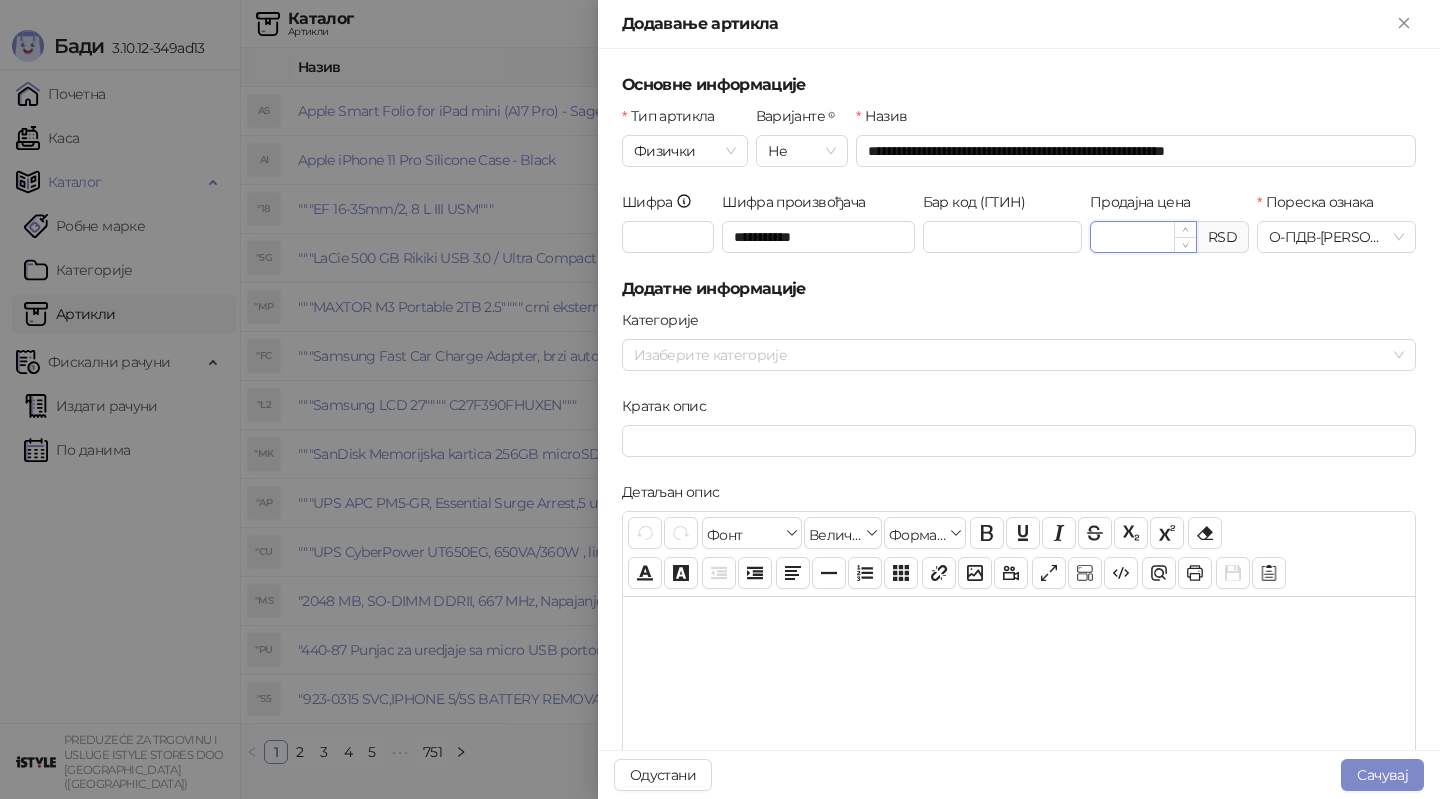 click on "Продајна цена" at bounding box center (1143, 237) 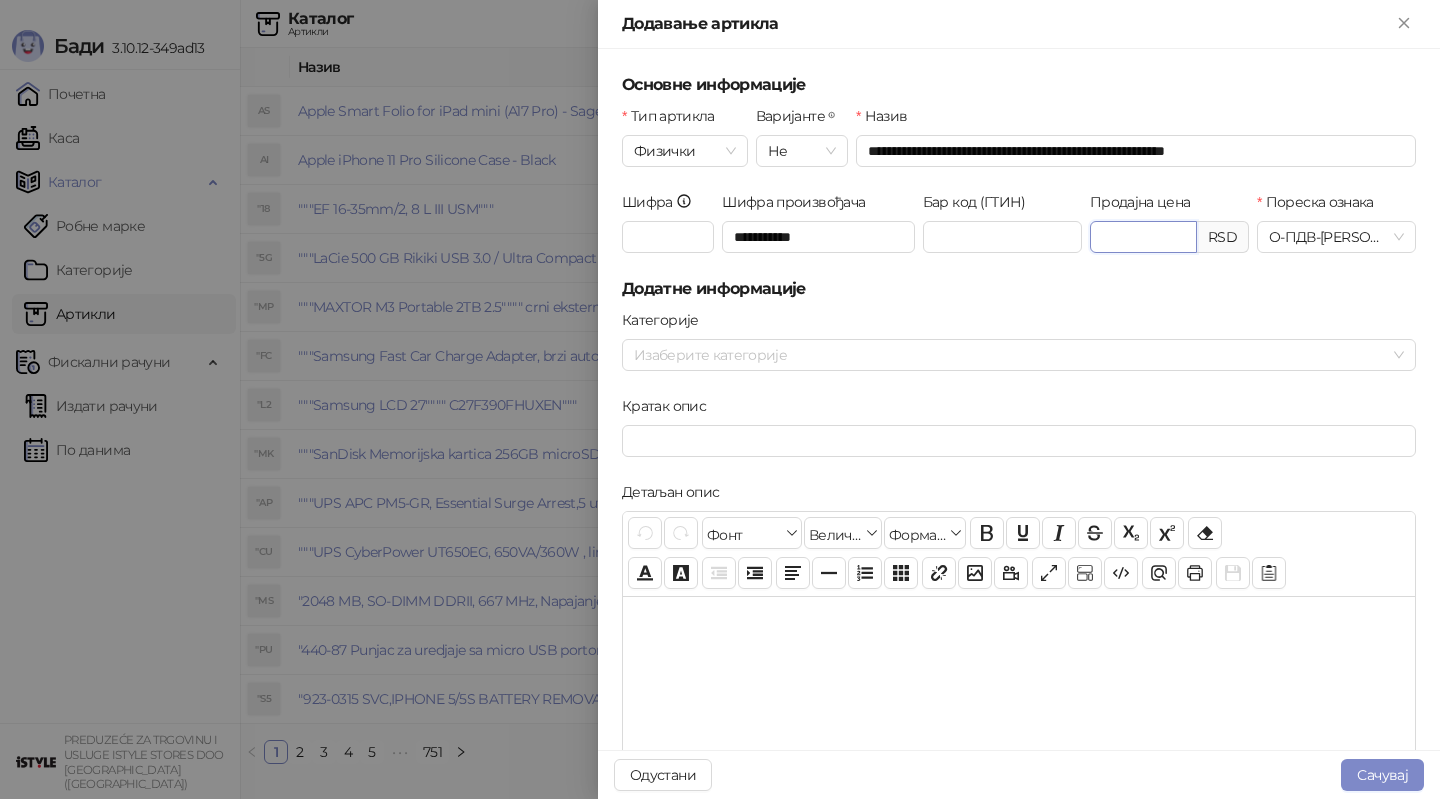 type on "********" 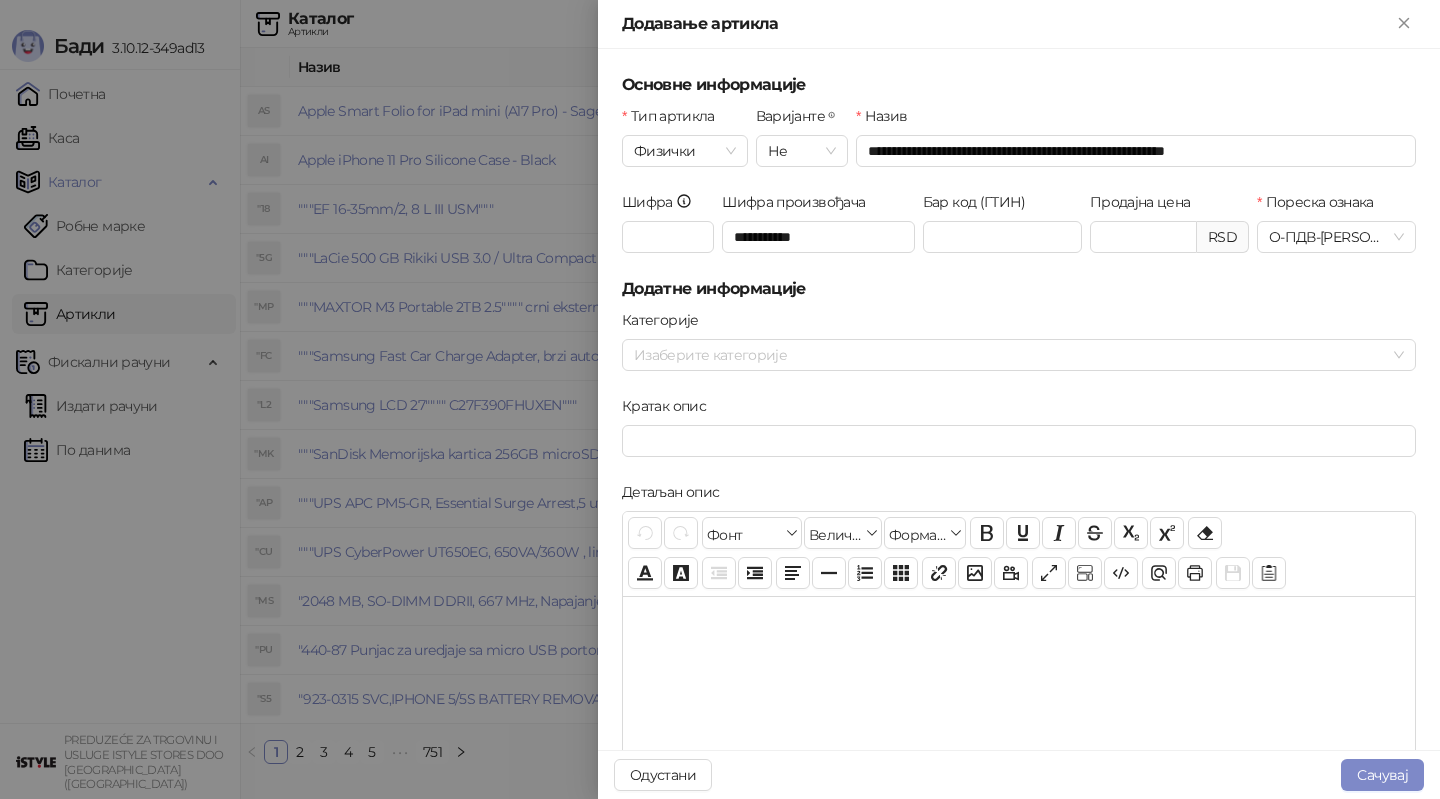 click on "Одустани Сачувај" at bounding box center (1019, 774) 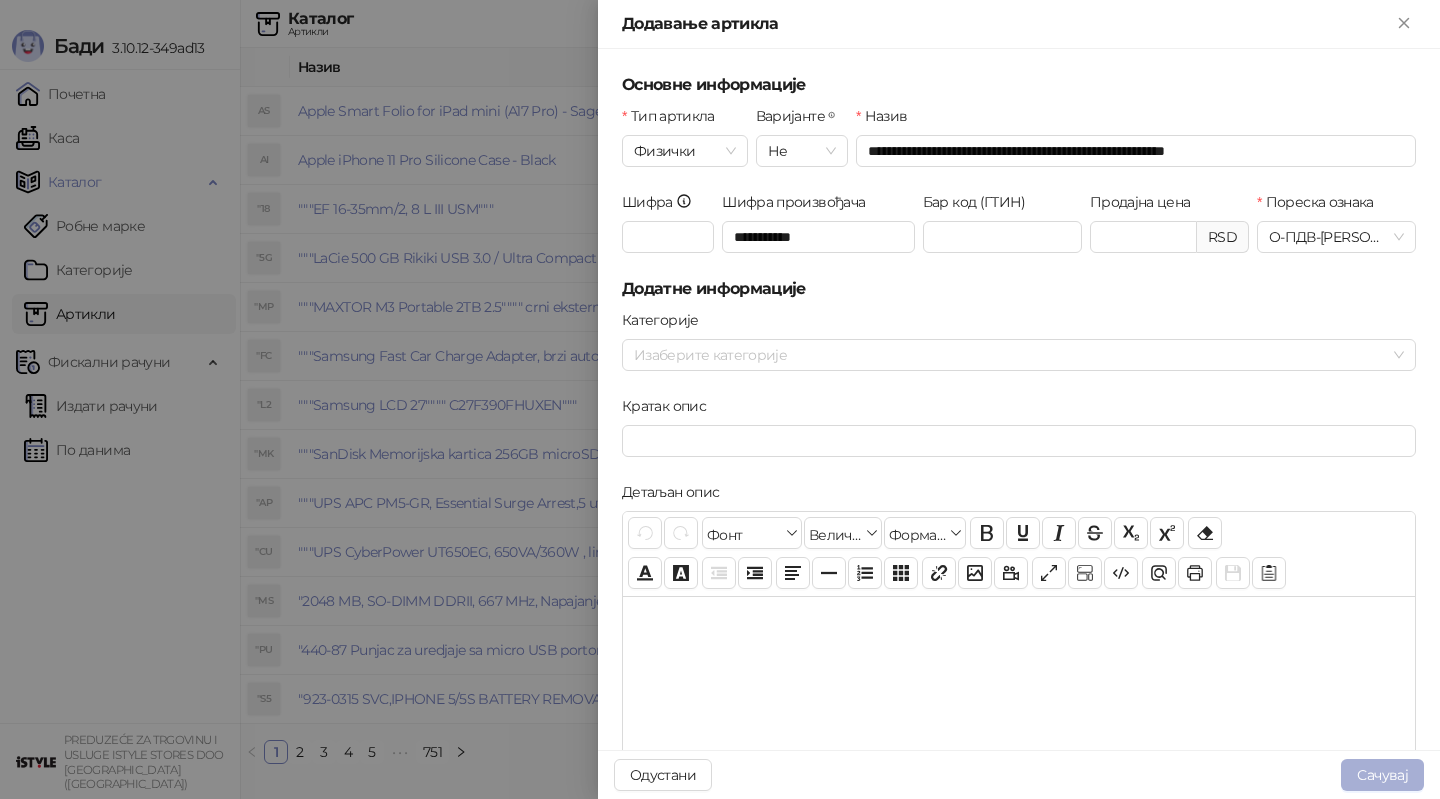 click on "Сачувај" at bounding box center (1382, 775) 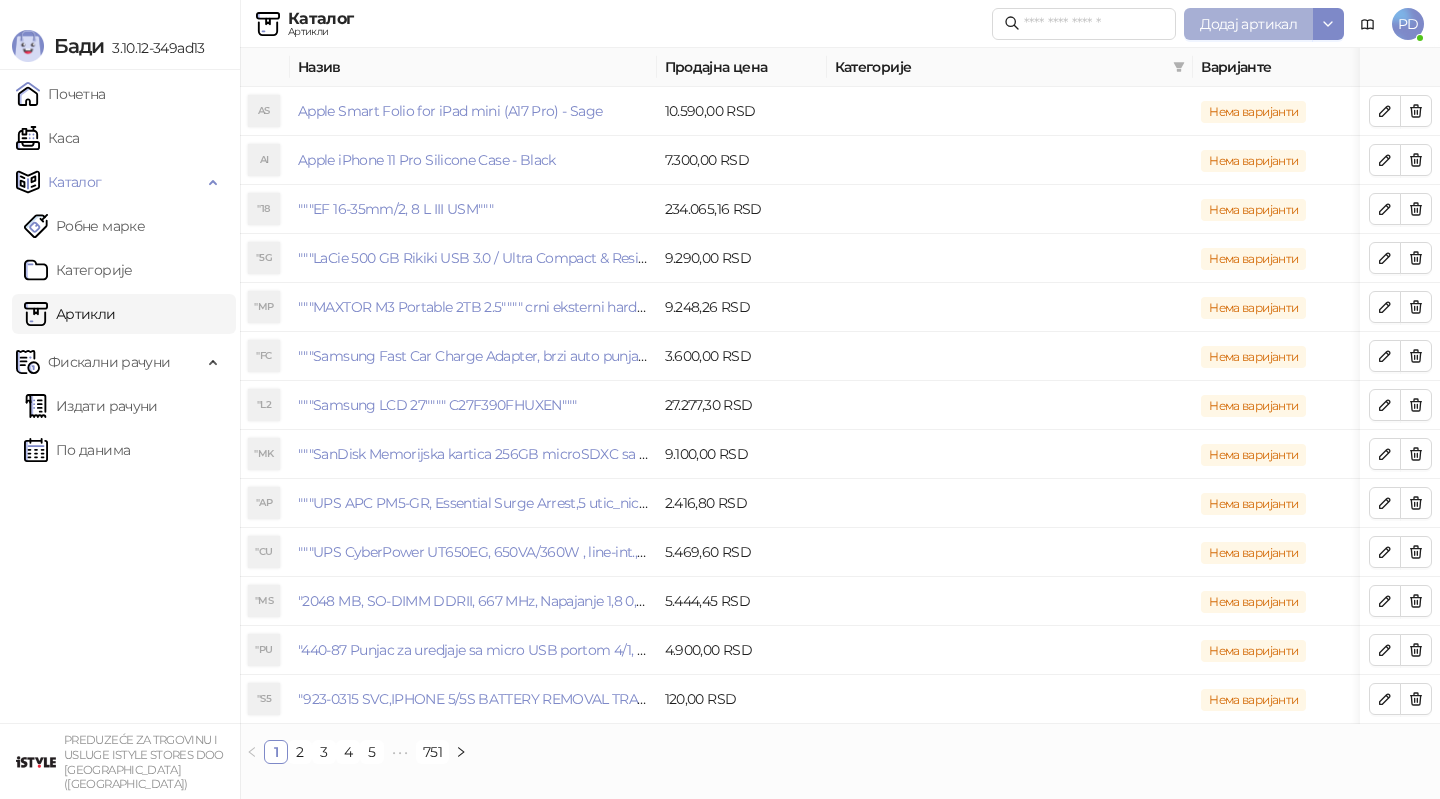 click on "Додај артикал" at bounding box center [1248, 24] 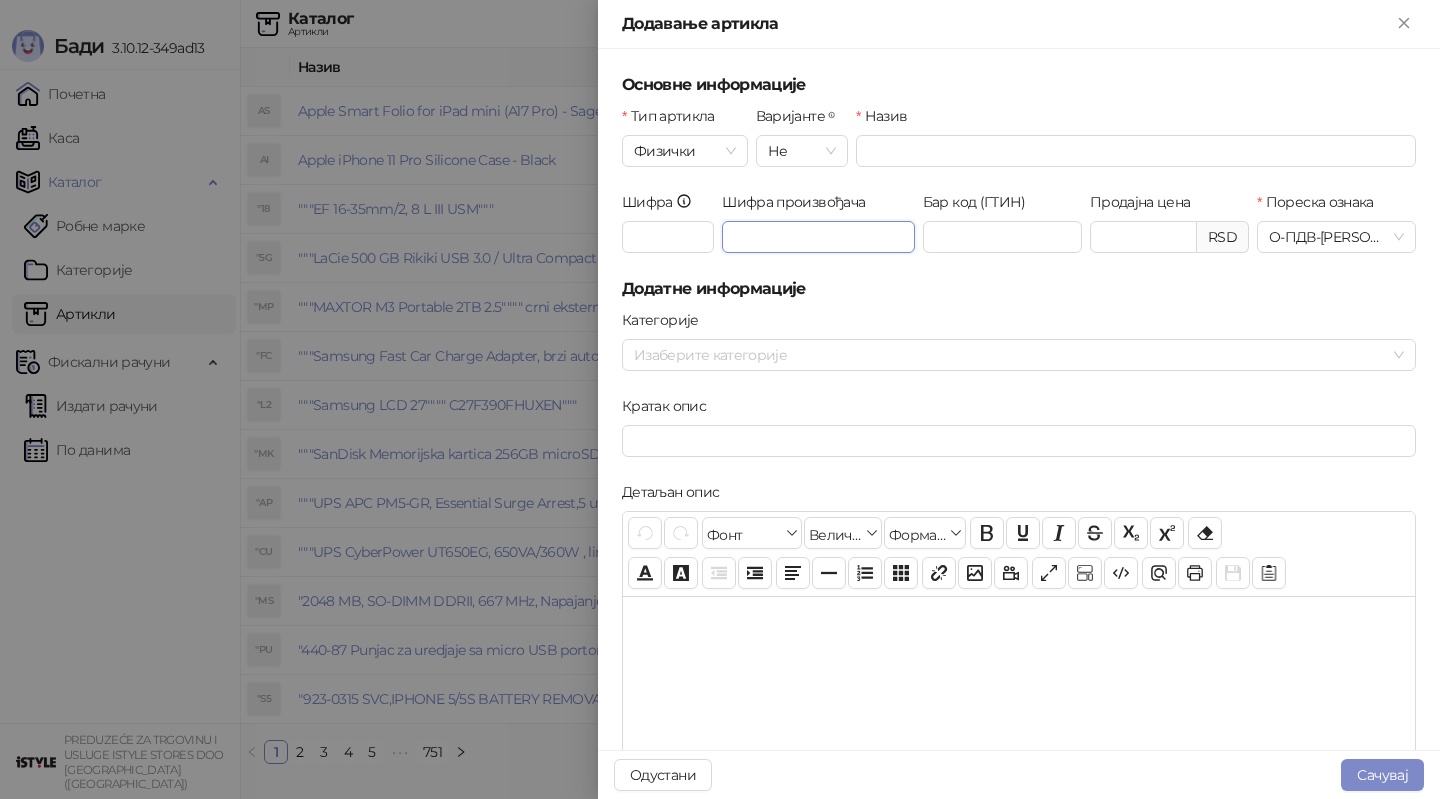 click on "Шифра произвођача" at bounding box center (818, 237) 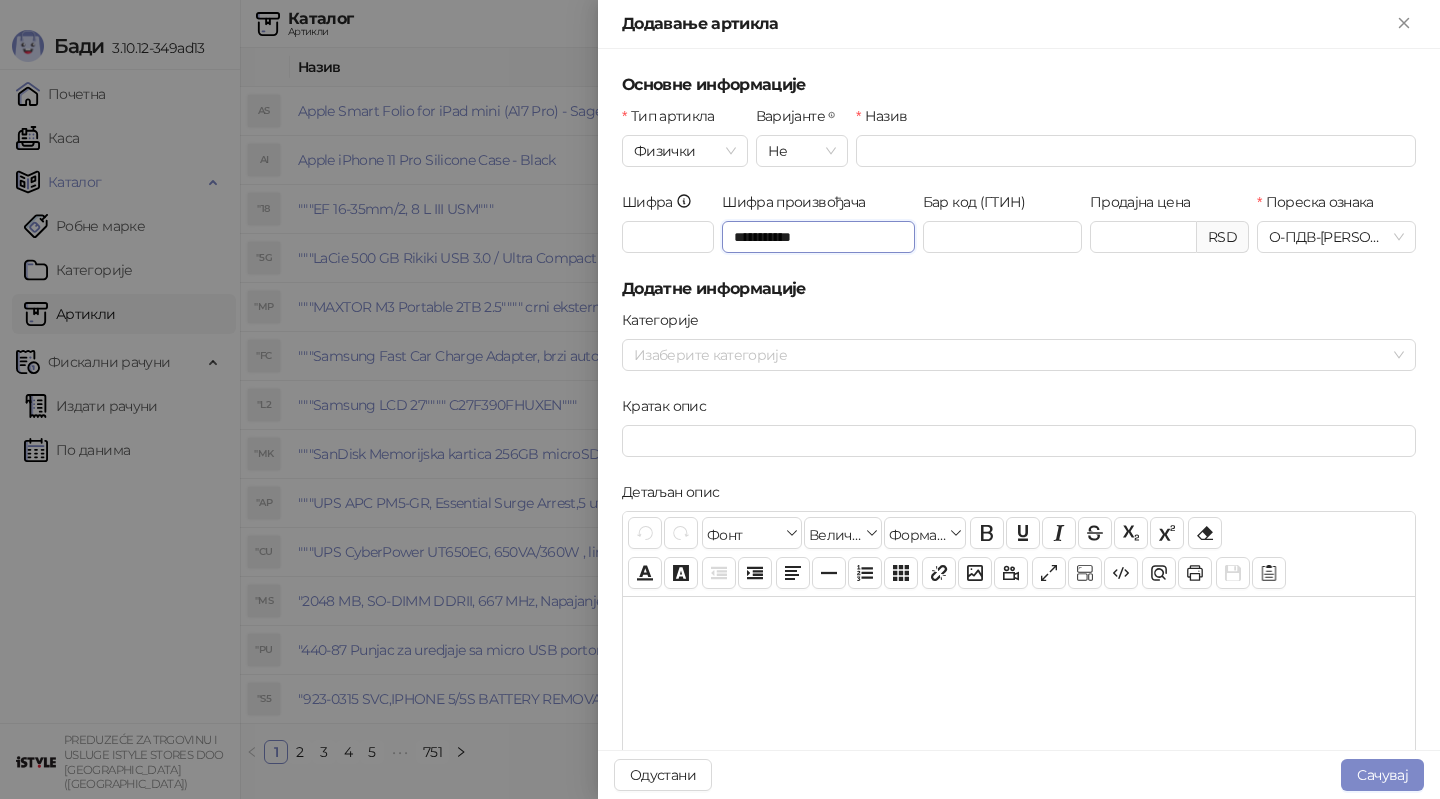 type on "**********" 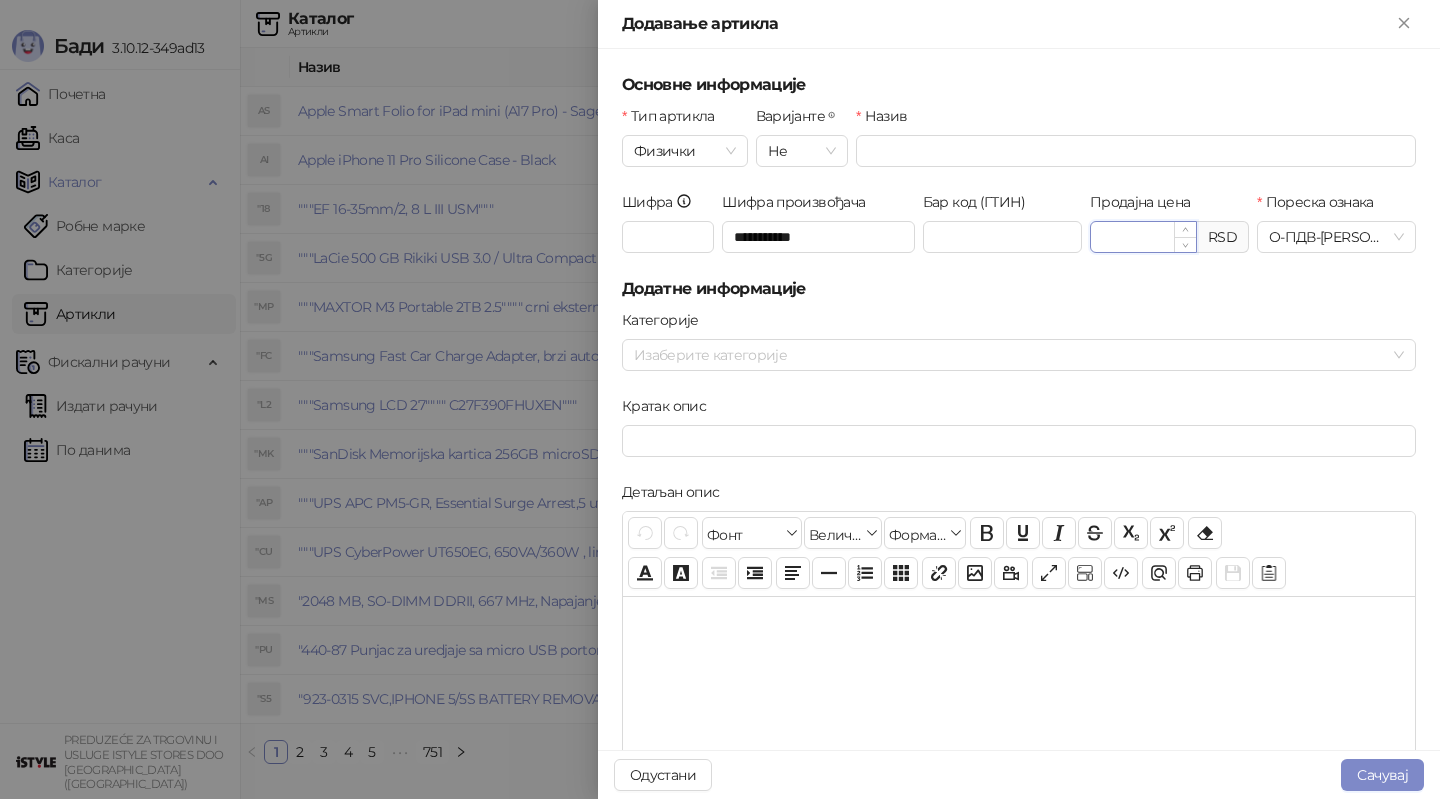 click on "Продајна цена" at bounding box center (1143, 237) 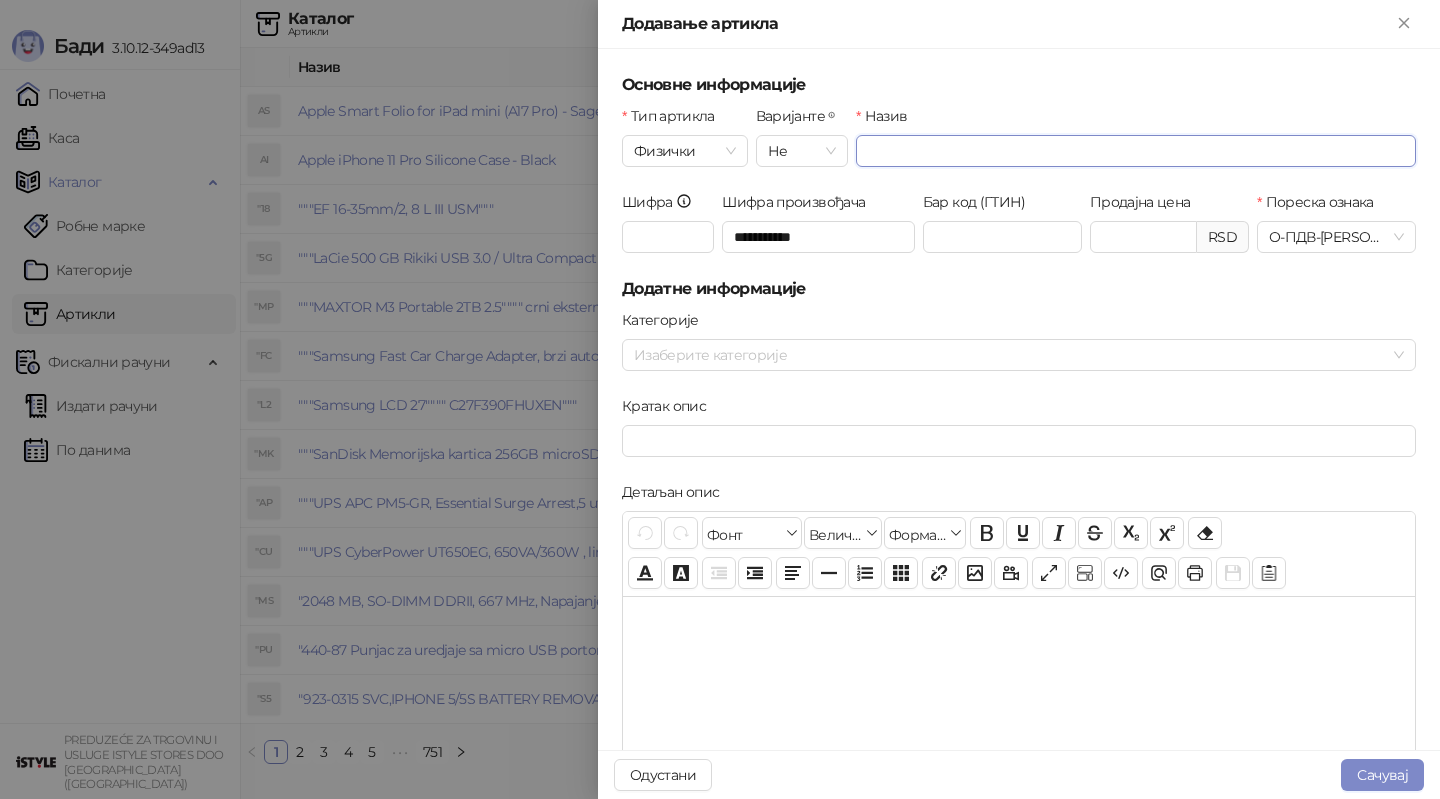click on "Назив" at bounding box center (1136, 151) 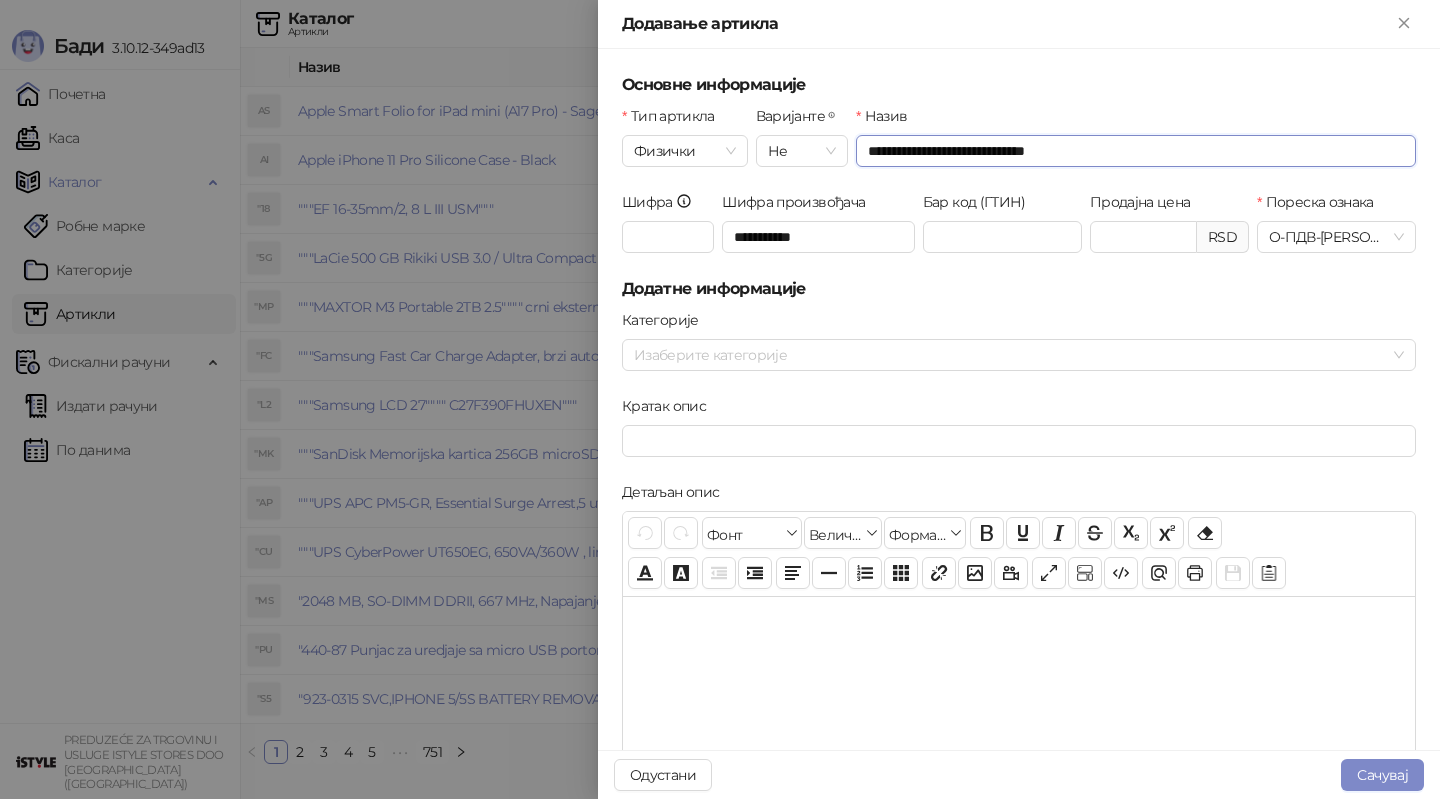 type on "**********" 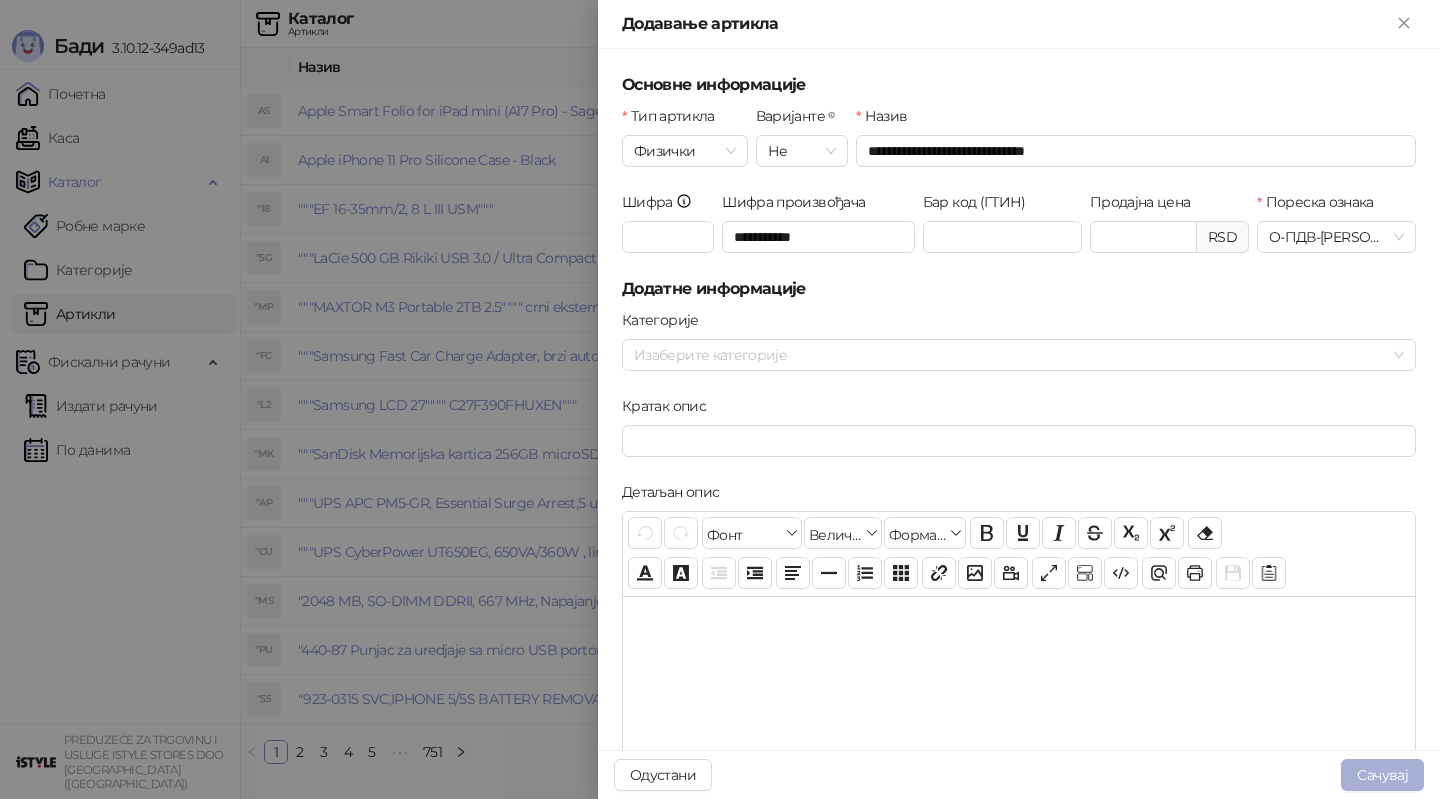 click on "Сачувај" at bounding box center (1382, 775) 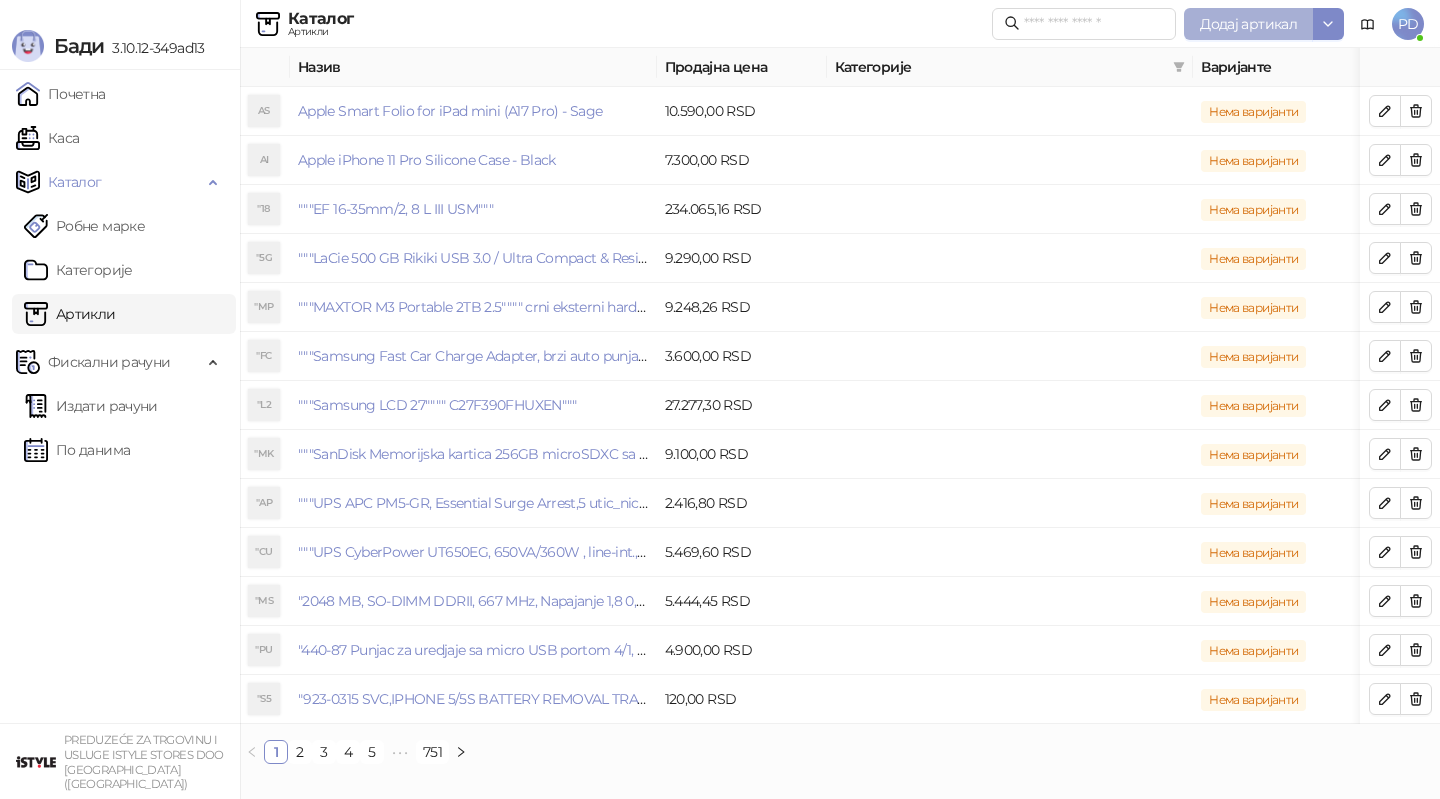 click on "Додај артикал" at bounding box center (1248, 24) 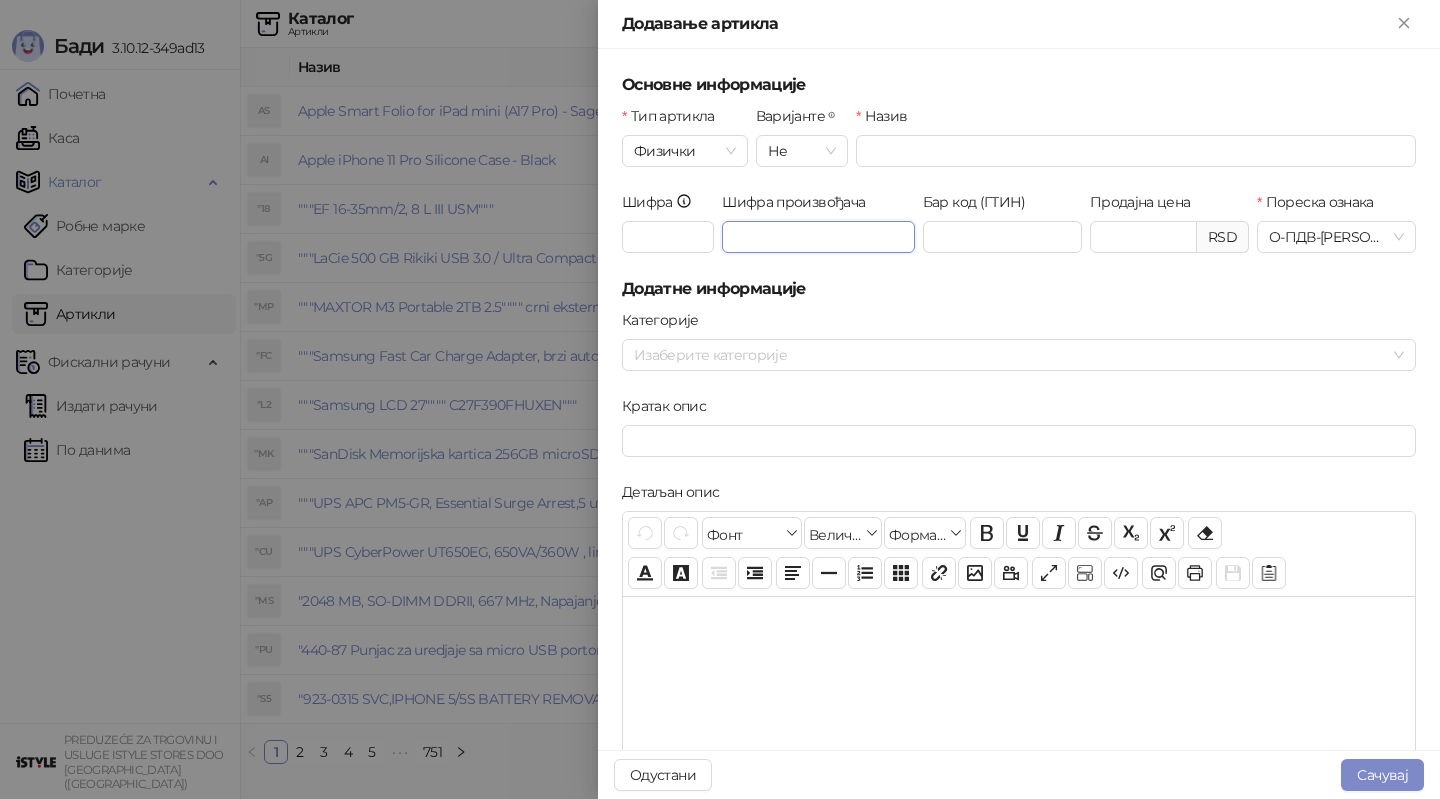 click on "Шифра произвођача" at bounding box center [818, 237] 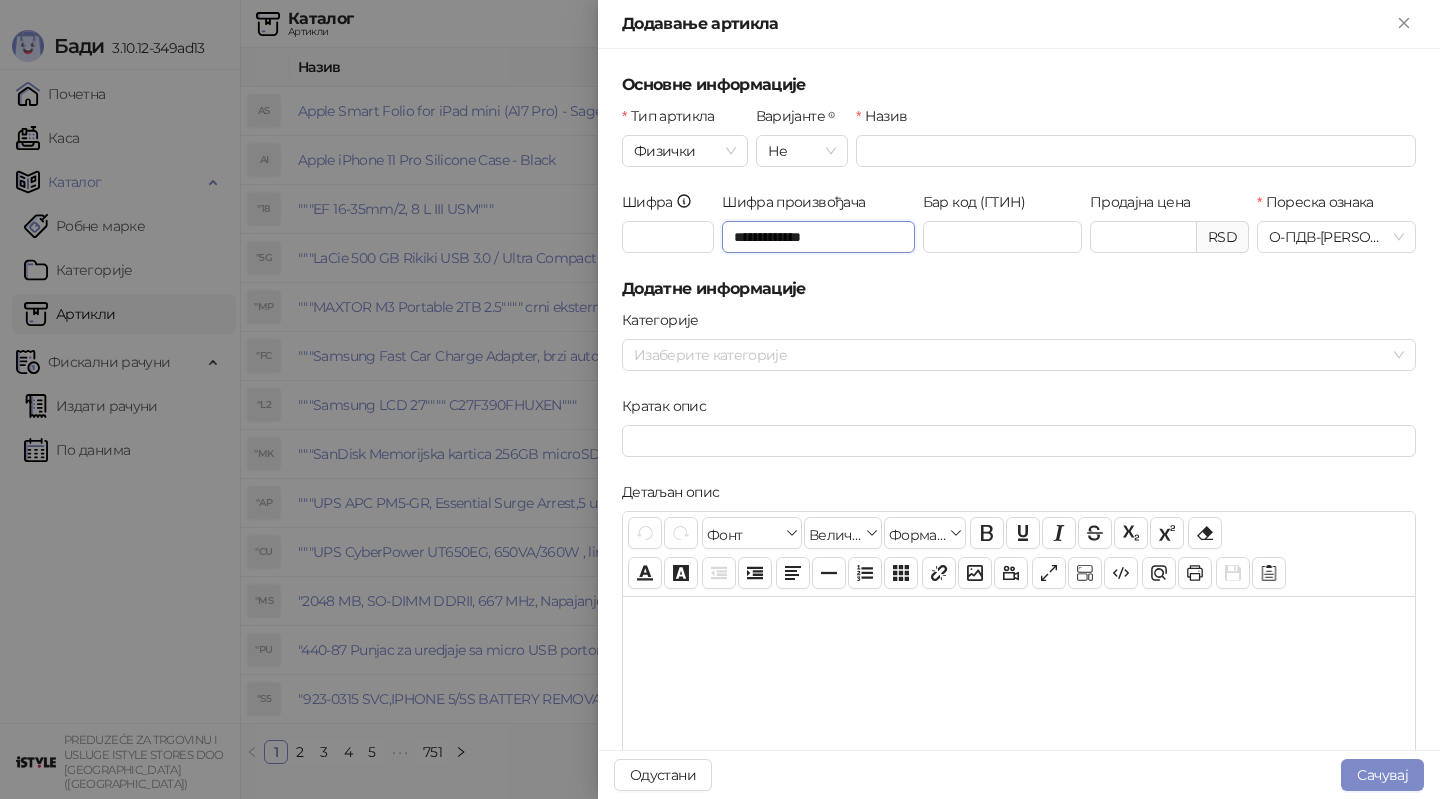 type on "**********" 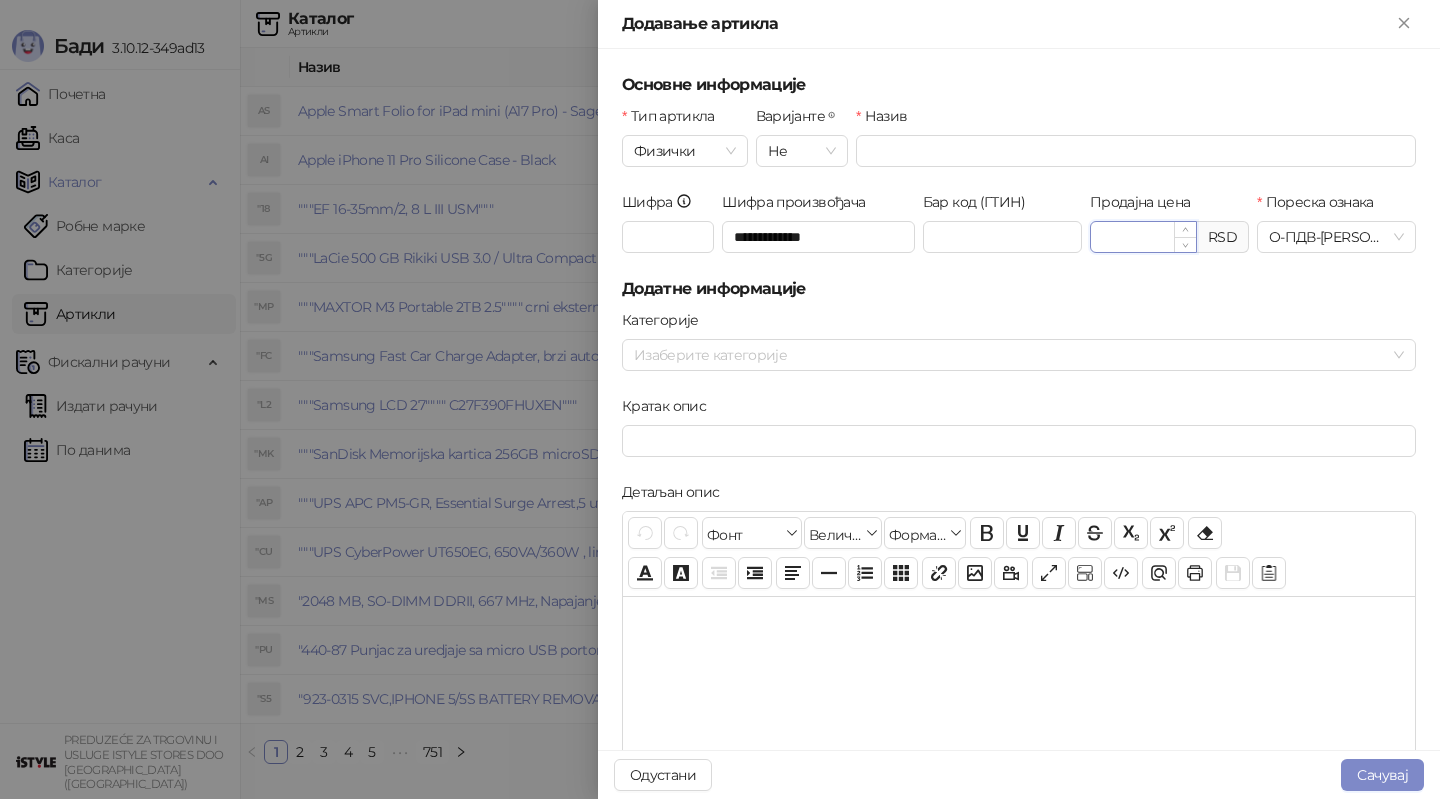 click on "Продајна цена" at bounding box center (1143, 237) 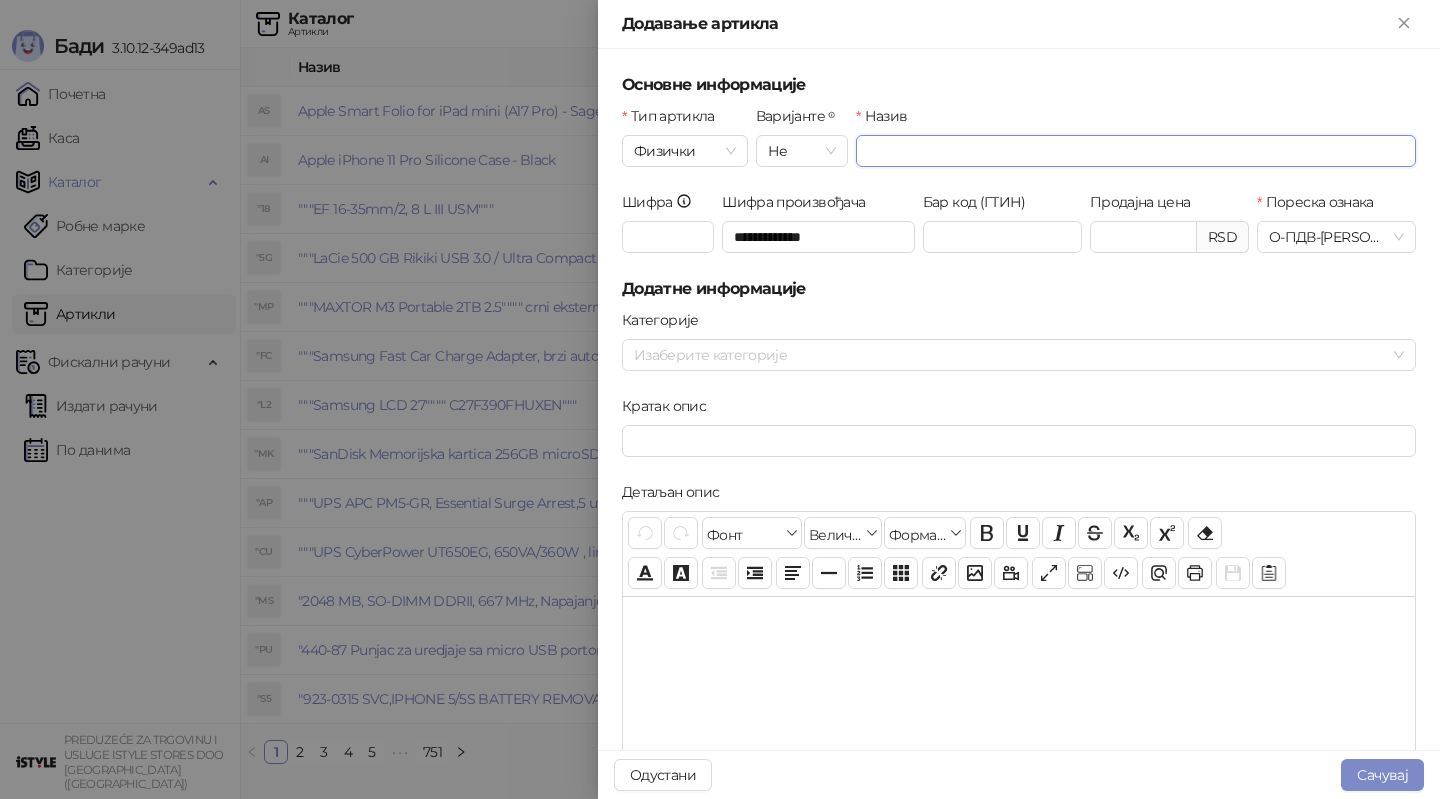 click on "Назив" at bounding box center [1136, 151] 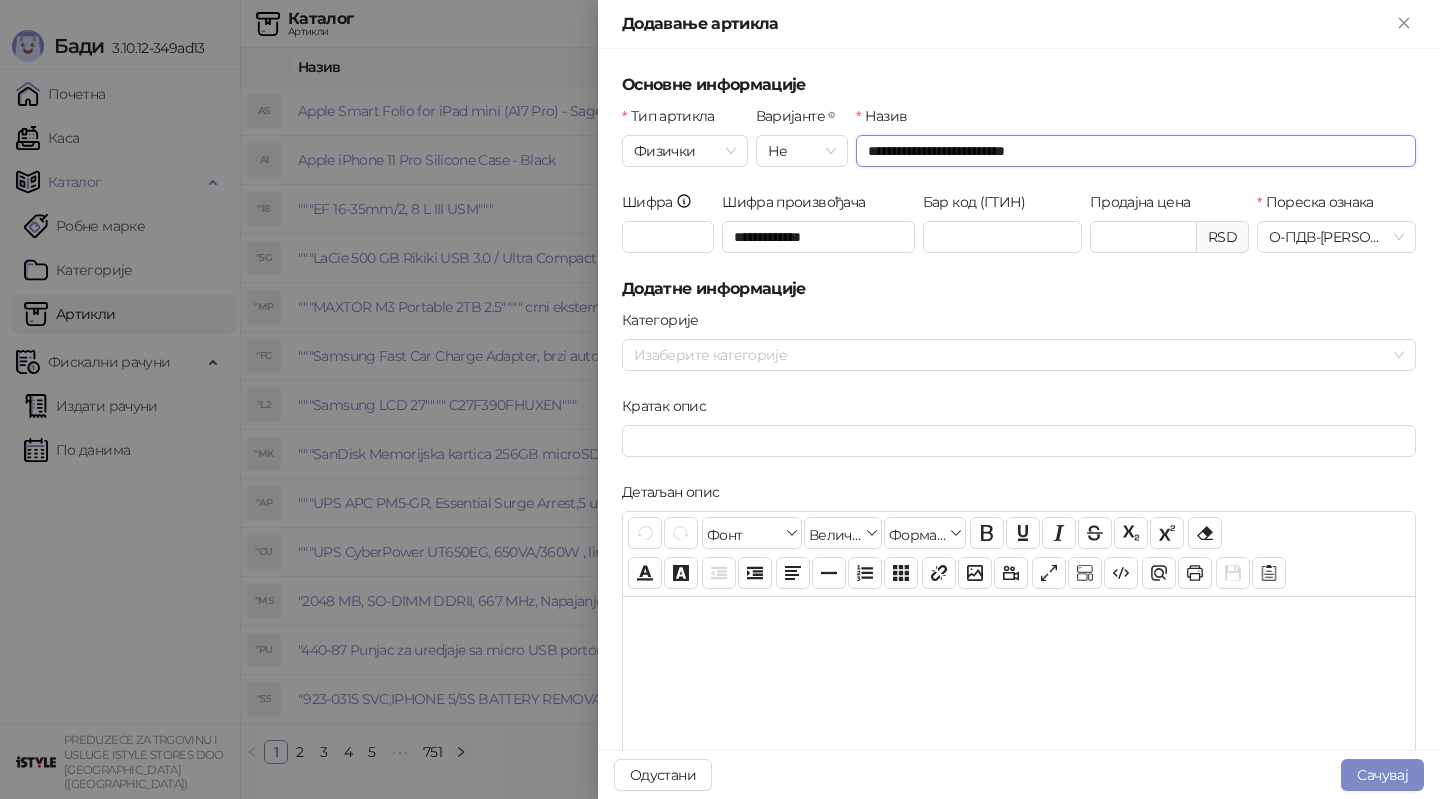 type on "**********" 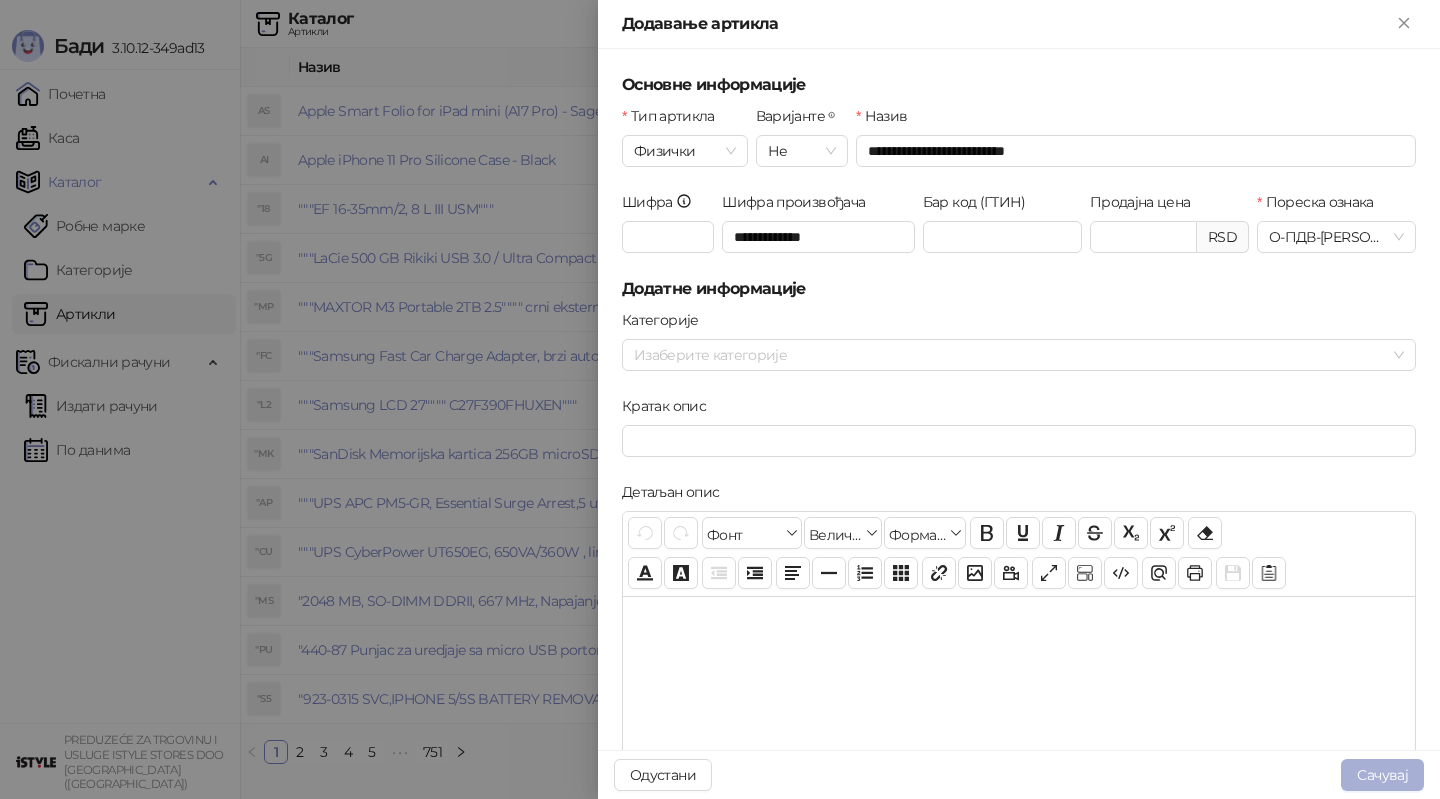 click on "Сачувај" at bounding box center [1382, 775] 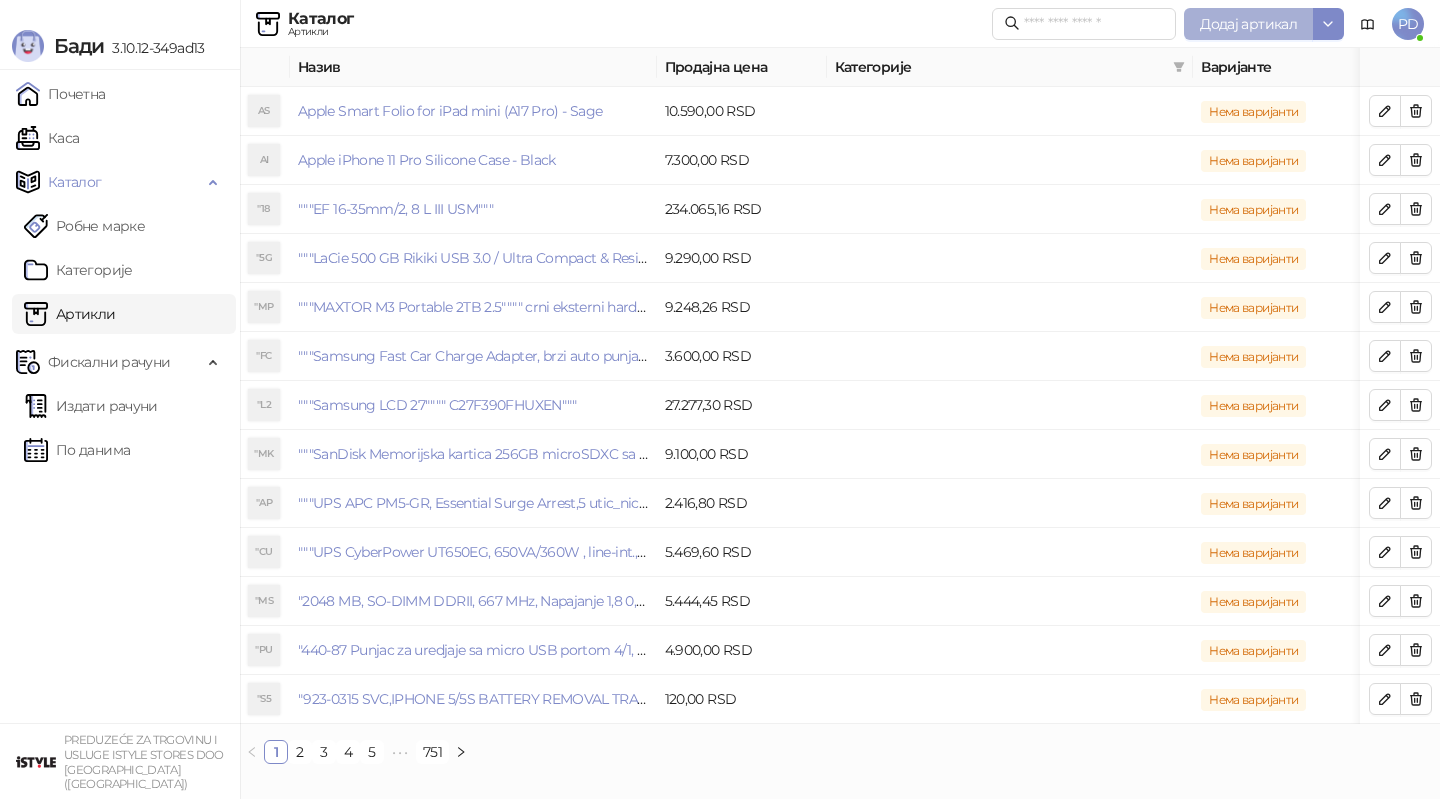 click on "Додај артикал" at bounding box center (1248, 24) 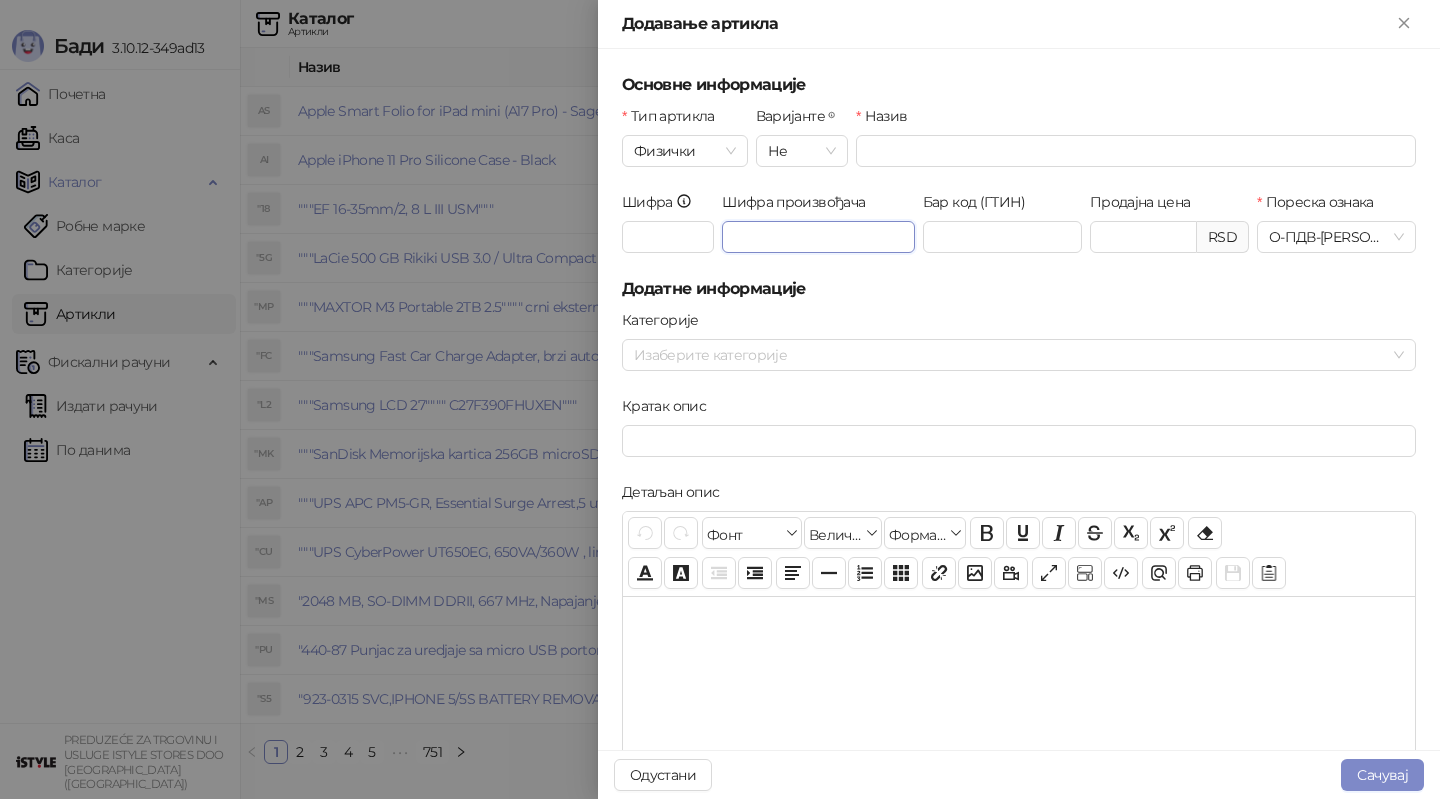 click on "Шифра произвођача" at bounding box center [818, 237] 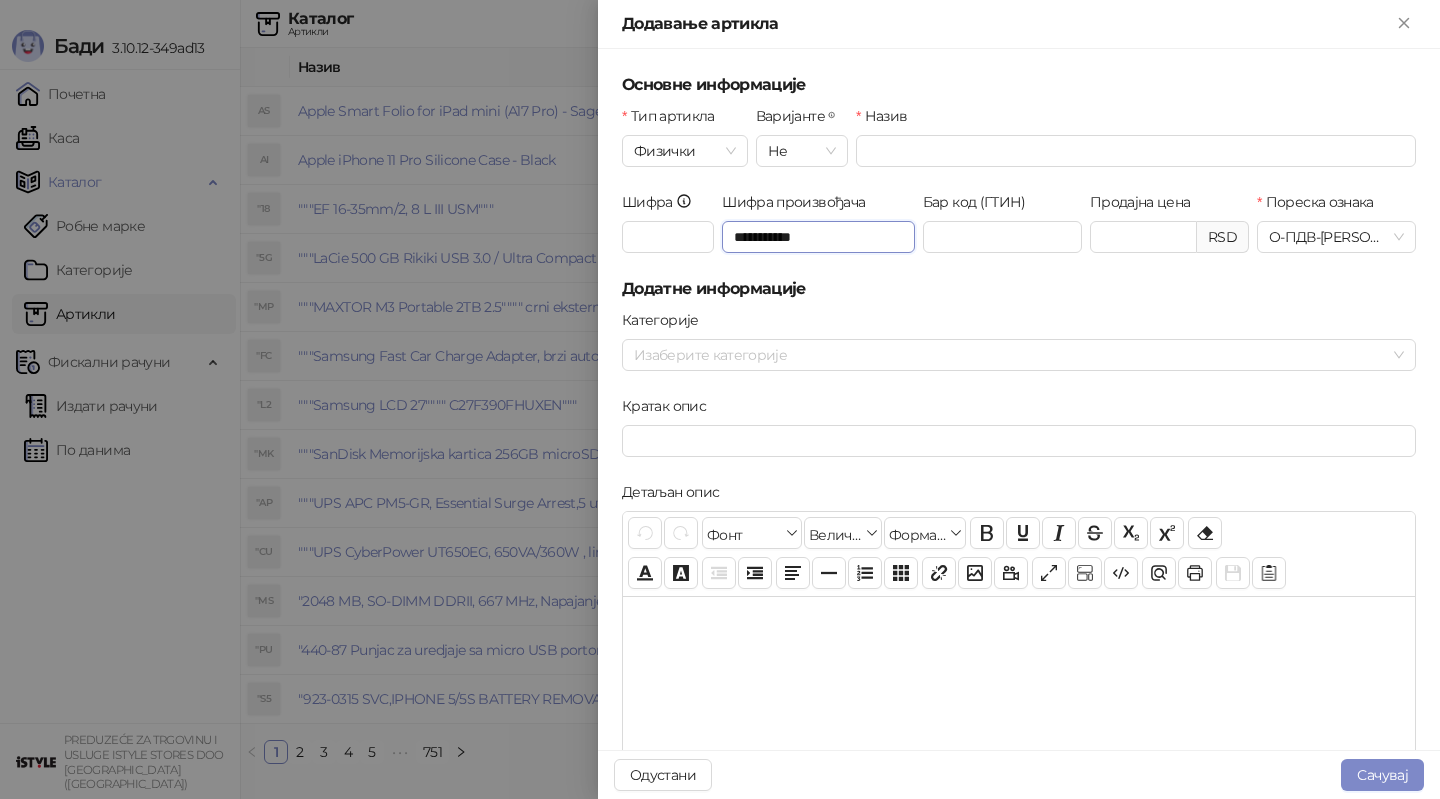 type on "**********" 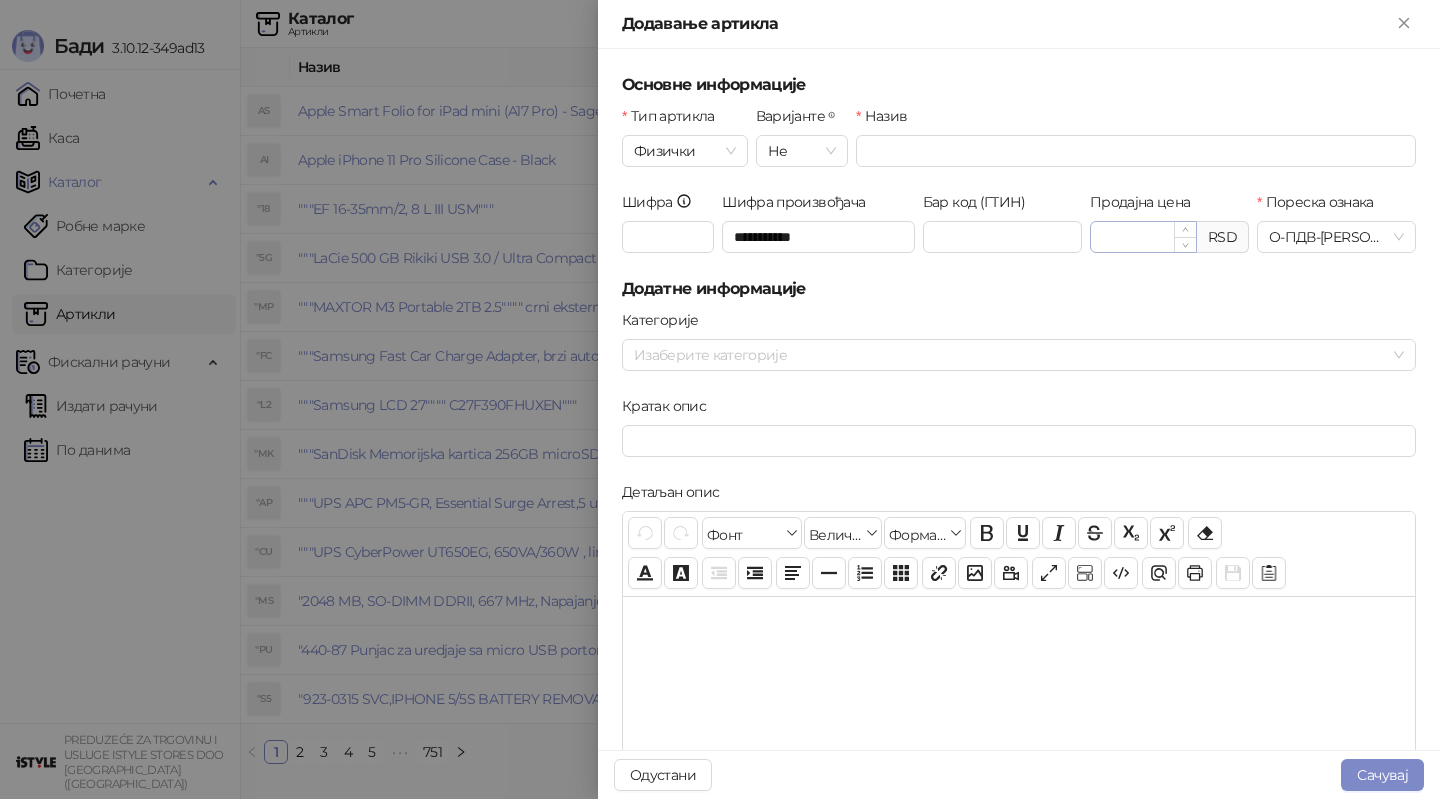 click at bounding box center [1143, 237] 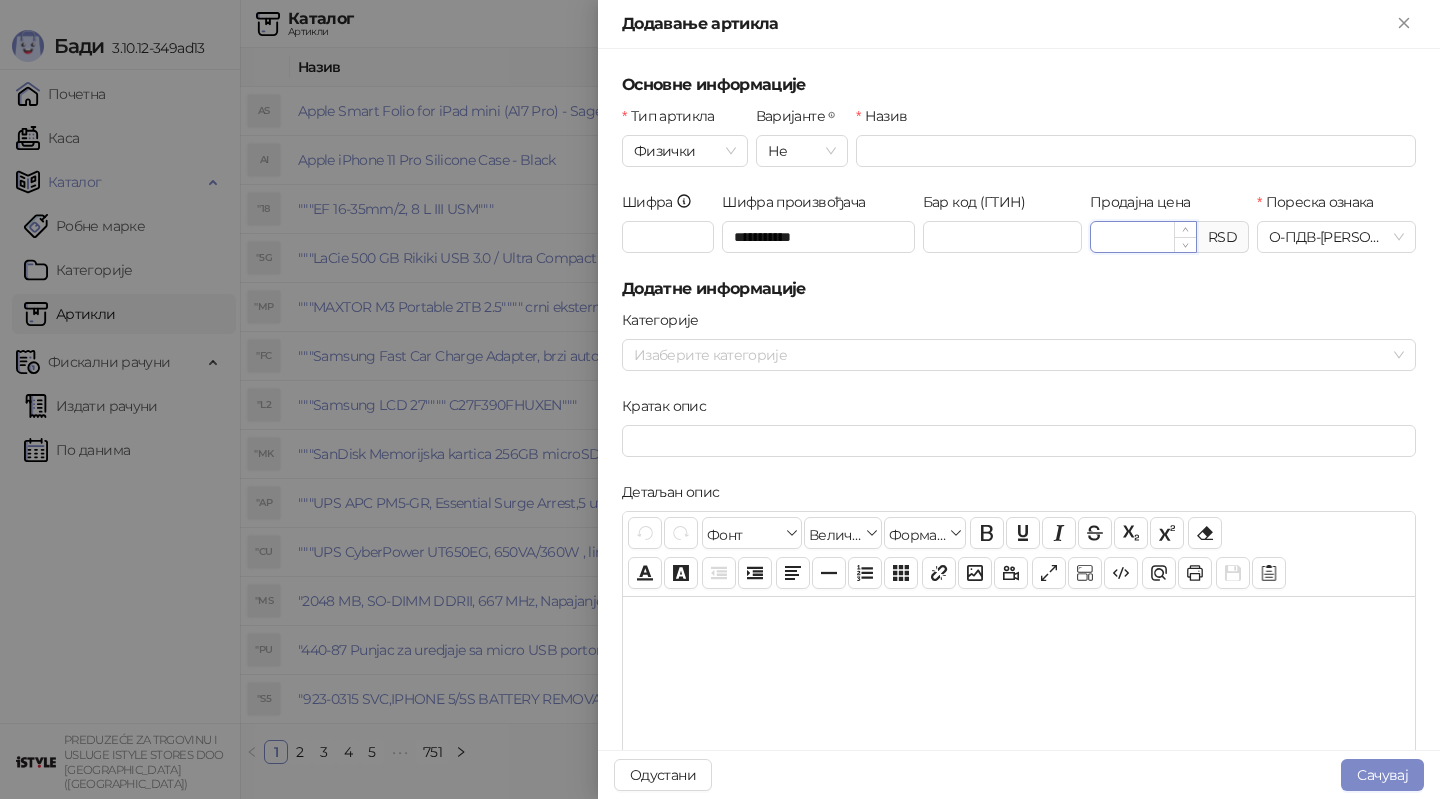 click on "Продајна цена" at bounding box center [1143, 237] 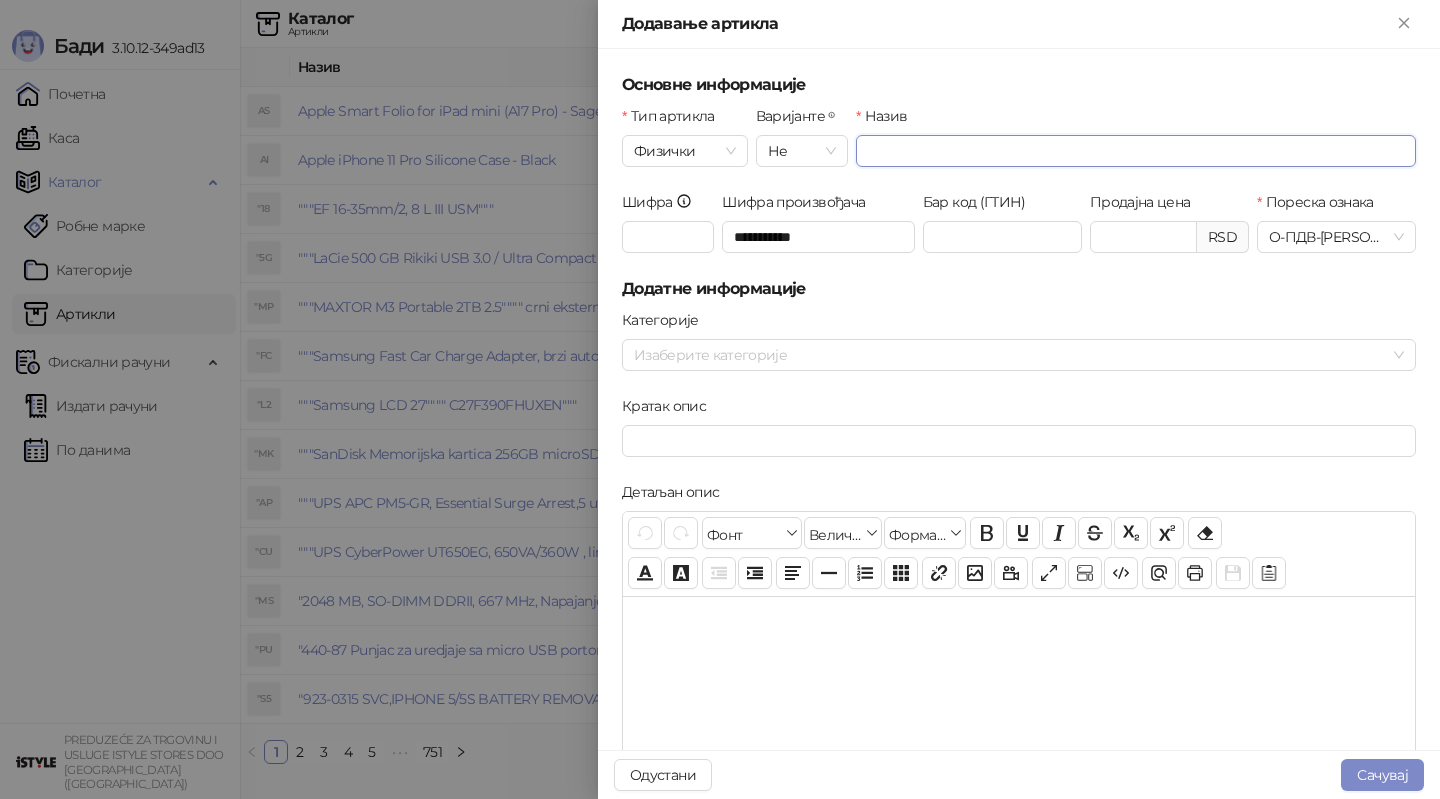 click on "Назив" at bounding box center (1136, 151) 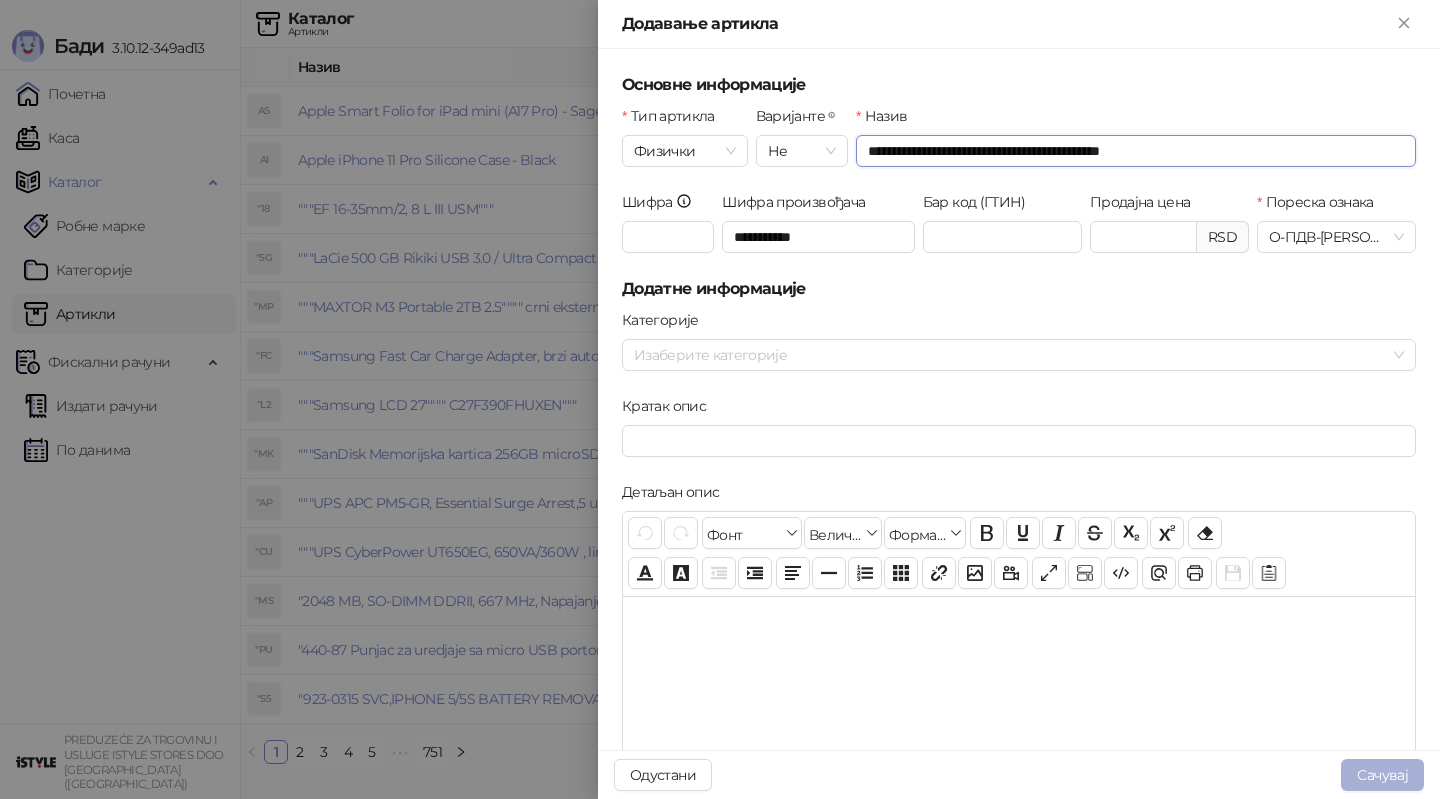 type on "**********" 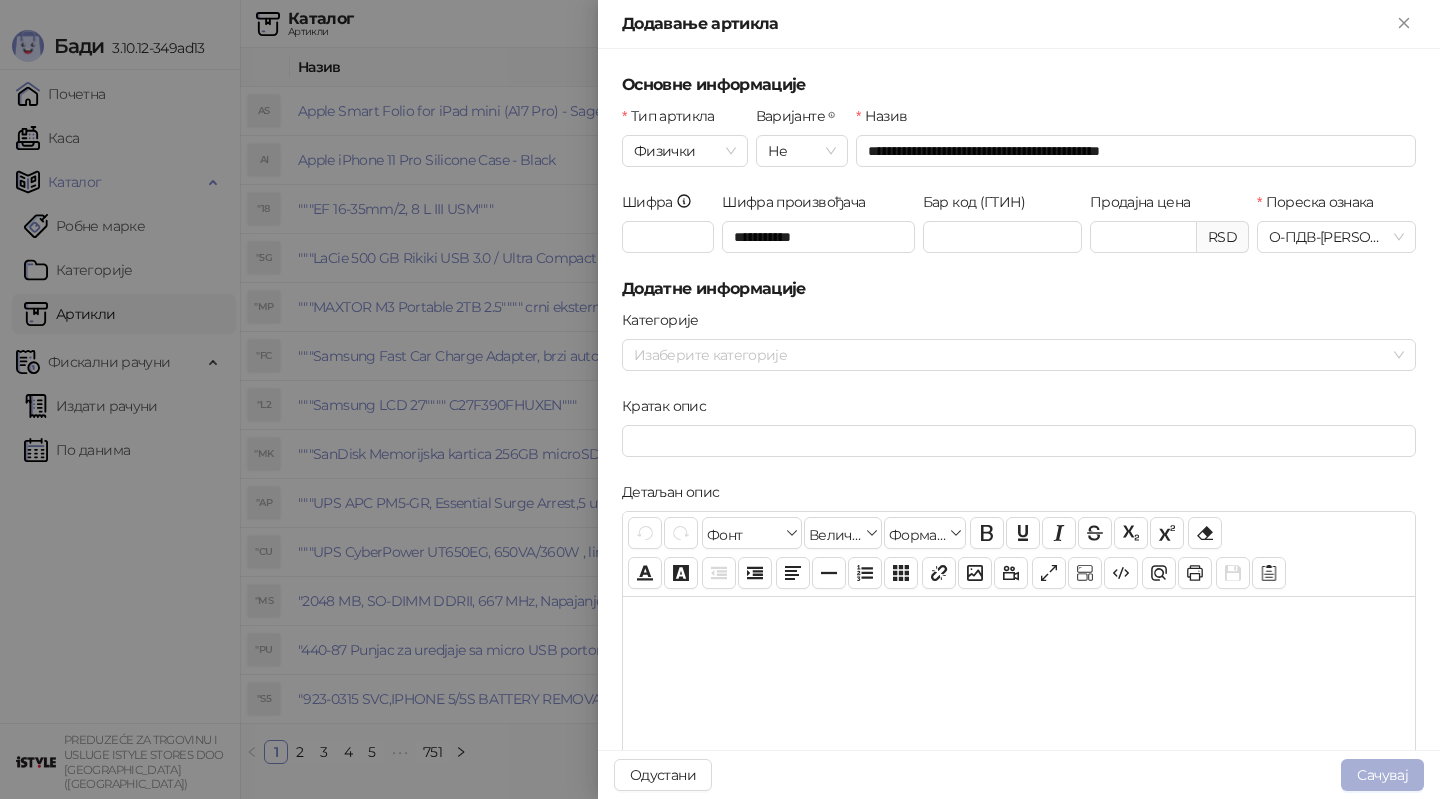 click on "Сачувај" at bounding box center (1382, 775) 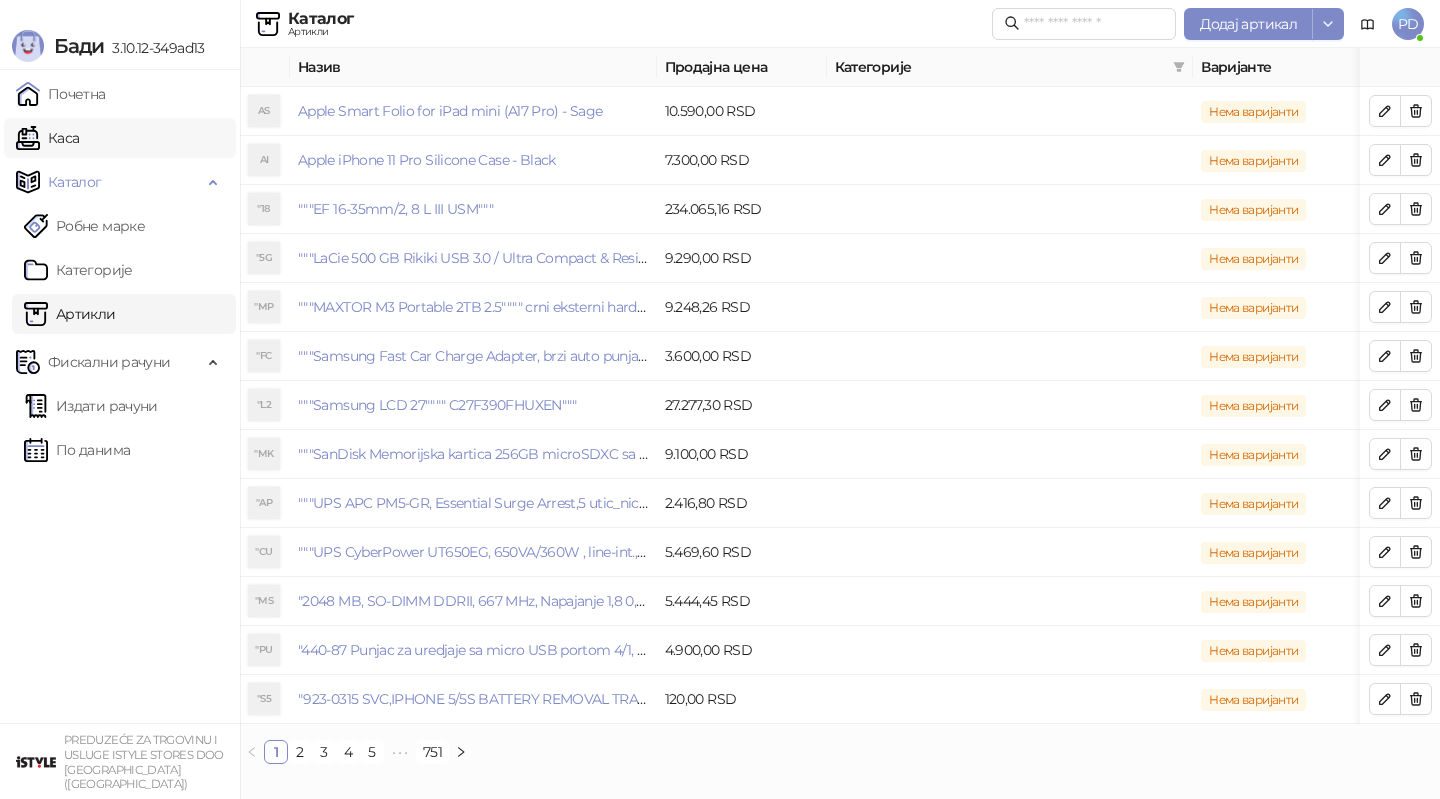click on "Каса" at bounding box center (47, 138) 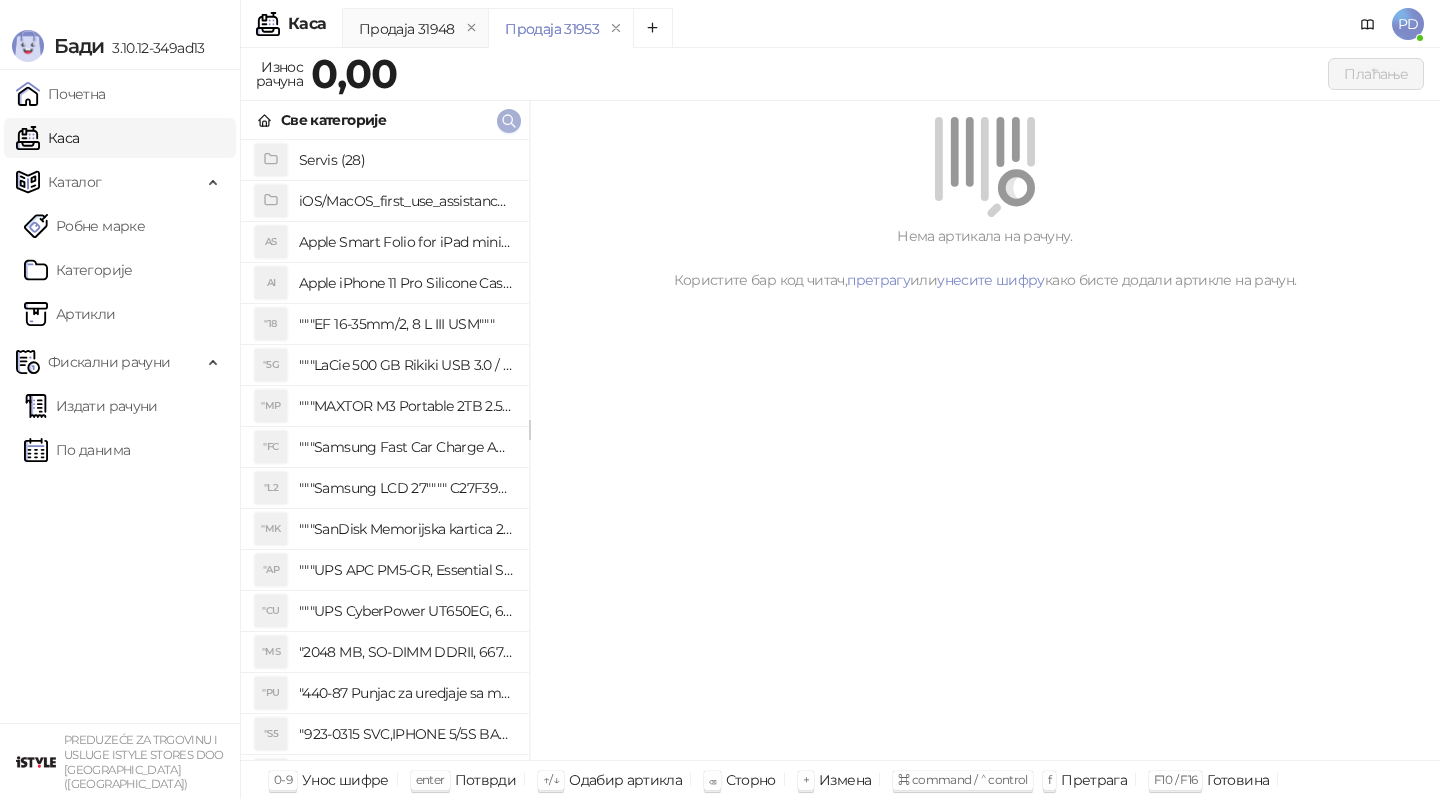 click 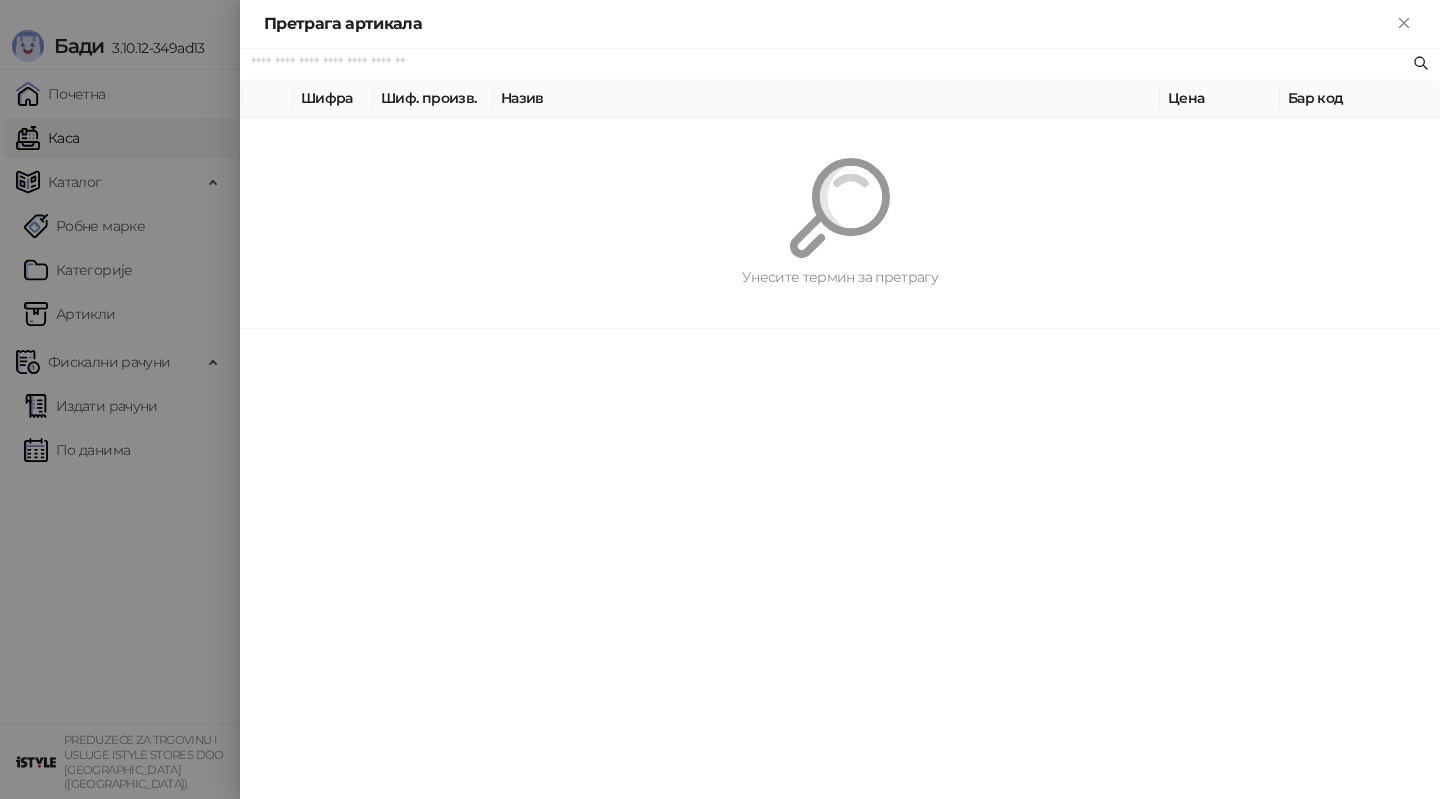 paste on "**********" 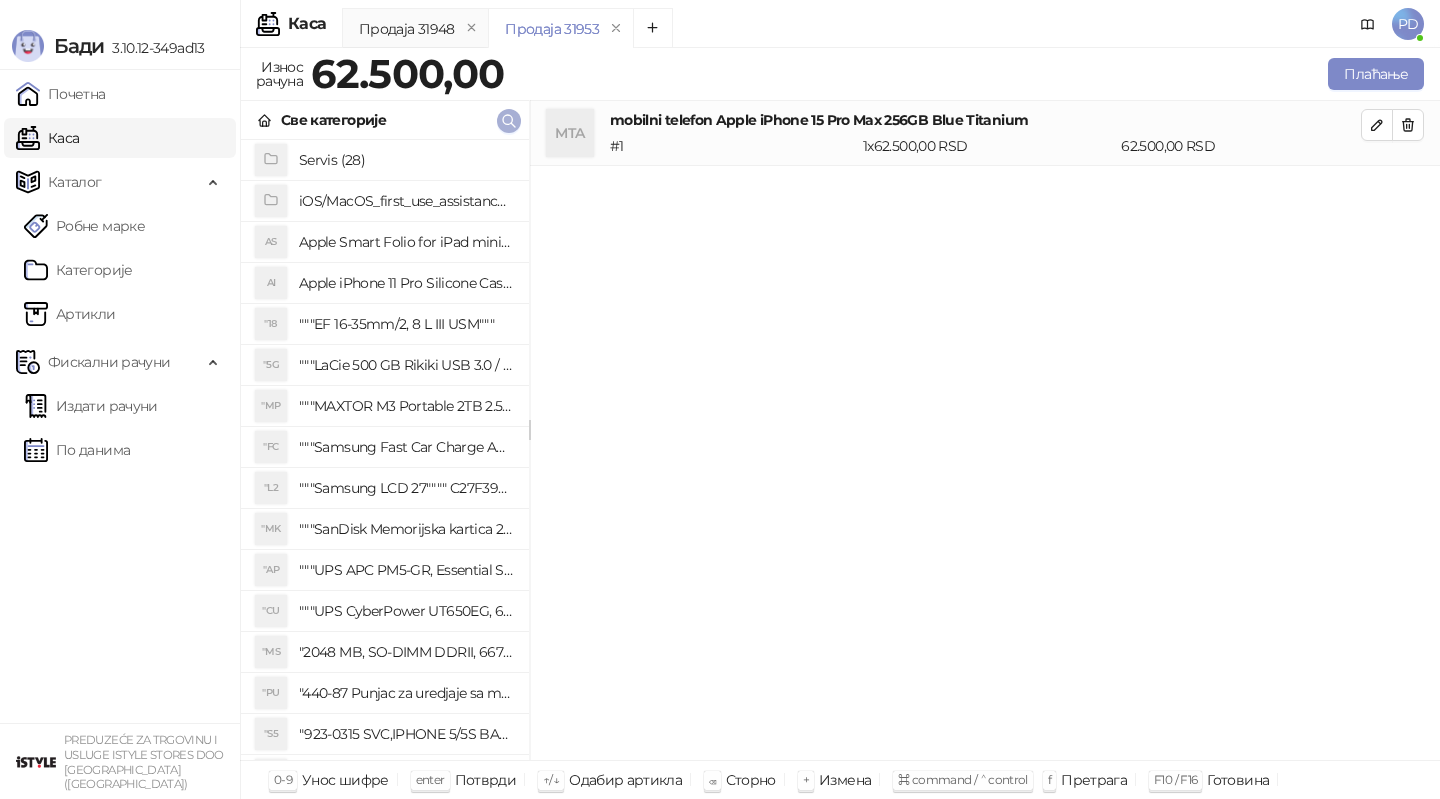 click 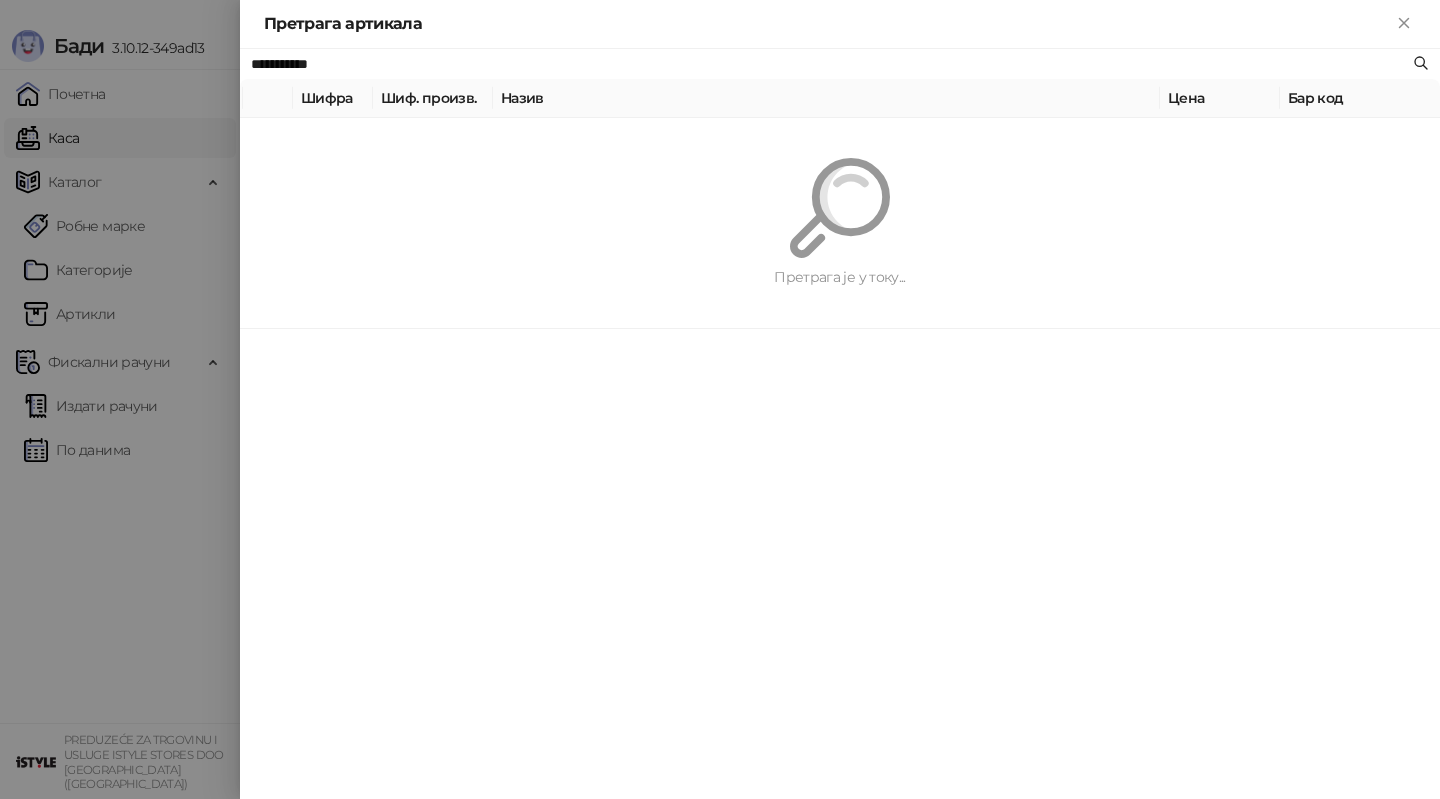 paste 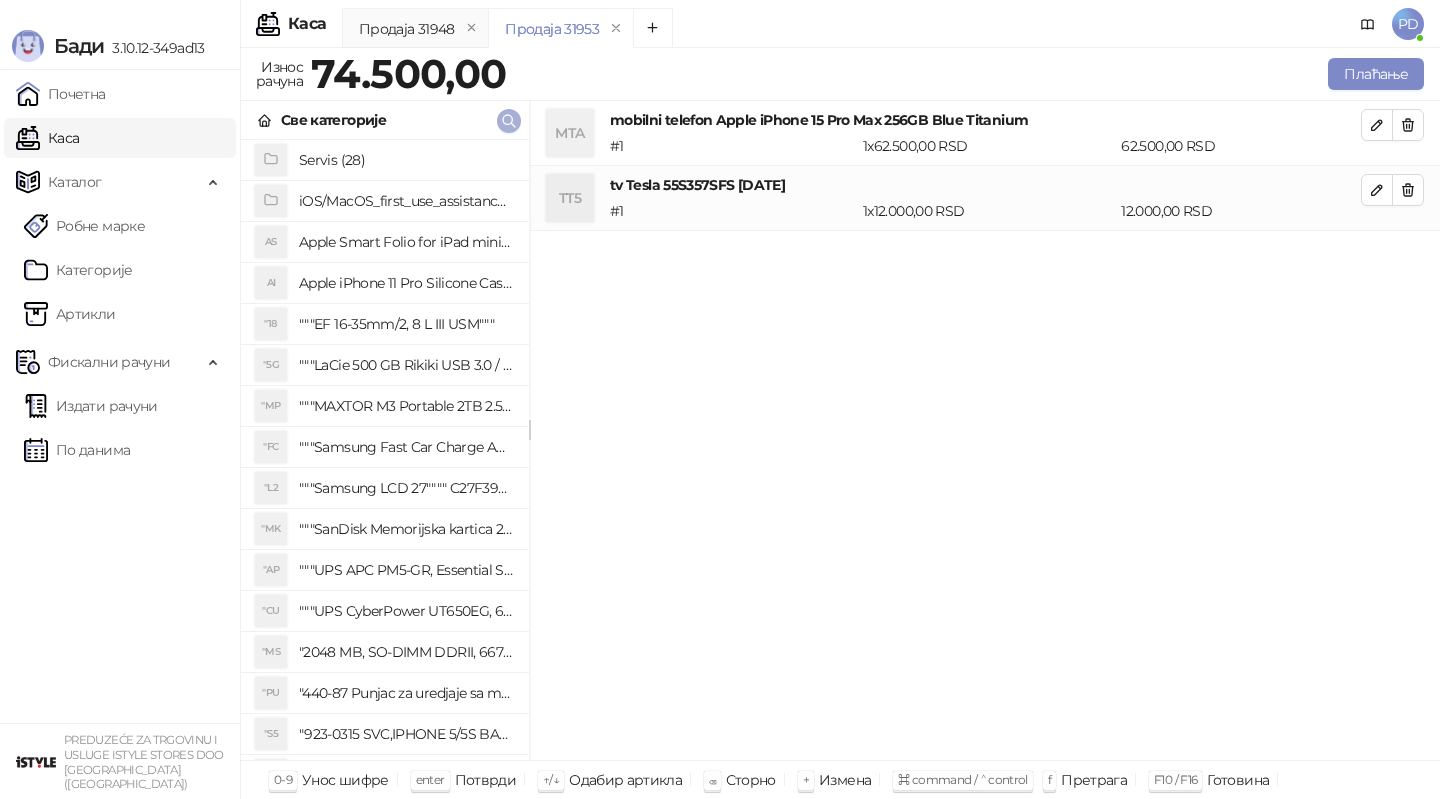 click 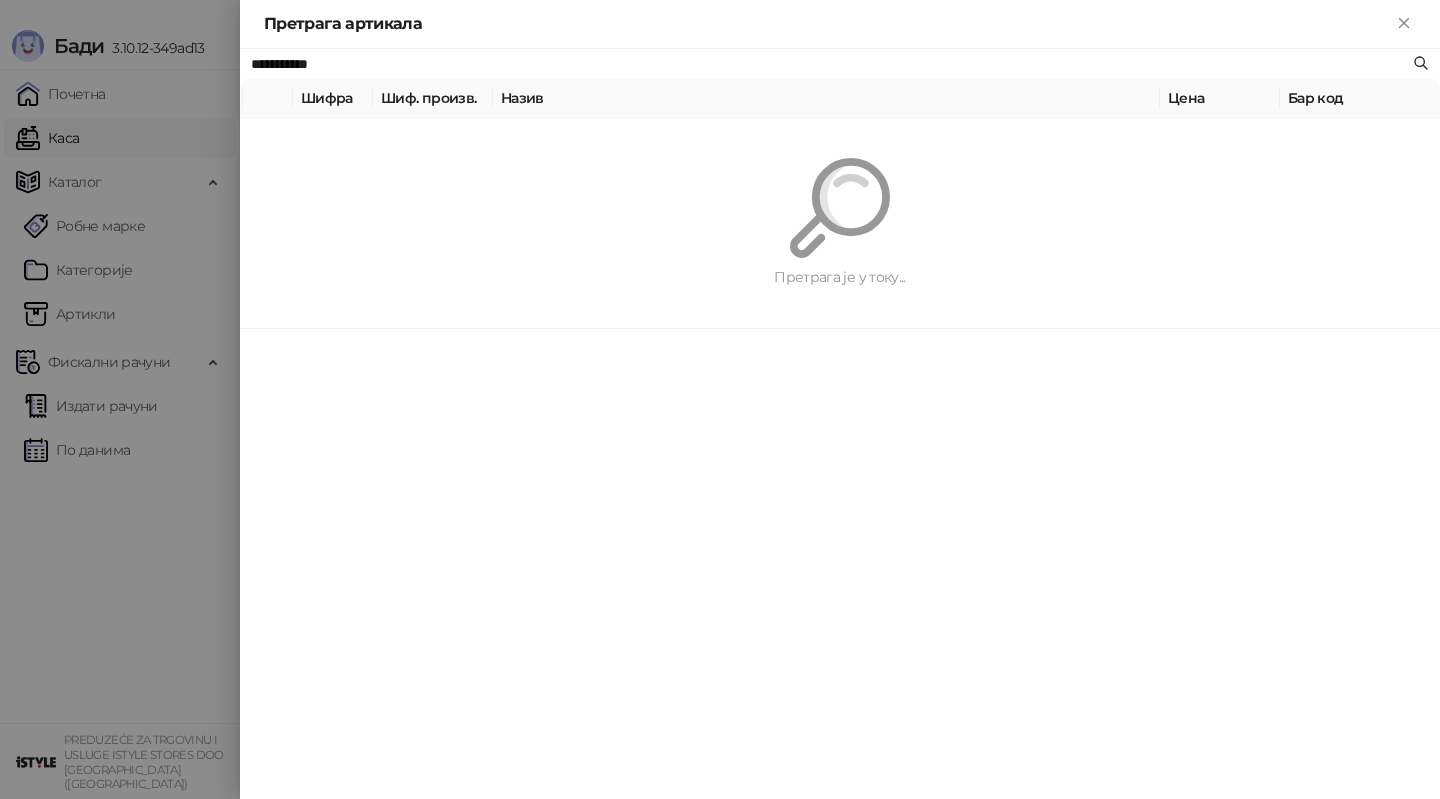 paste on "**" 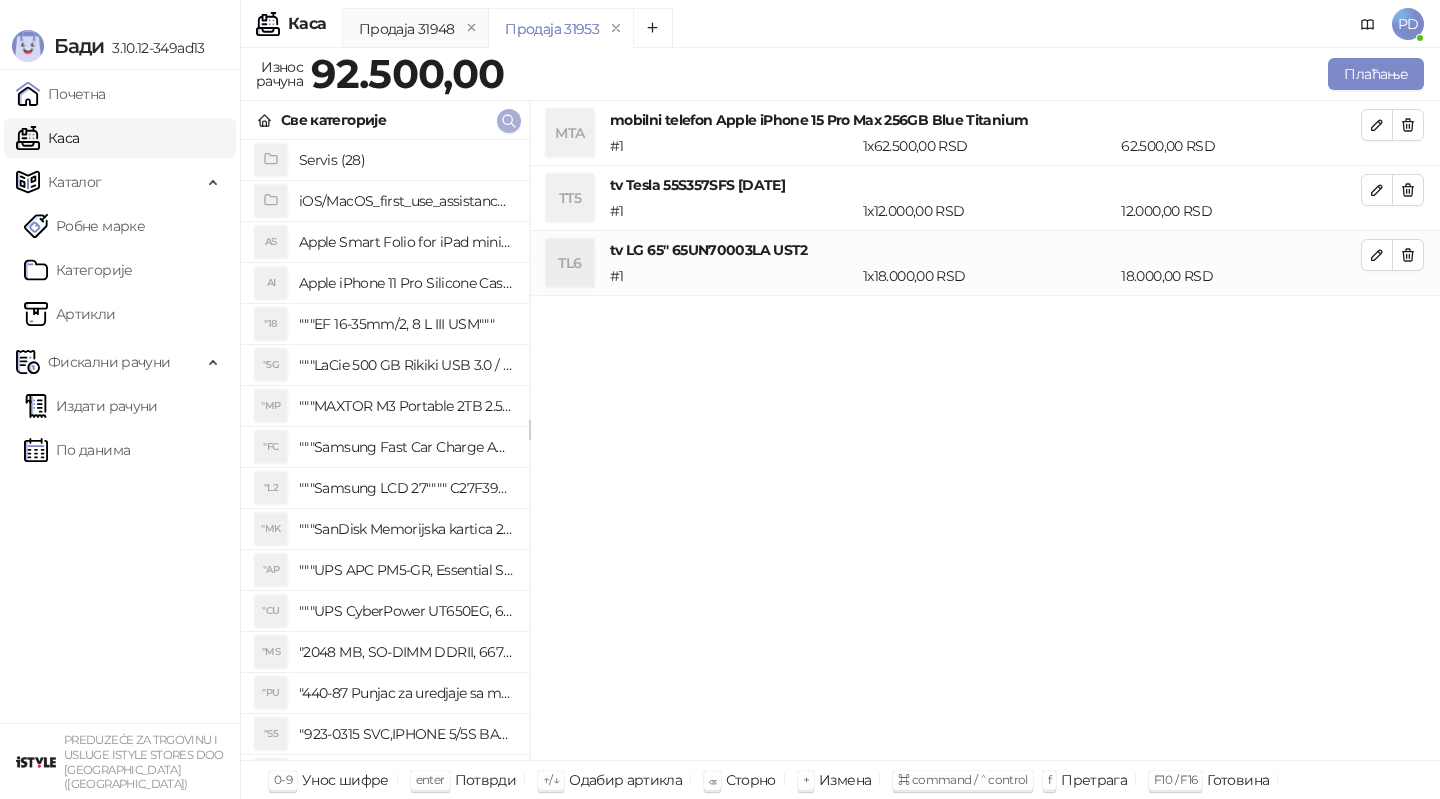 click at bounding box center (509, 121) 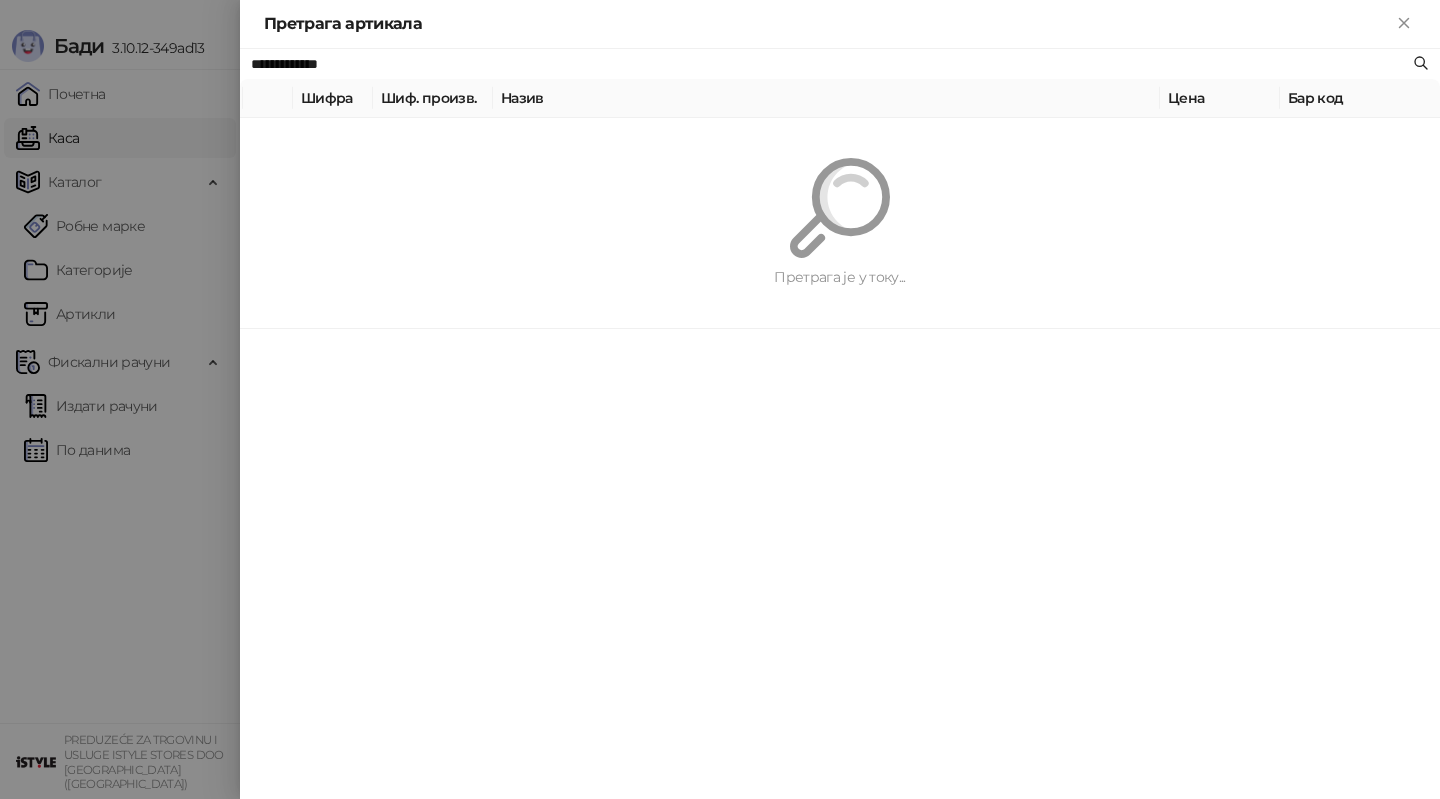 paste 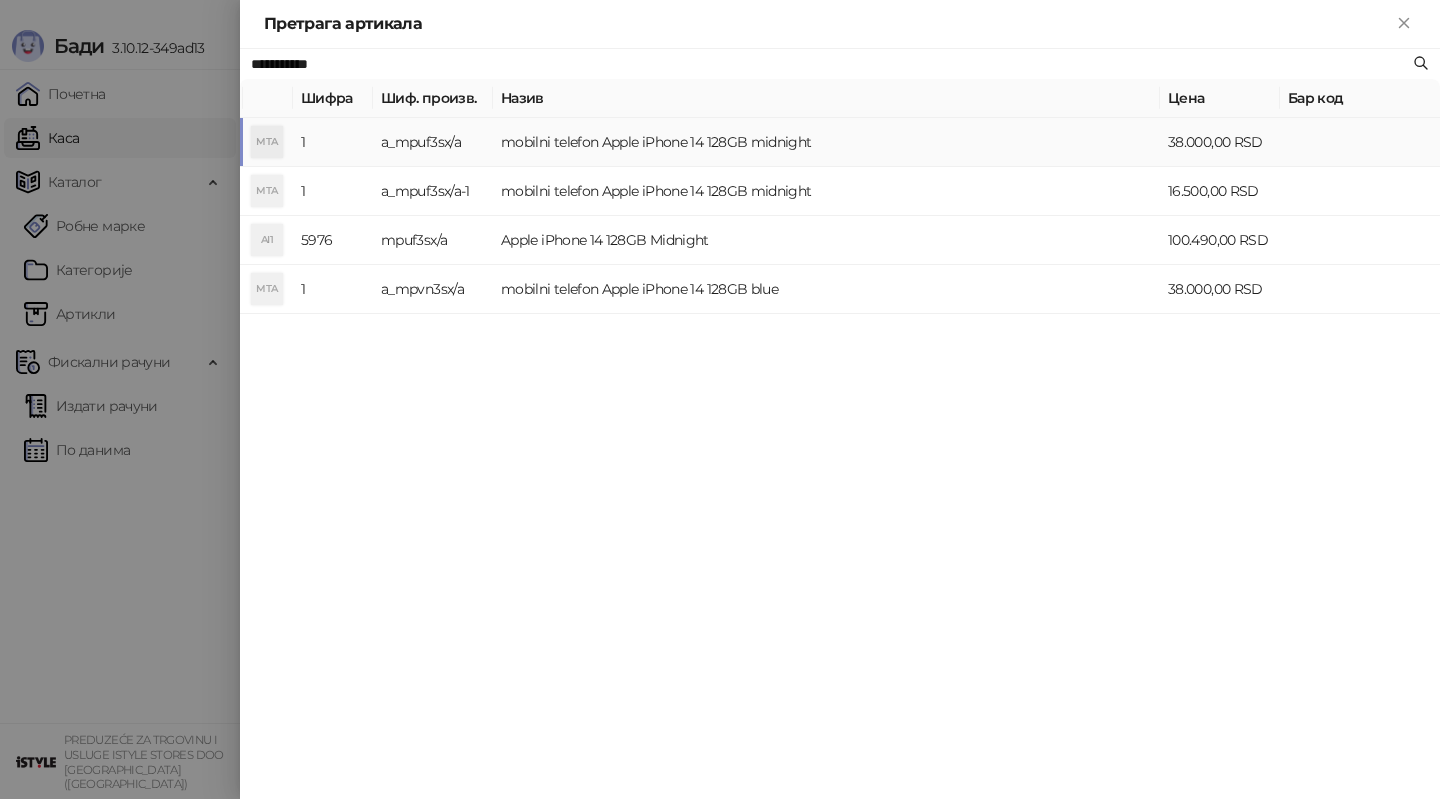 type on "**********" 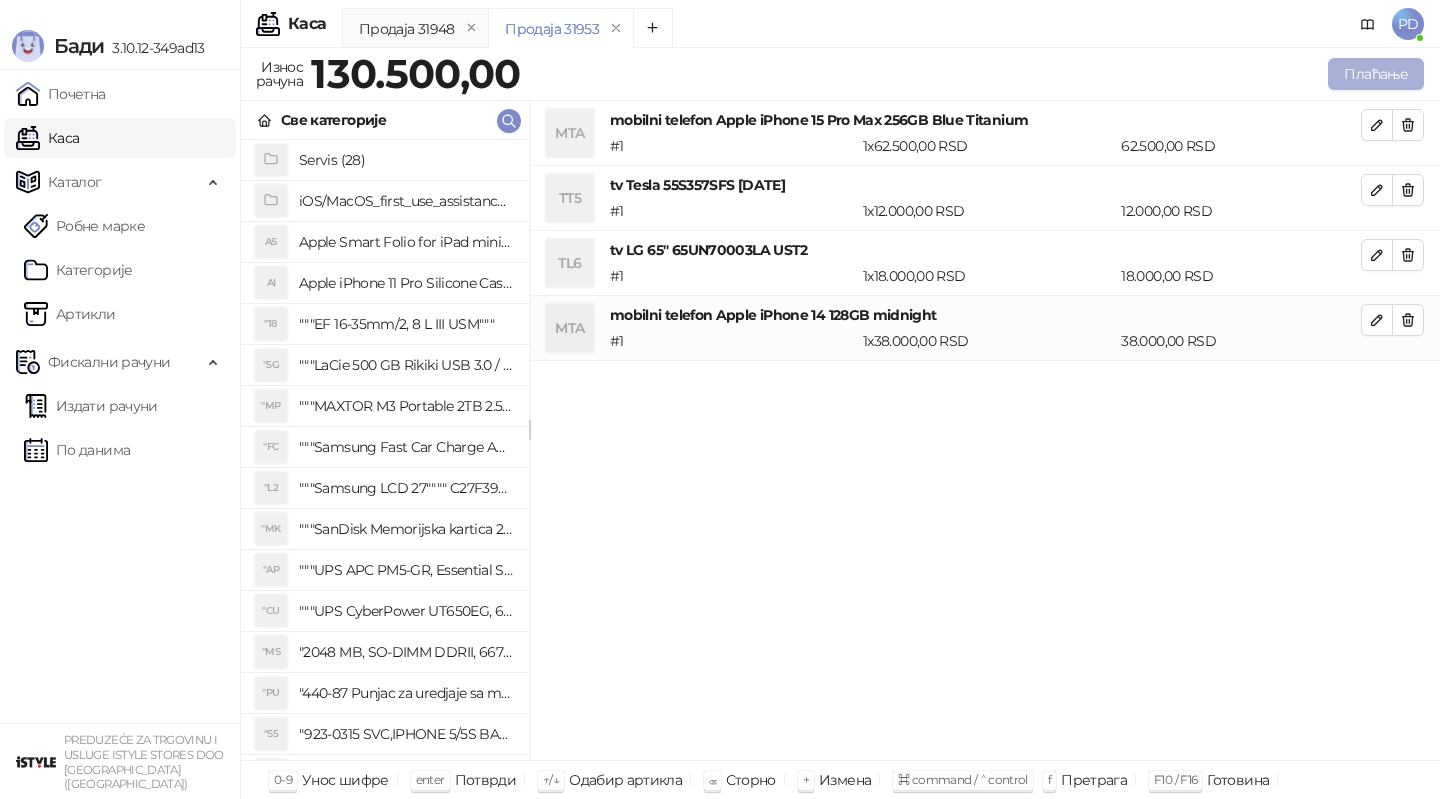 click on "Плаћање" at bounding box center [1376, 74] 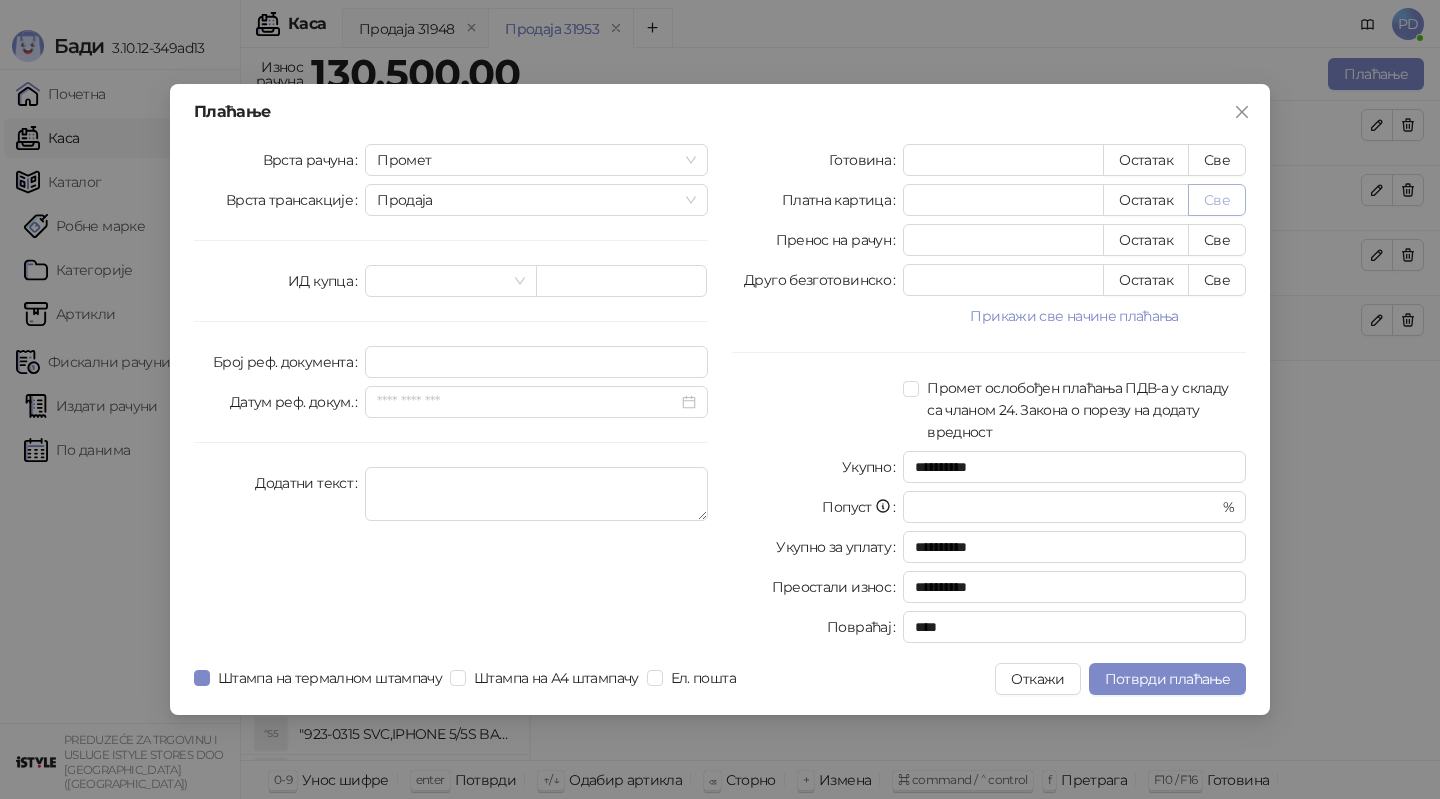 click on "Све" at bounding box center (1217, 200) 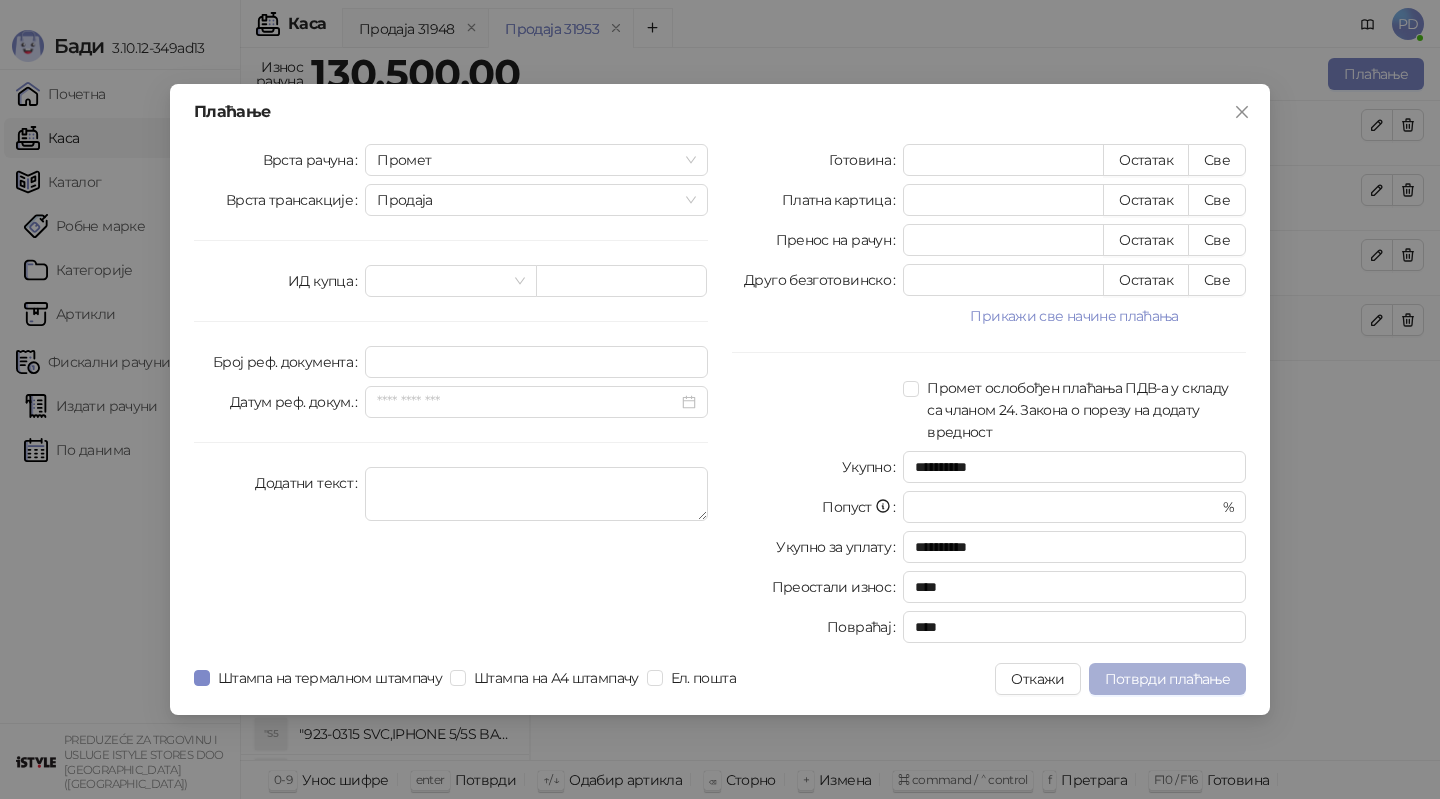 click on "Потврди плаћање" at bounding box center [1167, 679] 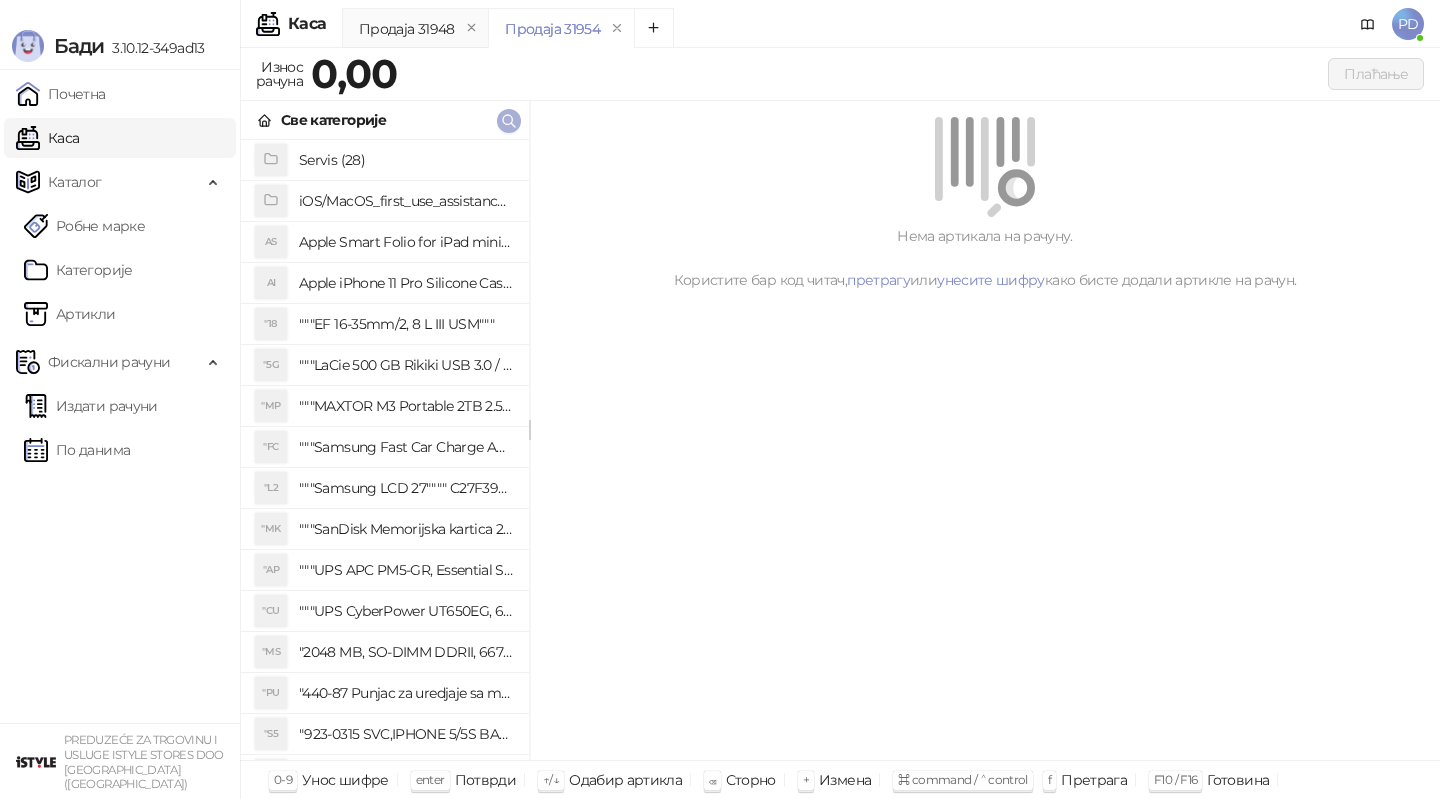 click 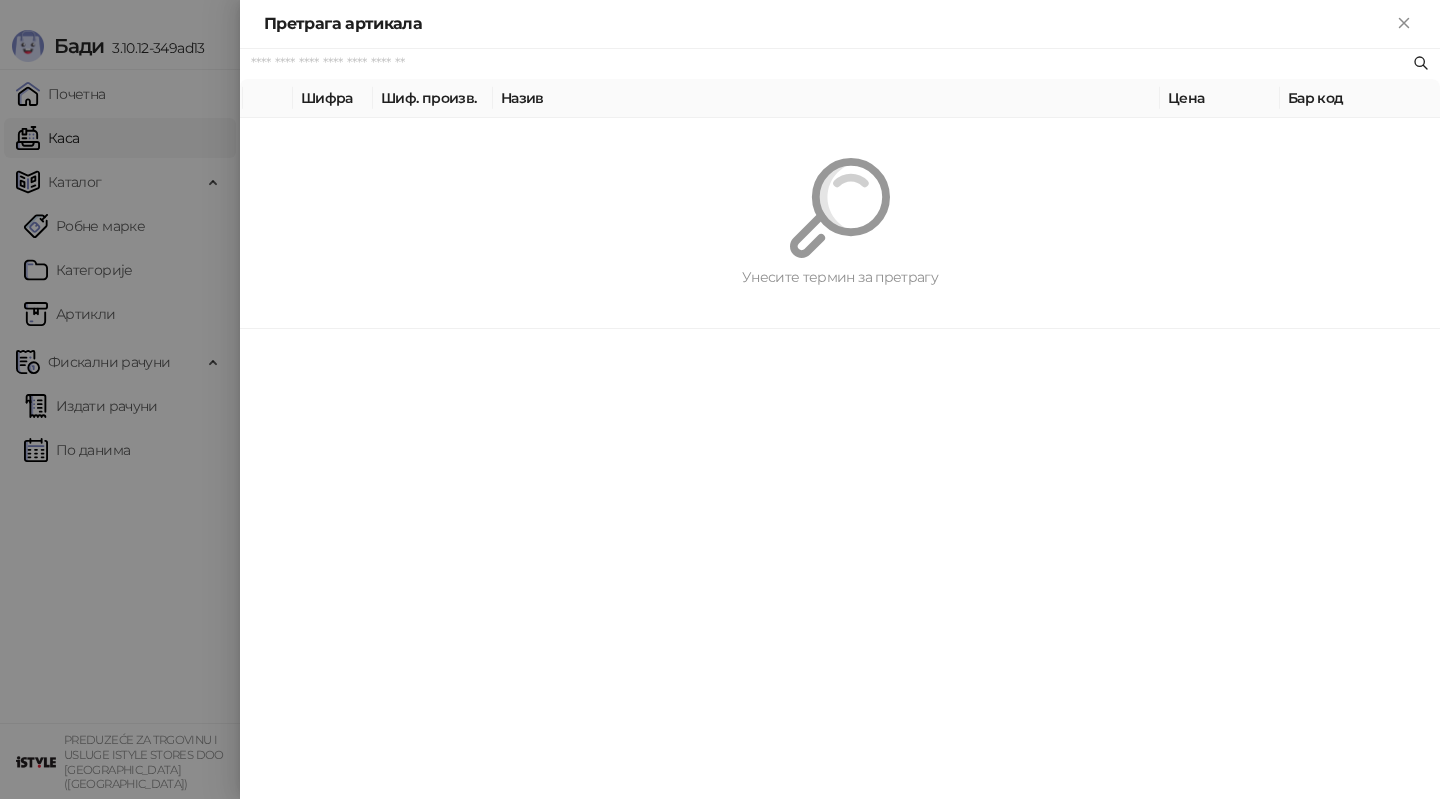 paste on "*********" 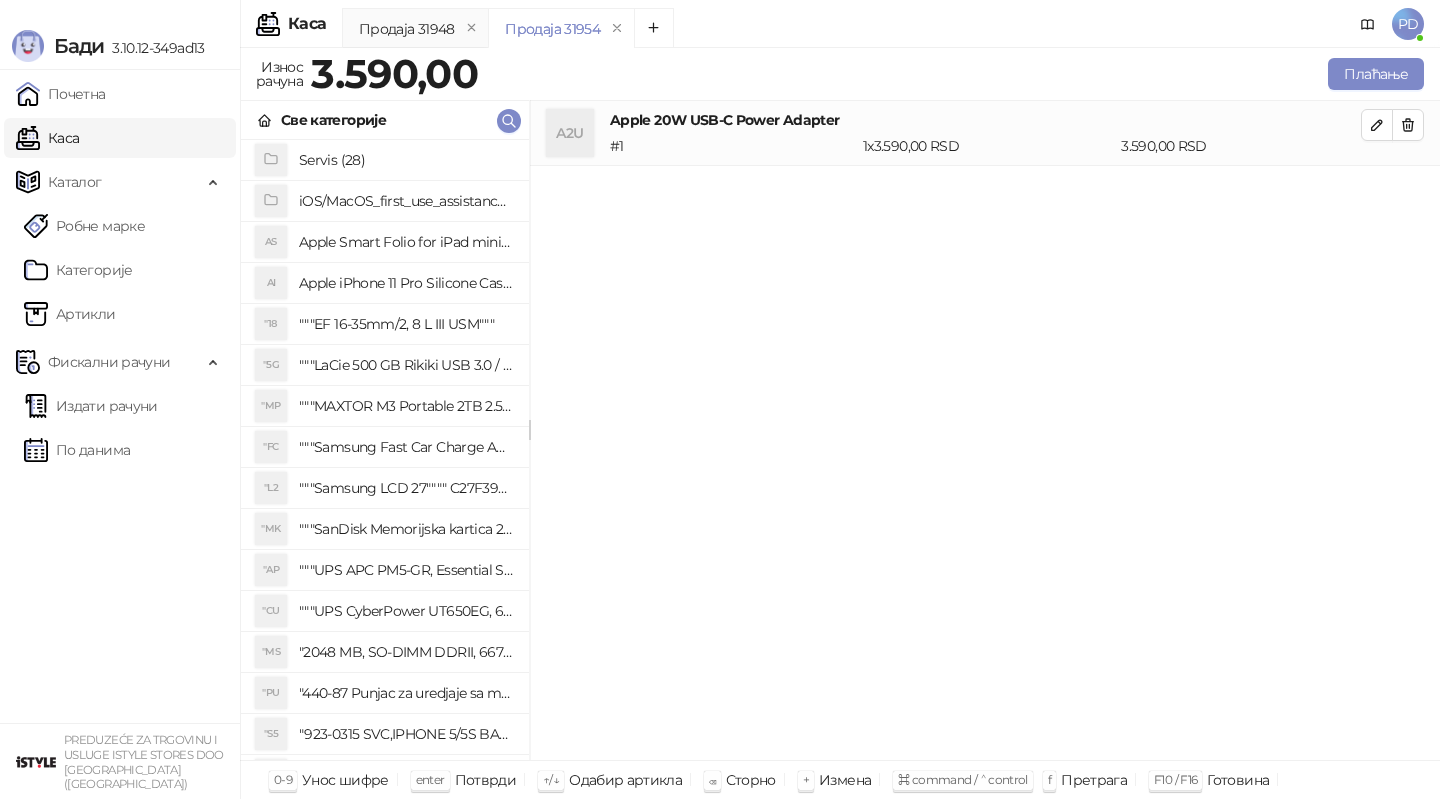 click on "A2U Apple 20W USB-C Power Adapter    # 1 1  x  3.590,00 RSD 3.590,00 RSD" at bounding box center [985, 431] 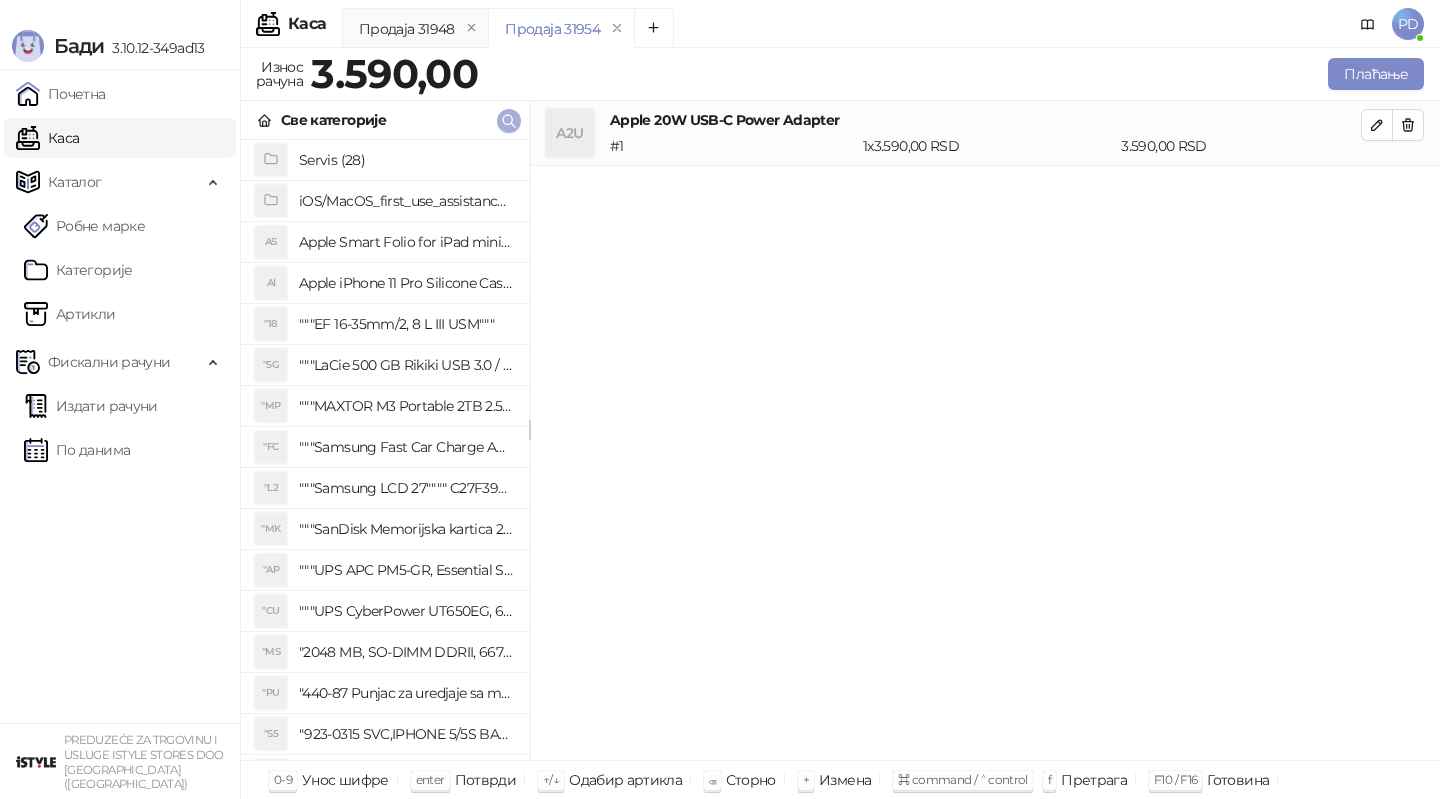 click 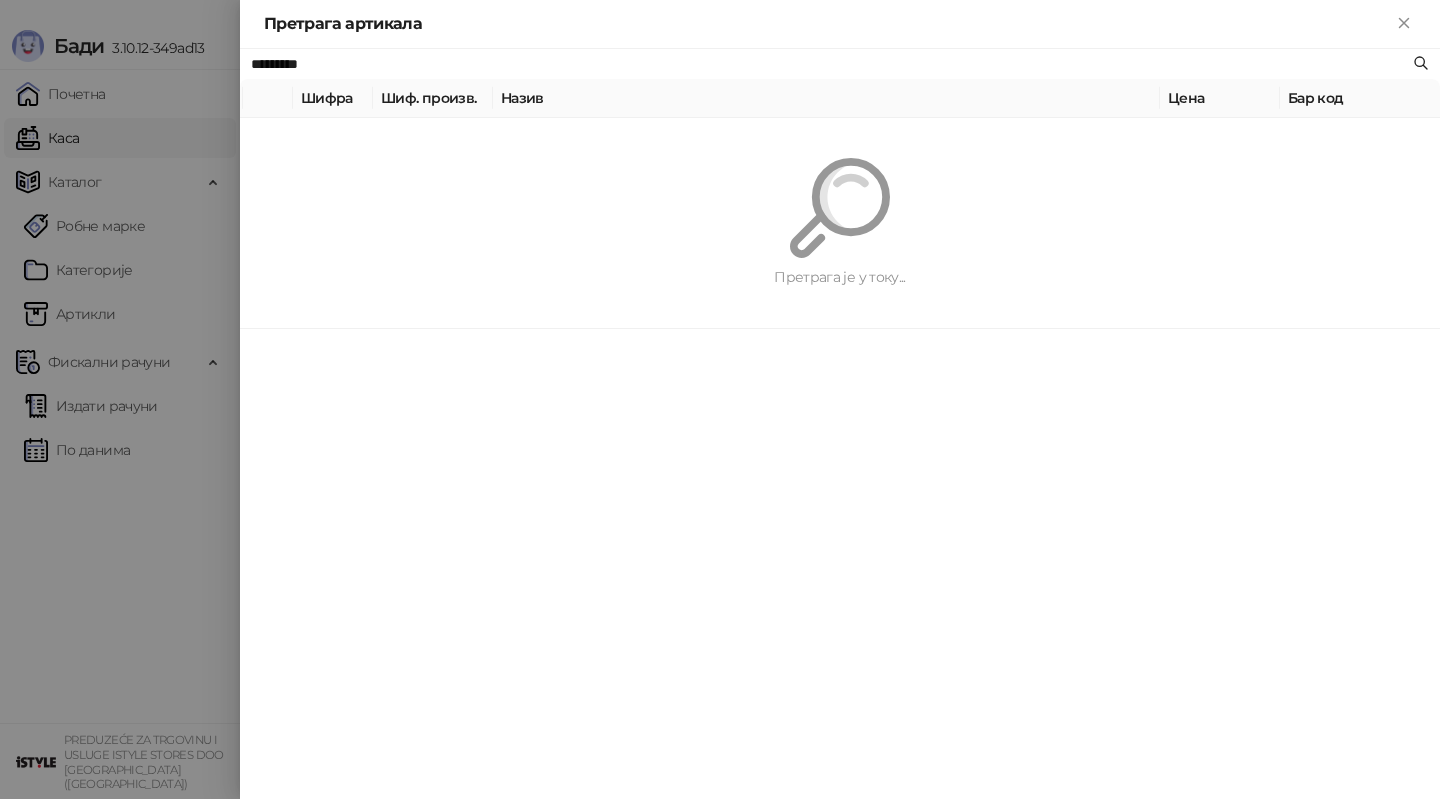 paste on "**********" 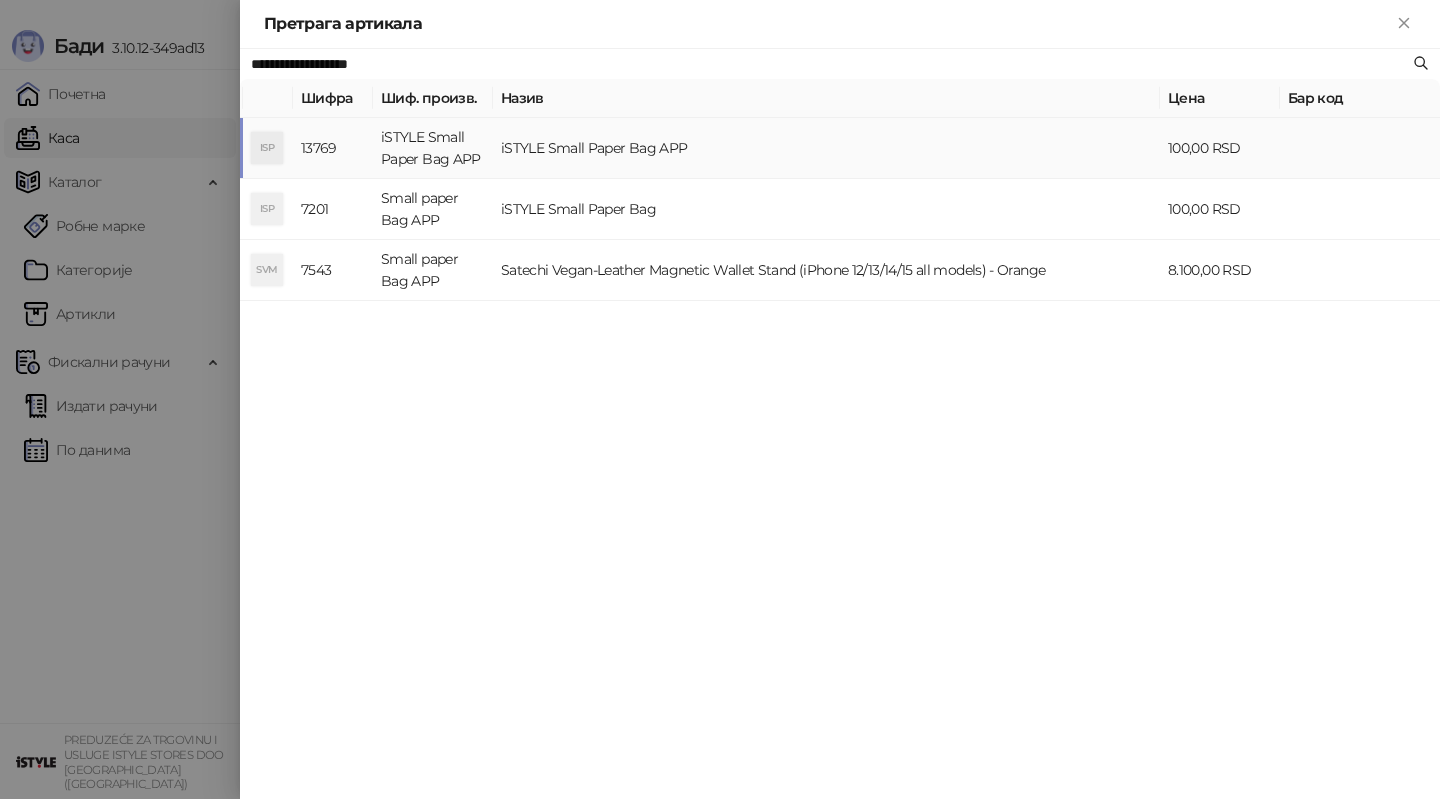 type on "**********" 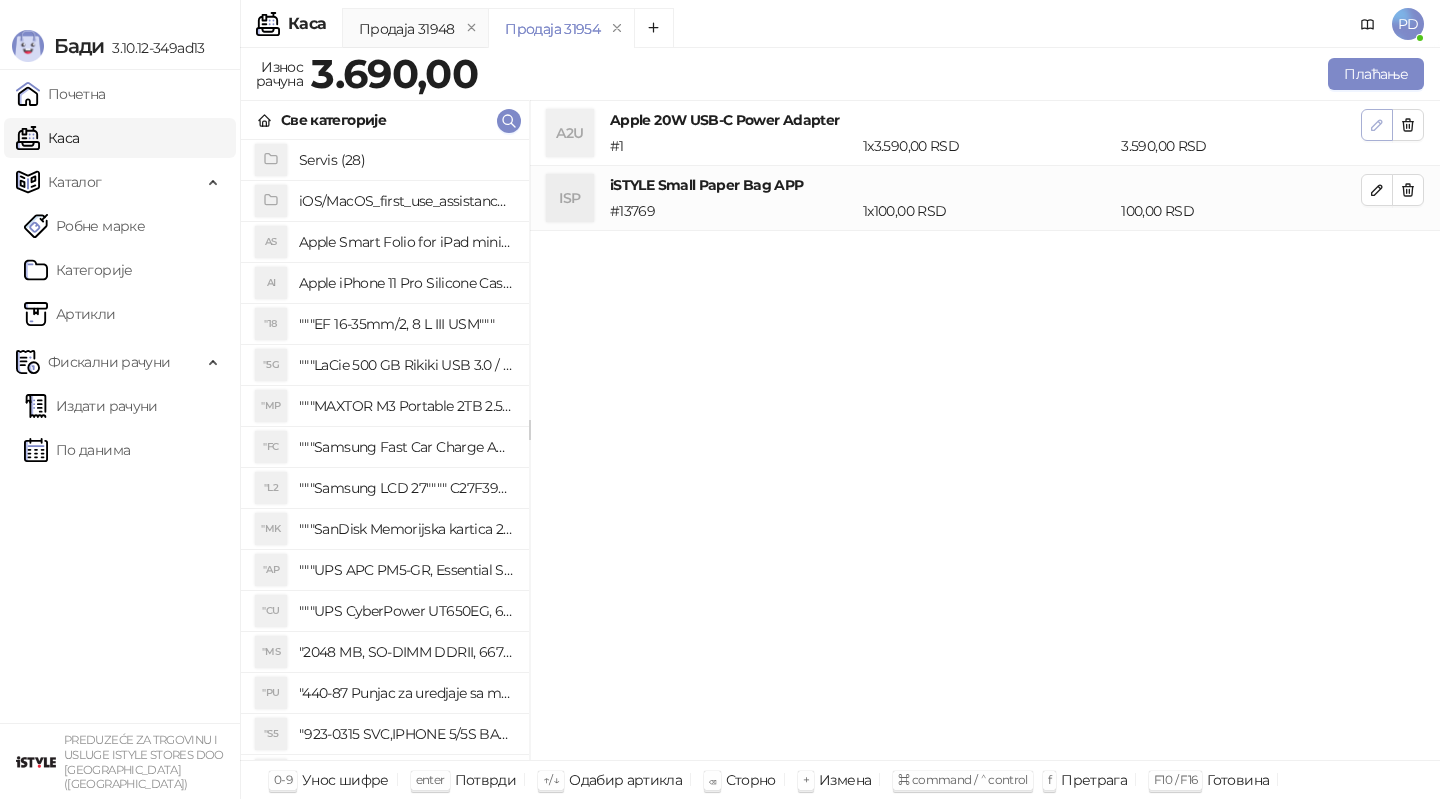 click 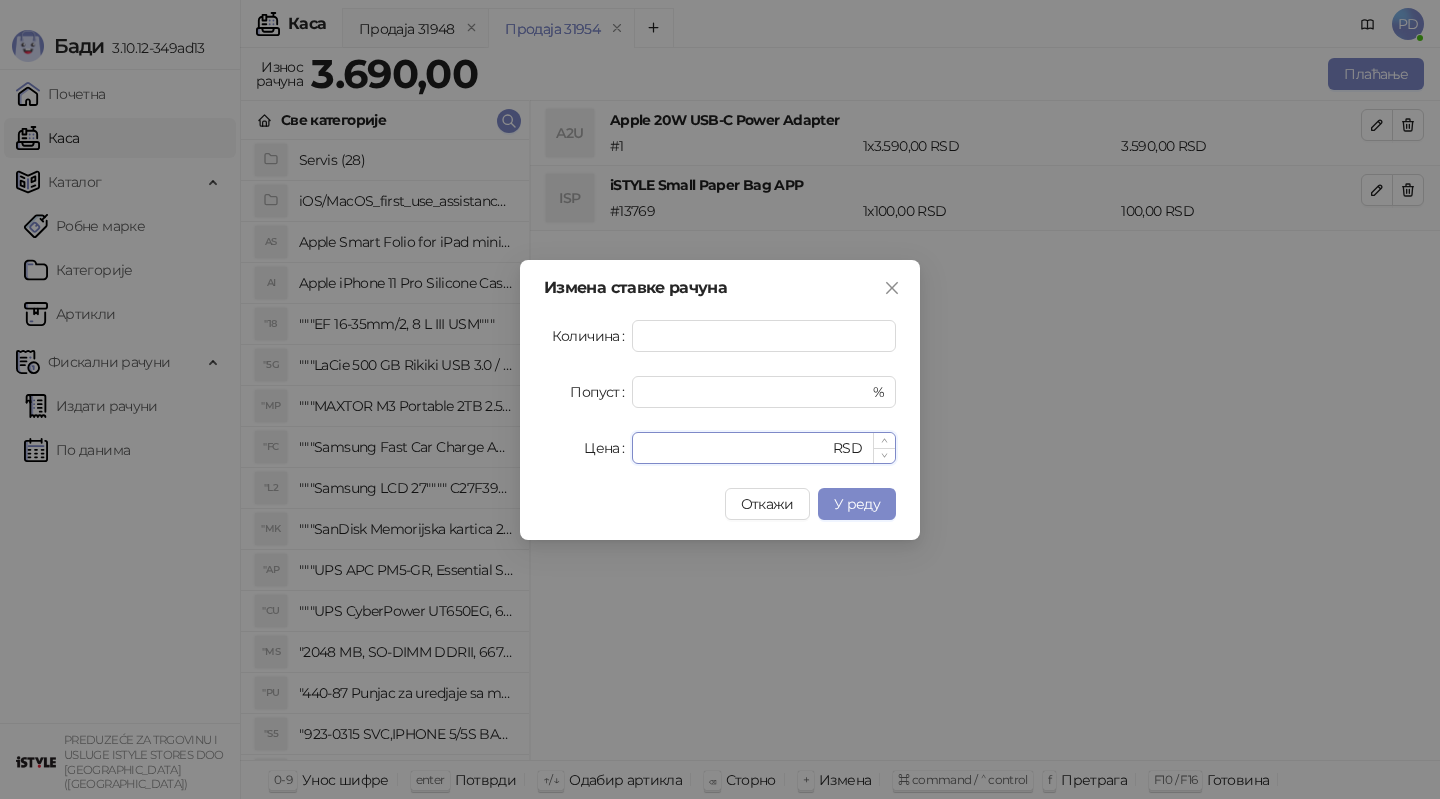 click on "****" at bounding box center (736, 448) 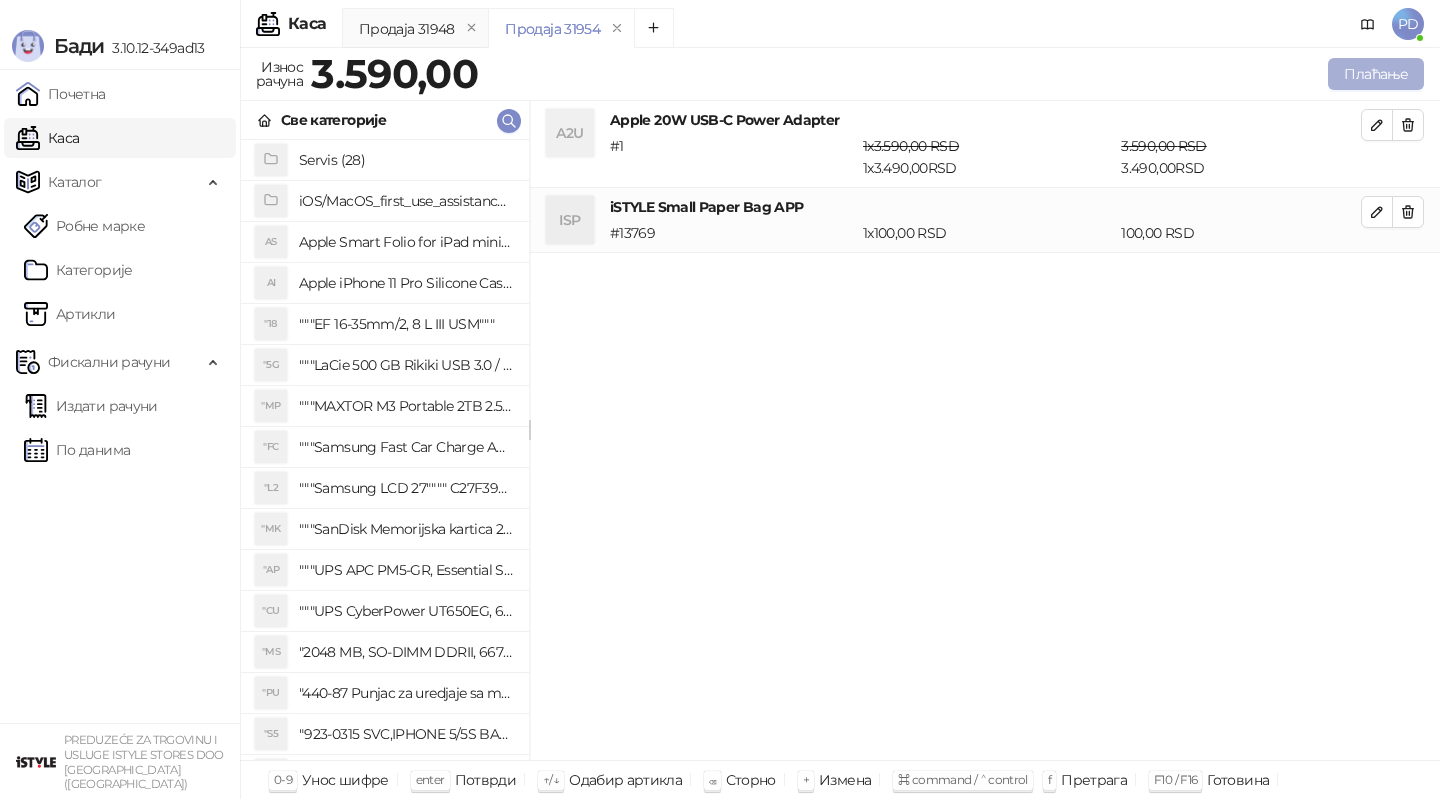 click on "Плаћање" at bounding box center (1376, 74) 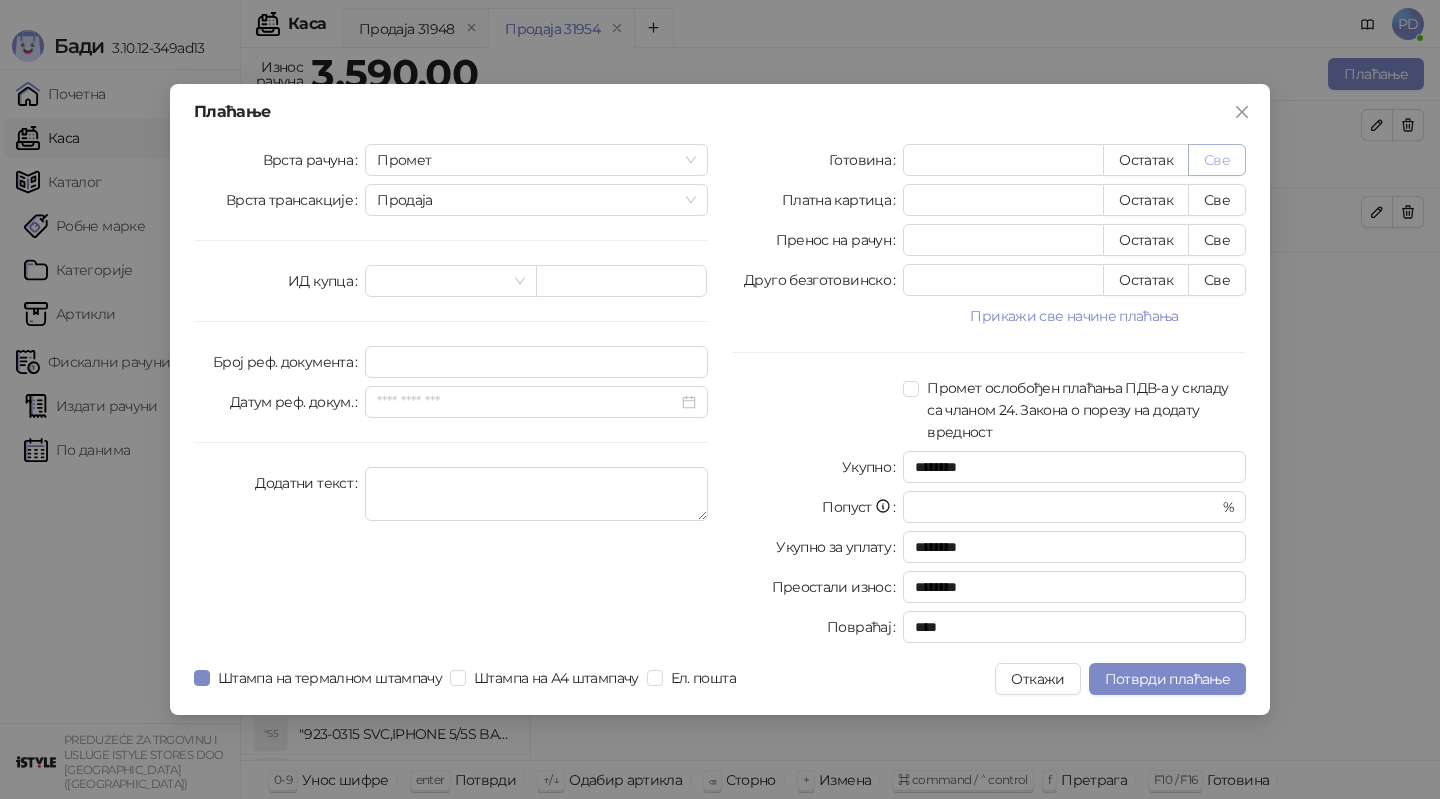click on "Све" at bounding box center [1217, 160] 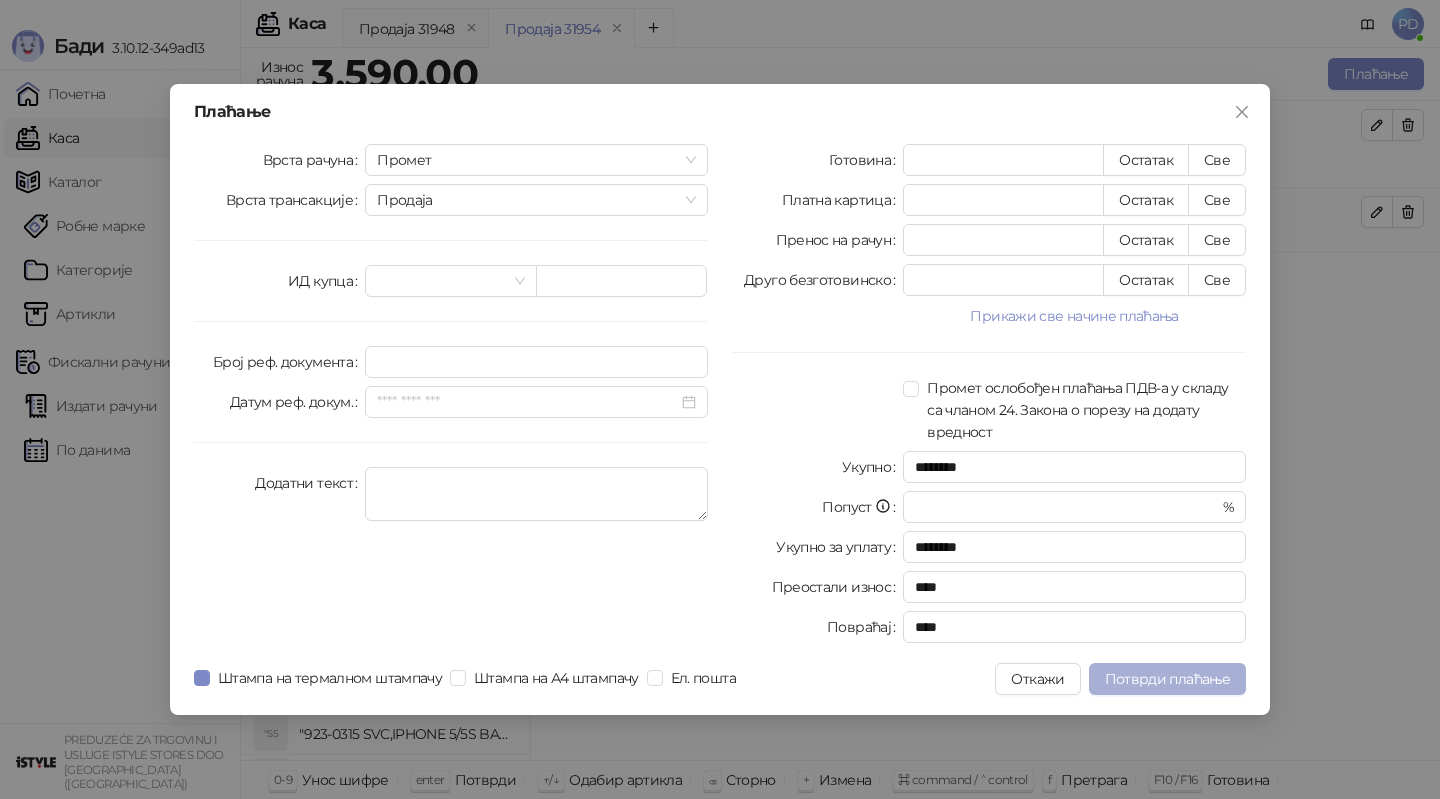 click on "Потврди плаћање" at bounding box center [1167, 679] 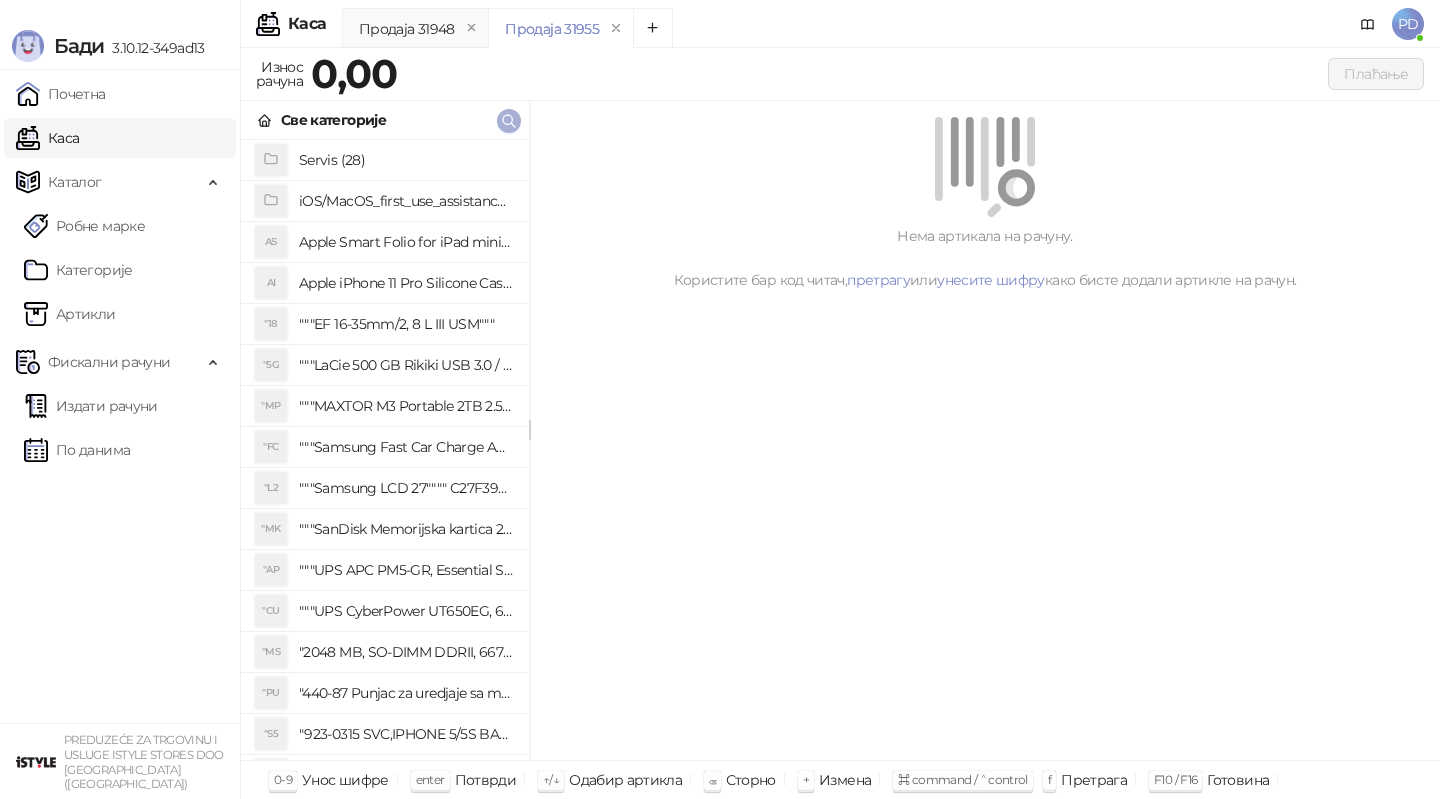 click 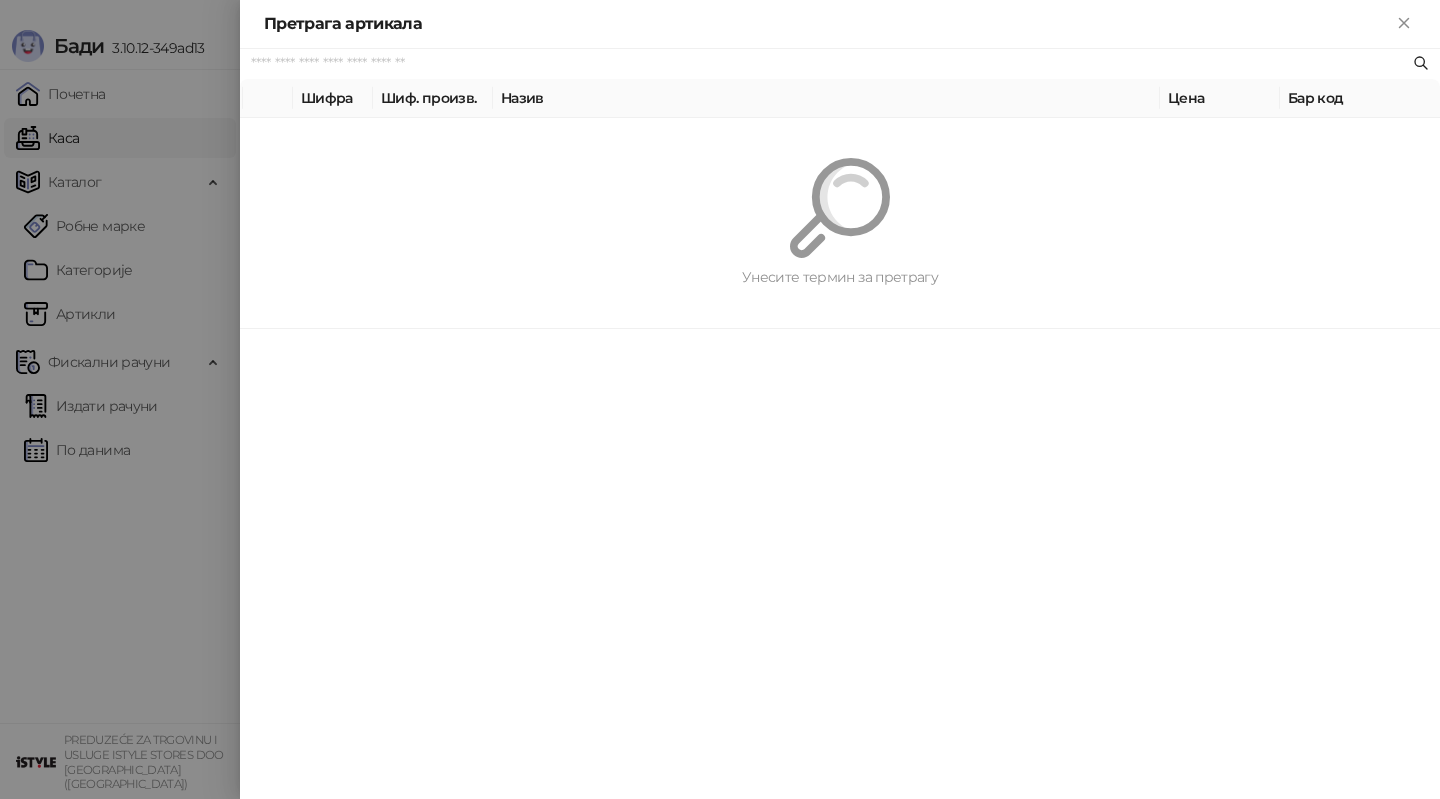 paste on "**********" 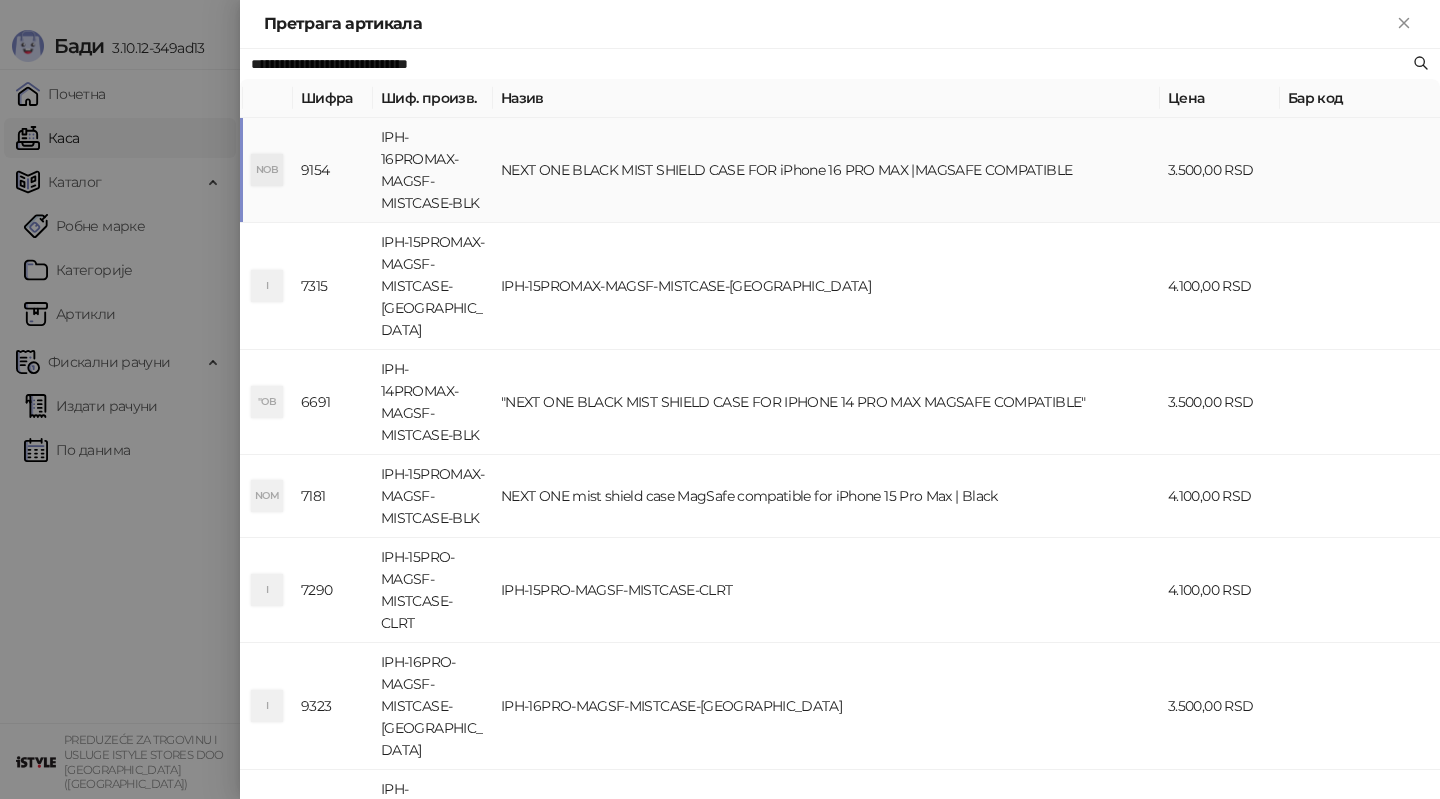 type on "**********" 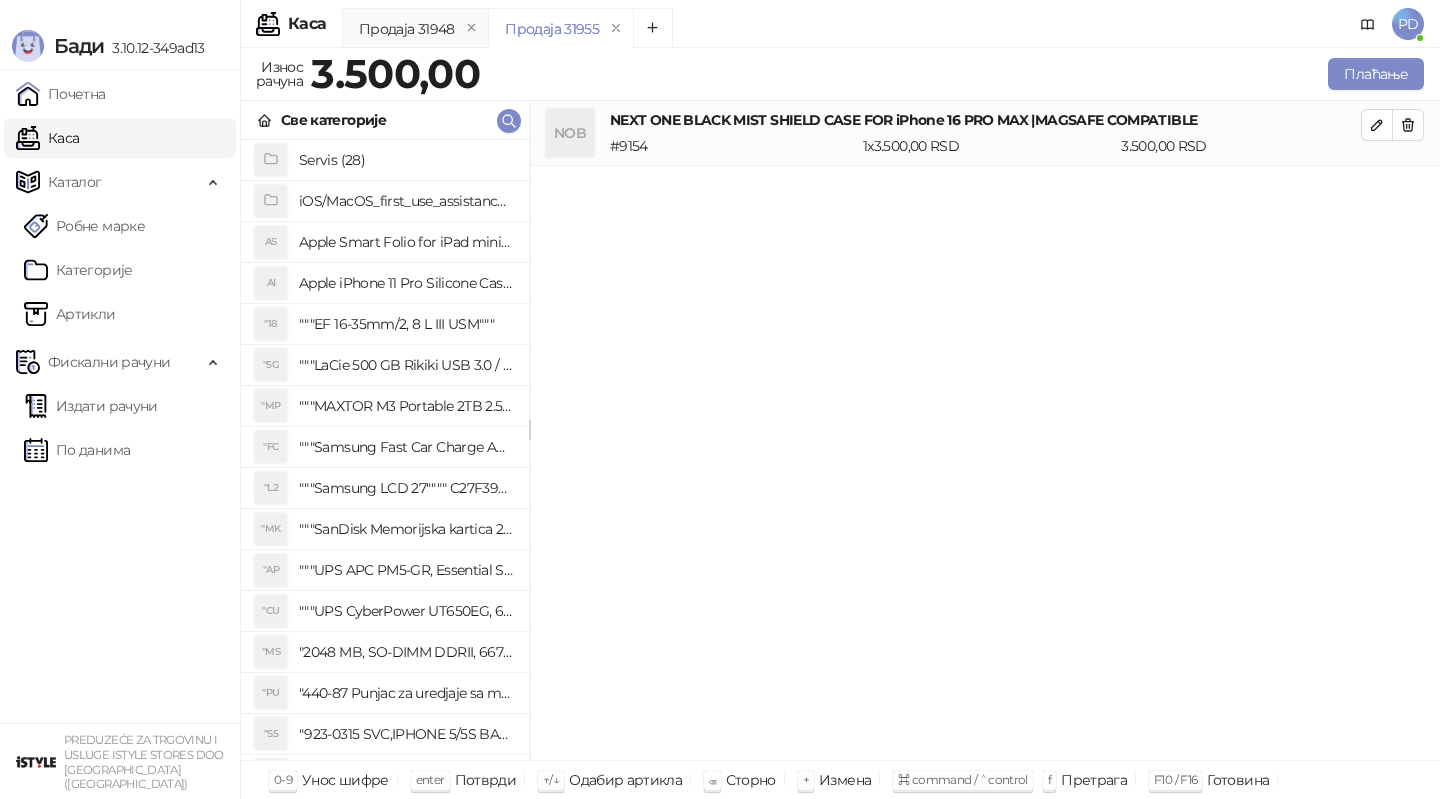 click on "Продаја 31948 Продаја 31955 Износ рачуна 3.500,00 Плаћање Све категорије Servis (28) iOS/MacOS_first_use_assistance (4) AS  Apple Smart Folio for iPad mini (A17 Pro) - Sage AI  Apple iPhone 11 Pro Silicone Case -  Black "18 """EF 16-35mm/2, 8 L III USM""" "5G """LaCie 500 GB Rikiki USB 3.0 / Ultra Compact & Resistant aluminum / USB 3.0 / 2.5""""""" "MP """MAXTOR M3 Portable 2TB 2.5"""" crni eksterni hard disk HX-M201TCB/GM""" "FC """Samsung Fast Car Charge Adapter, brzi auto punja_, boja crna""" "L2 """Samsung LCD 27"""" C27F390FHUXEN""" "MK """SanDisk Memorijska kartica 256GB microSDXC sa SD adapterom SDSQXA1-256G-GN6MA - Extreme PLUS, A2, UHS-I, V30, U3, Class 10, Brzina _itanja 160 MB/s, Brzina upisa 90 MB/s""" "AP """UPS APC PM5-GR, Essential Surge Arrest,5 utic_nica""" "CU """UPS CyberPower UT650EG, 650VA/360W , line-int., s_uko, desktop""" "MS "2048 MB, SO-DIMM DDRII, 667 MHz, Napajanje 1,8 0,1 V, Latencija CL5" "PU "S5 "SD "3S "AIRPODS 3 SILICONE CASE BLACK"" at bounding box center [840, 423] 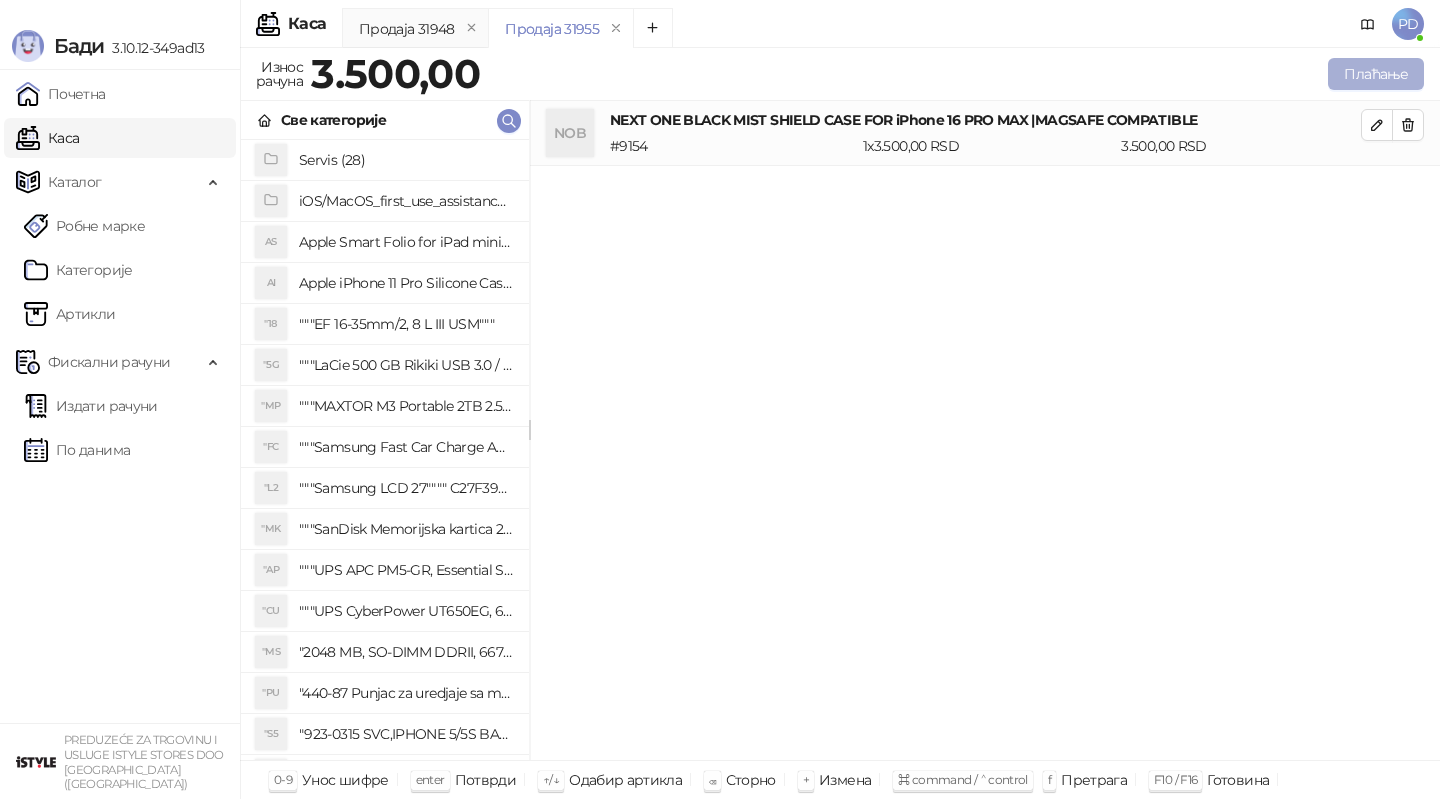 click on "Плаћање" at bounding box center (1376, 74) 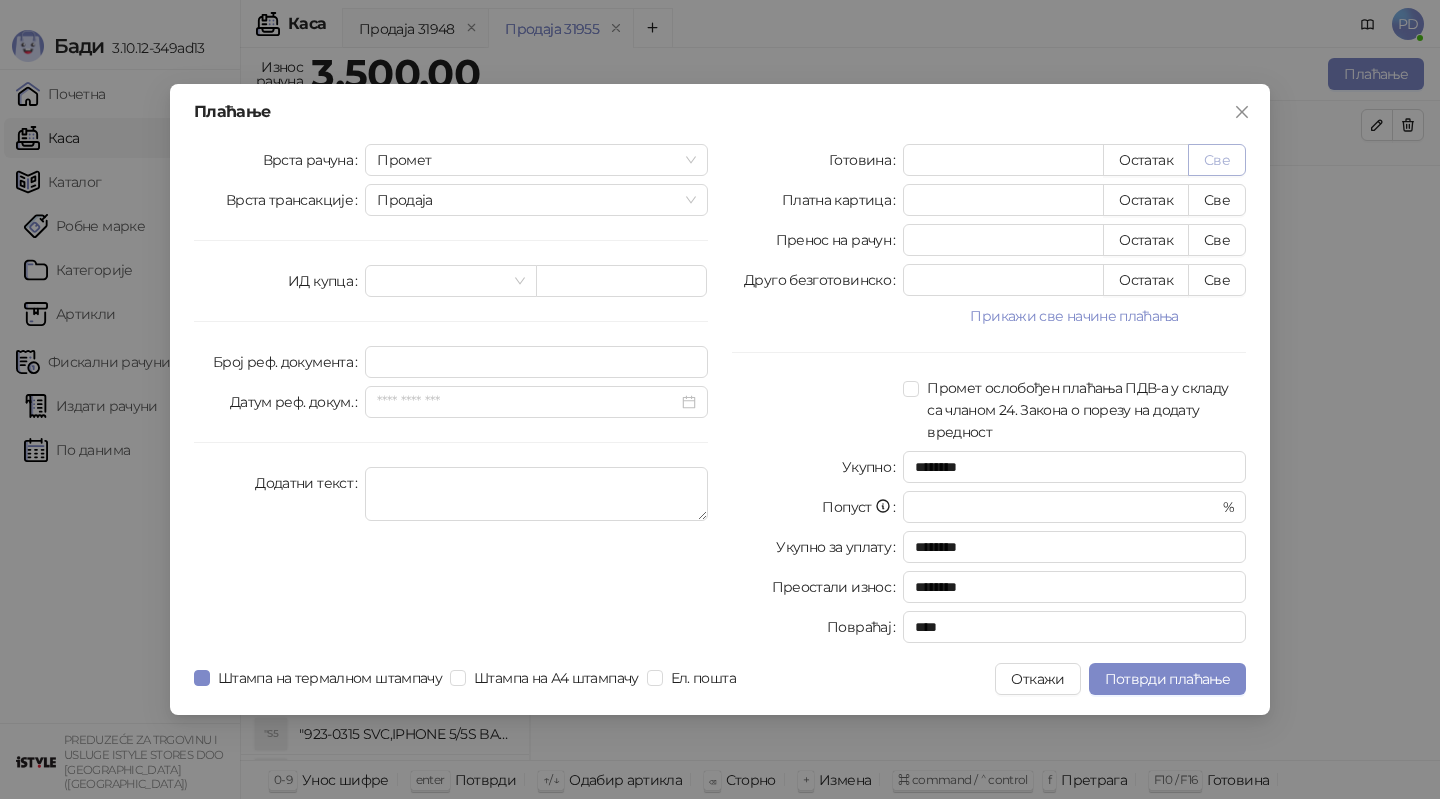 click on "Све" at bounding box center [1217, 160] 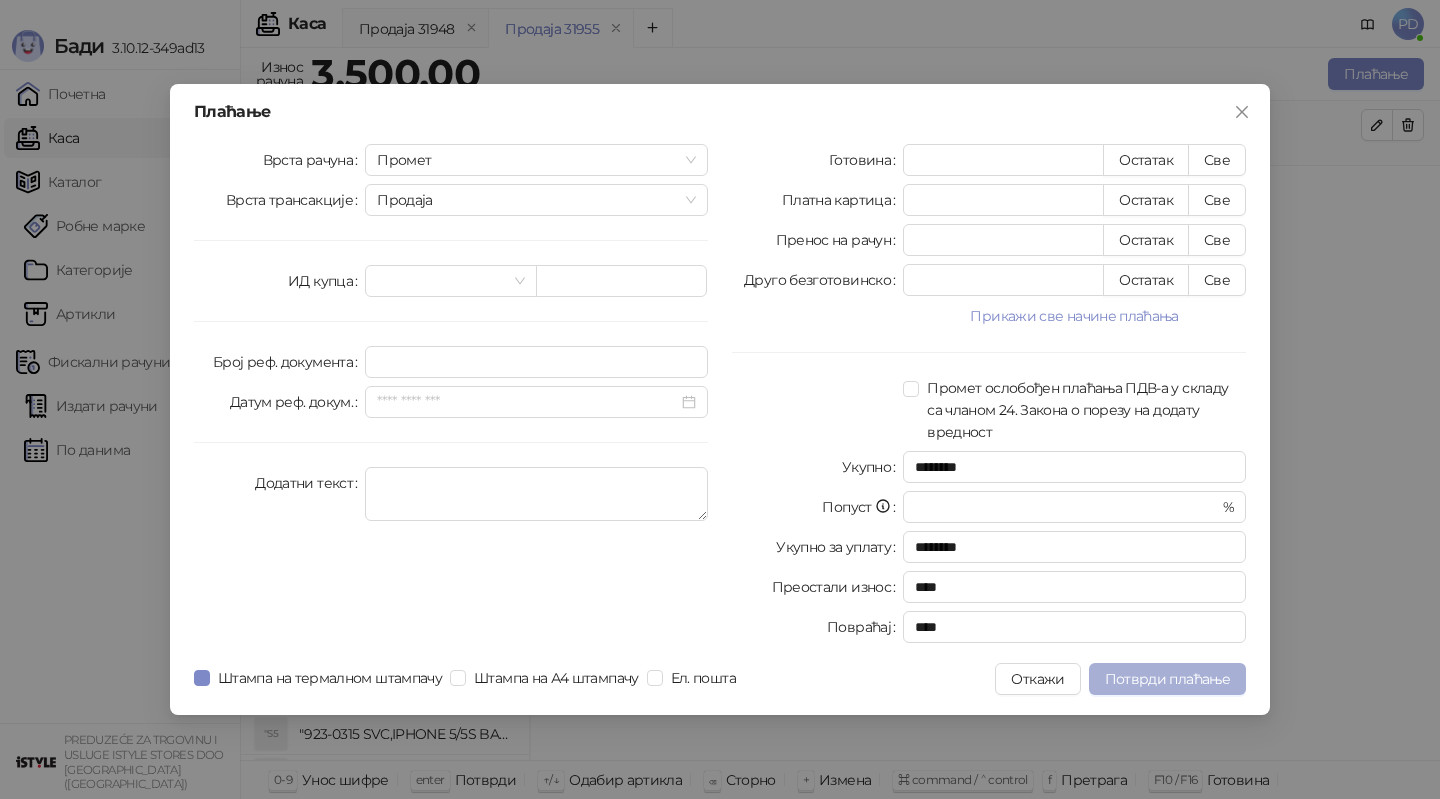 click on "Потврди плаћање" at bounding box center [1167, 679] 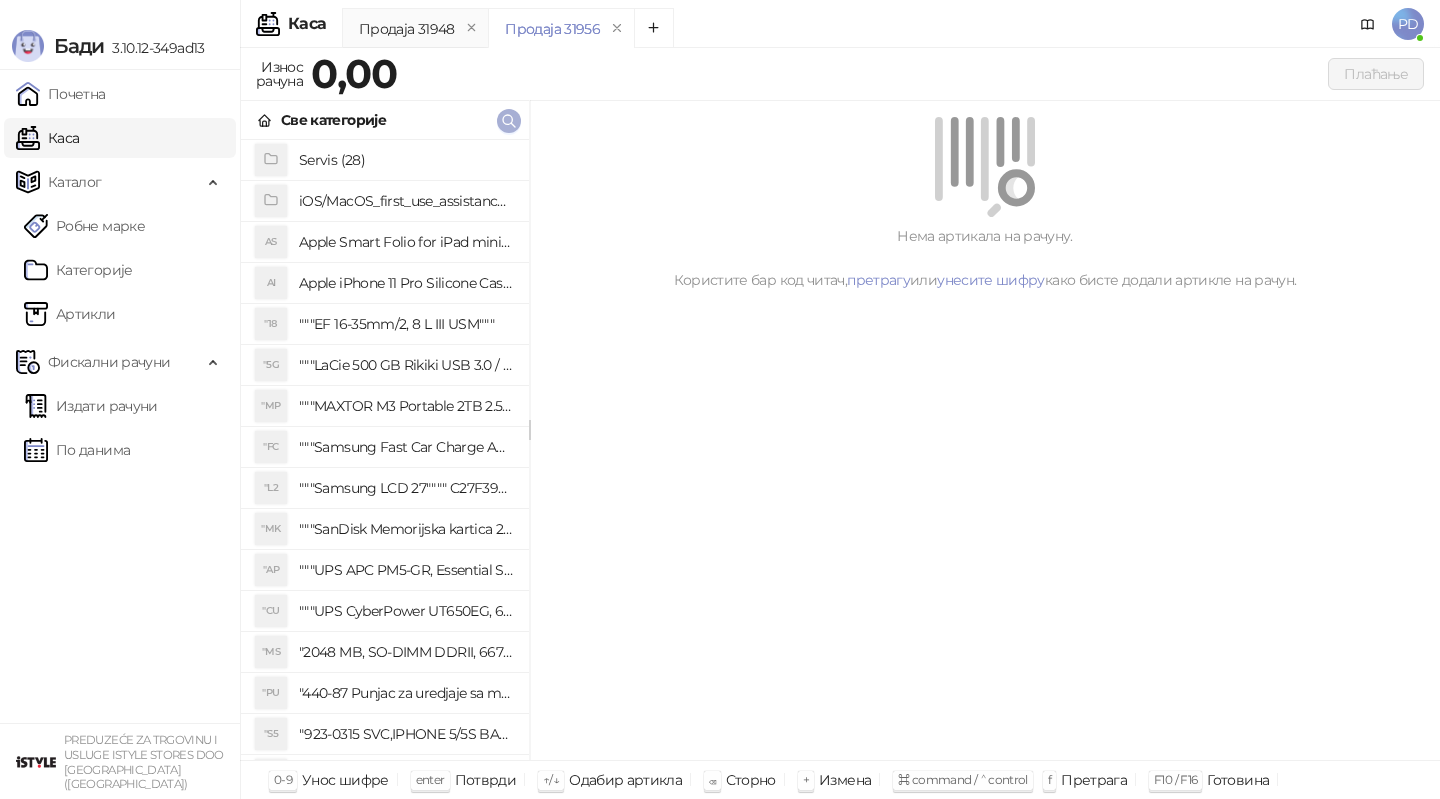 click 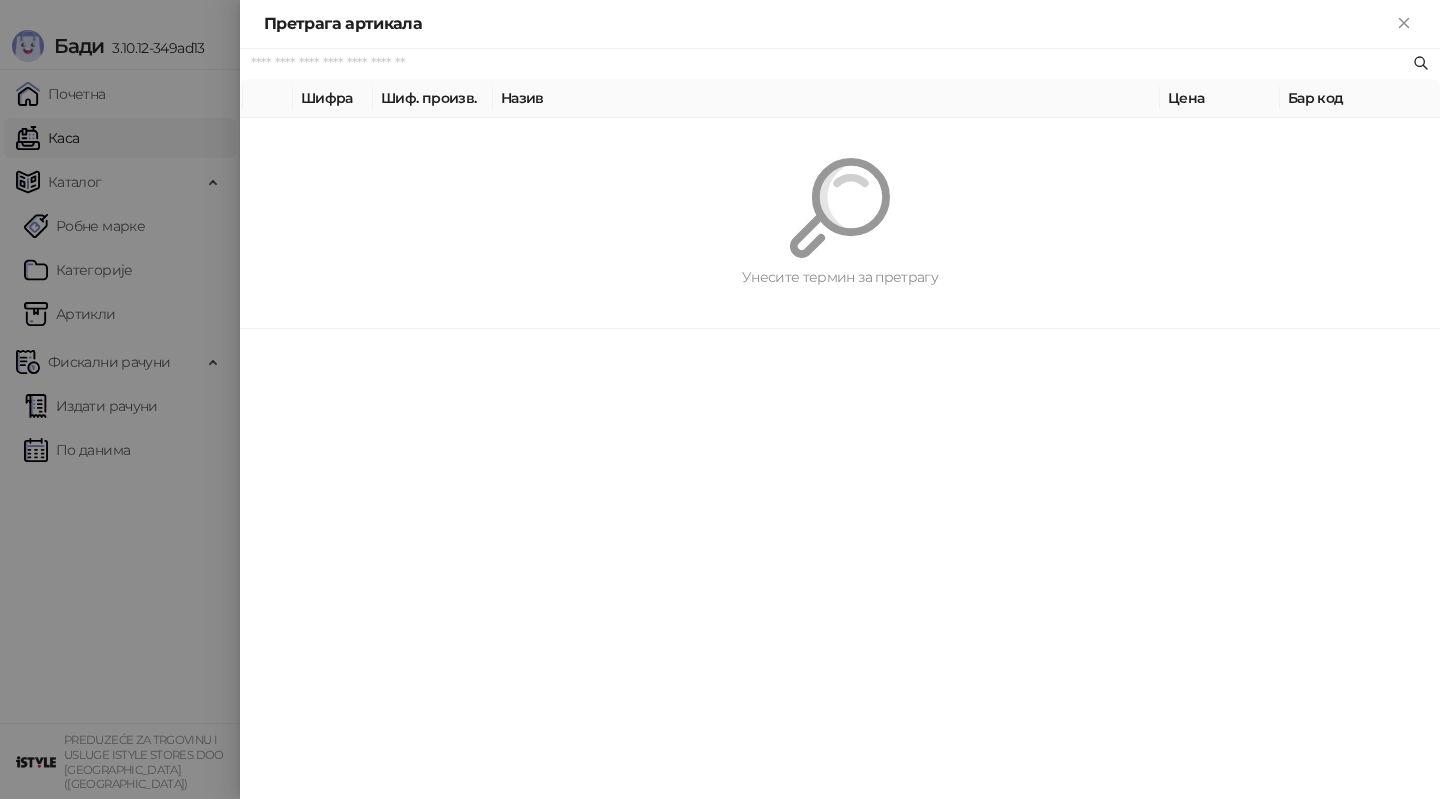 paste on "*********" 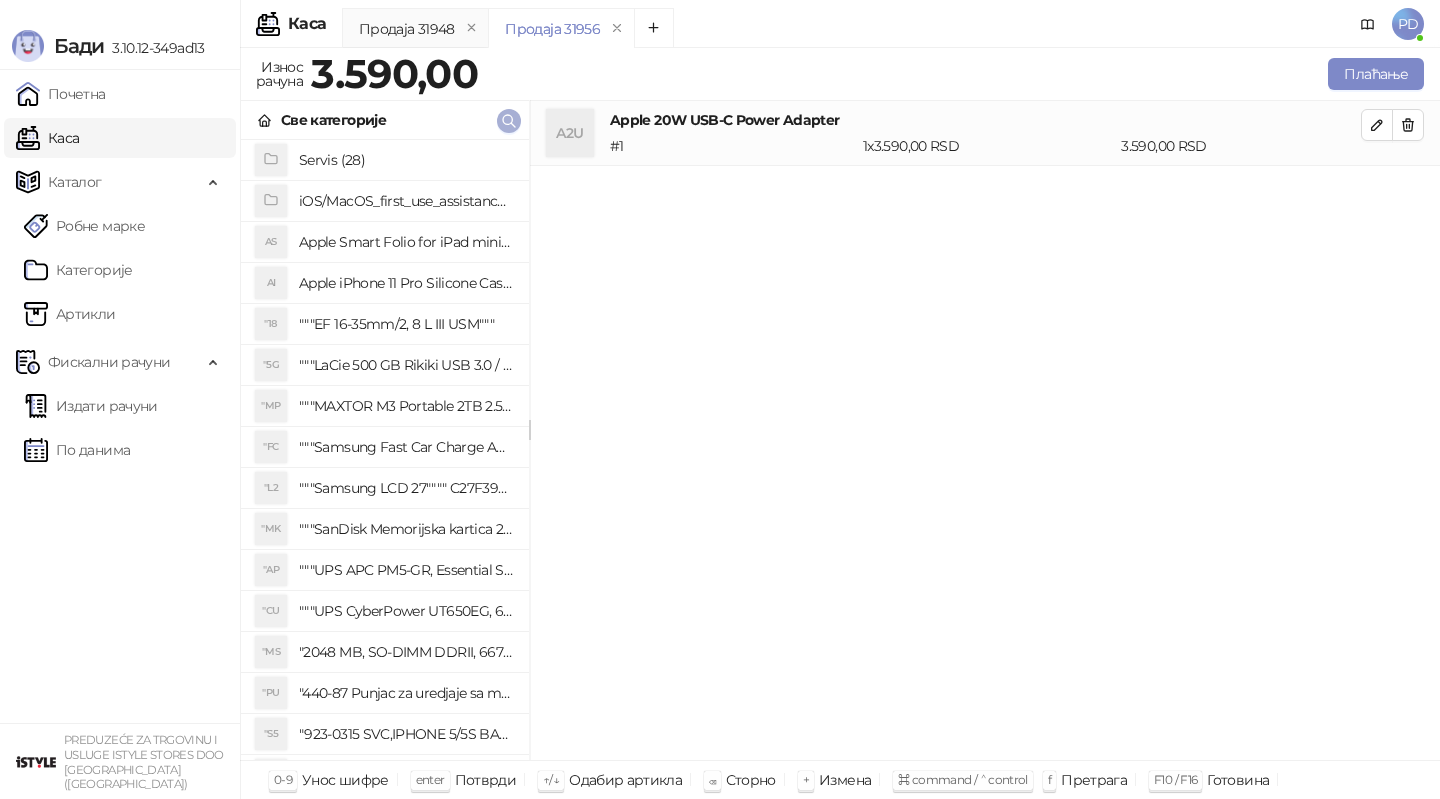 click 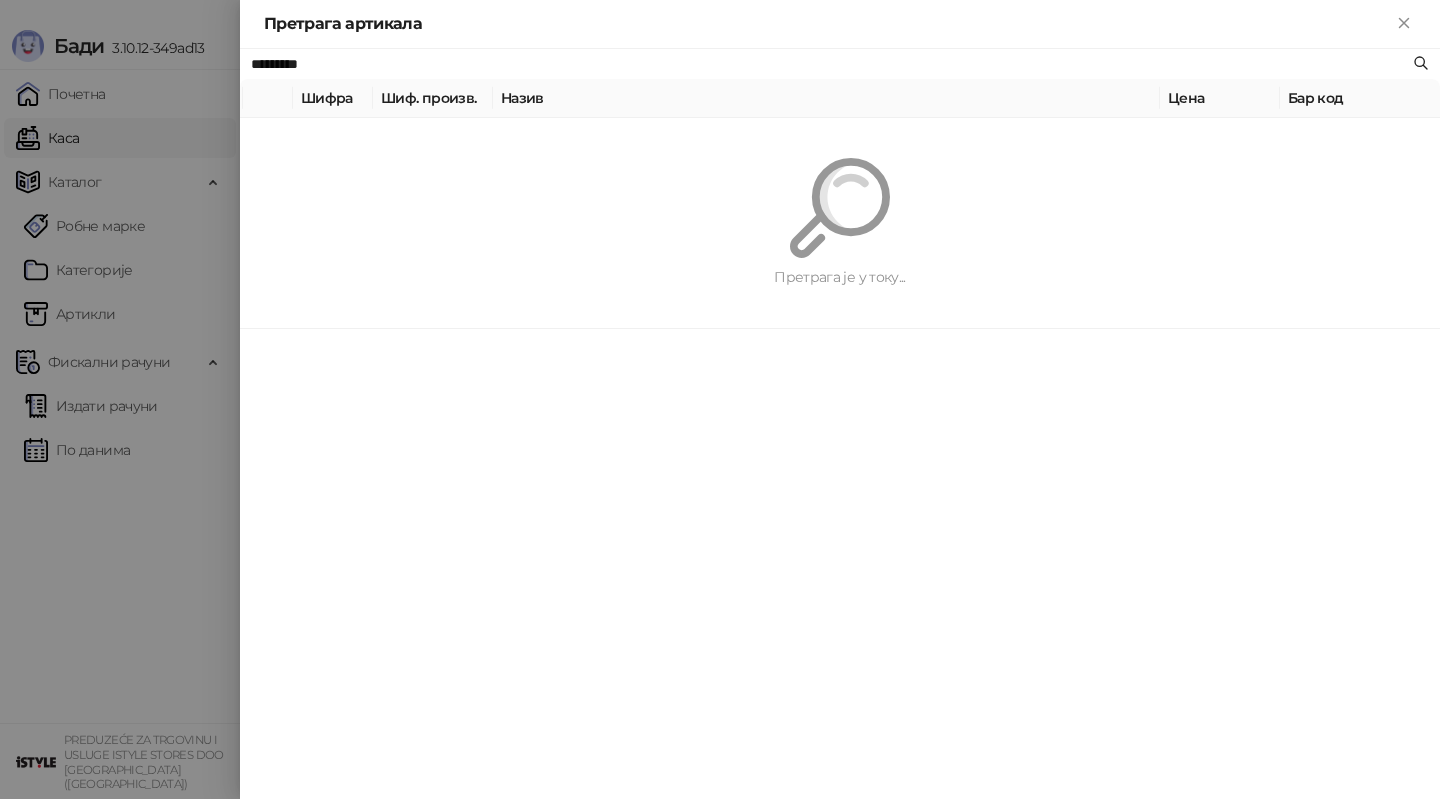 paste 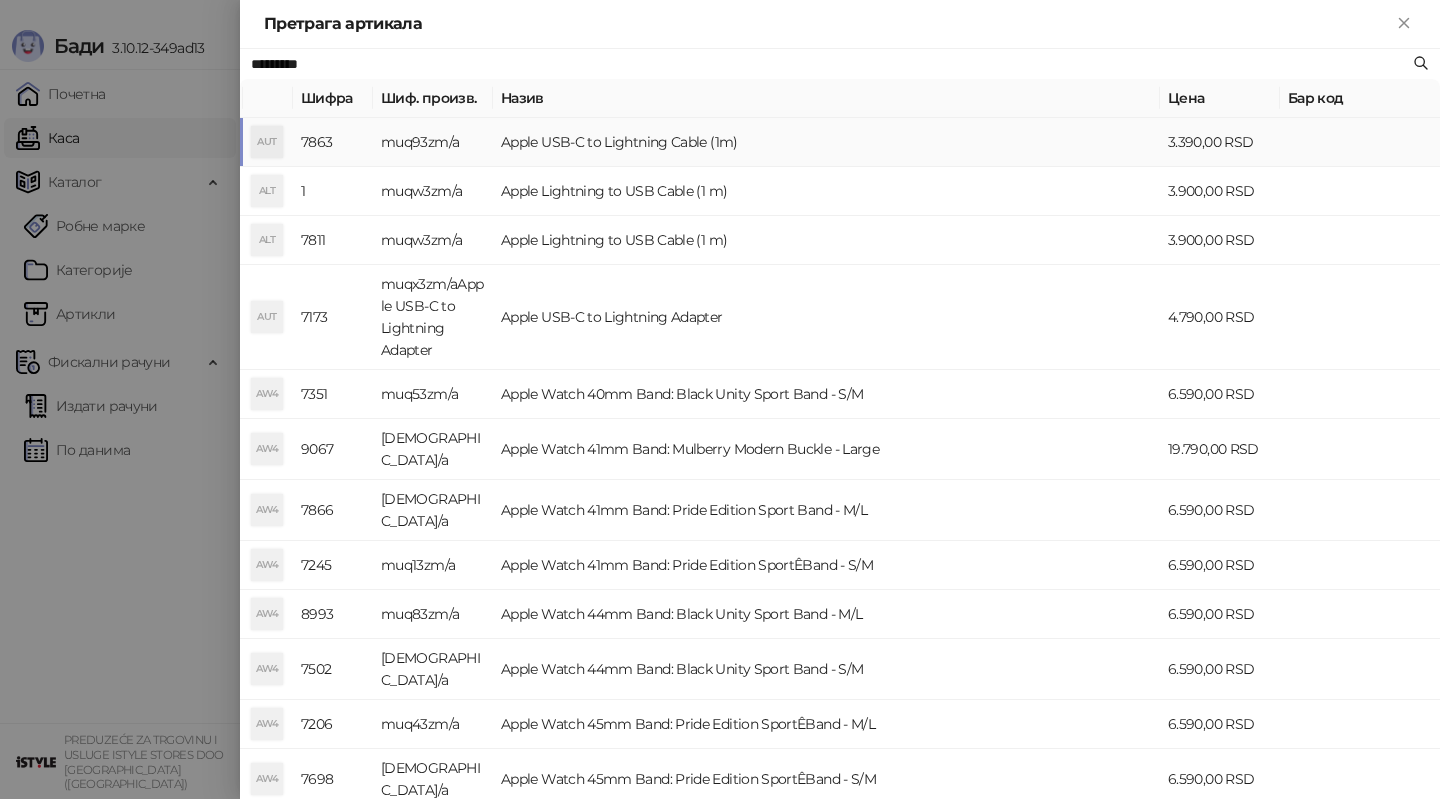 type on "*********" 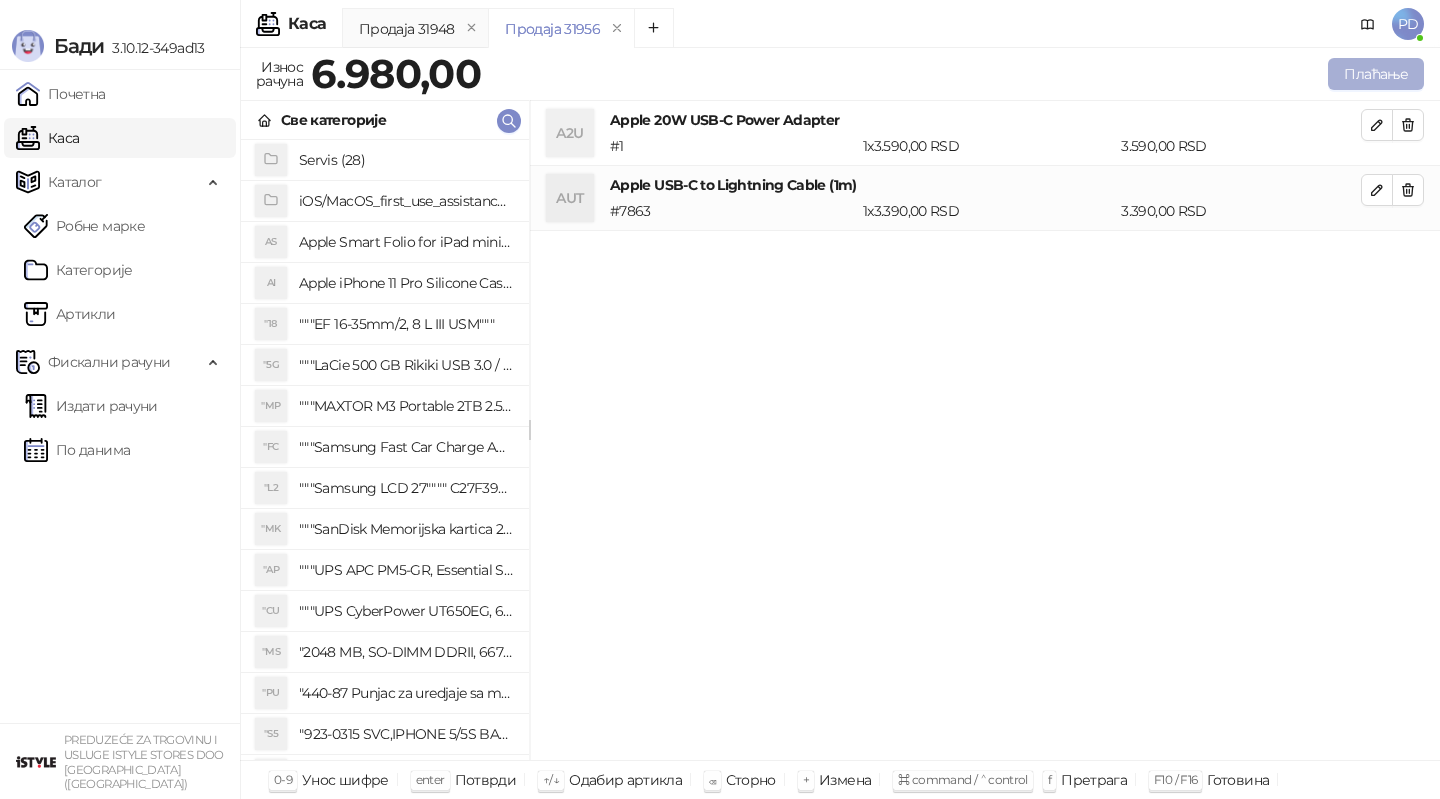 click on "Плаћање" at bounding box center [1376, 74] 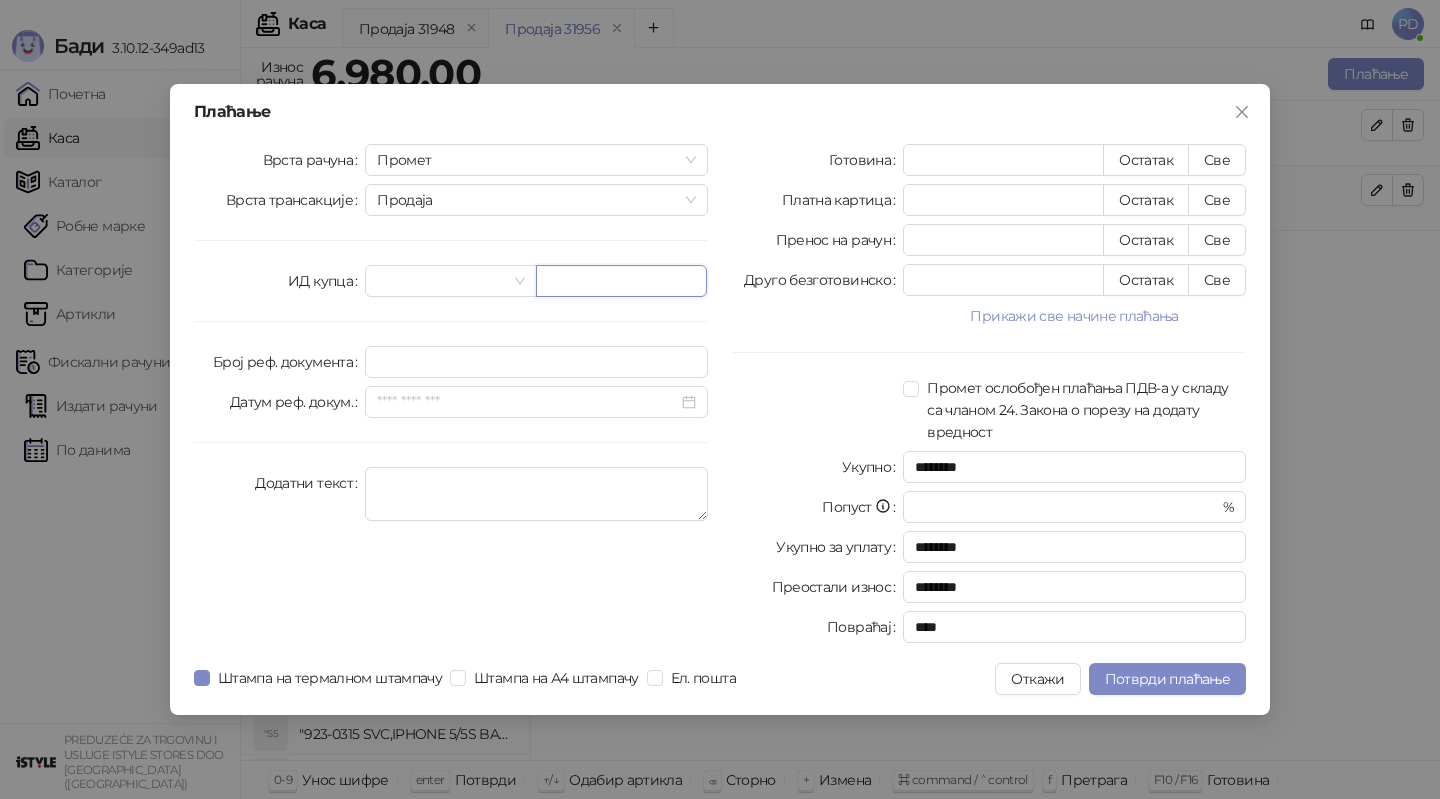 click at bounding box center [621, 281] 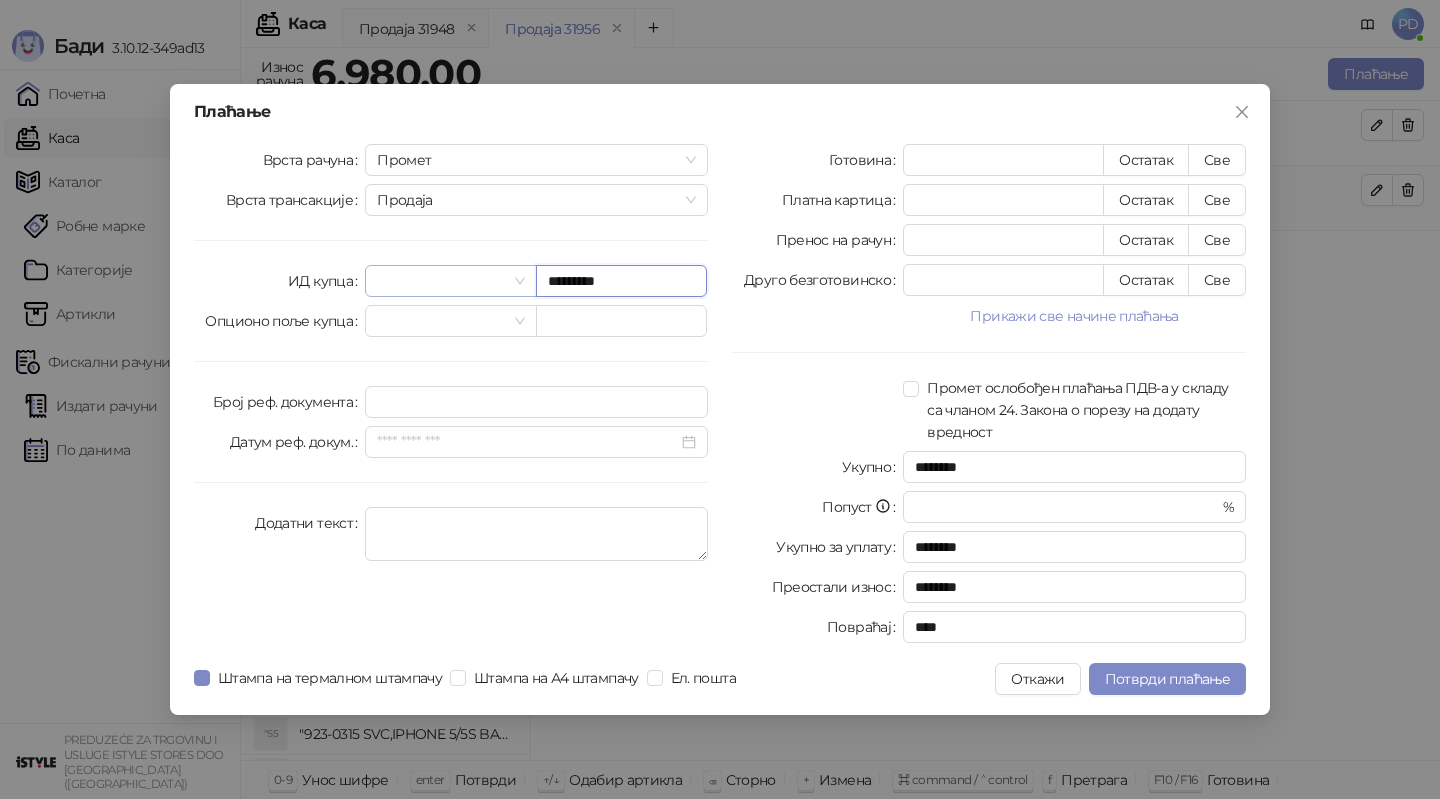 type on "*********" 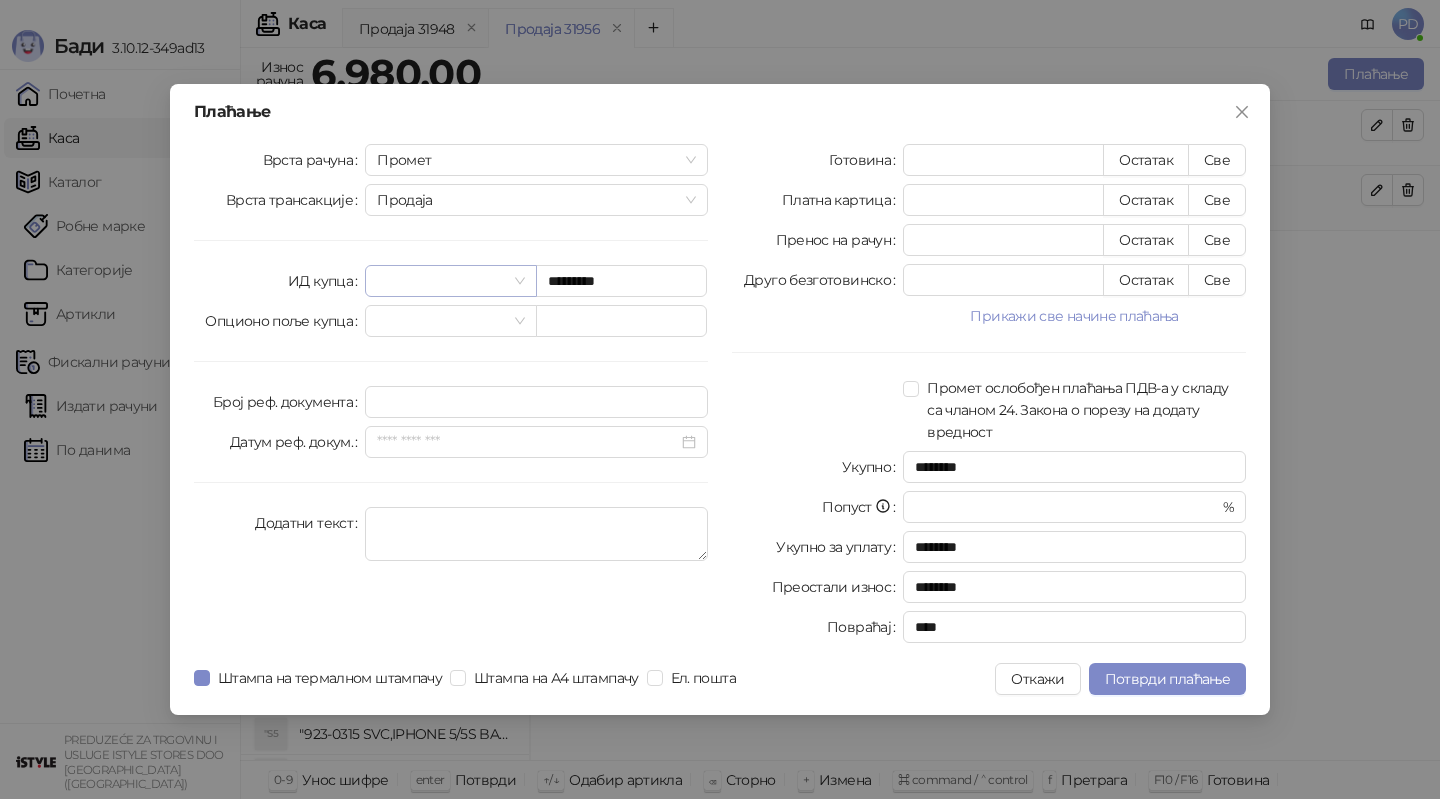 click at bounding box center [441, 281] 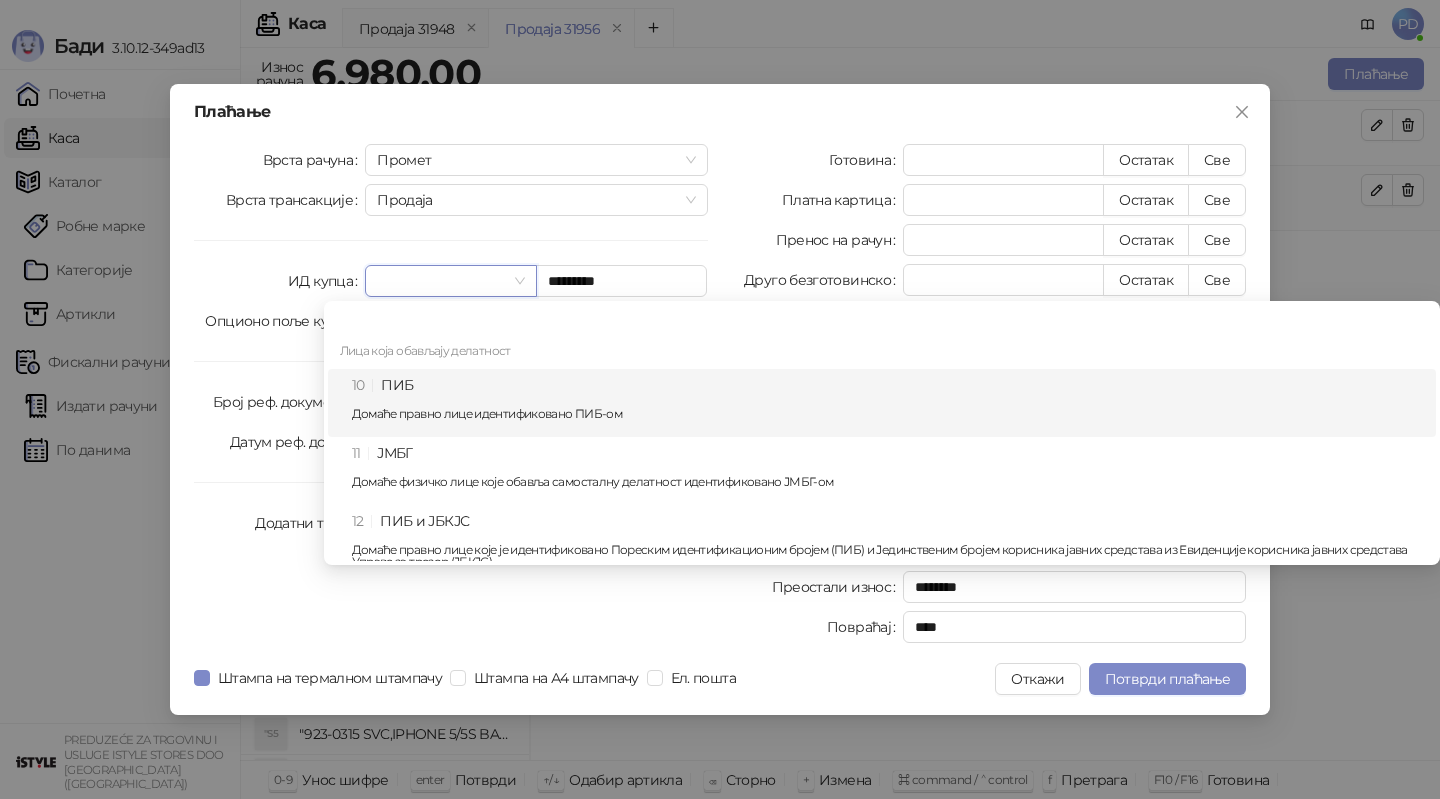 click on "10 ПИБ Домаће правно лице идентификовано ПИБ-ом" at bounding box center (888, 403) 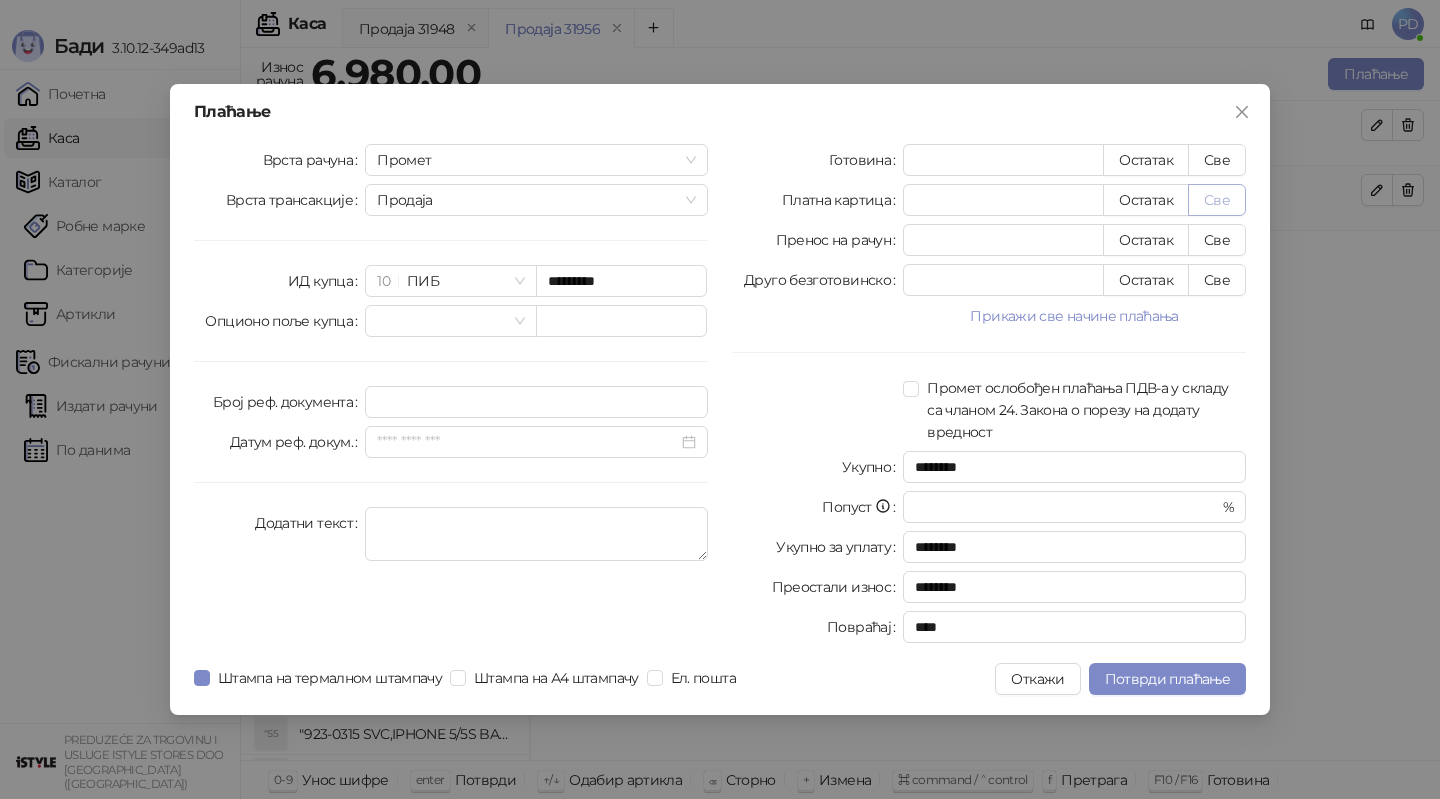 click on "Све" at bounding box center (1217, 200) 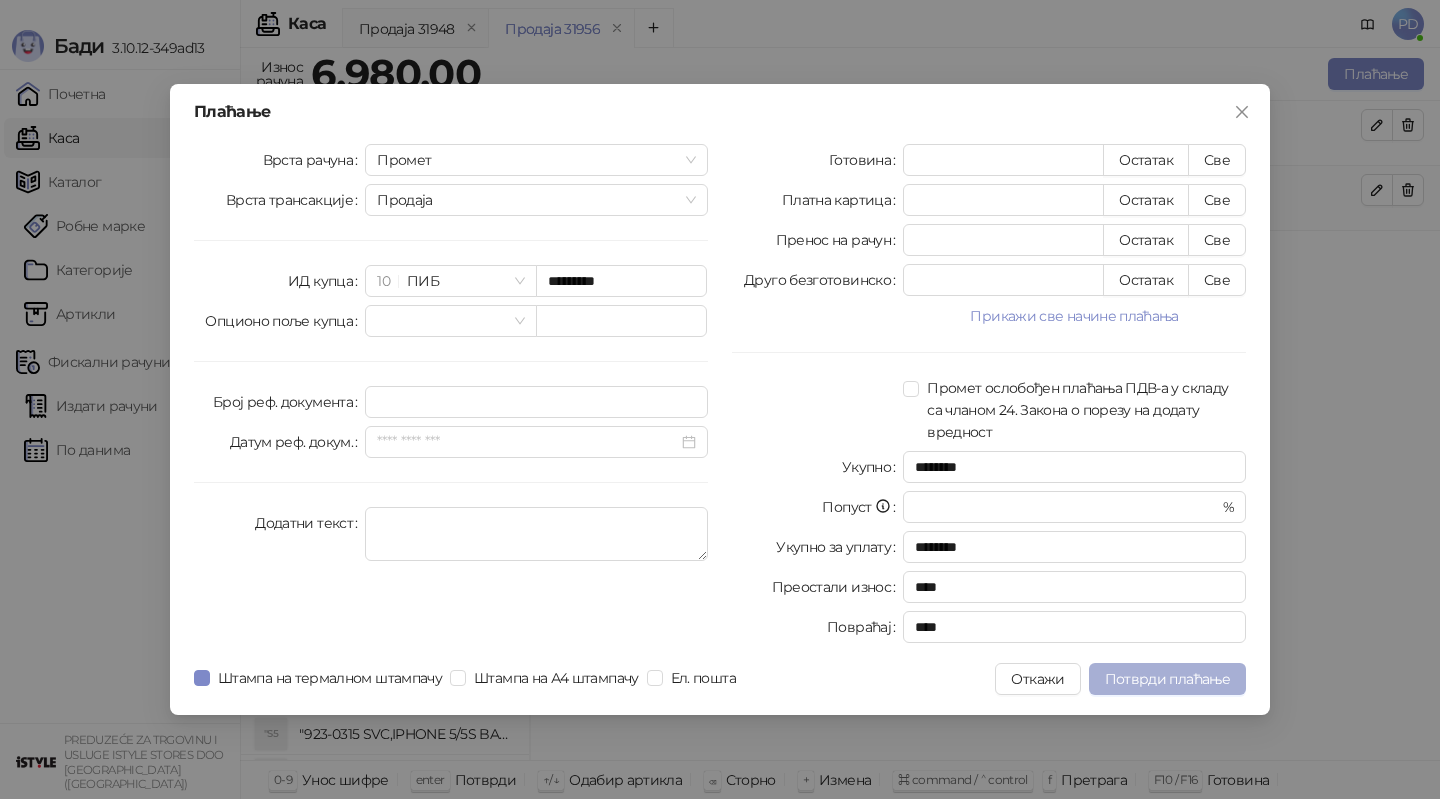 click on "Потврди плаћање" at bounding box center (1167, 679) 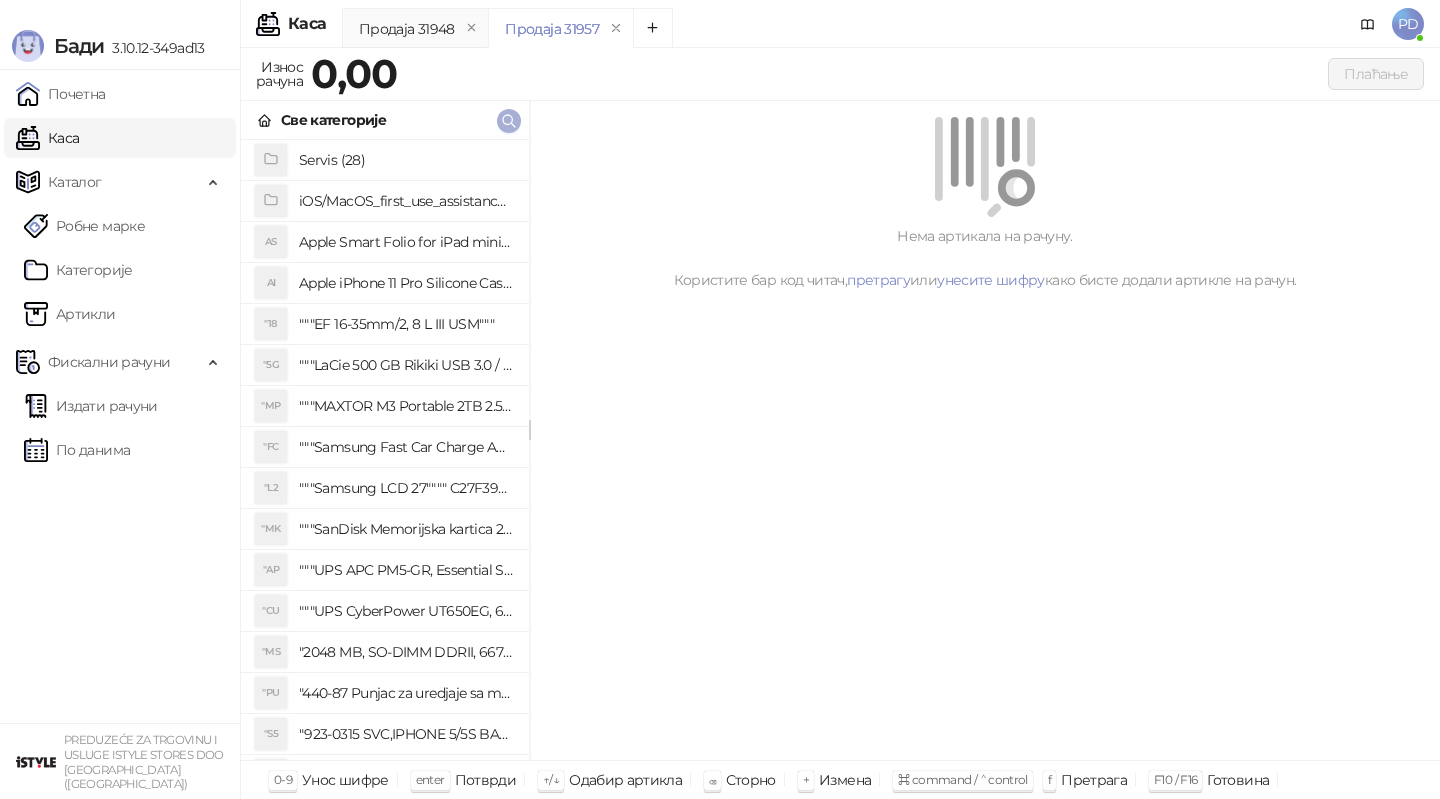 click 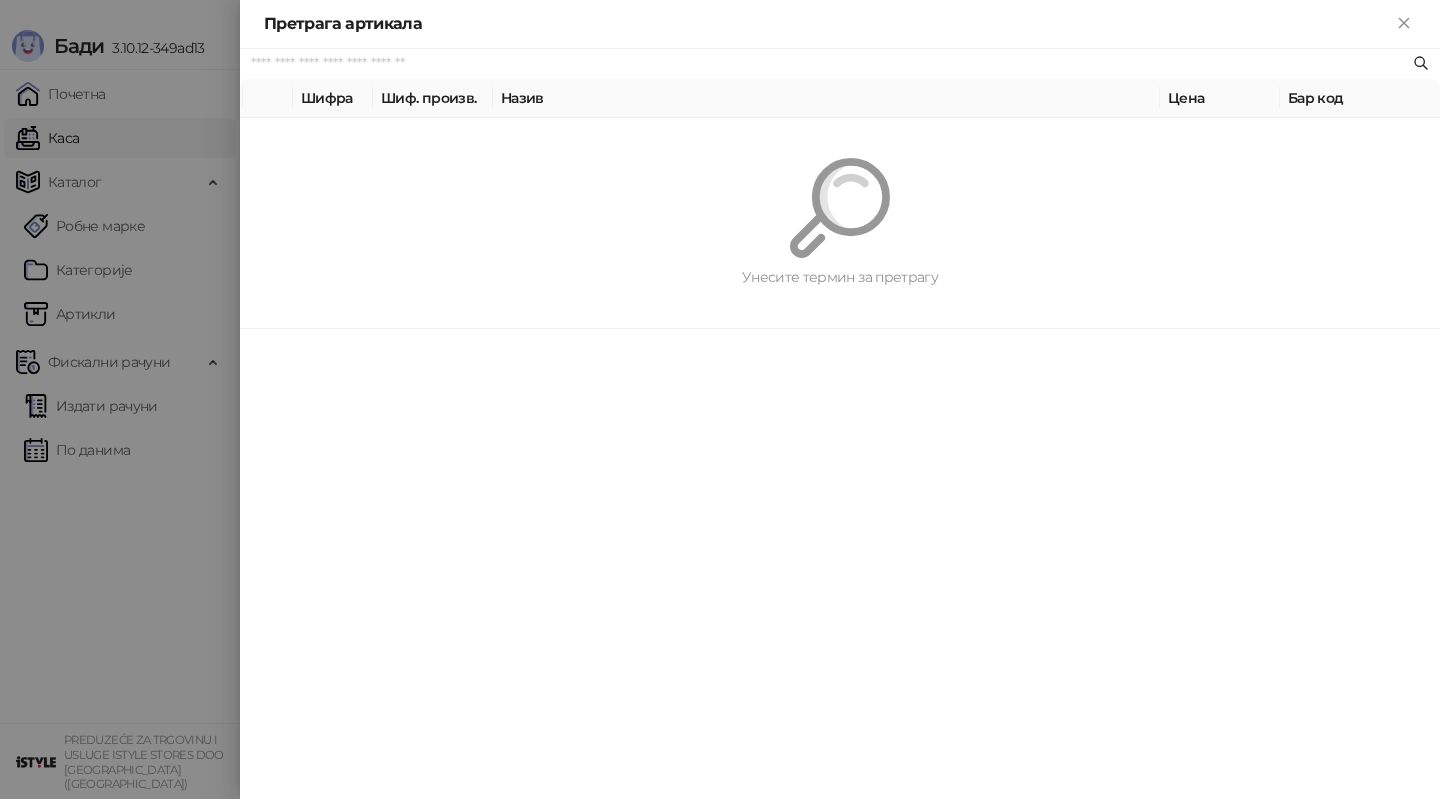 paste on "*********" 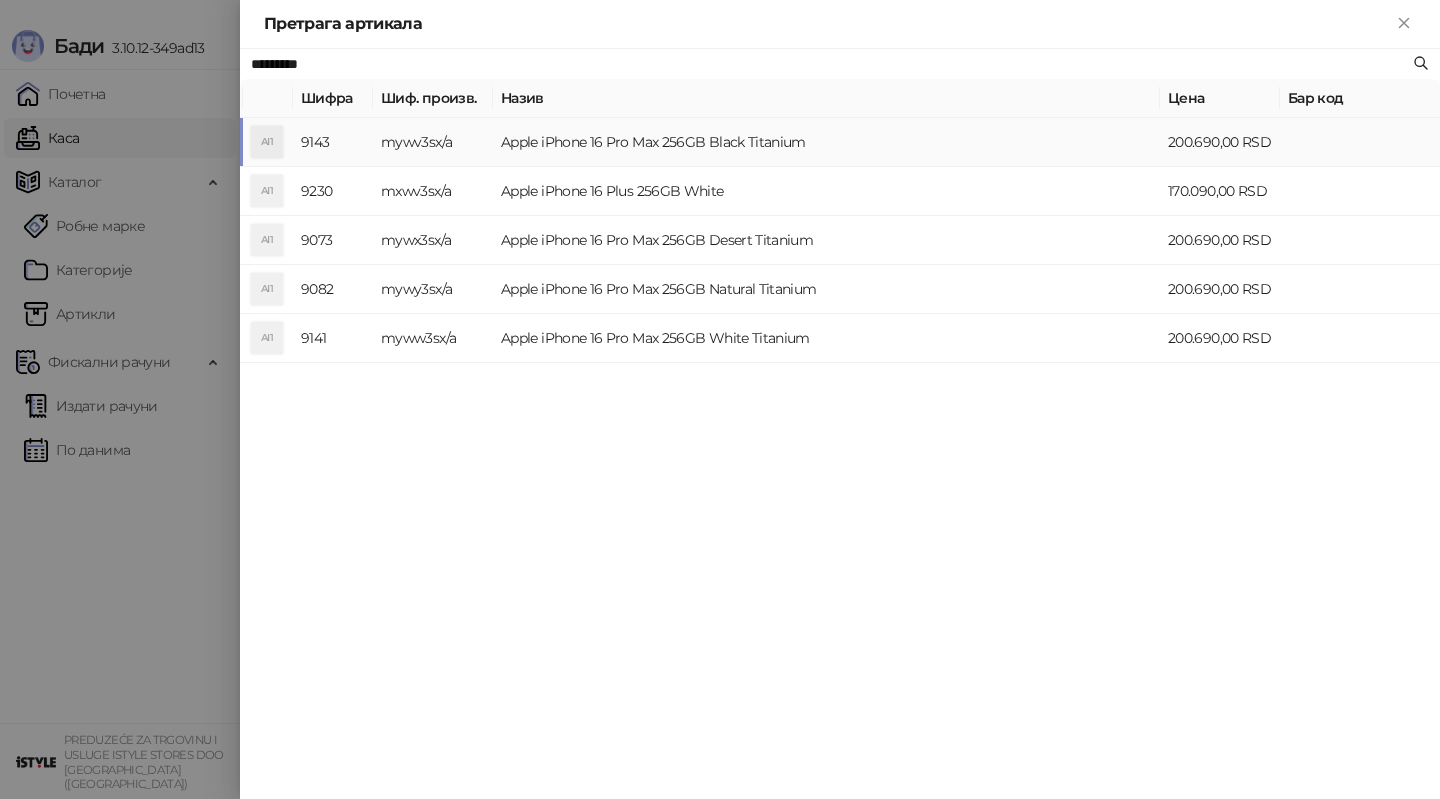 type on "*********" 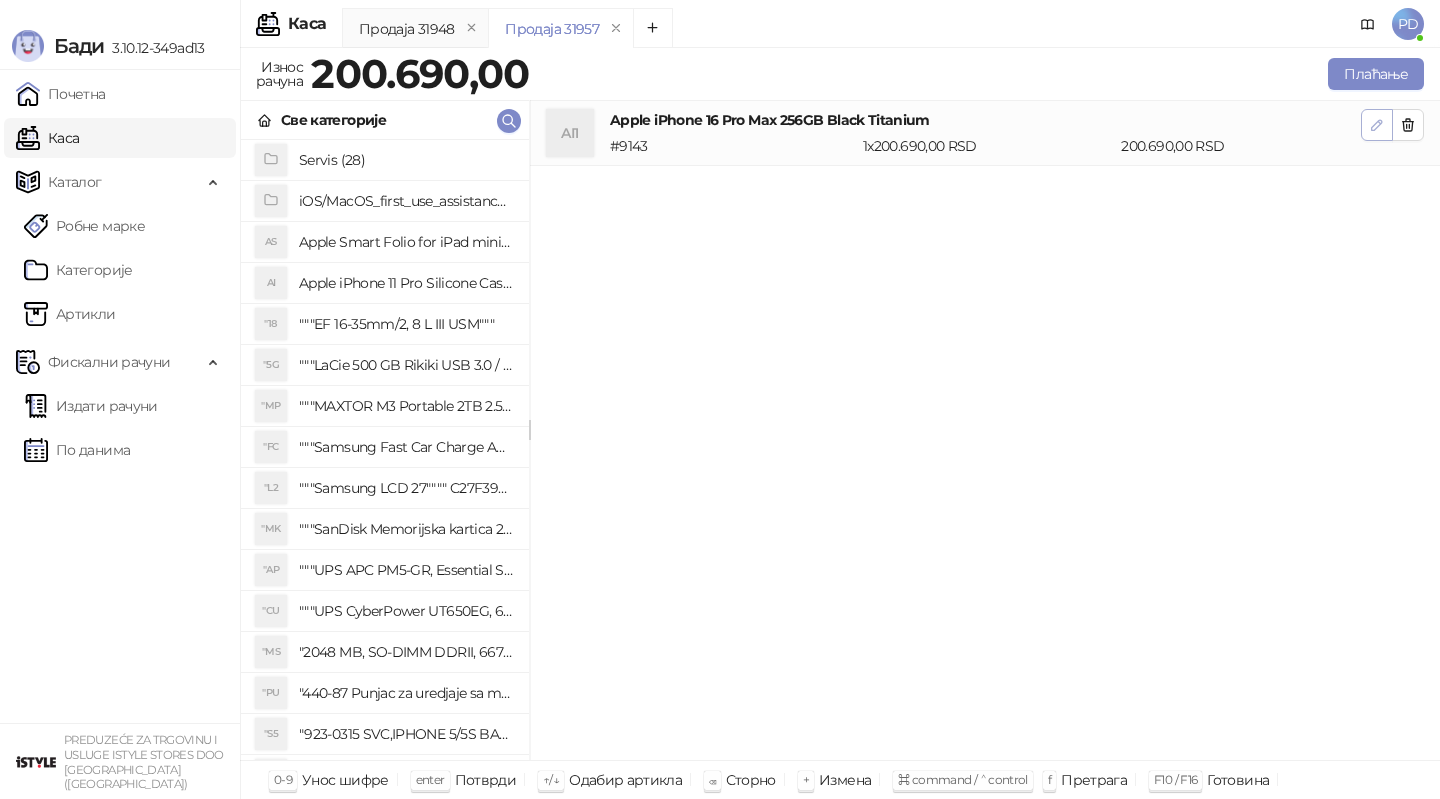 click at bounding box center [1377, 125] 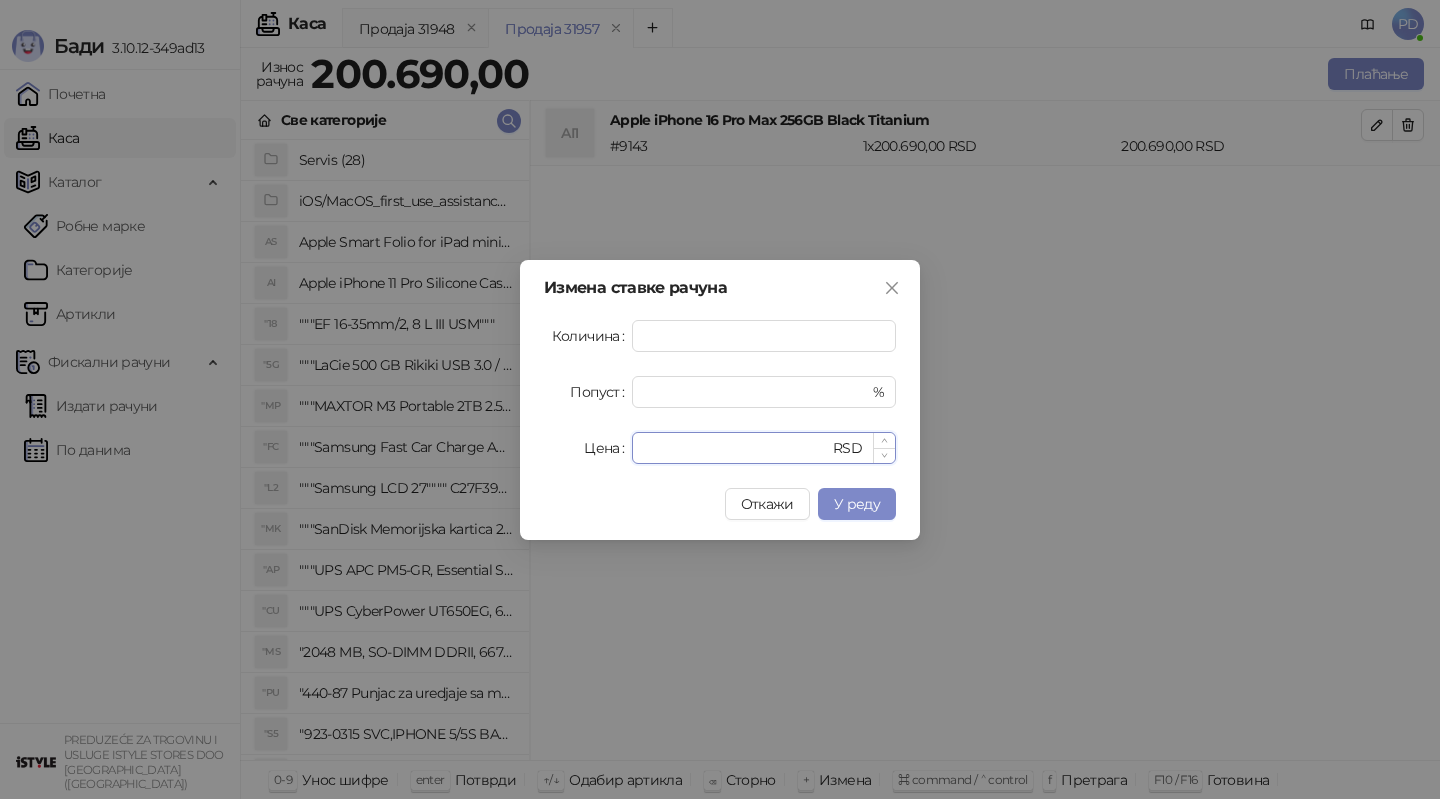 click on "******" at bounding box center (736, 448) 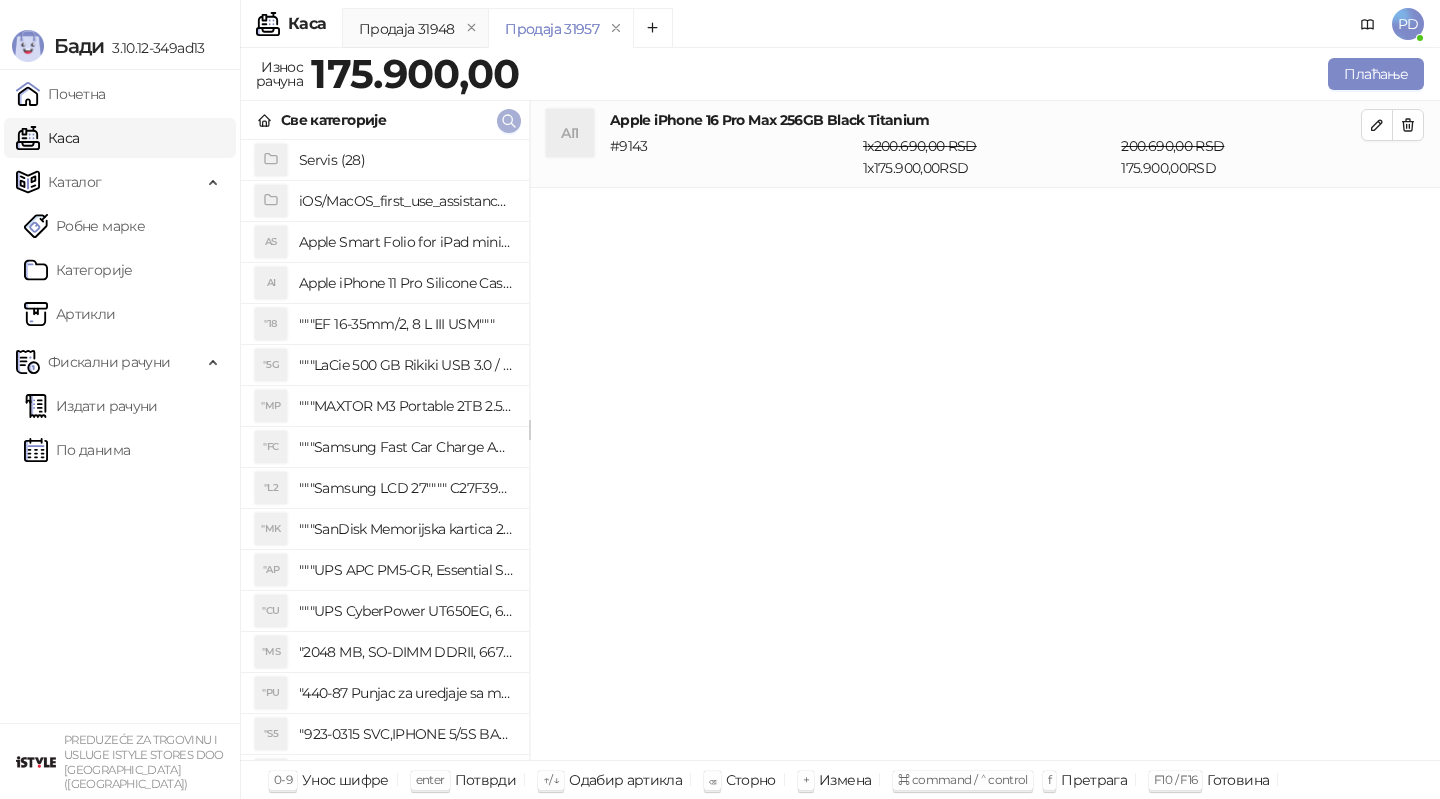 click 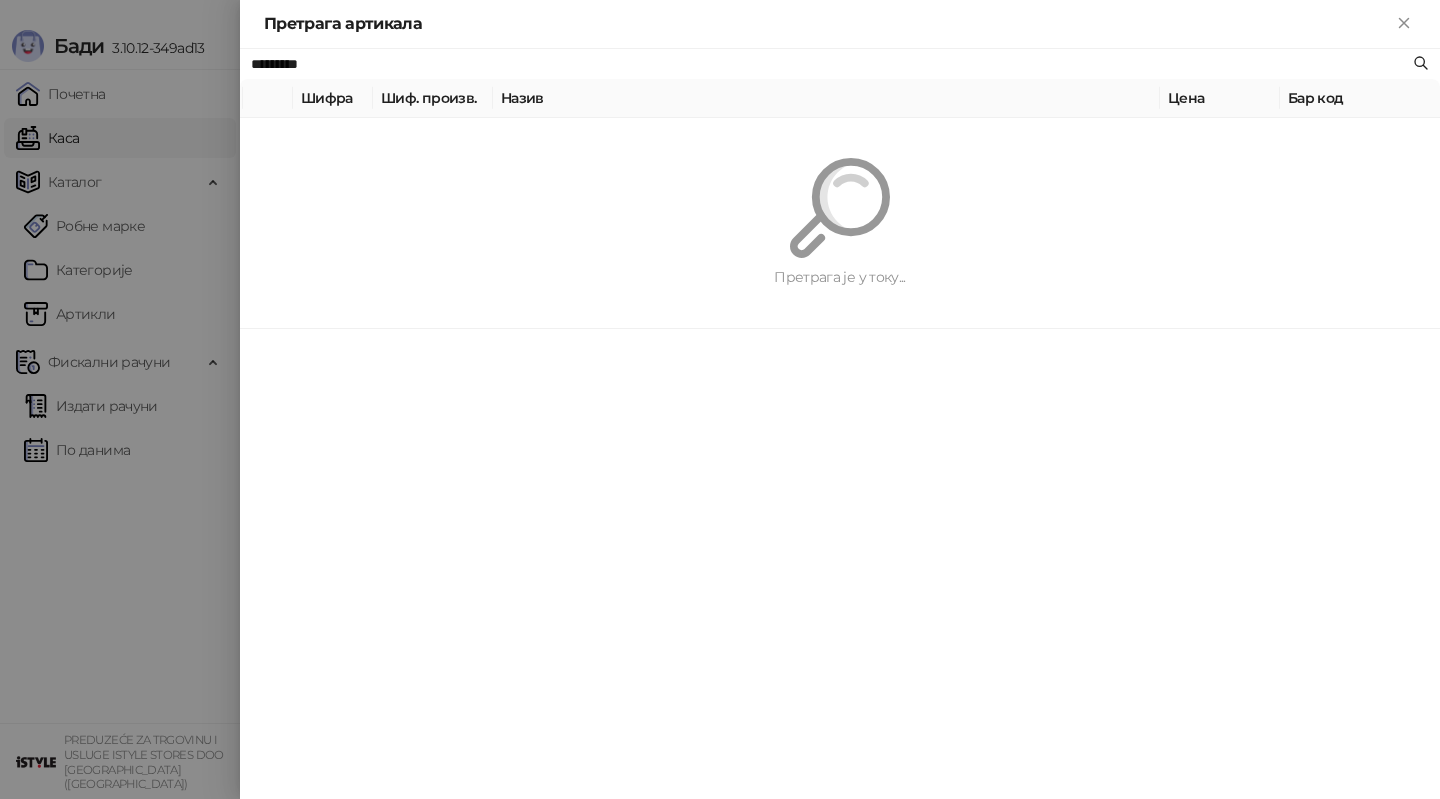 paste on "**********" 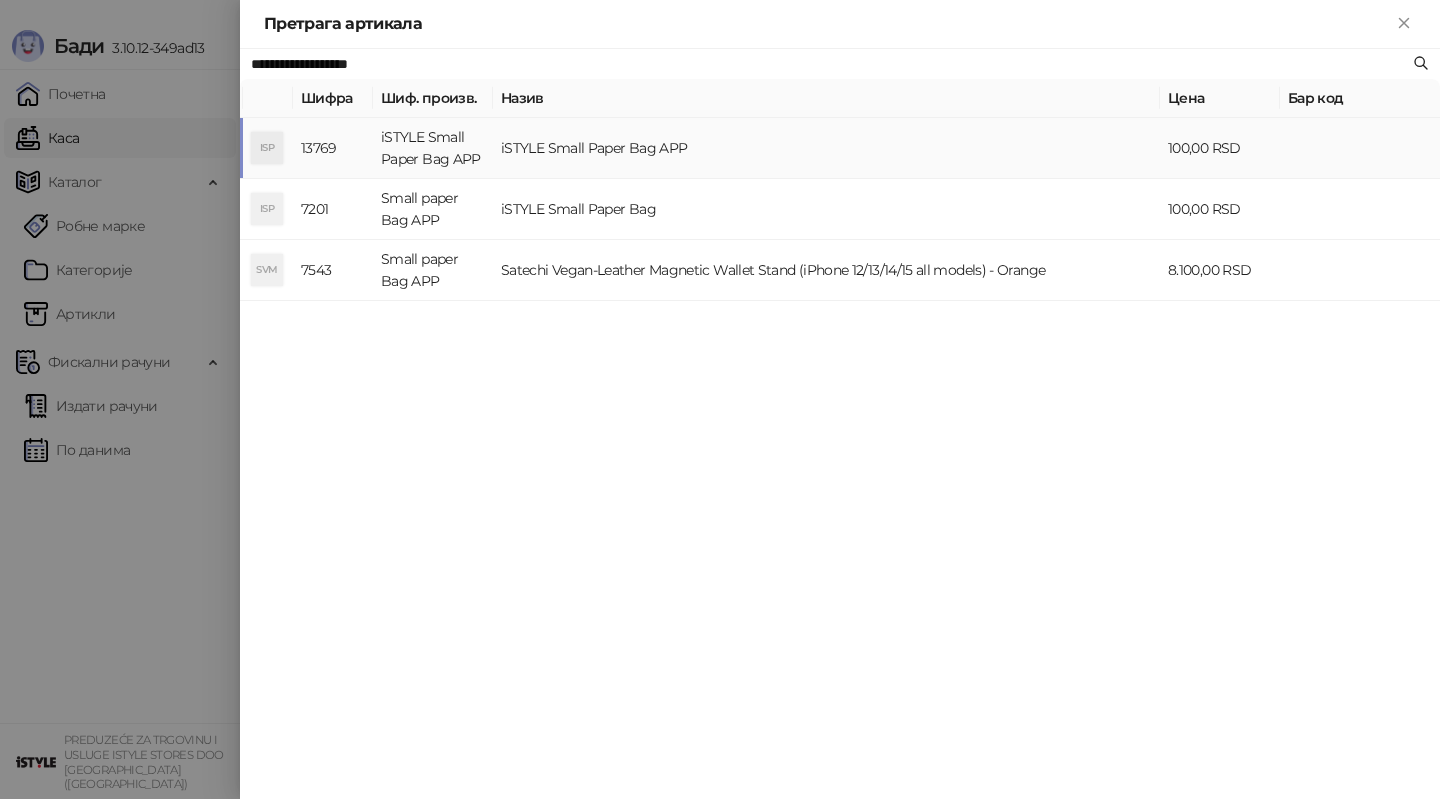 type on "**********" 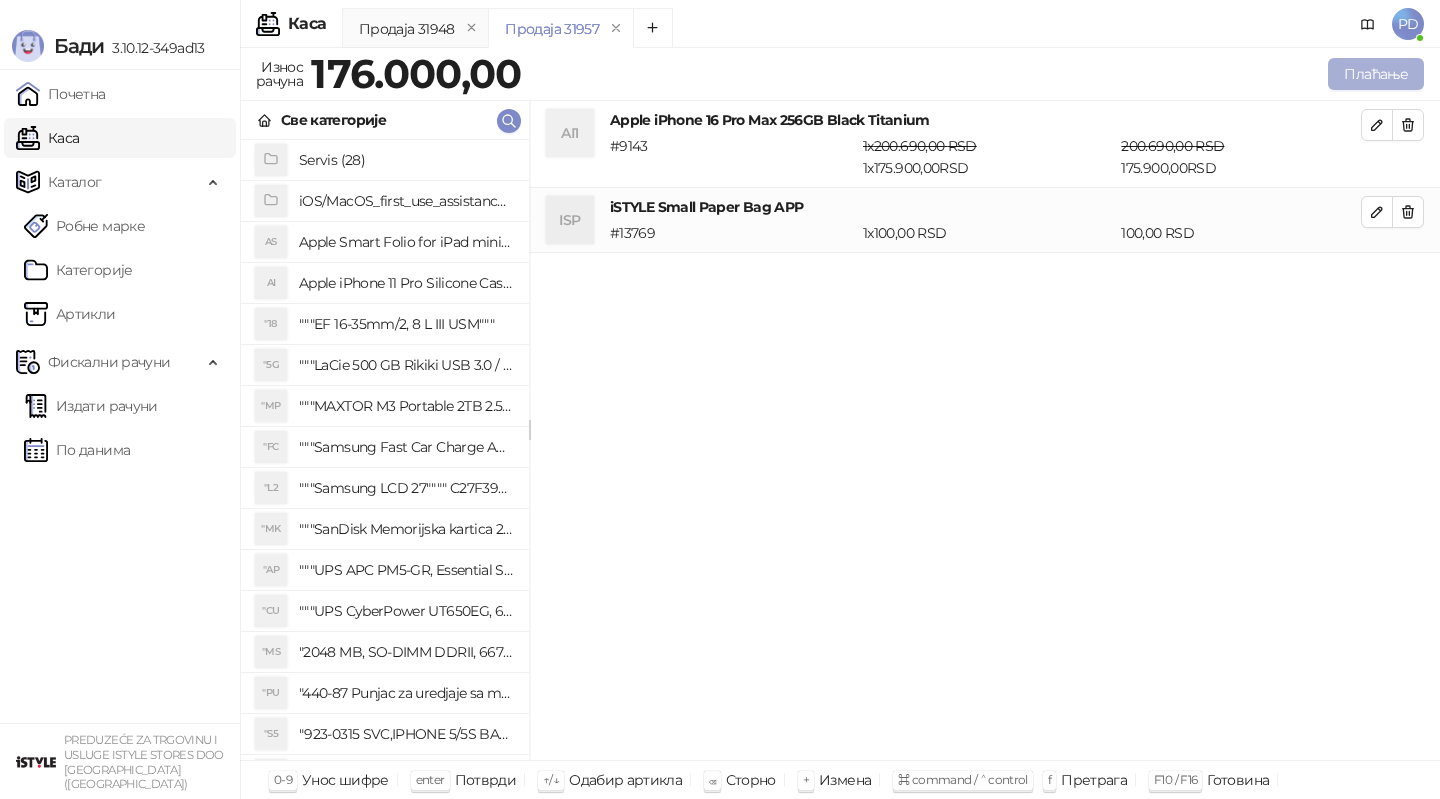 click on "Плаћање" at bounding box center (1376, 74) 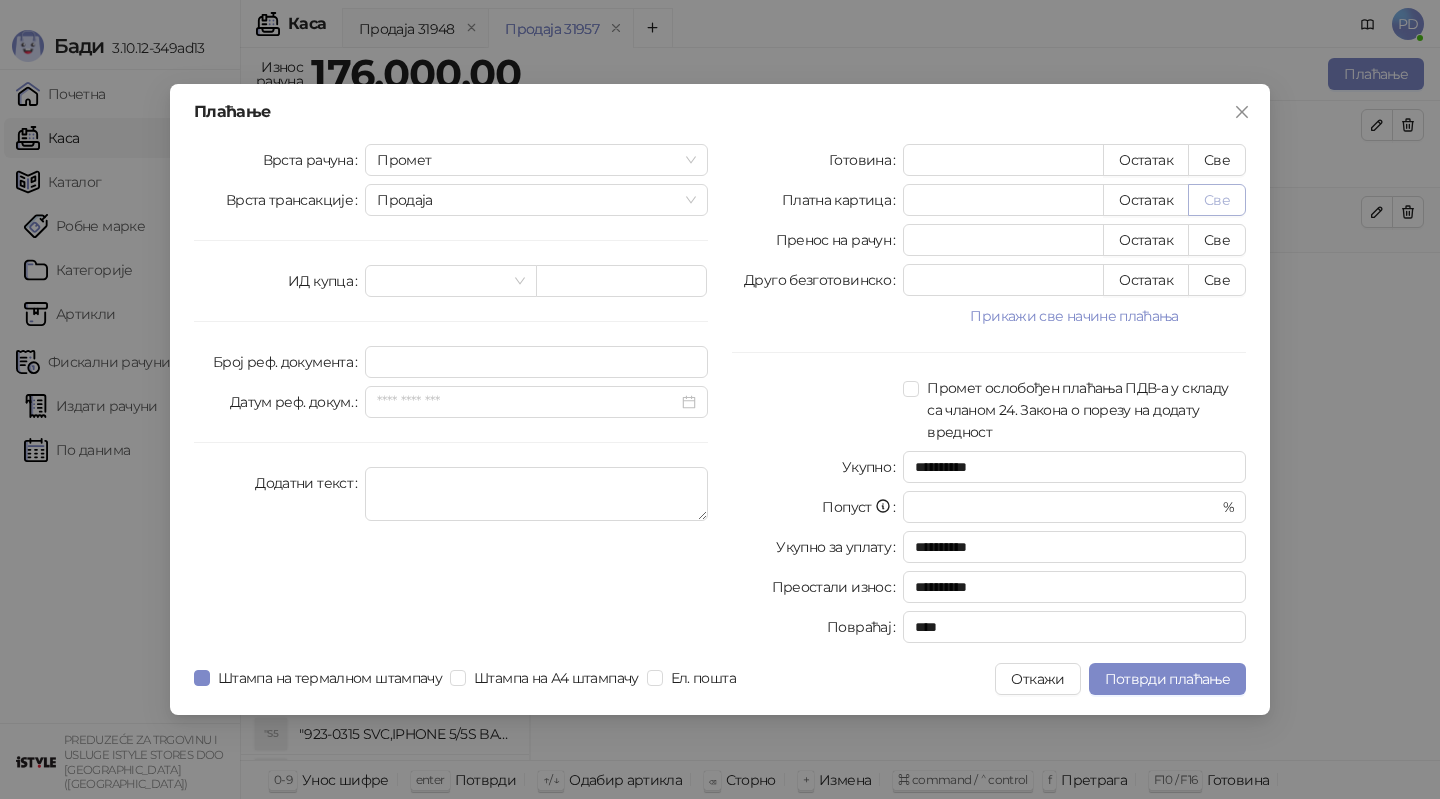 click on "Све" at bounding box center (1217, 200) 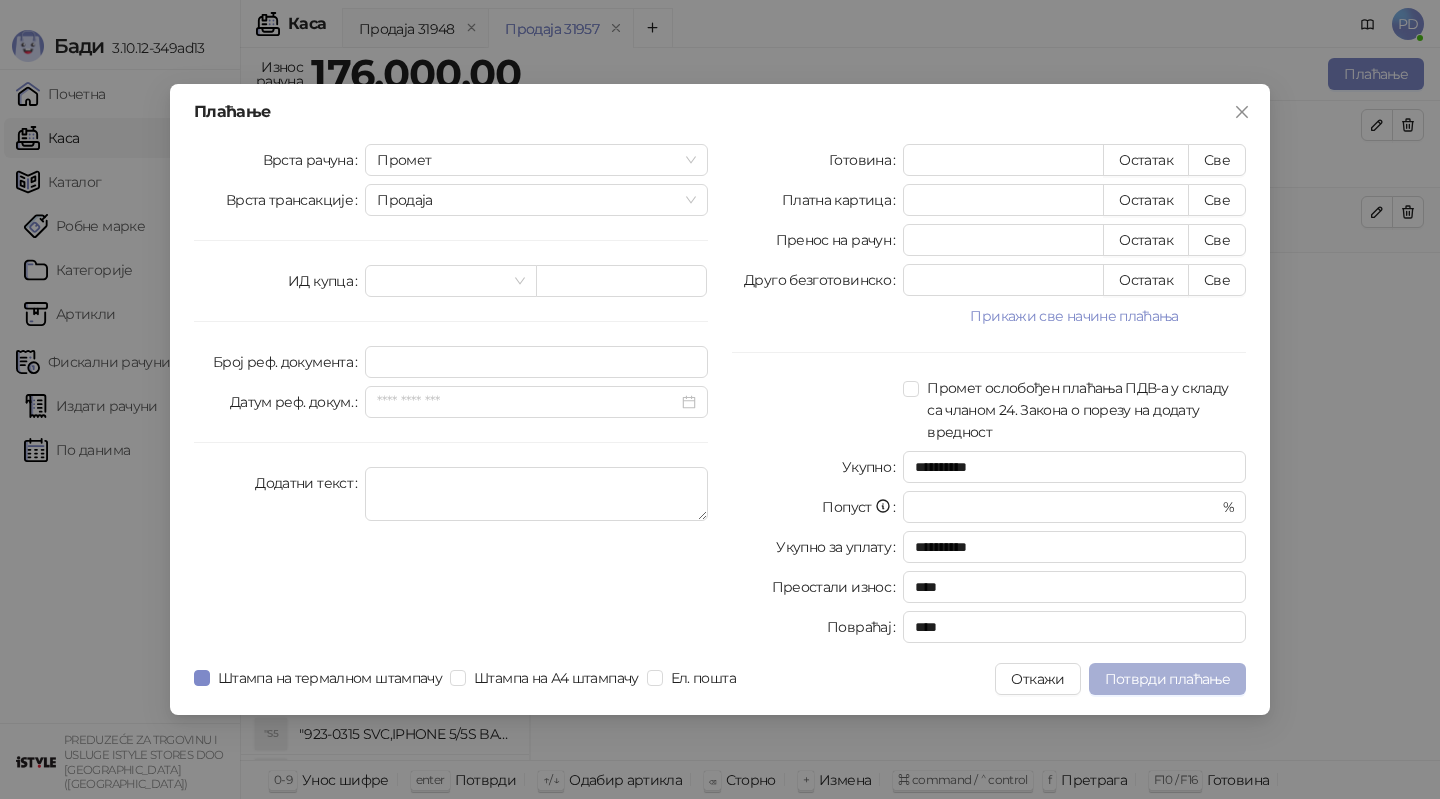 click on "Потврди плаћање" at bounding box center (1167, 679) 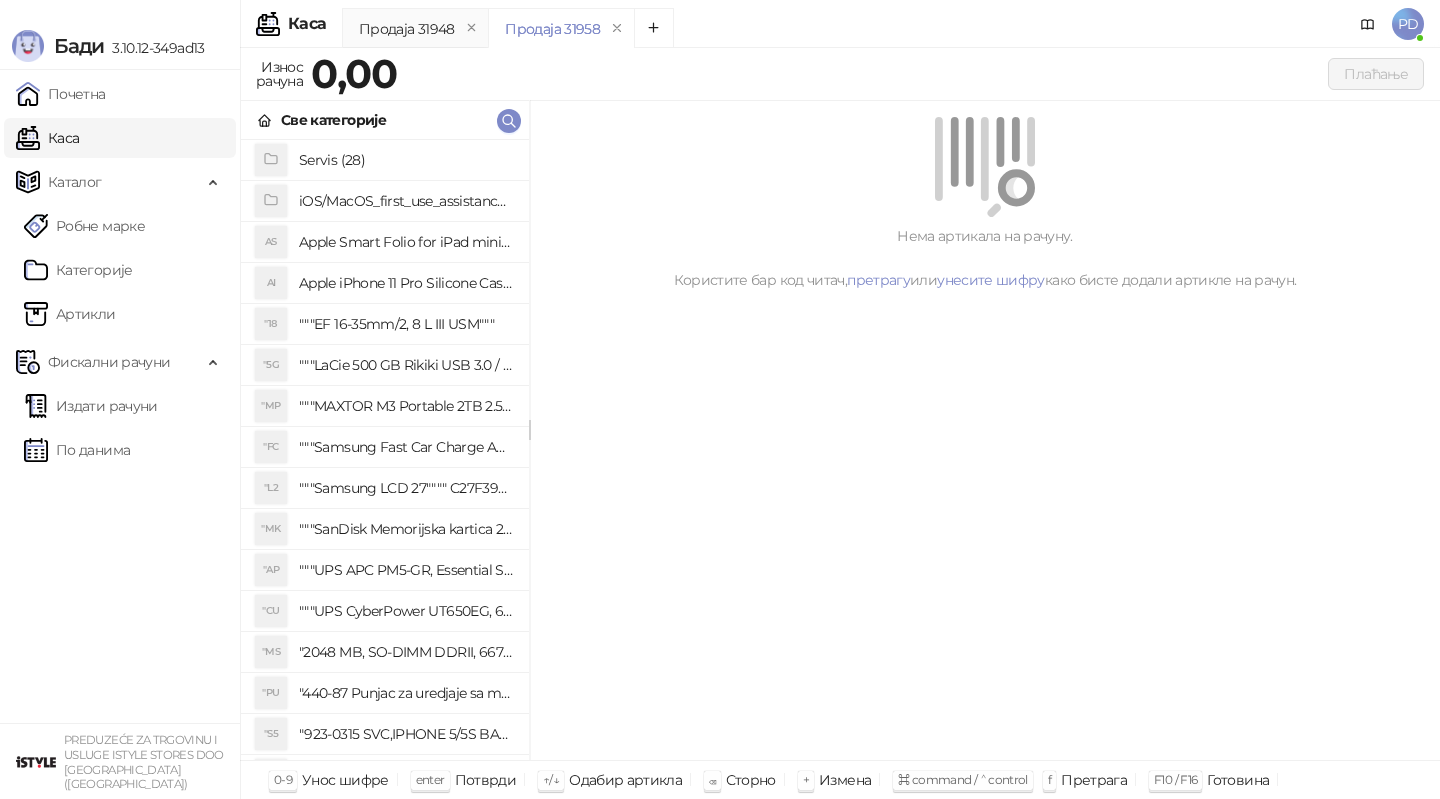 click on "Све категорије" at bounding box center [385, 120] 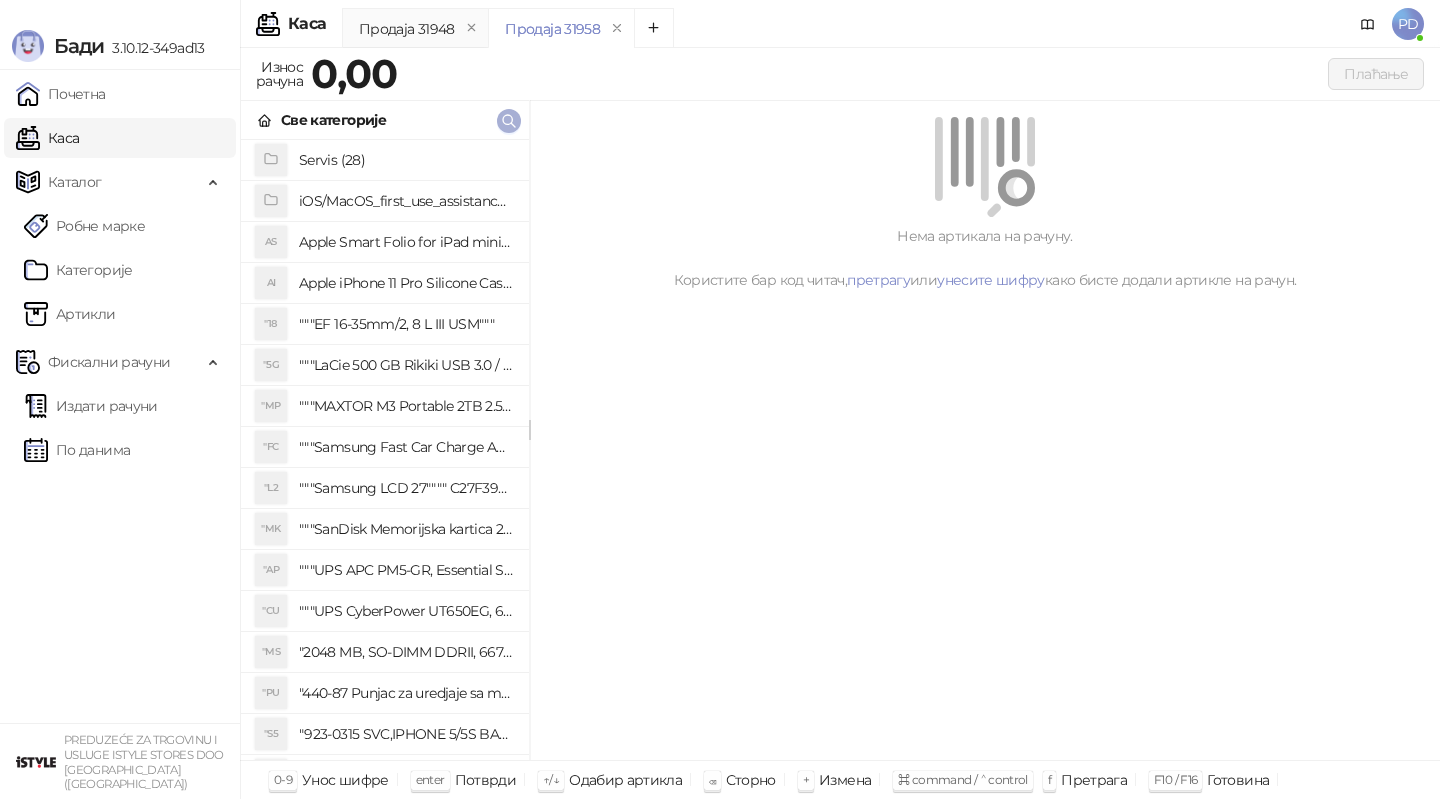 click at bounding box center (509, 120) 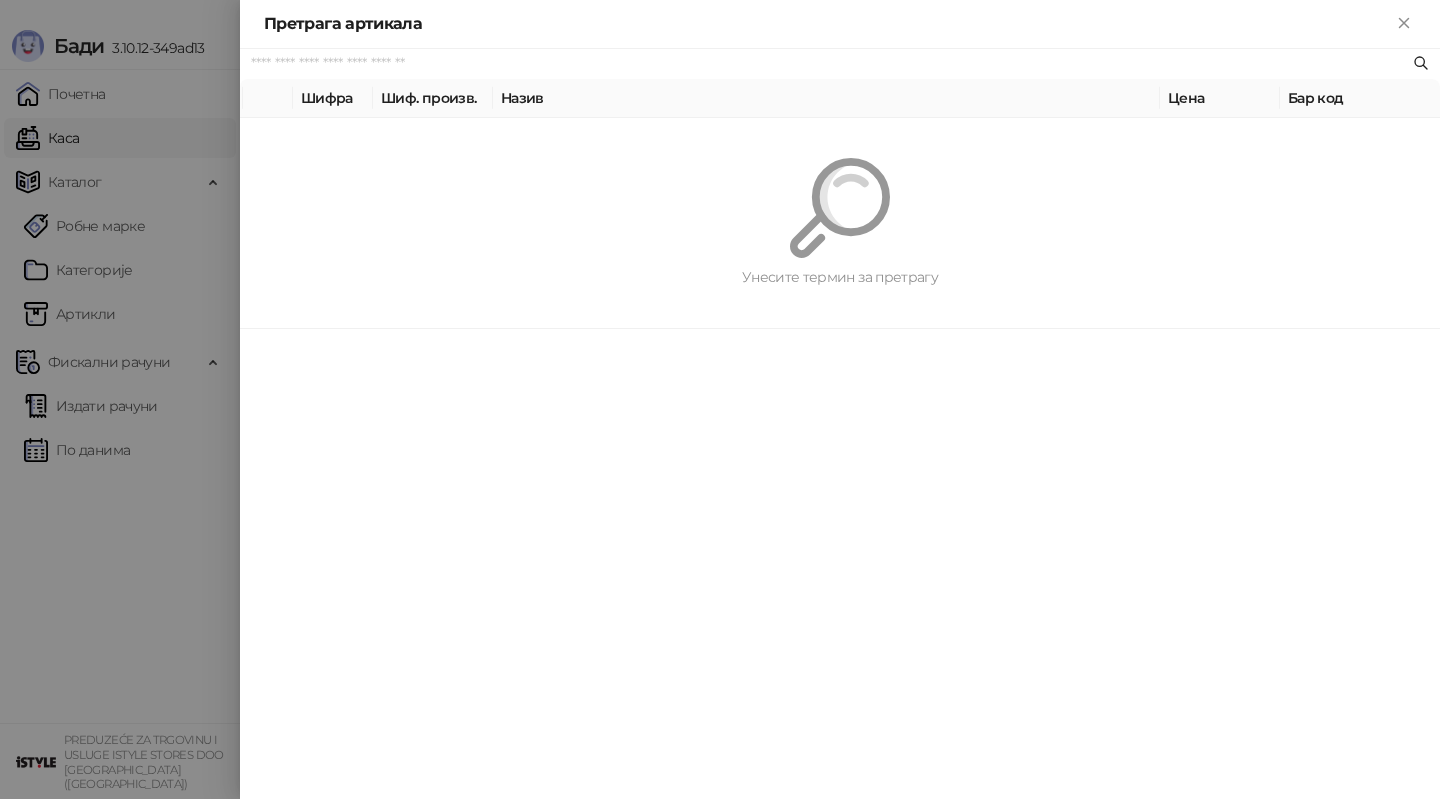 paste on "**********" 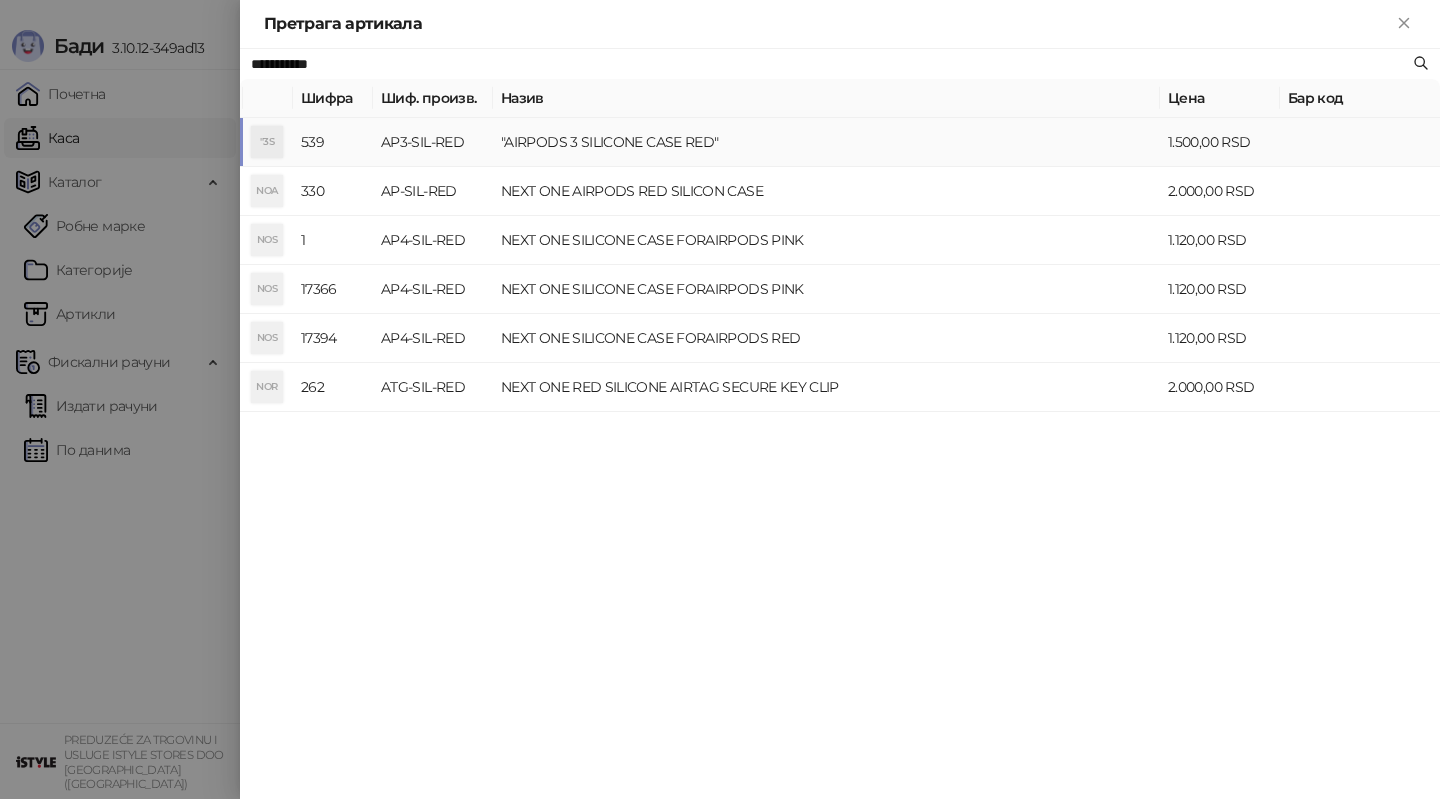 type on "**********" 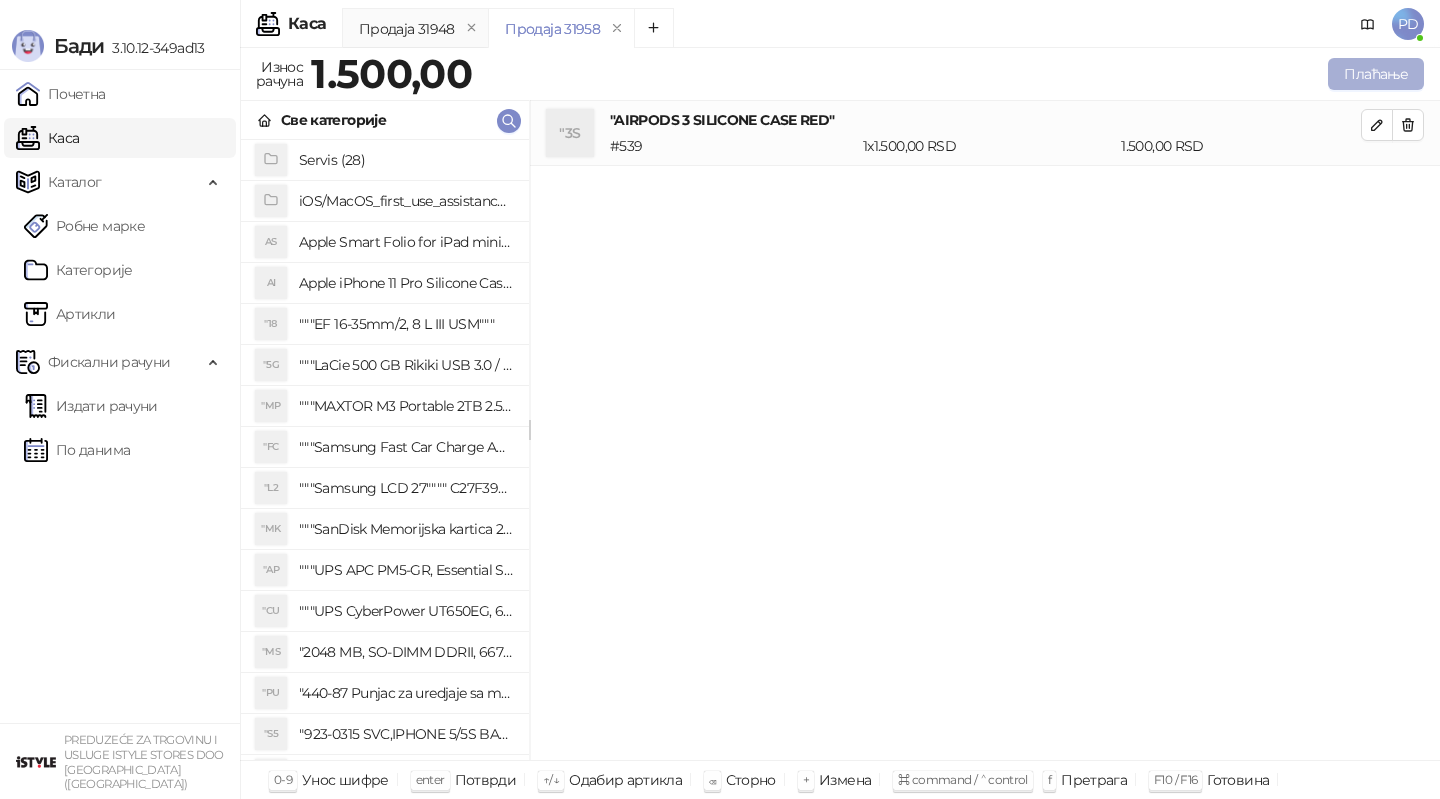 click on "Плаћање" at bounding box center [1376, 74] 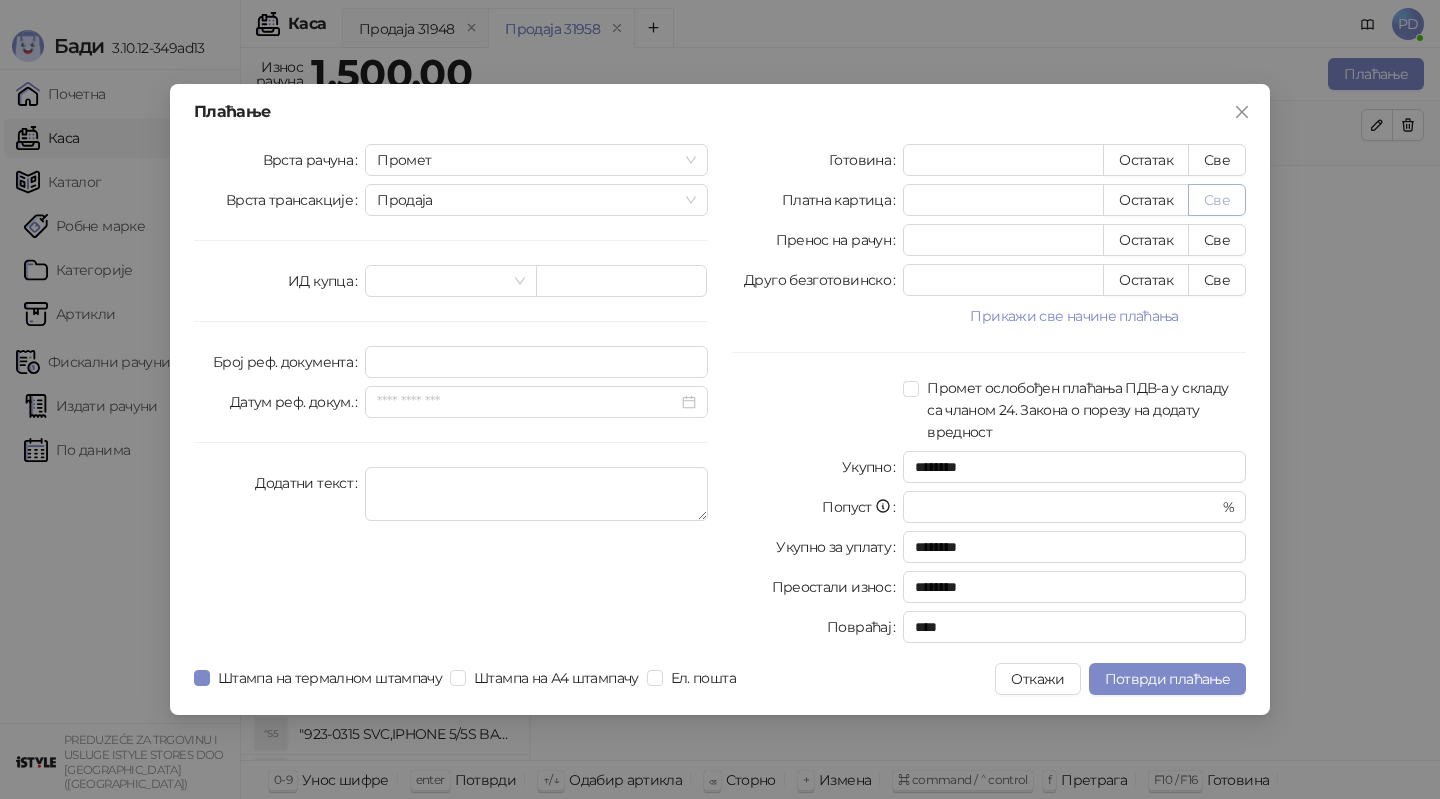 click on "Све" at bounding box center [1217, 200] 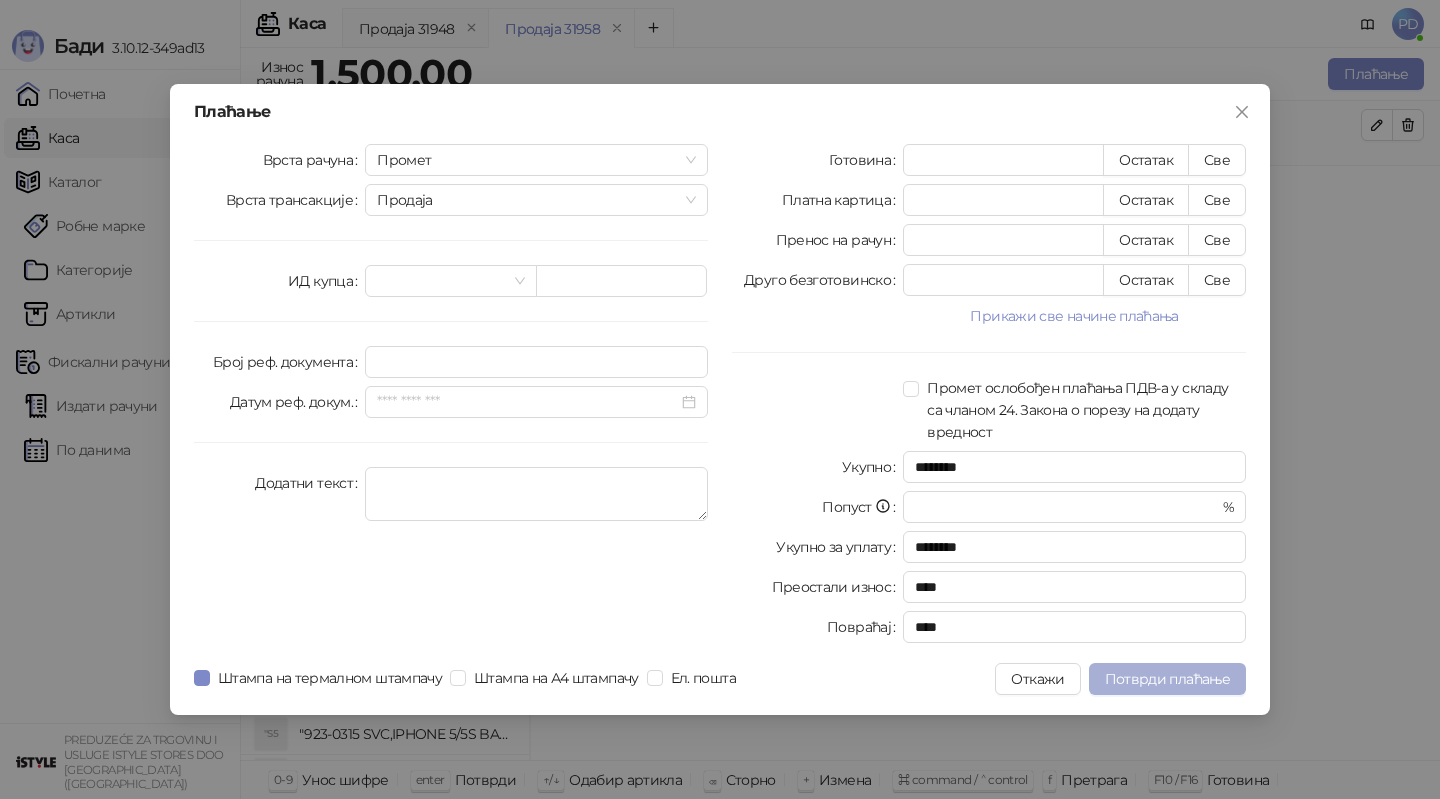click on "Потврди плаћање" at bounding box center [1167, 679] 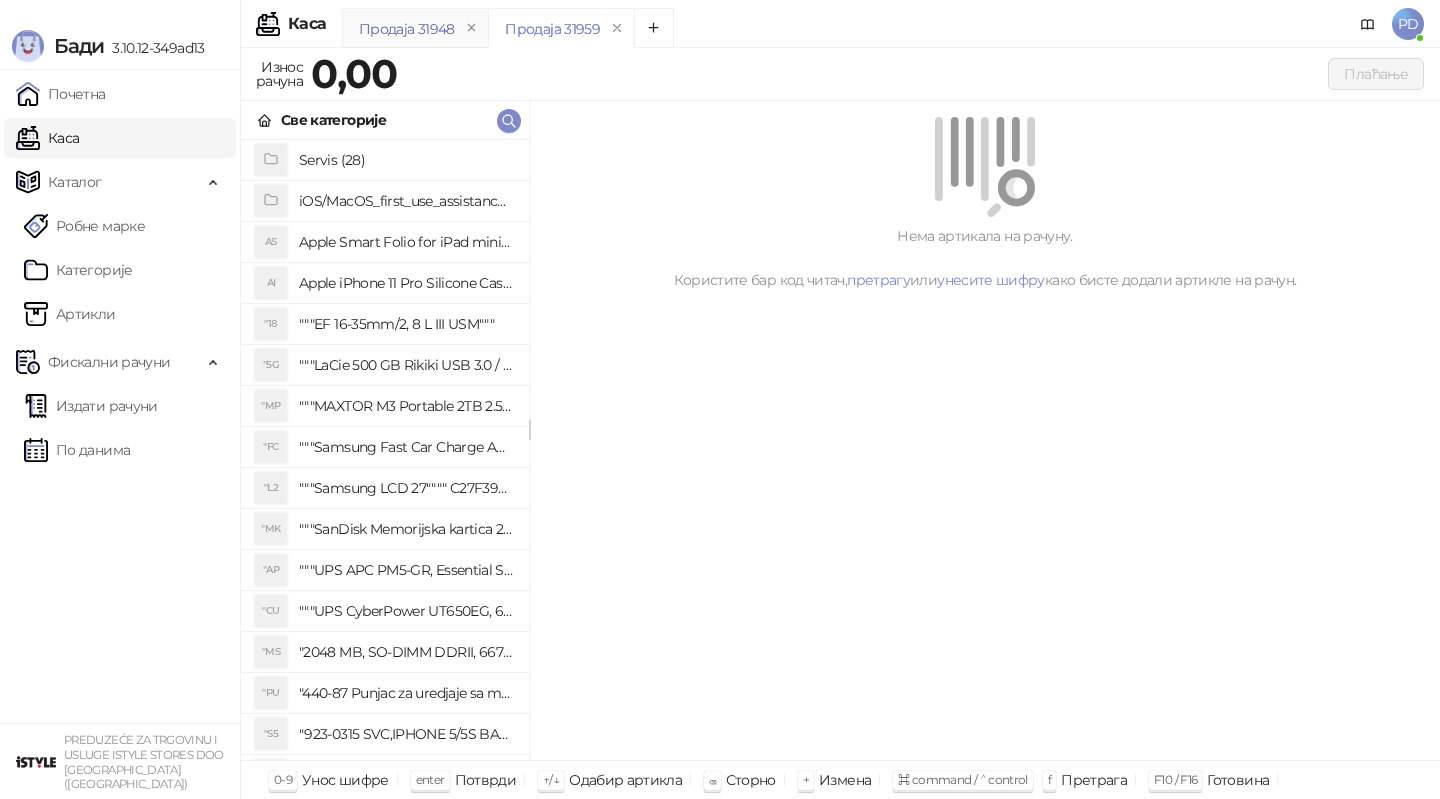 click on "Продаја 31948" at bounding box center [407, 29] 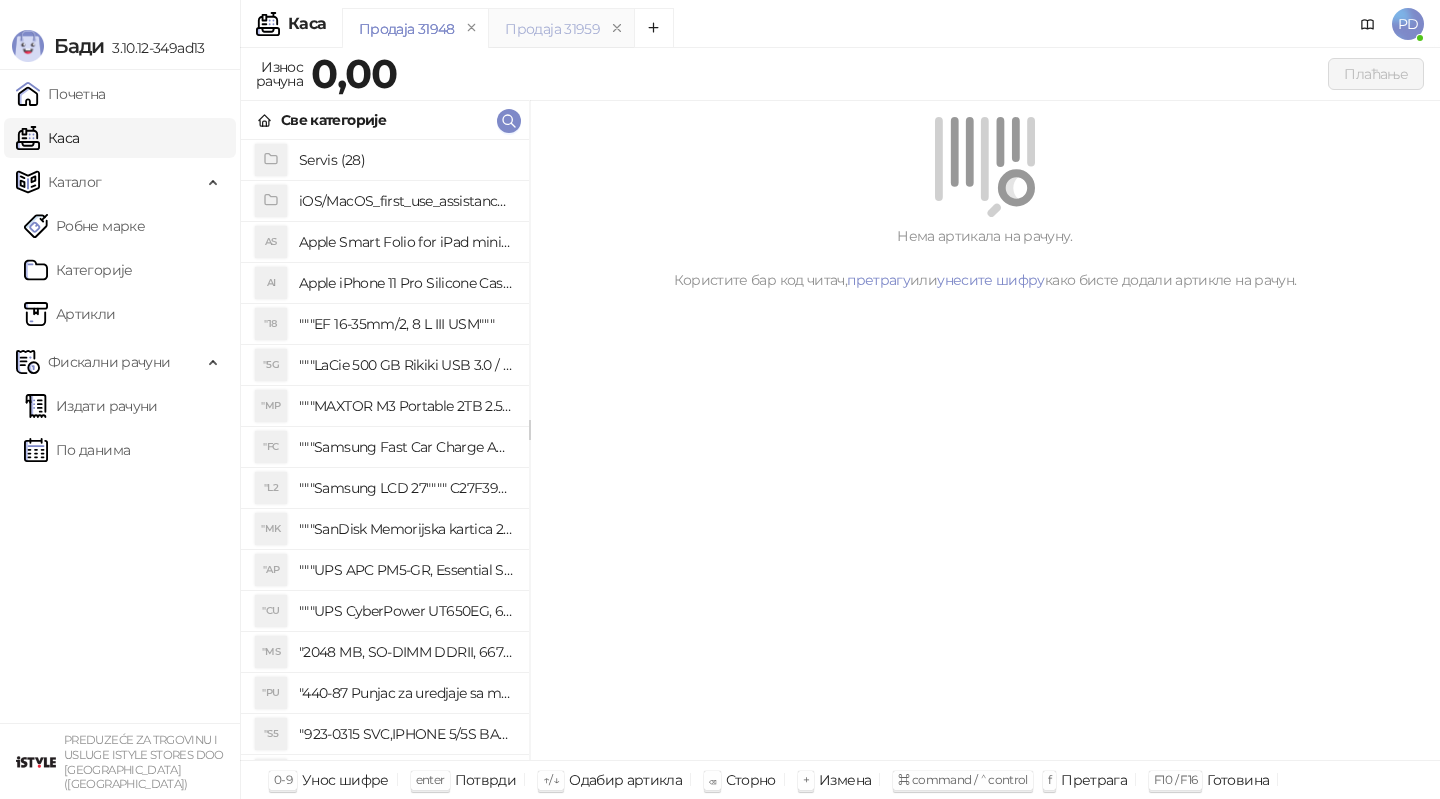 click on "Продаја 31959" at bounding box center (561, 28) 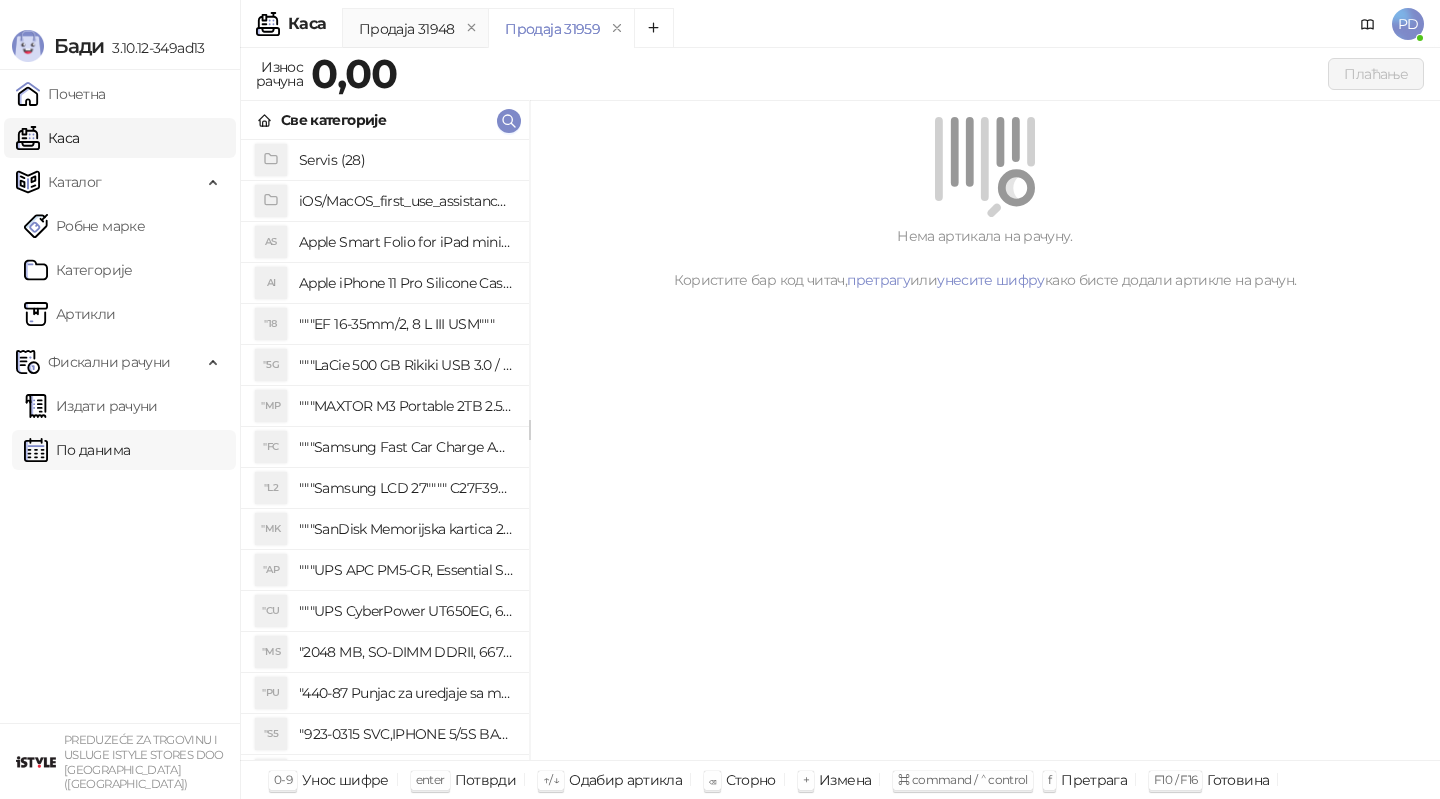 click on "По данима" at bounding box center [77, 450] 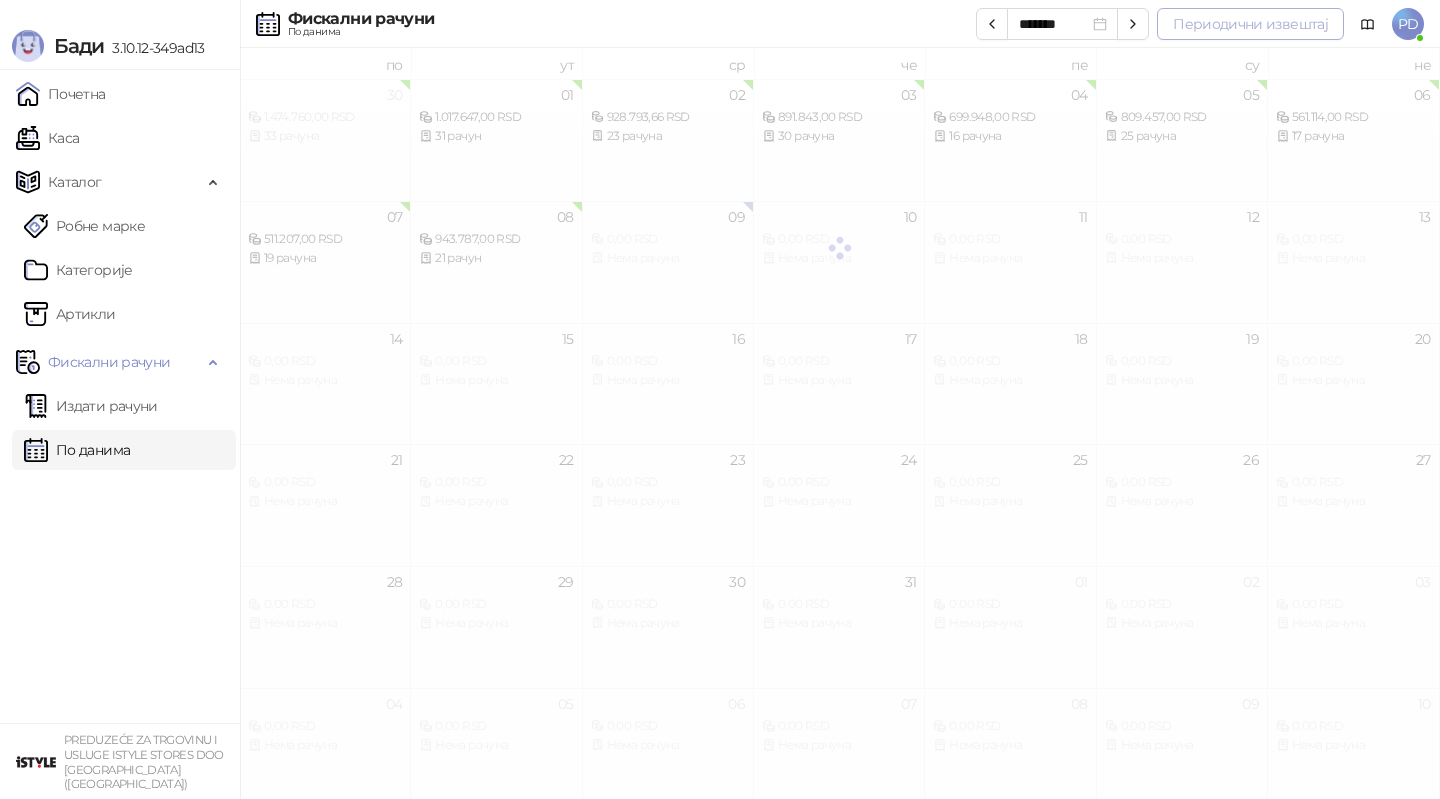click on "Периодични извештај" at bounding box center [1250, 24] 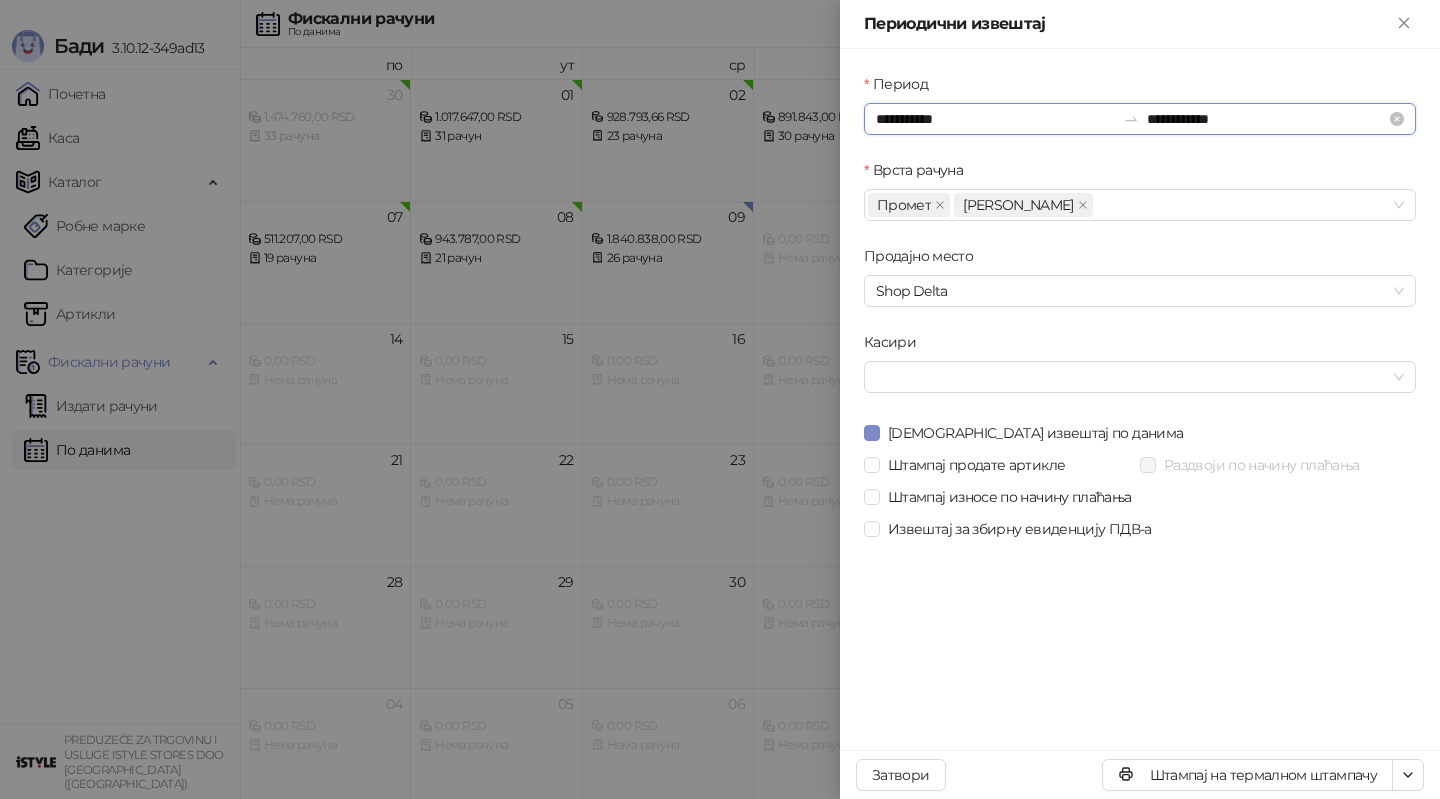 click on "**********" at bounding box center [995, 119] 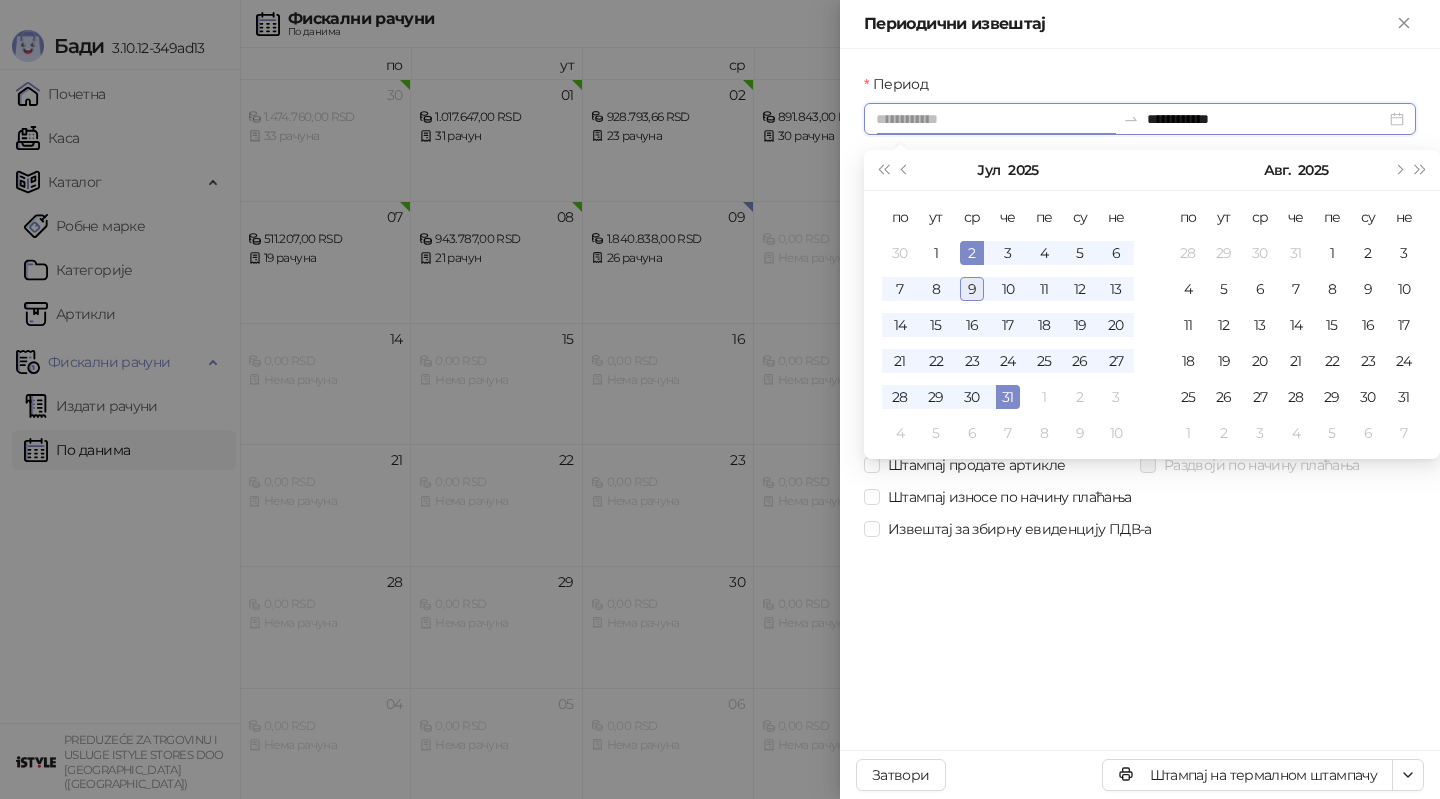 type on "**********" 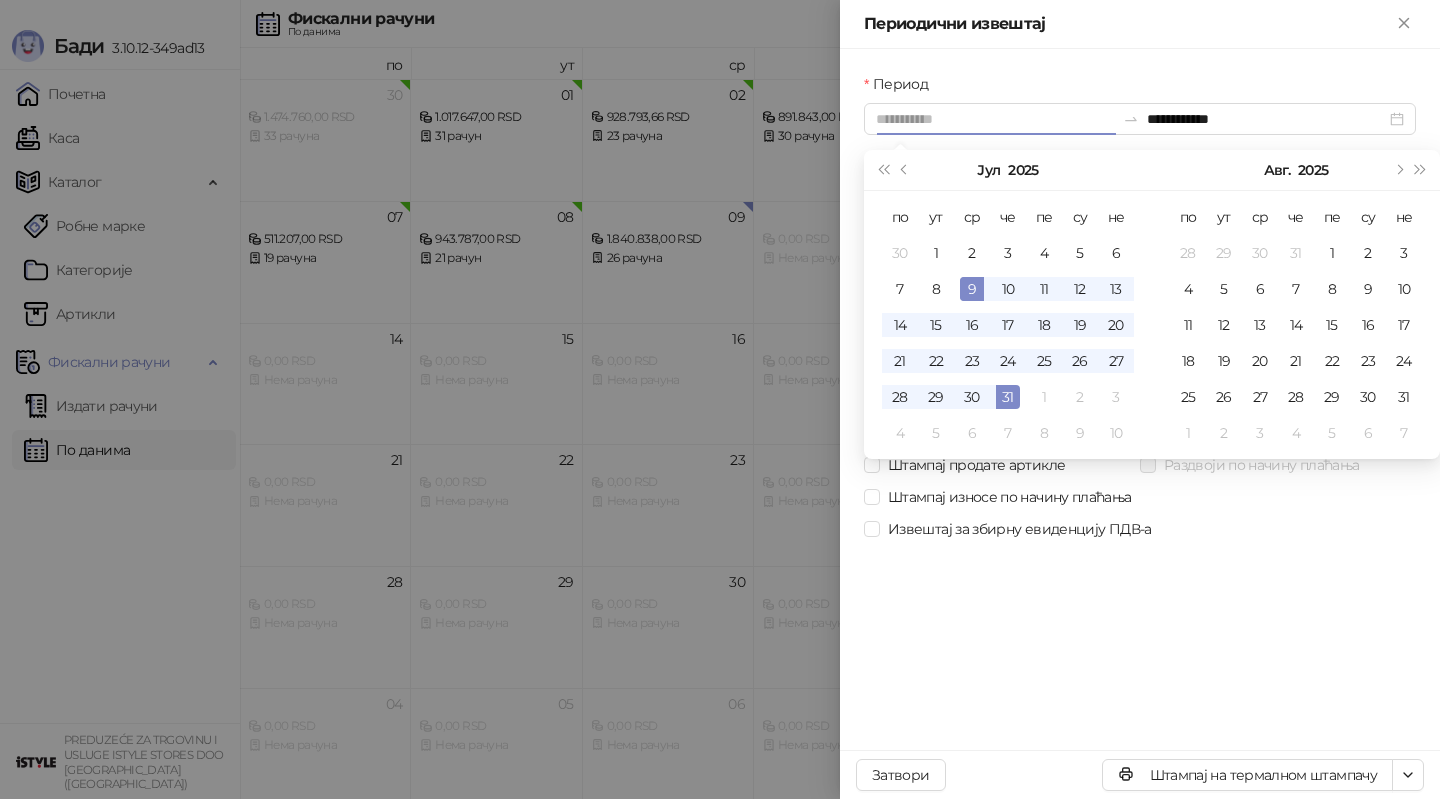 click on "9" at bounding box center [972, 289] 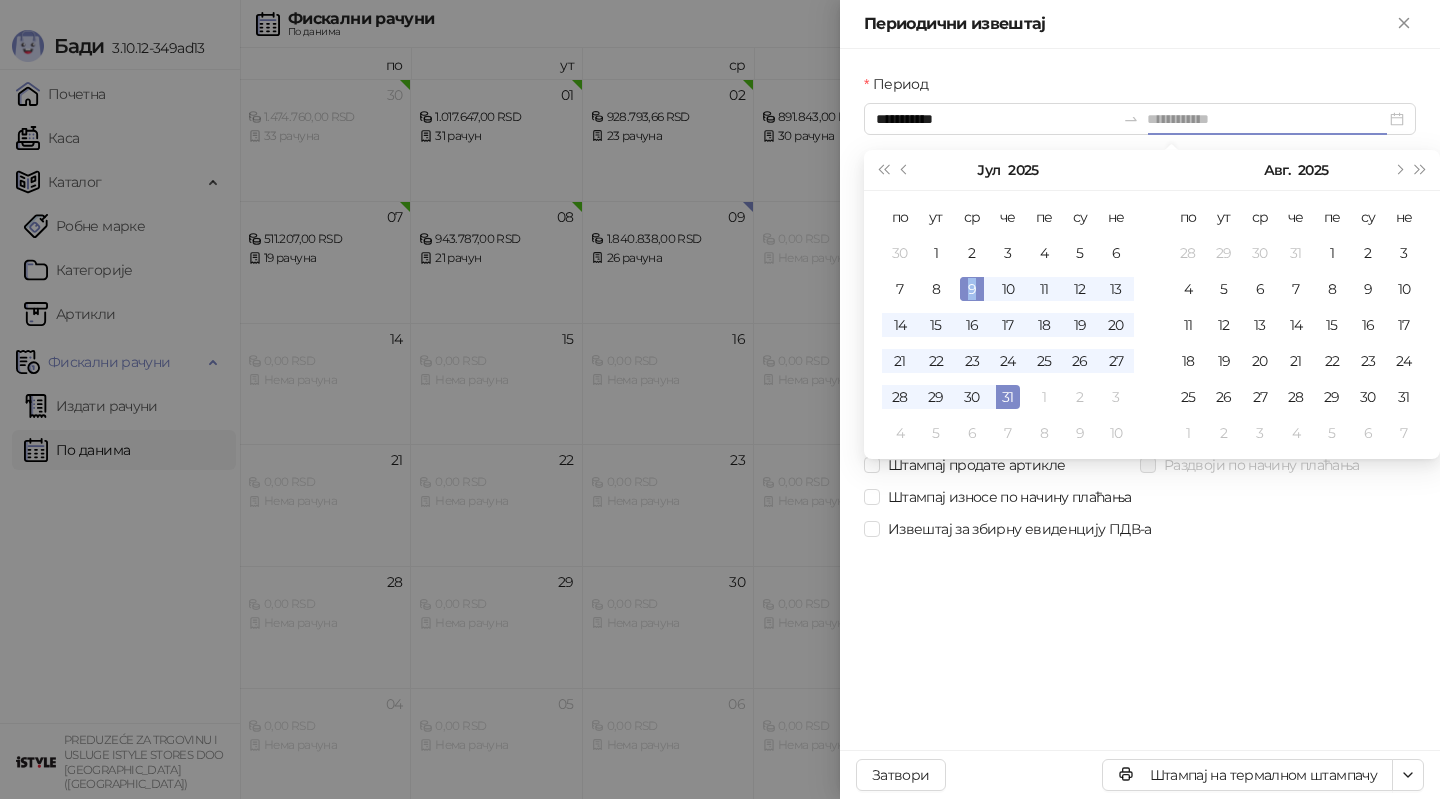 click on "9" at bounding box center [972, 289] 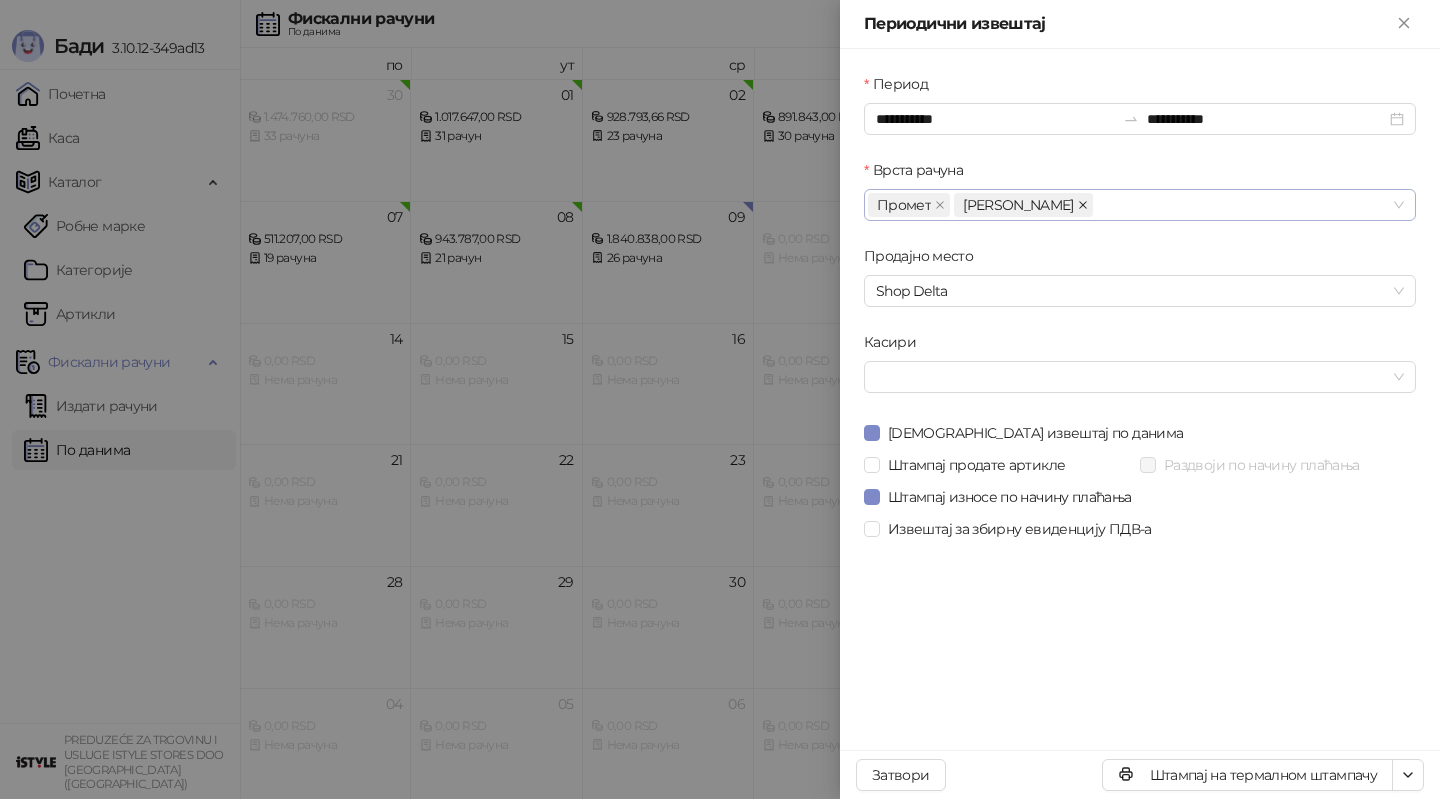 click 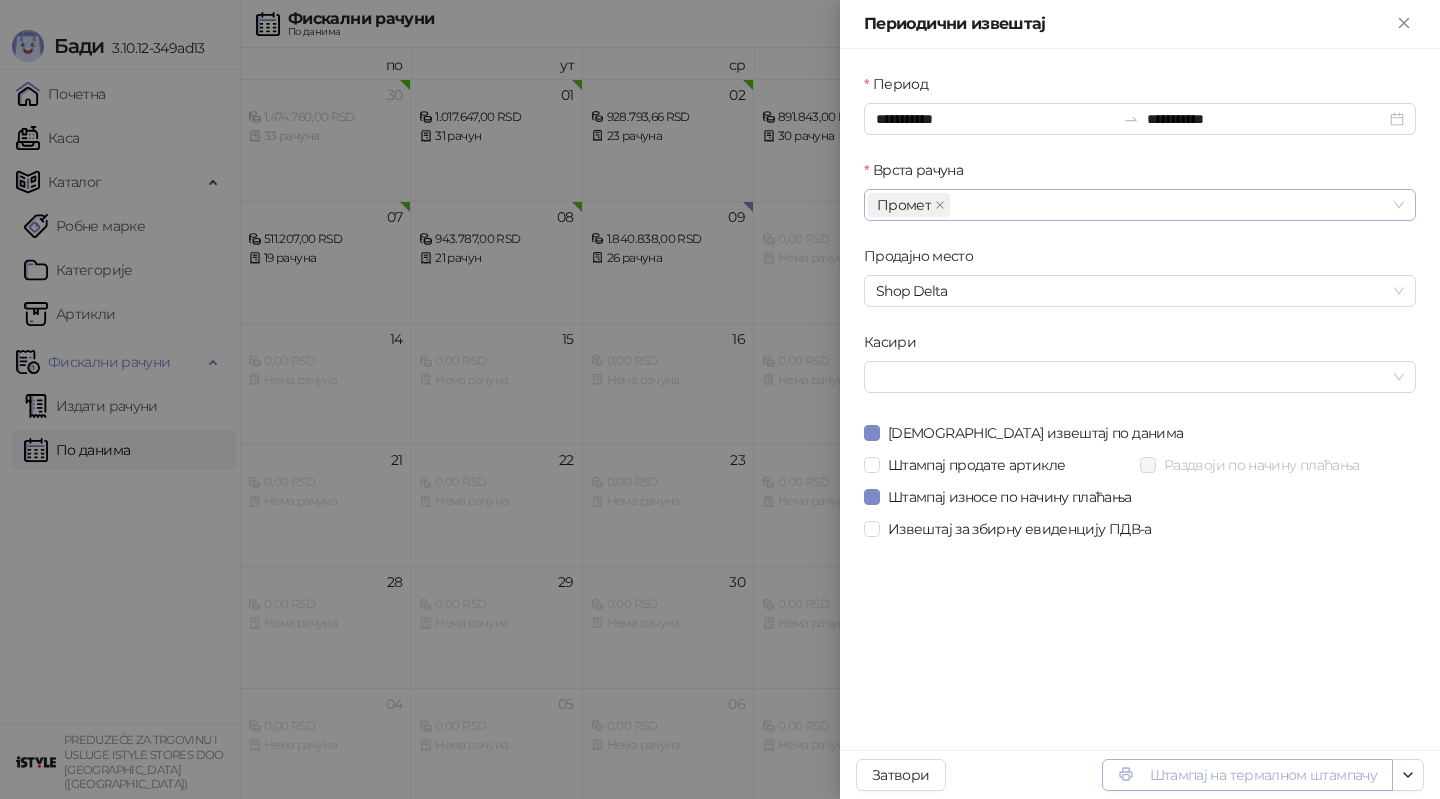 click on "Штампај на термалном штампачу" at bounding box center (1247, 775) 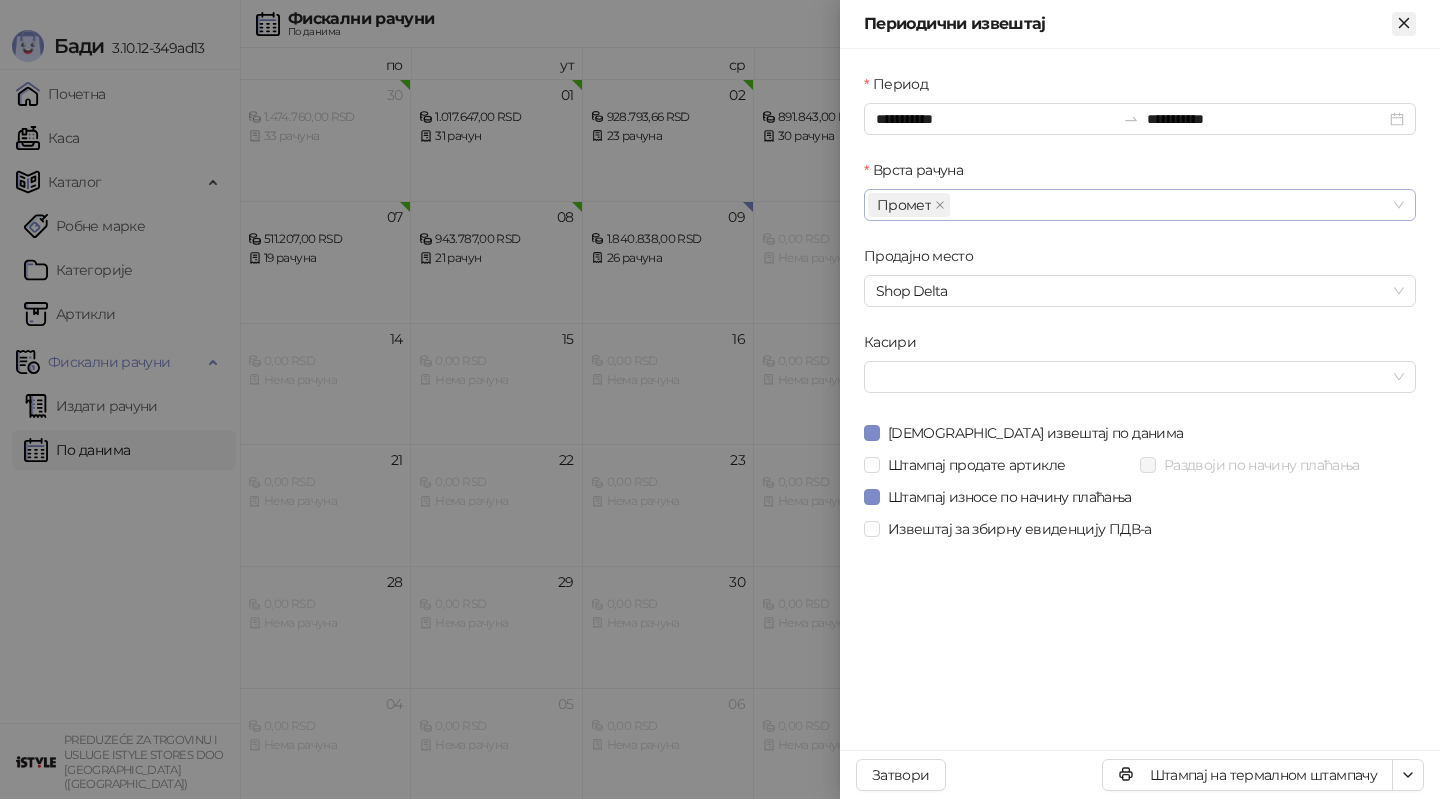 click 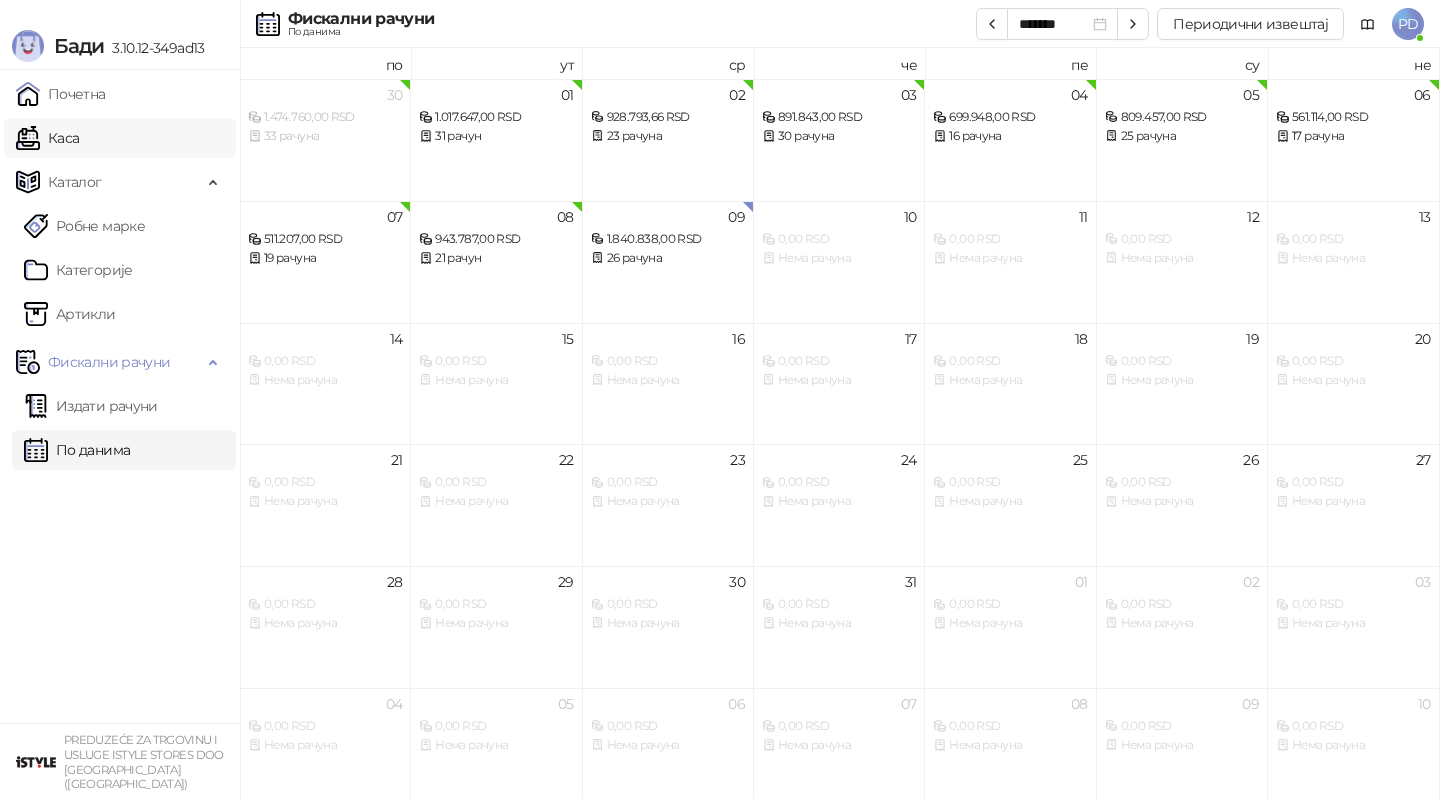 click on "Каса" at bounding box center (47, 138) 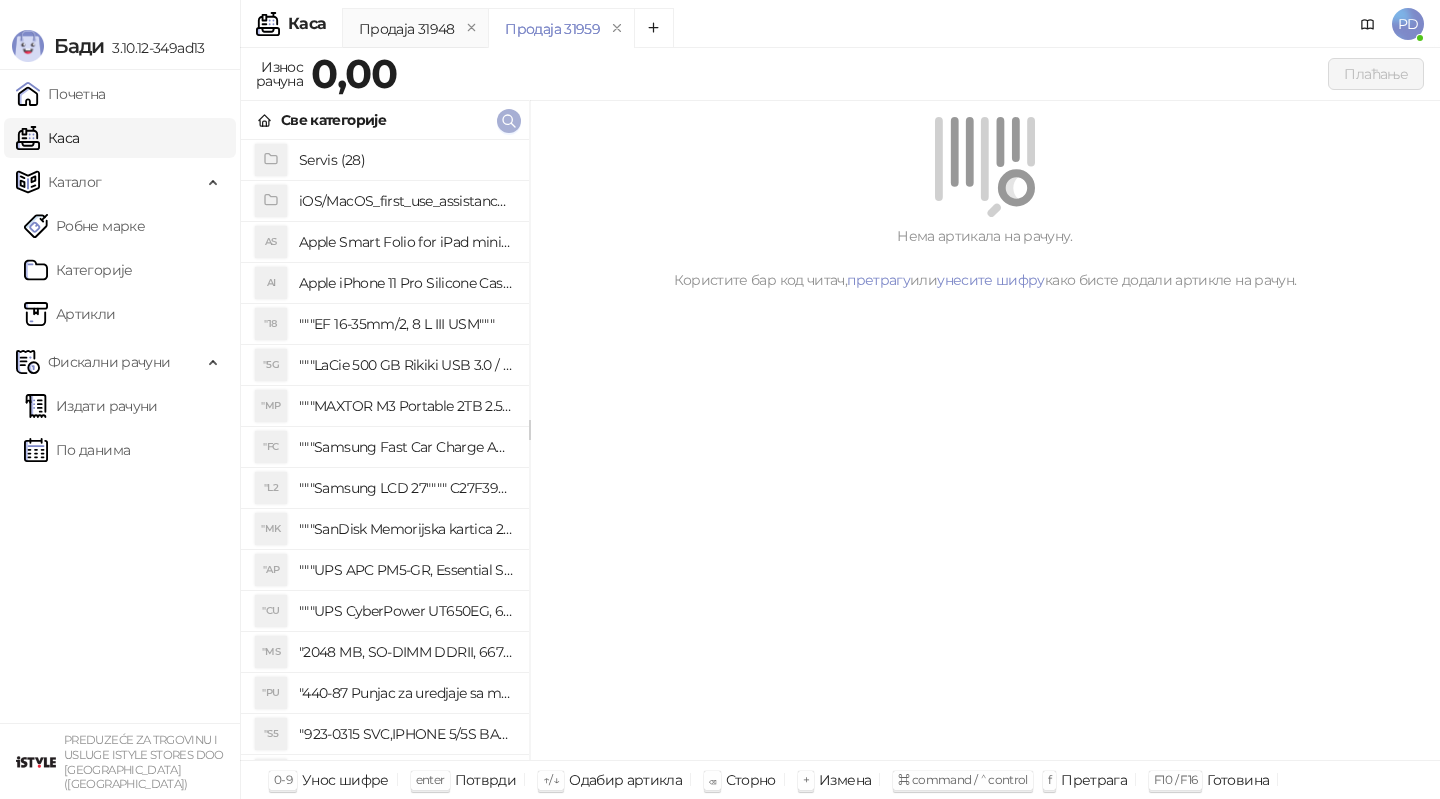 click at bounding box center (509, 121) 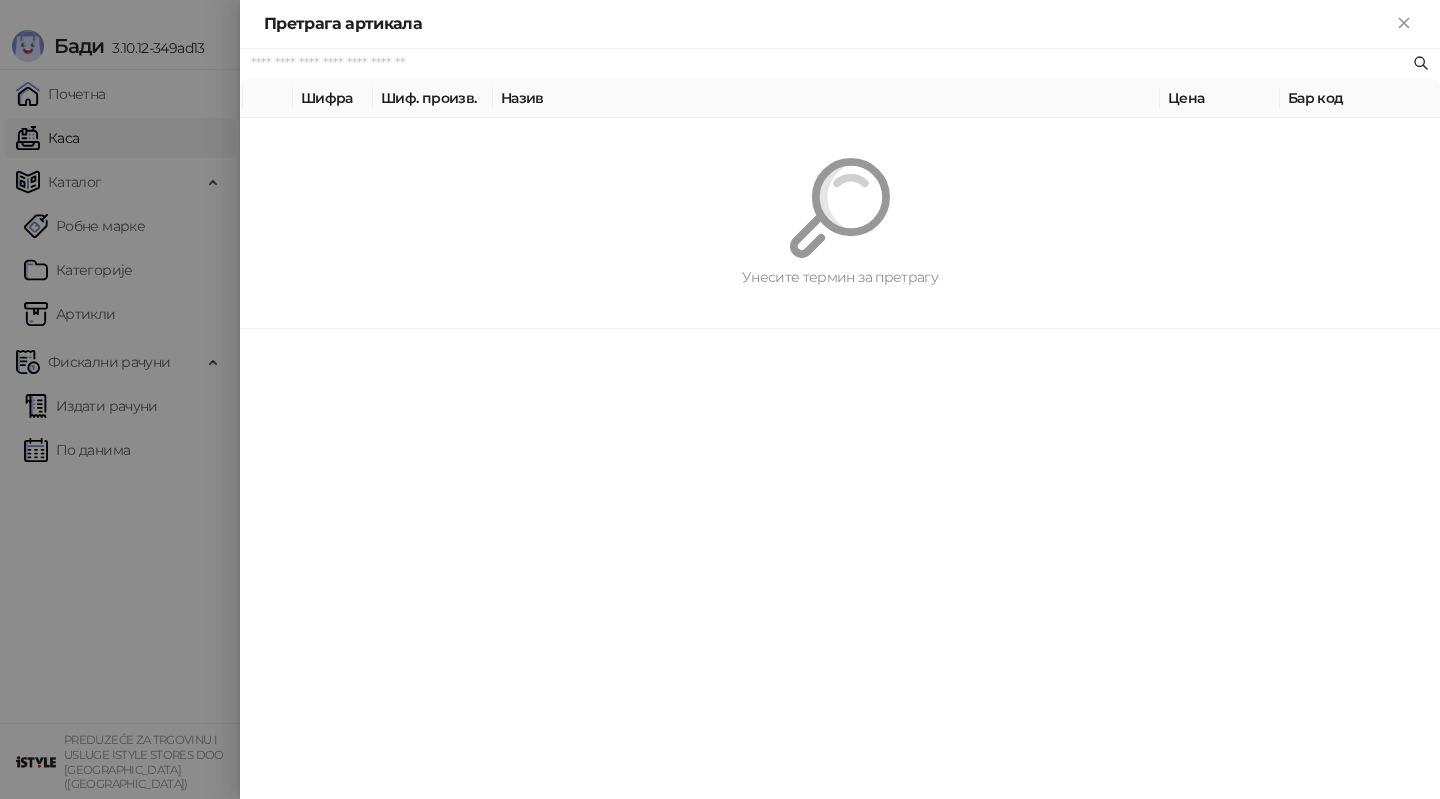 paste on "*********" 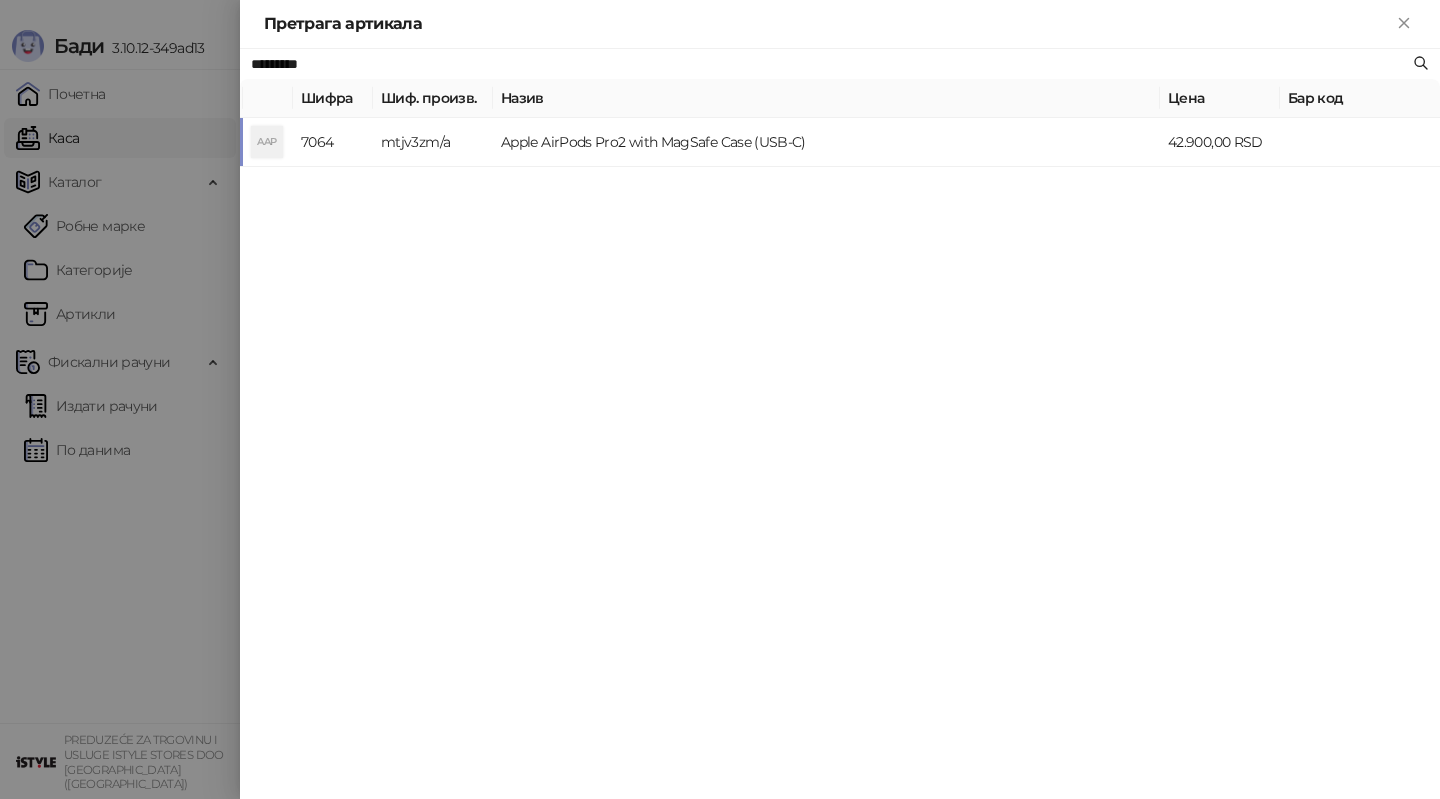 type on "*********" 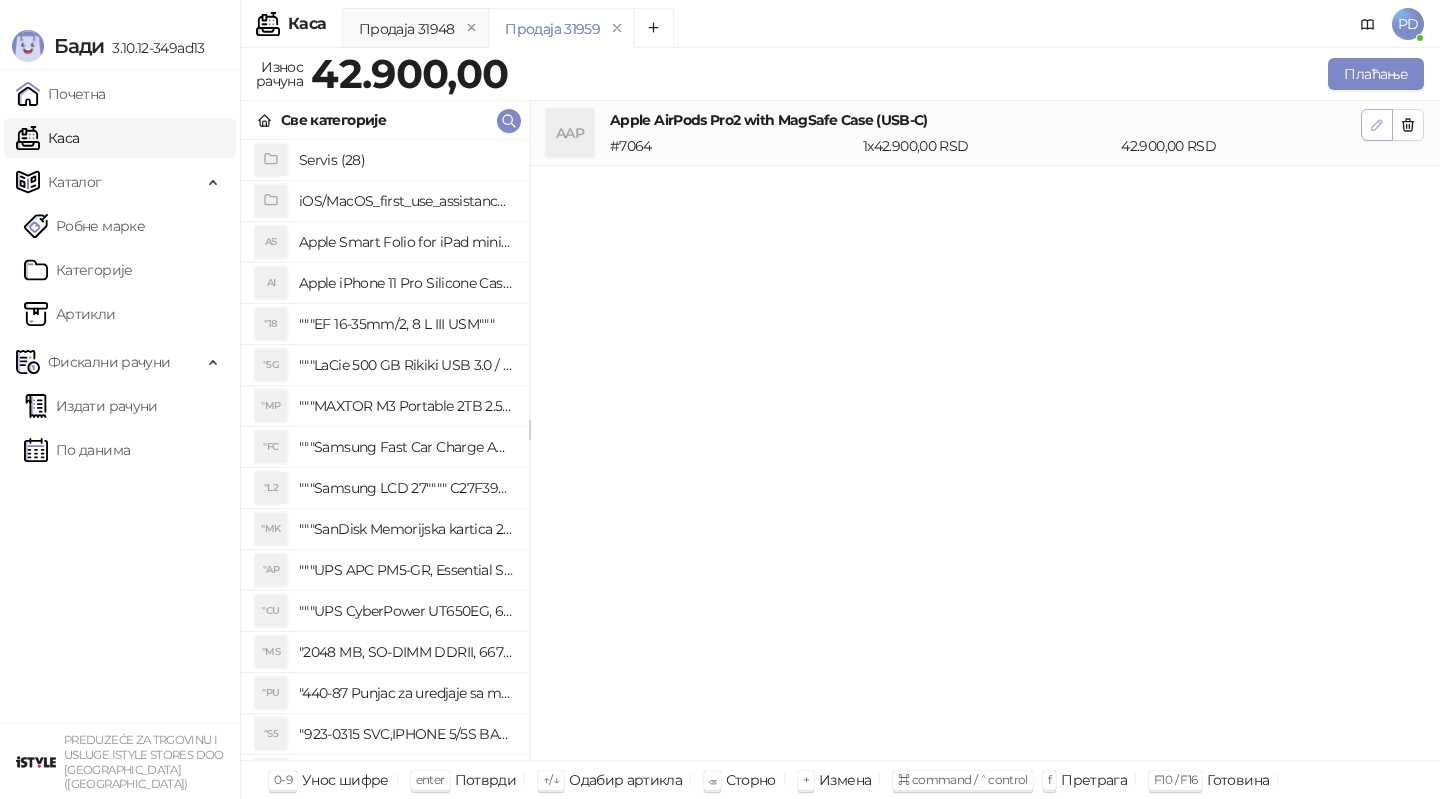 click 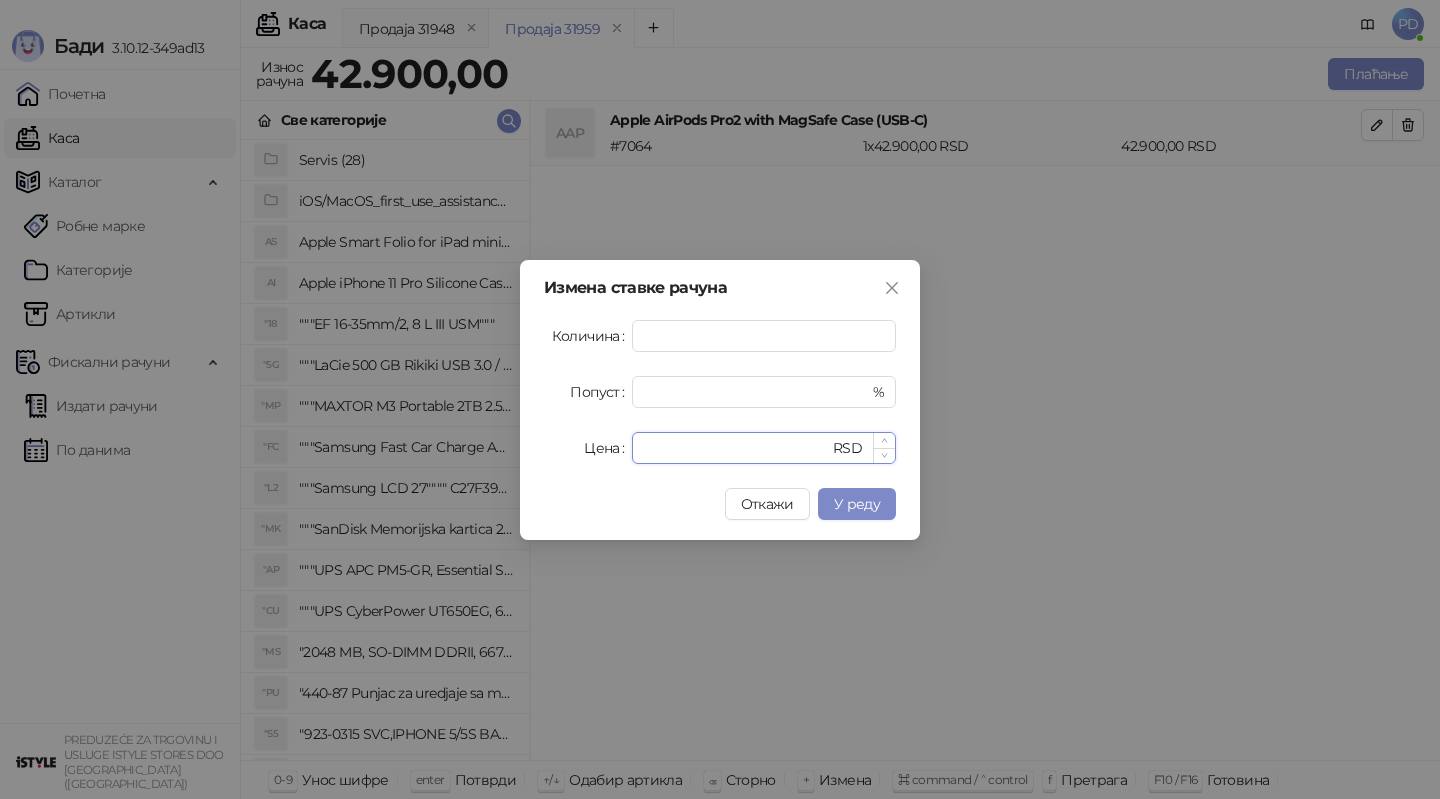 click on "*****" at bounding box center (736, 448) 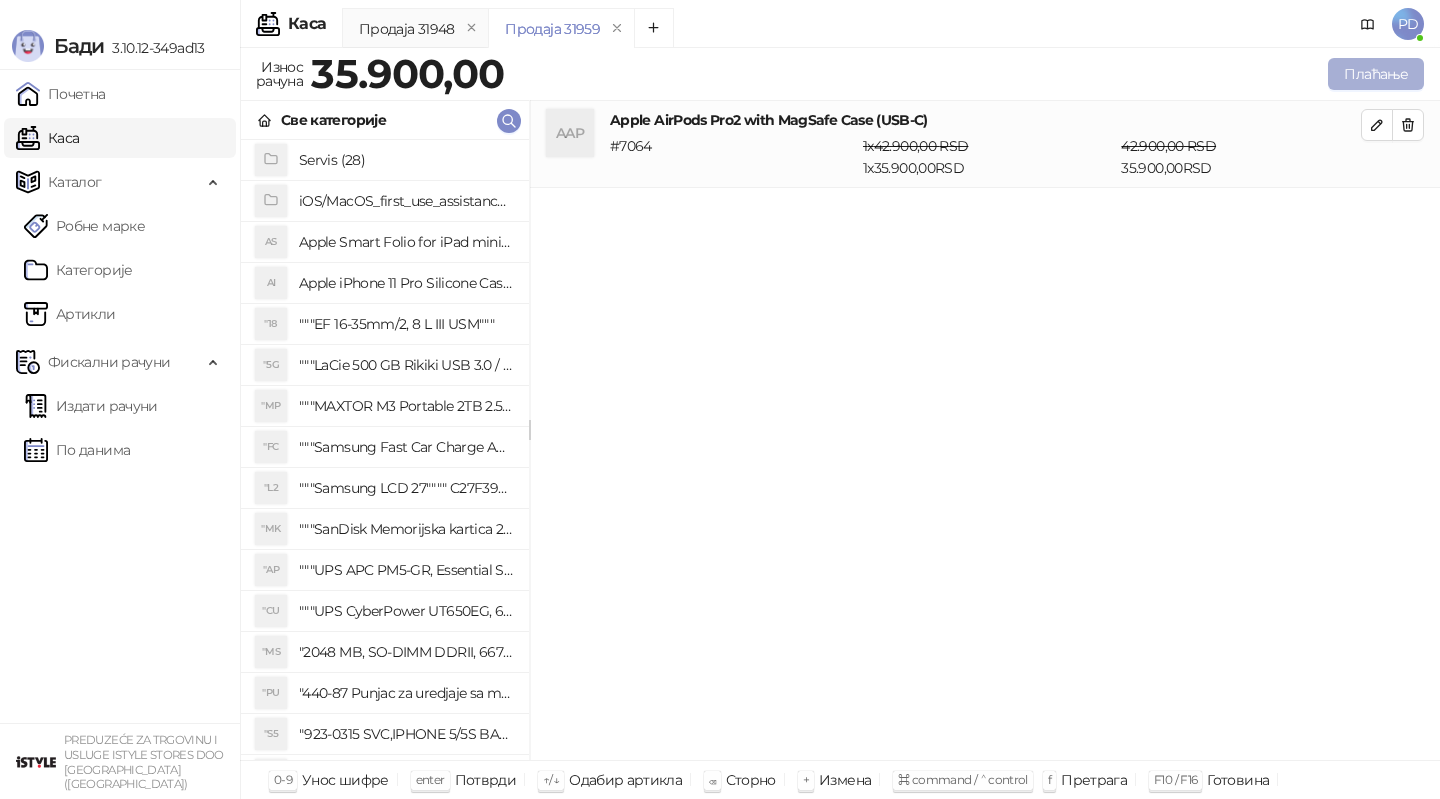 click on "Плаћање" at bounding box center (1376, 74) 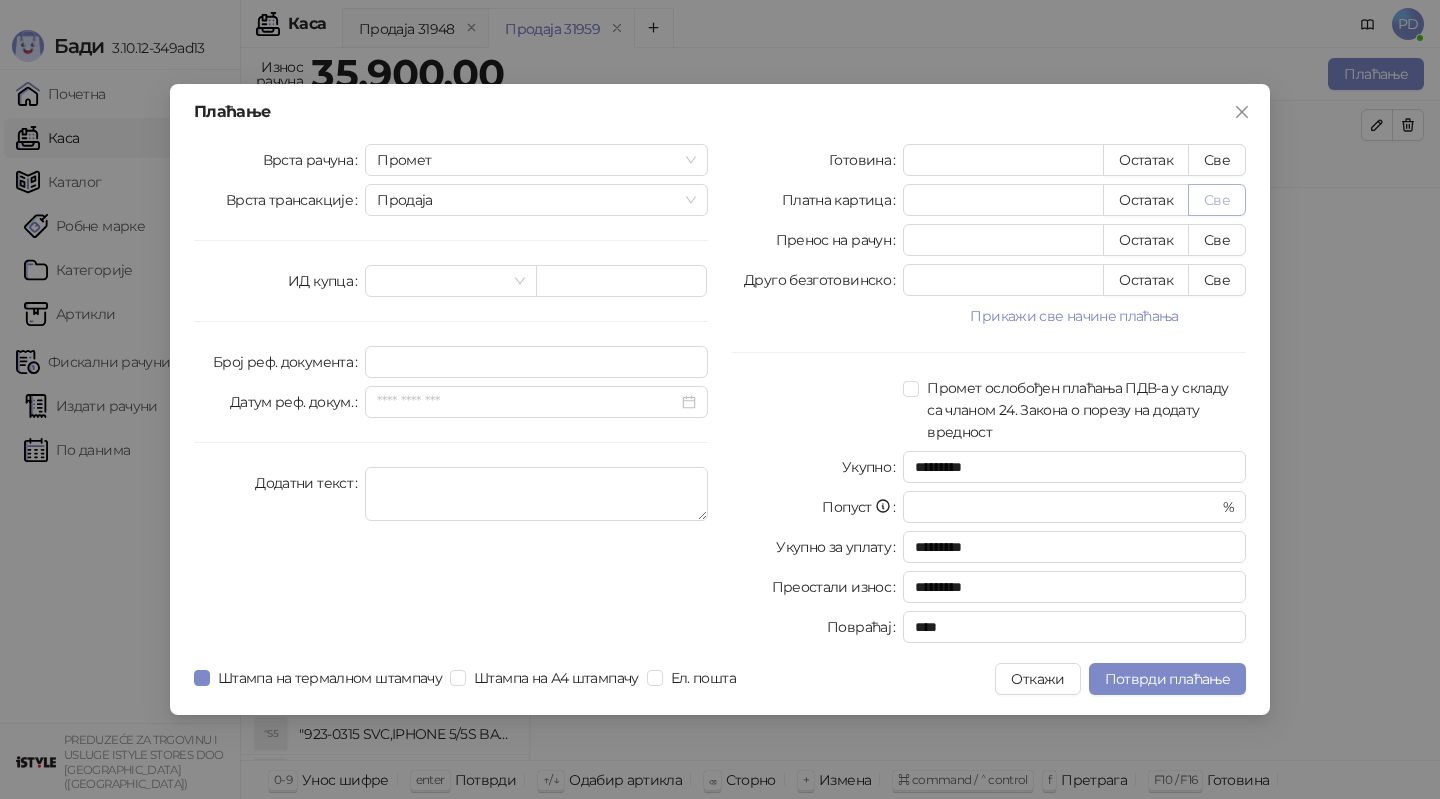 click on "Све" at bounding box center [1217, 200] 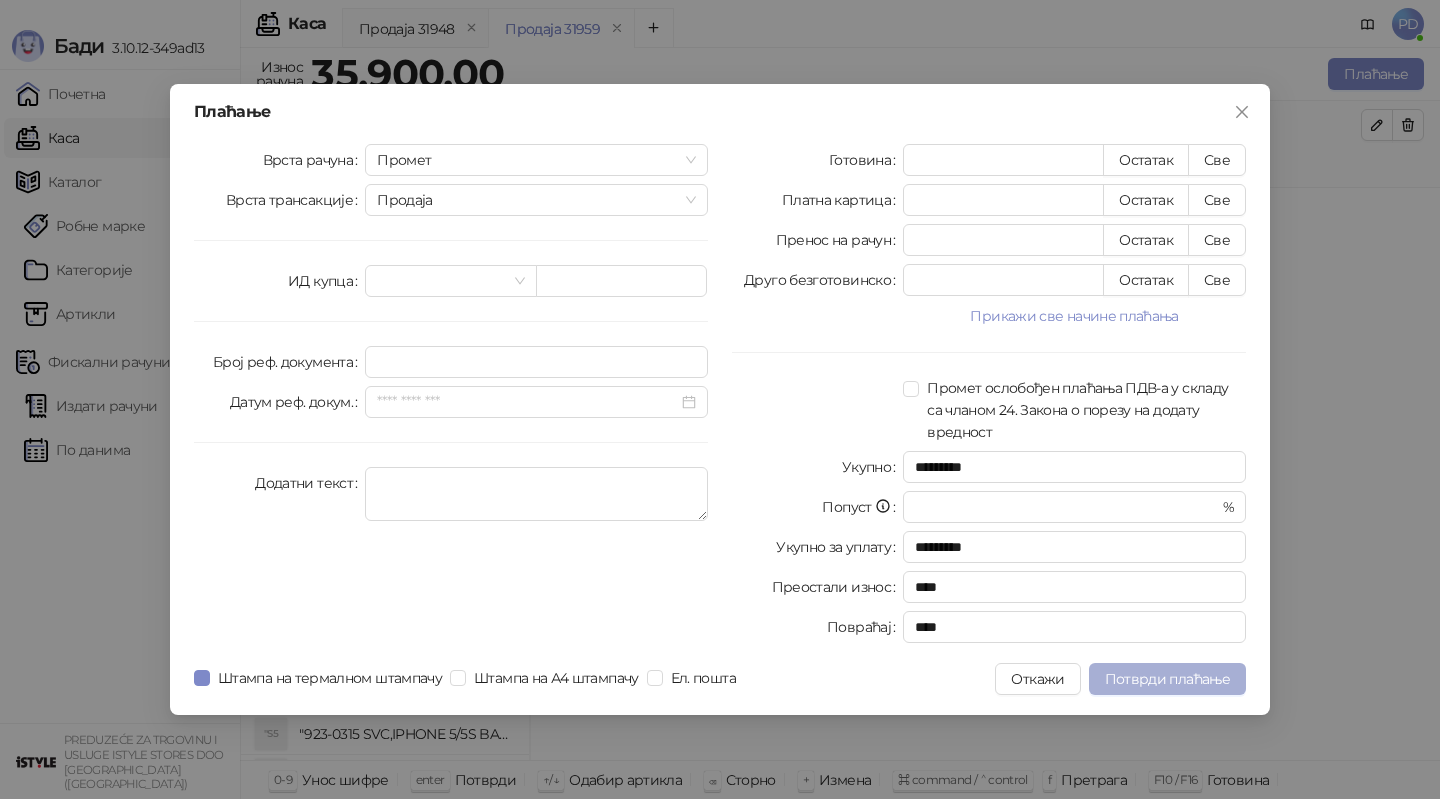 click on "Потврди плаћање" at bounding box center [1167, 679] 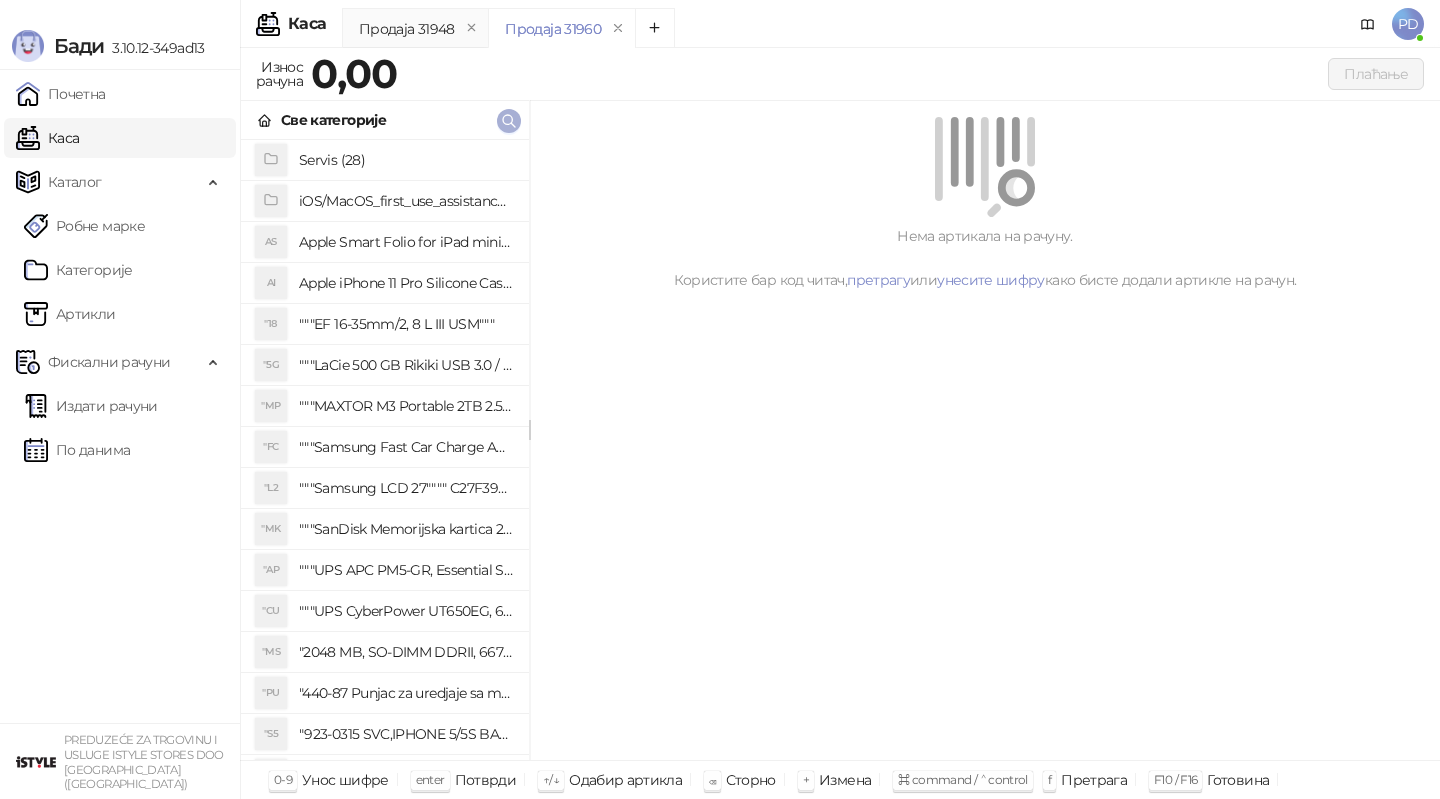 click 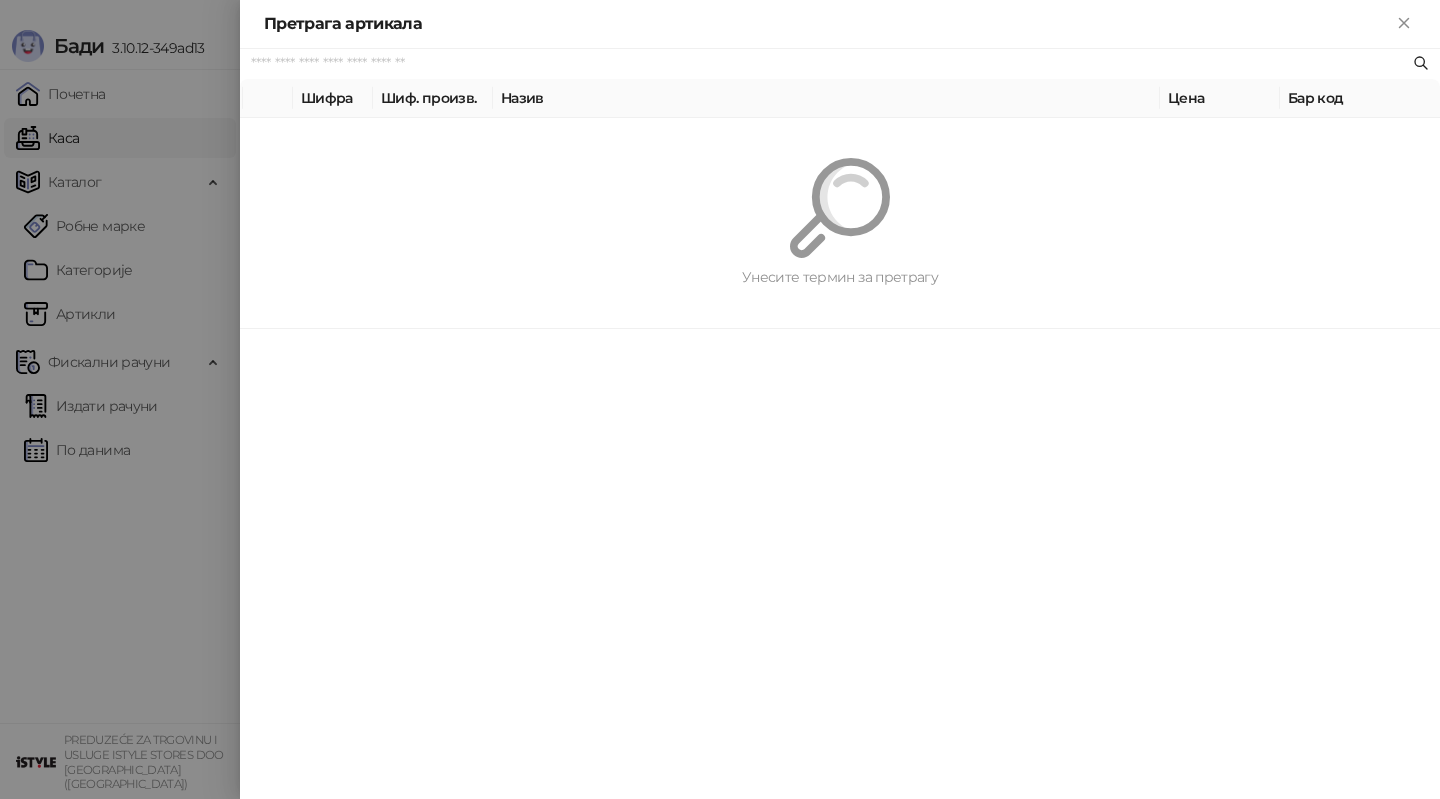 paste on "**********" 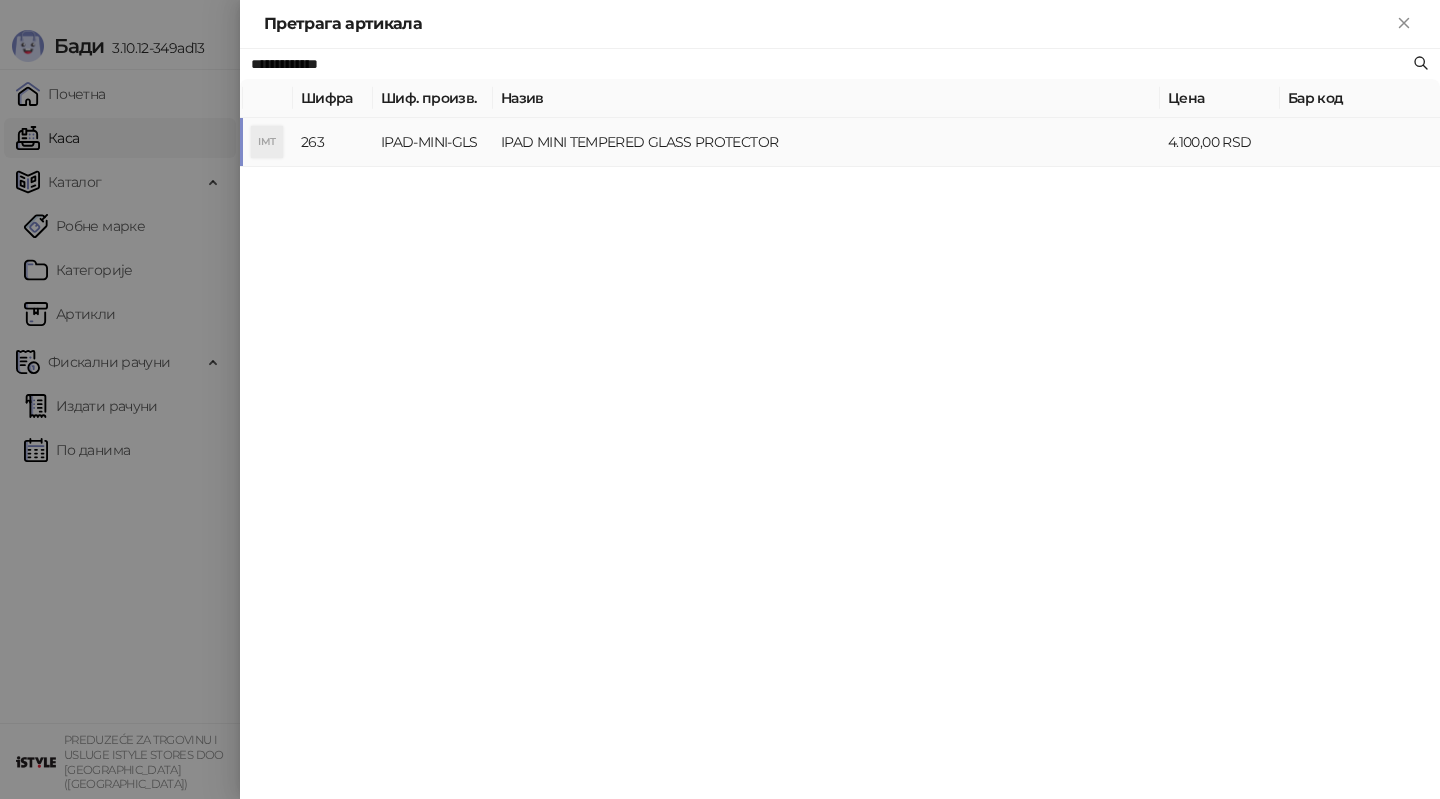 type on "**********" 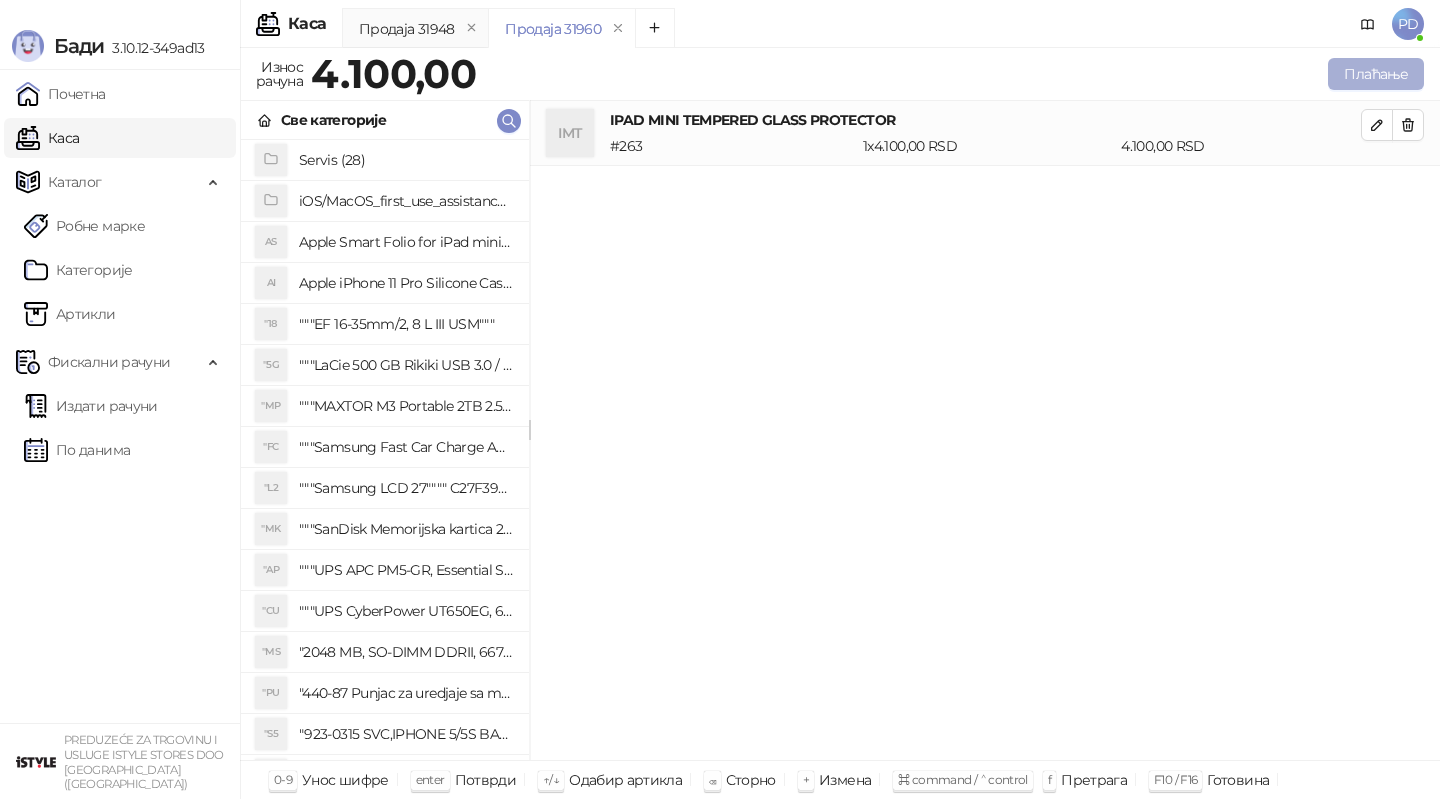 click on "Плаћање" at bounding box center (1376, 74) 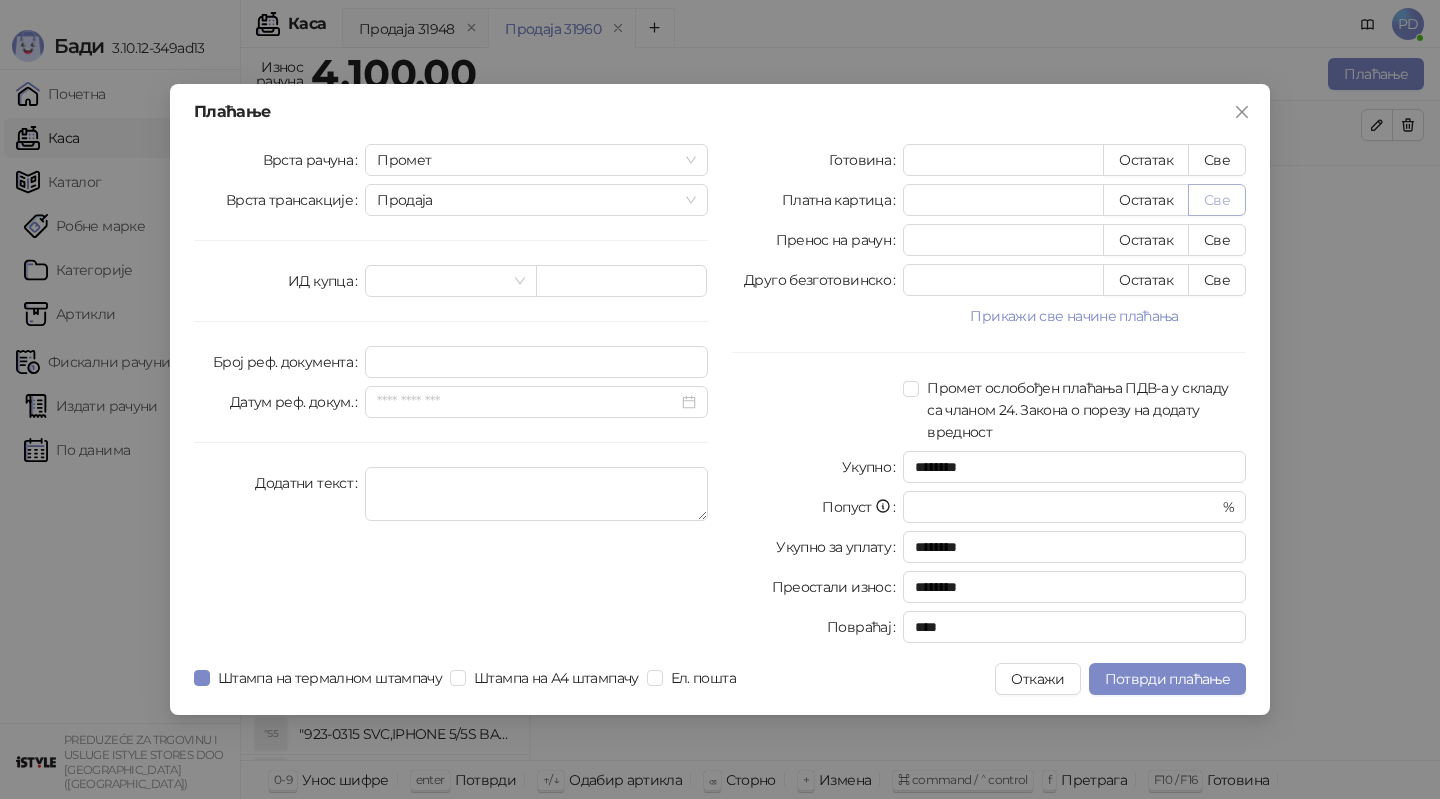 click on "Све" at bounding box center (1217, 200) 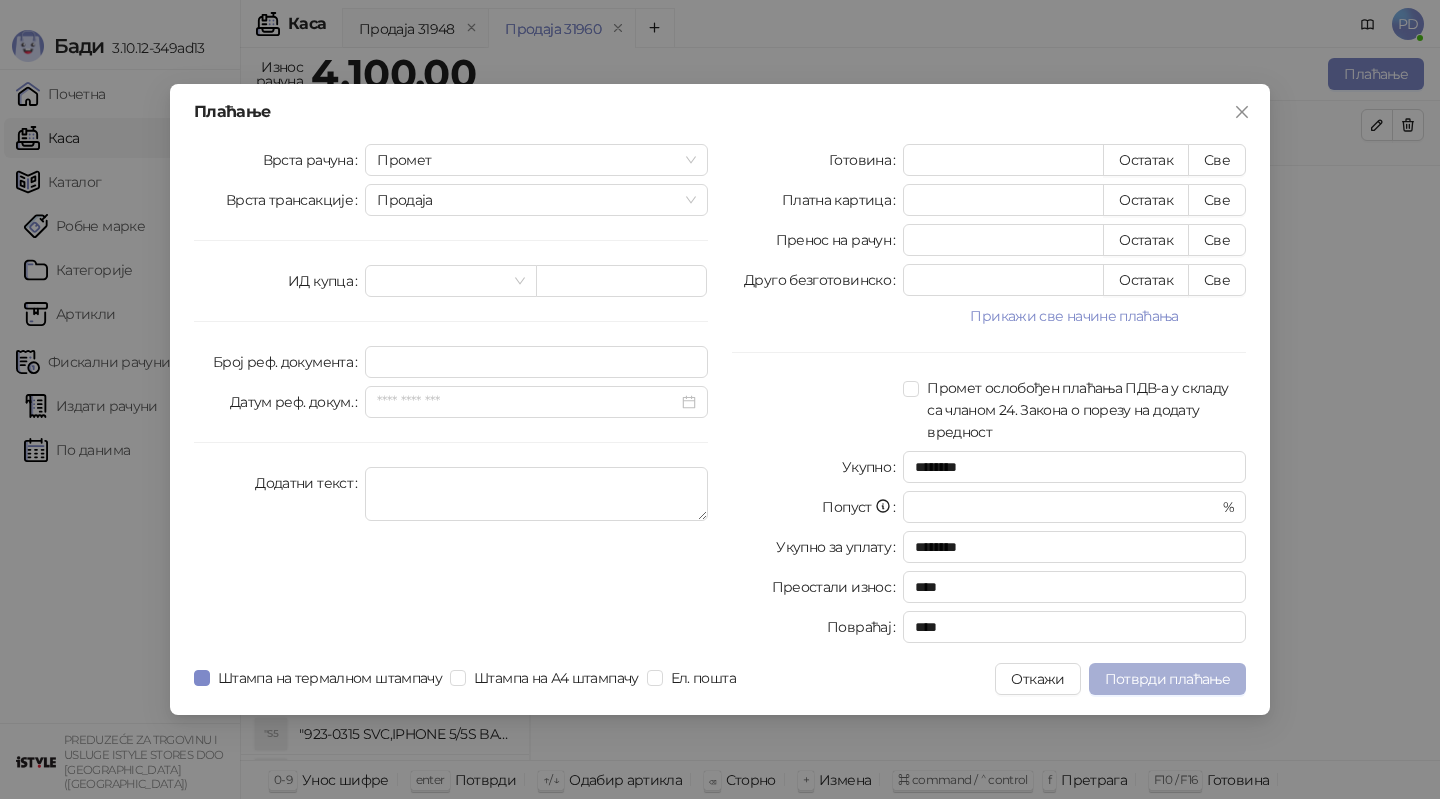 click on "Потврди плаћање" at bounding box center (1167, 679) 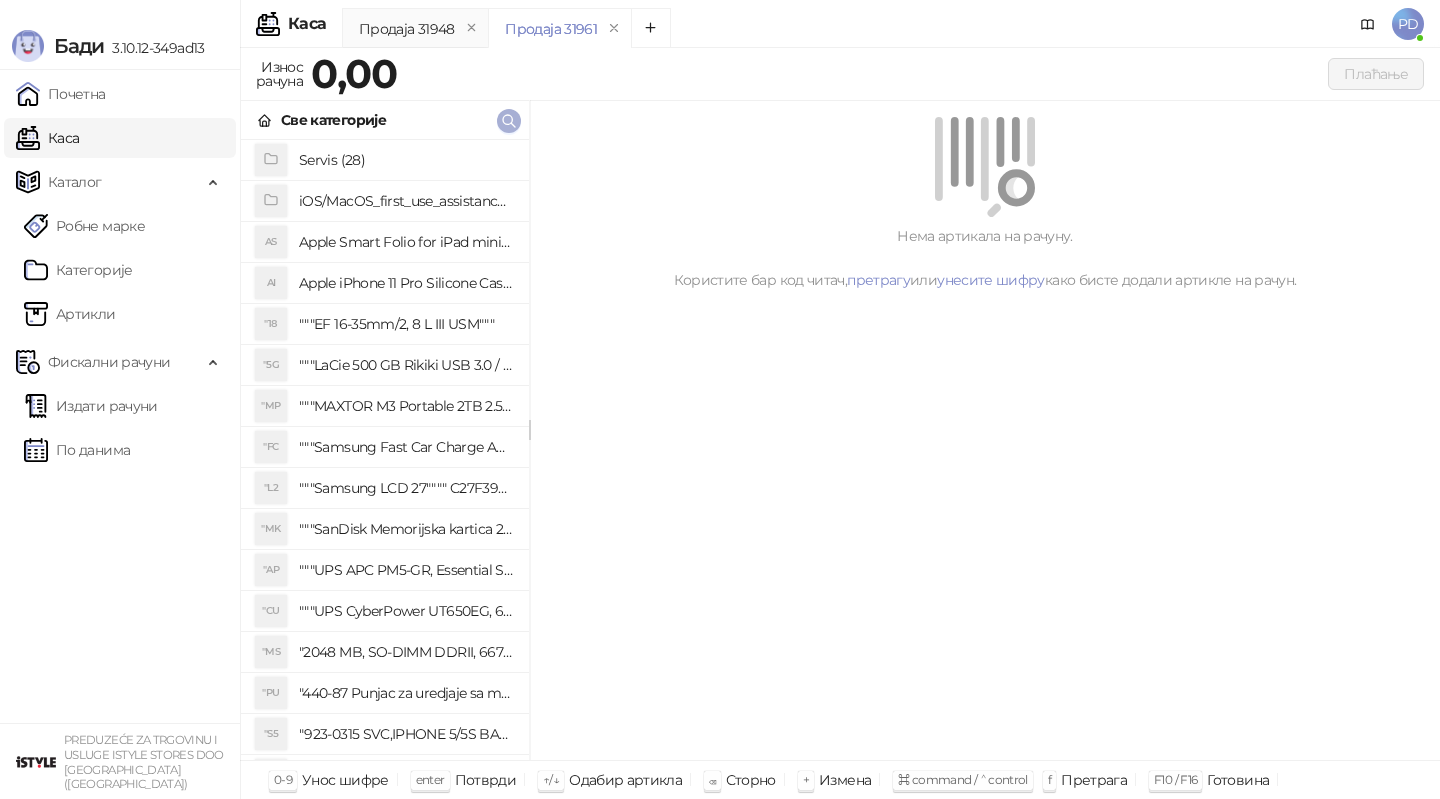 click 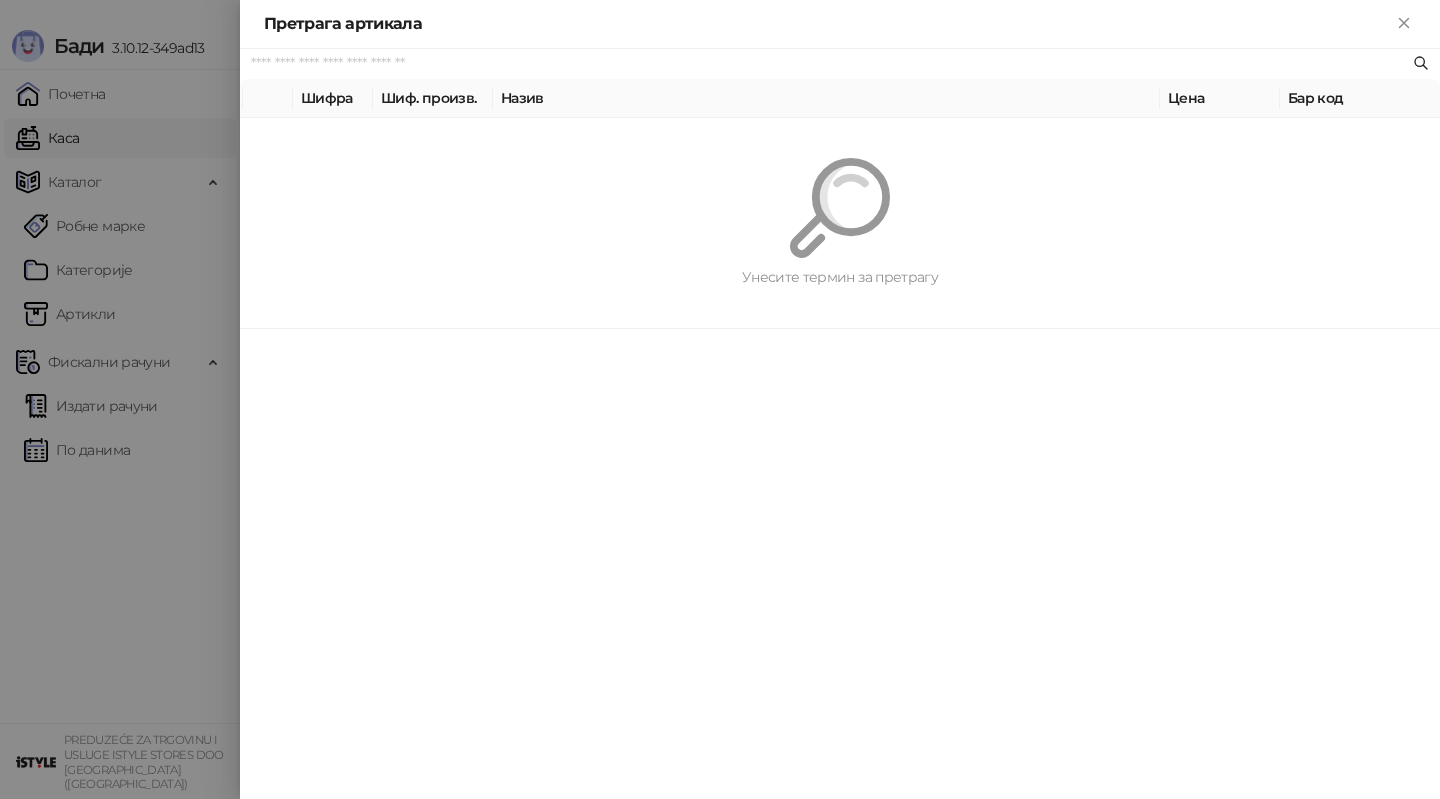 paste on "*********" 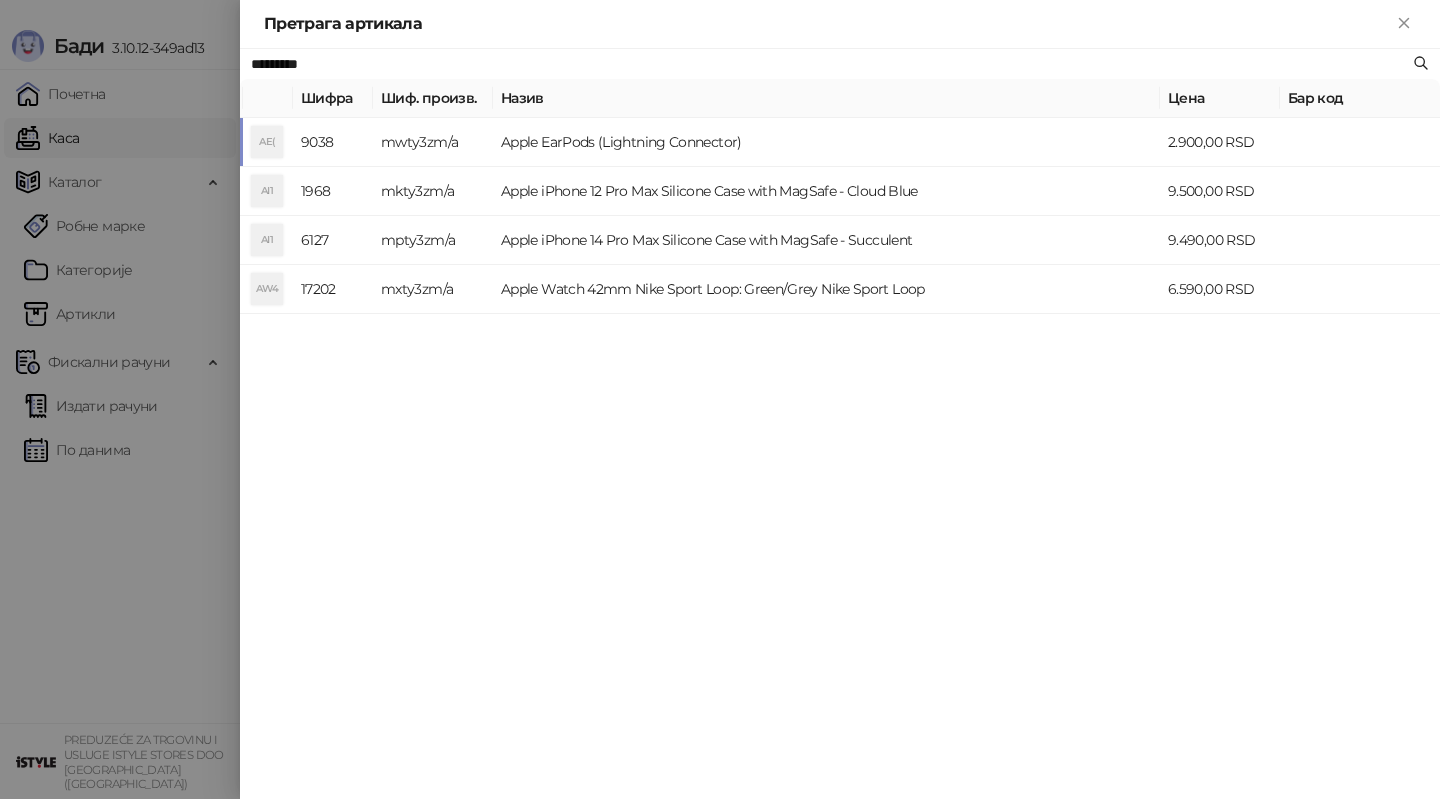 type on "*********" 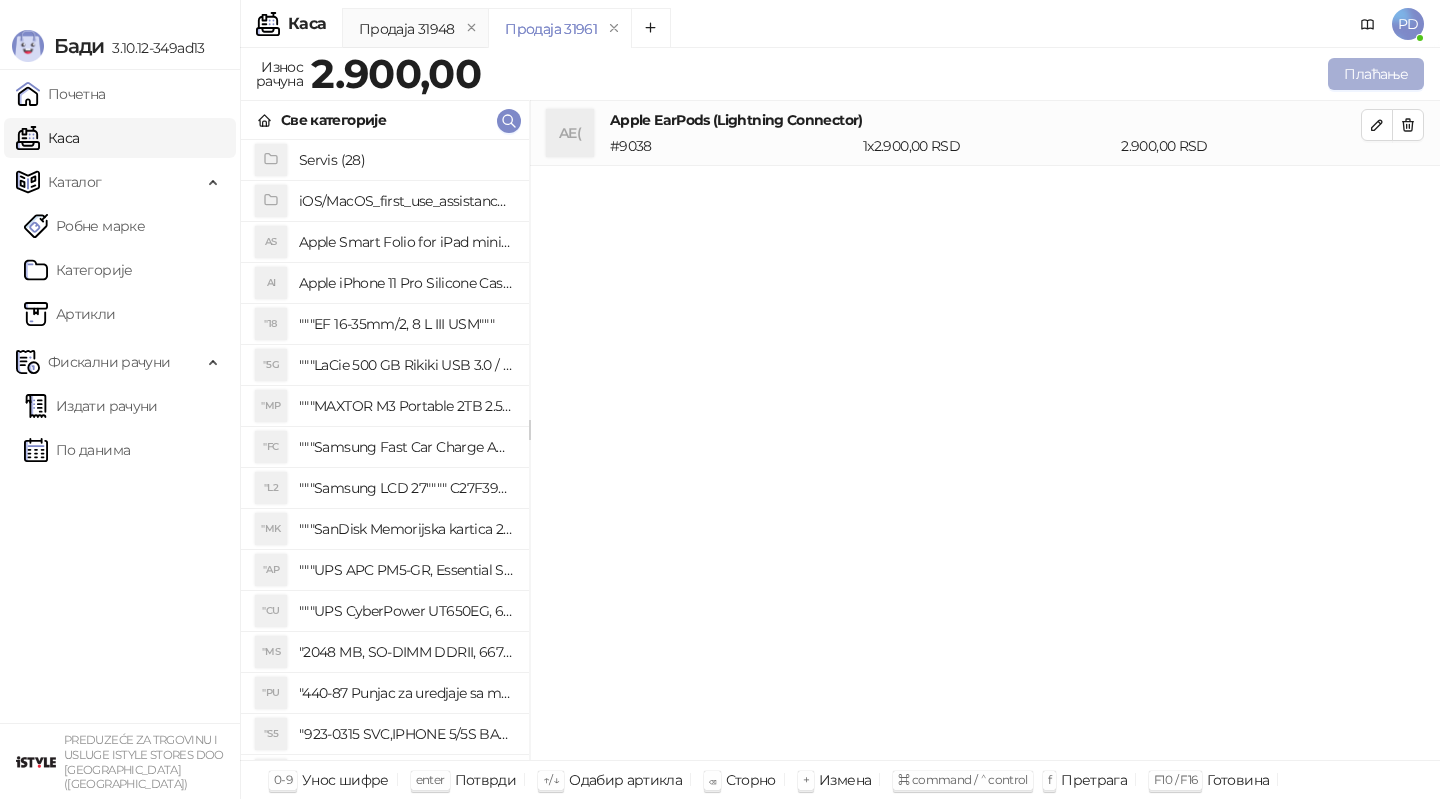 click on "Плаћање" at bounding box center (1376, 74) 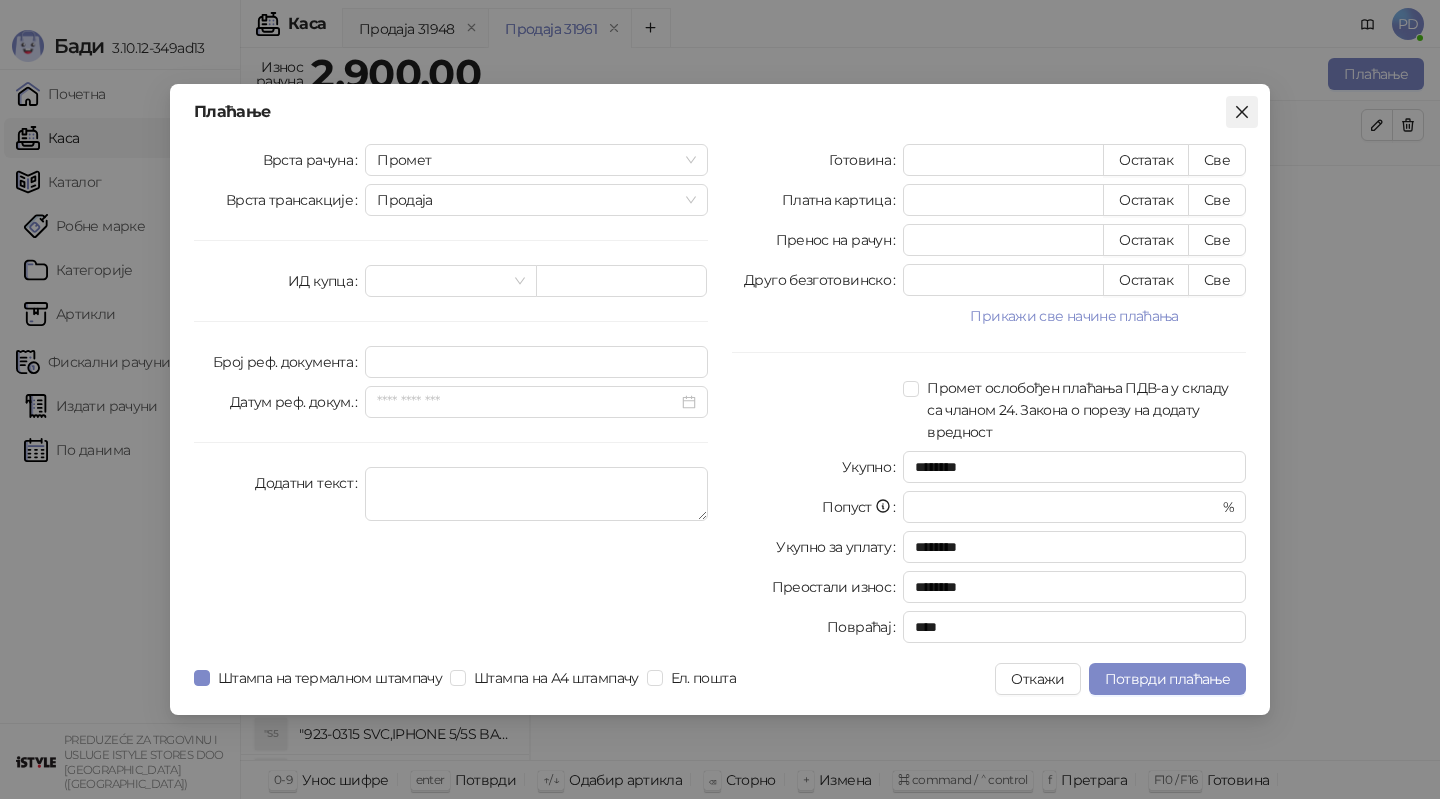 click 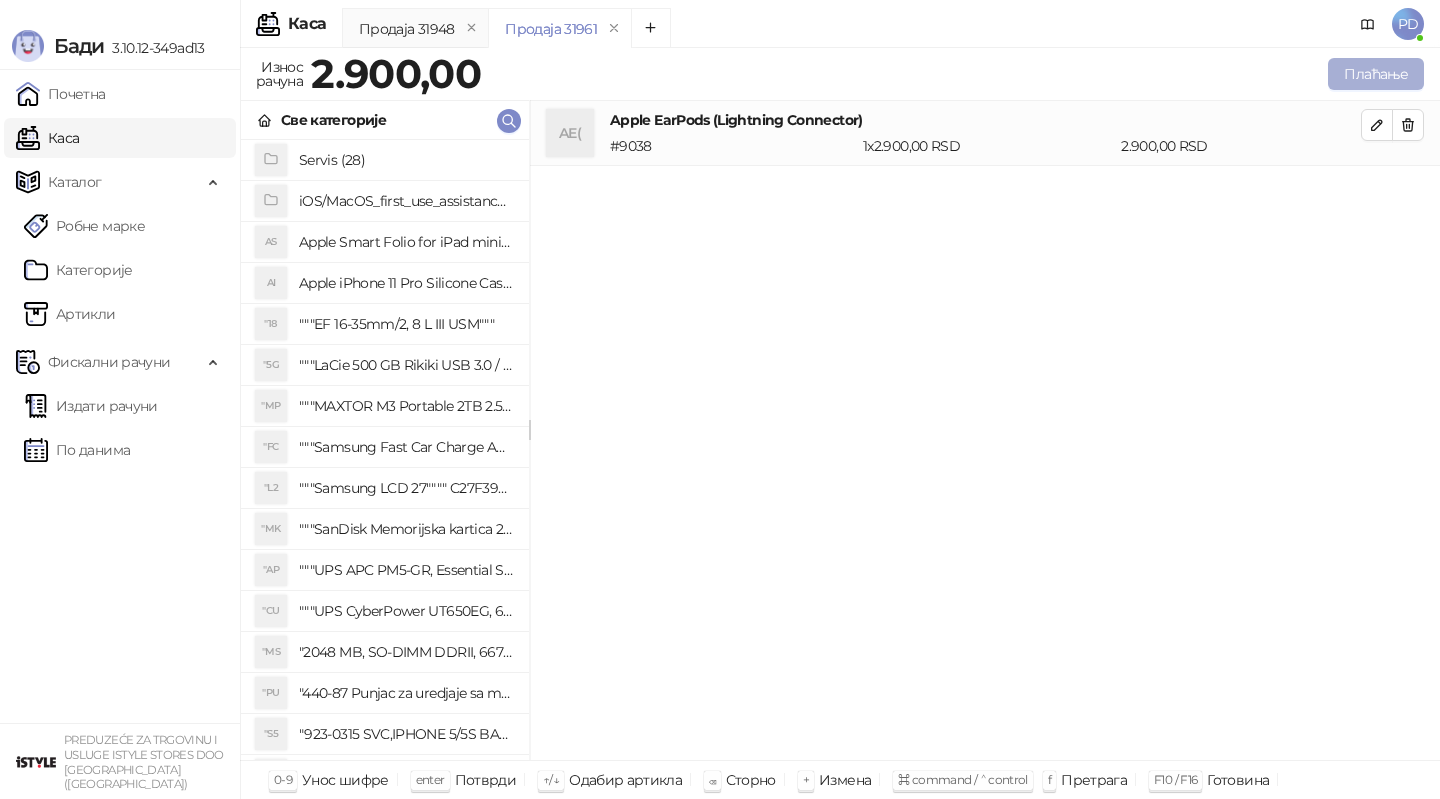 click on "Плаћање" at bounding box center [1376, 74] 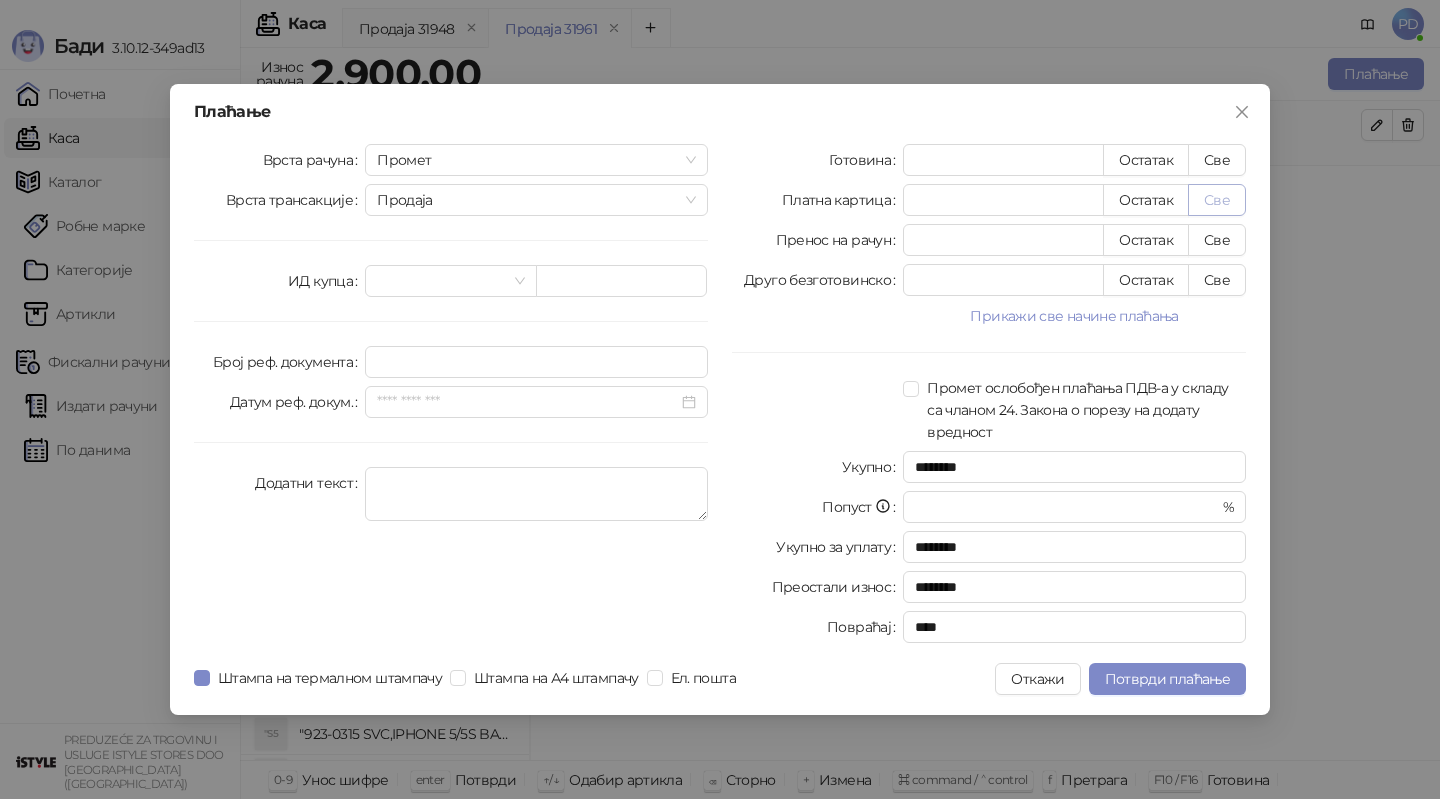 click on "Све" at bounding box center (1217, 200) 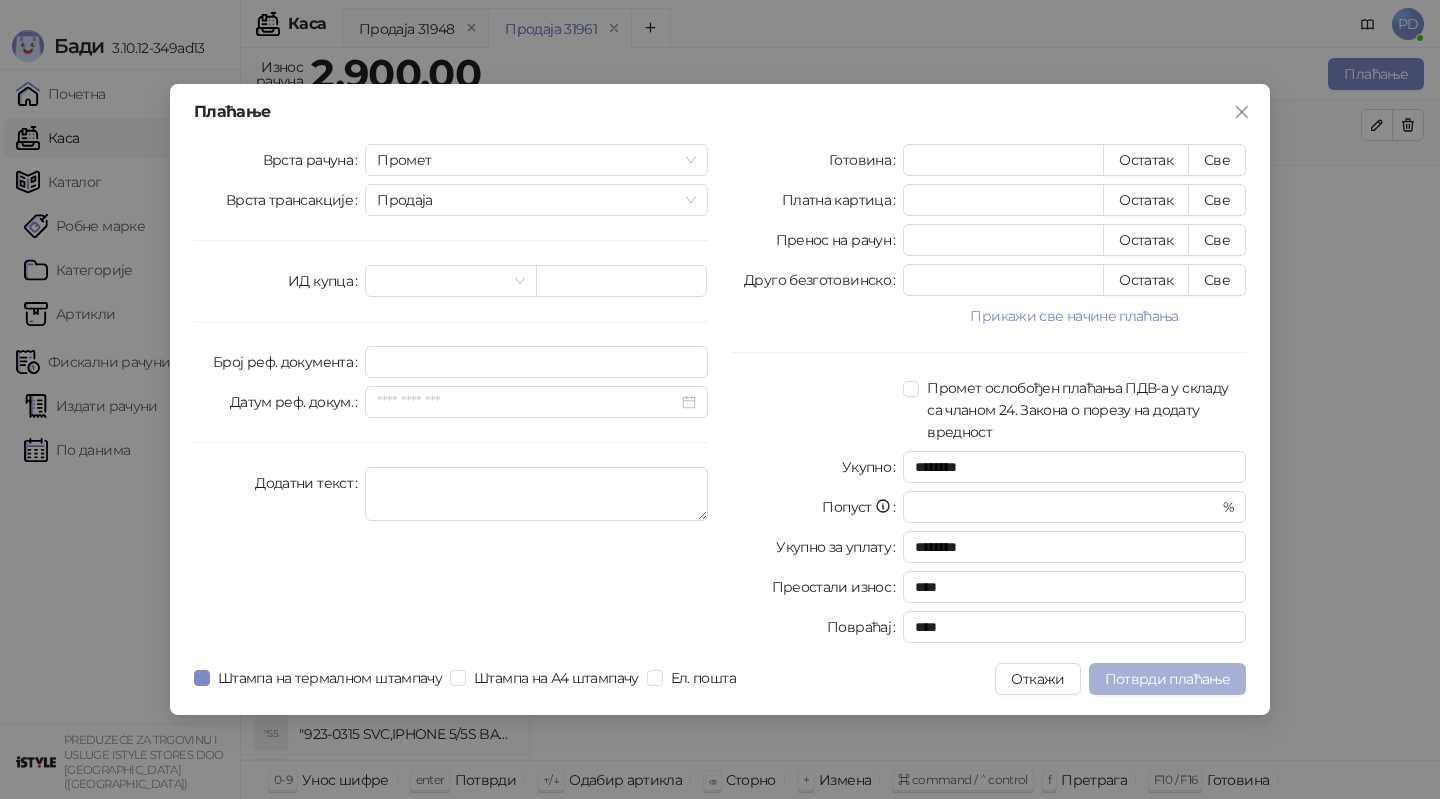 click on "Потврди плаћање" at bounding box center [1167, 679] 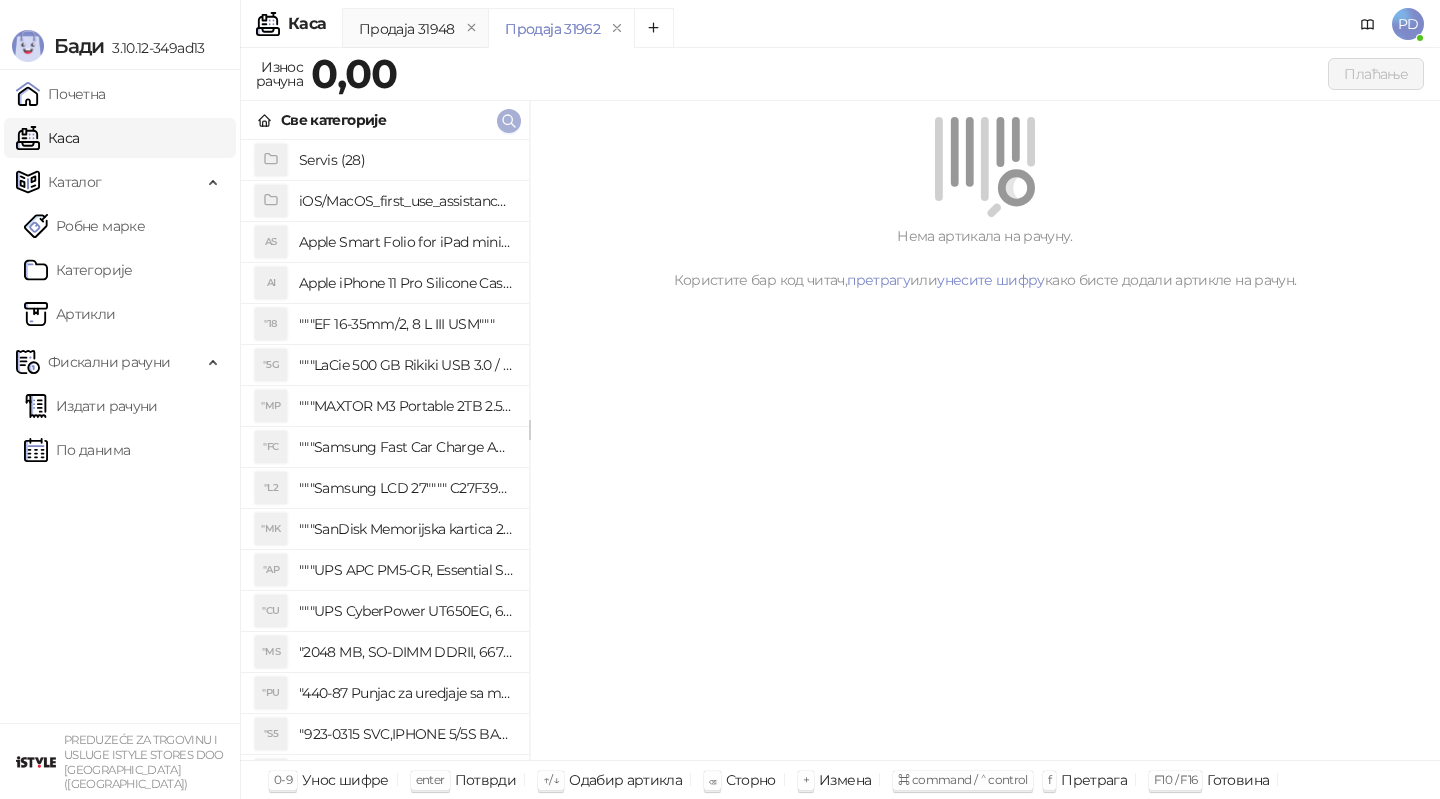 click 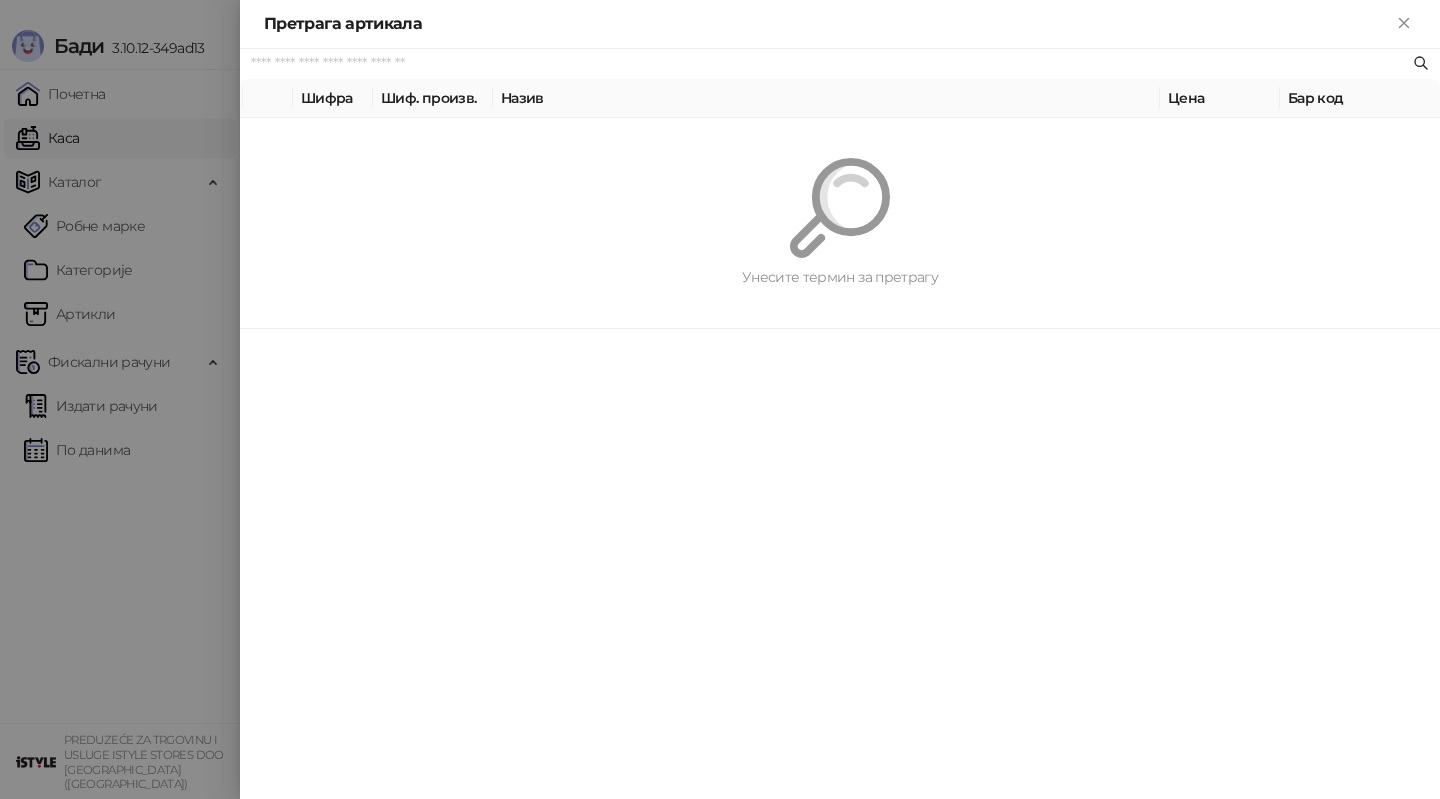 paste on "*********" 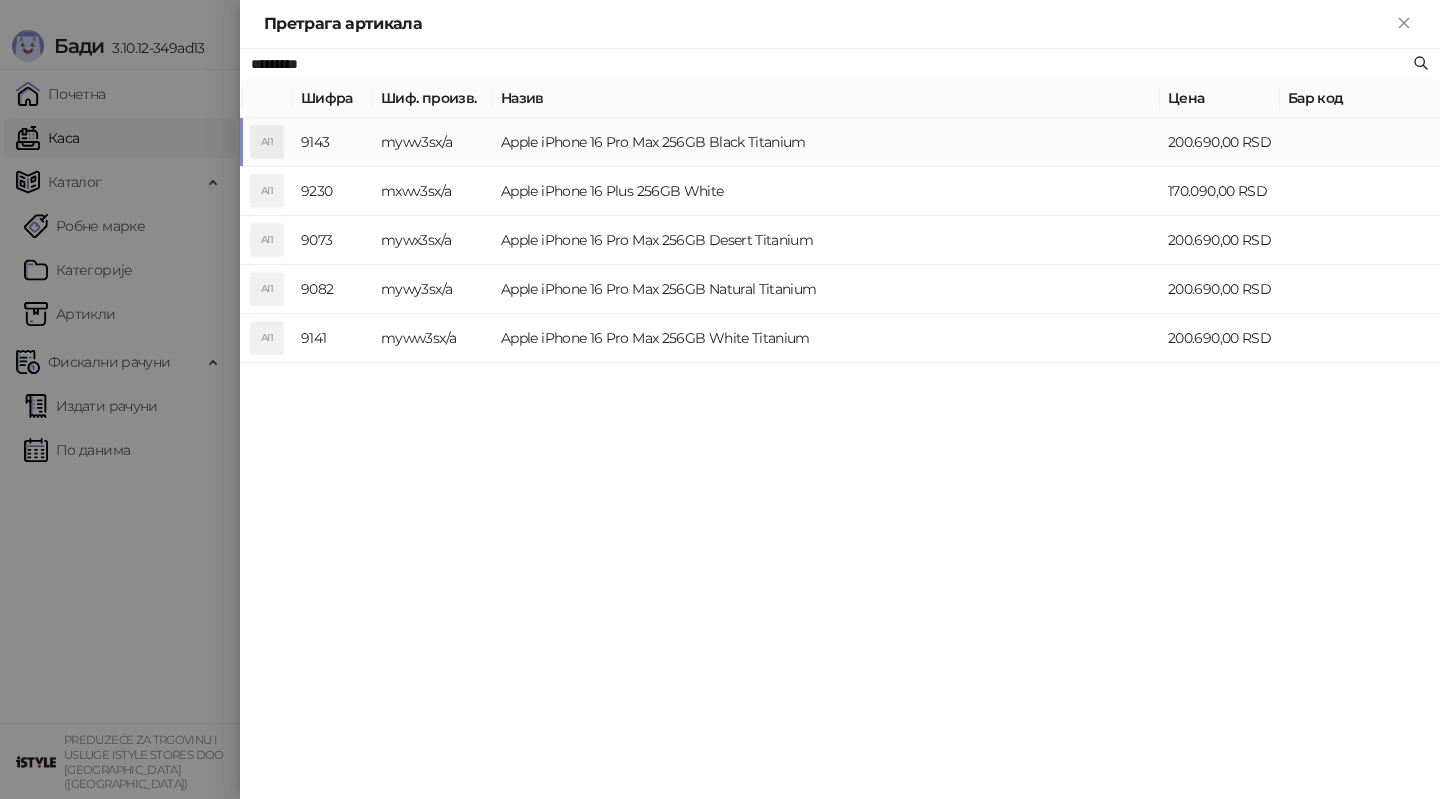 type on "*********" 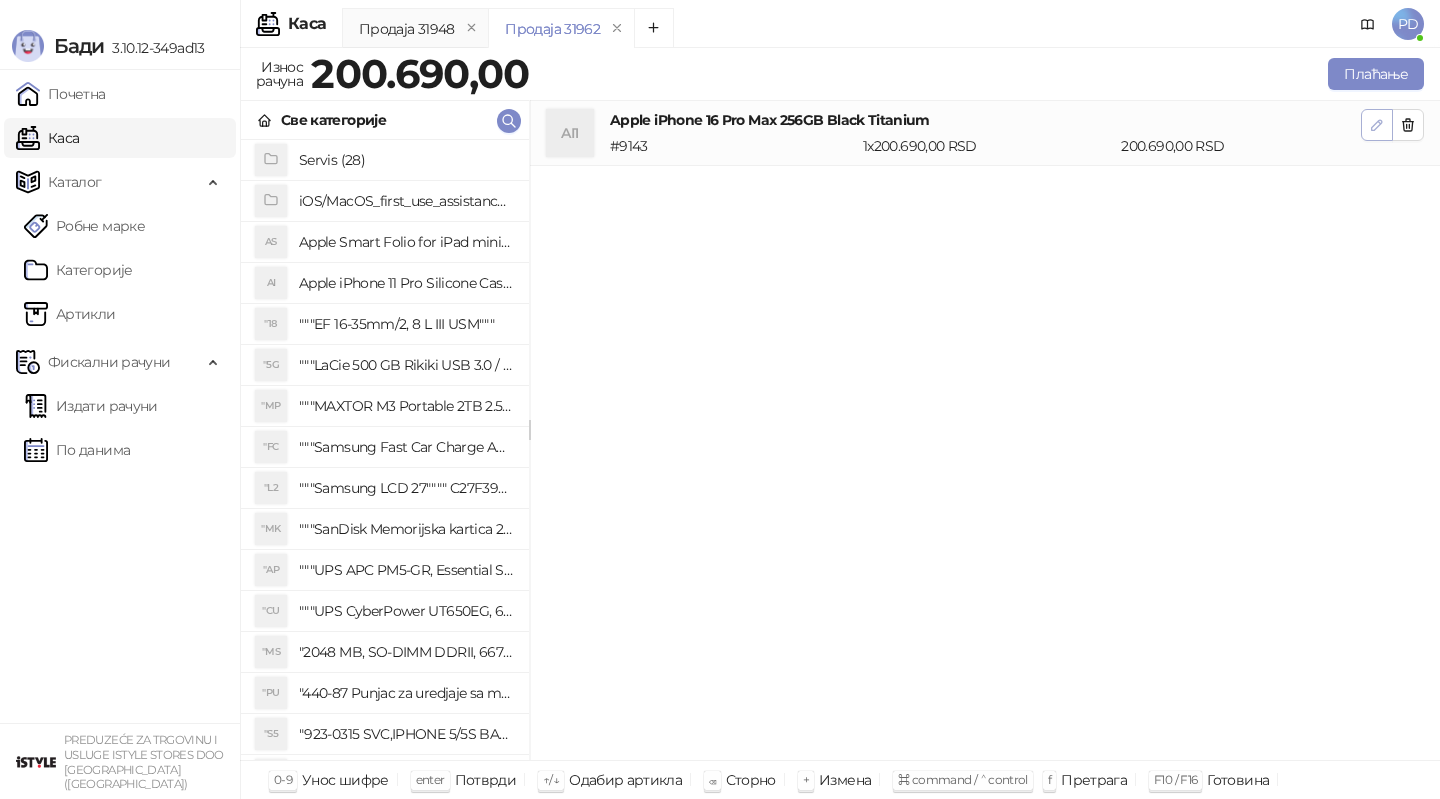 click 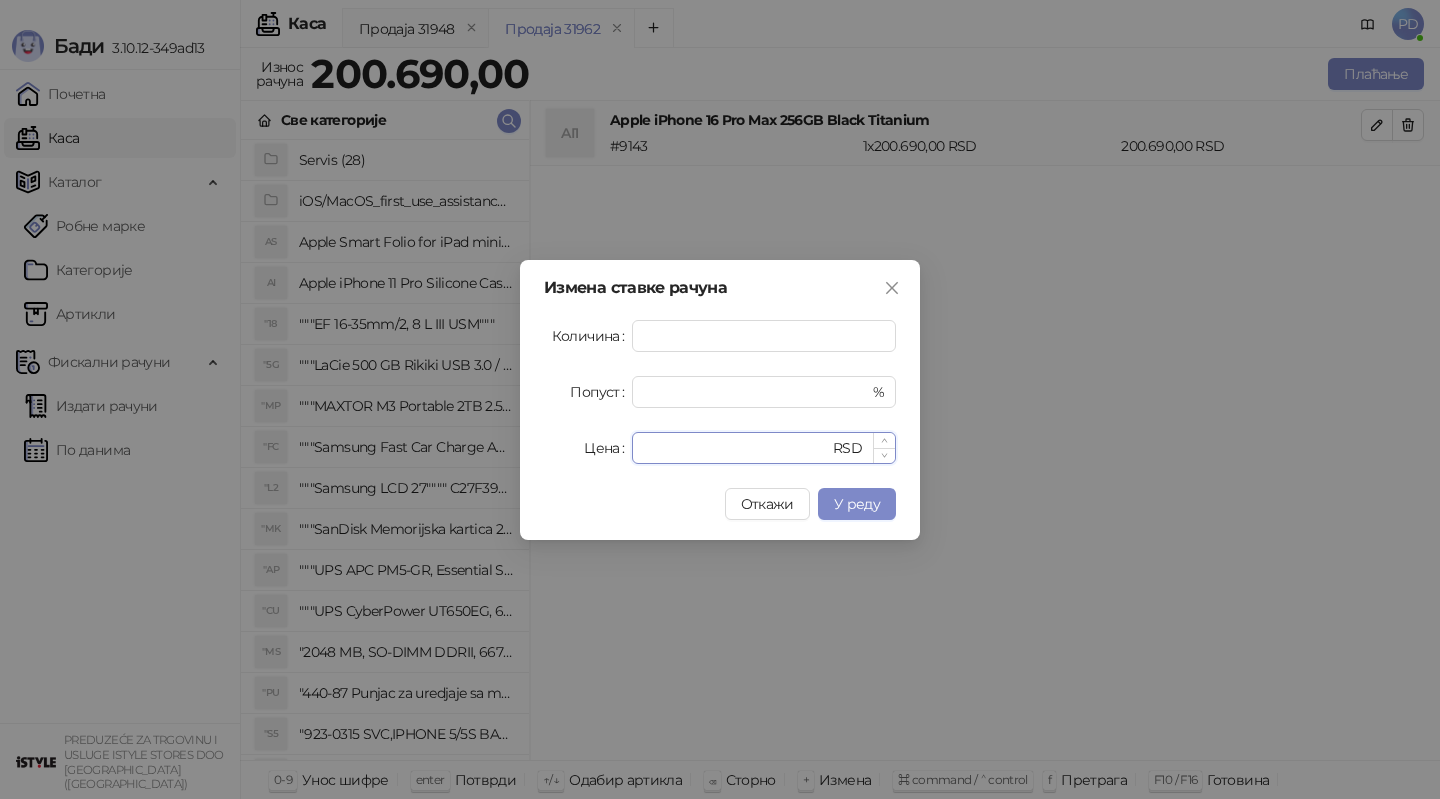click on "******" at bounding box center (736, 448) 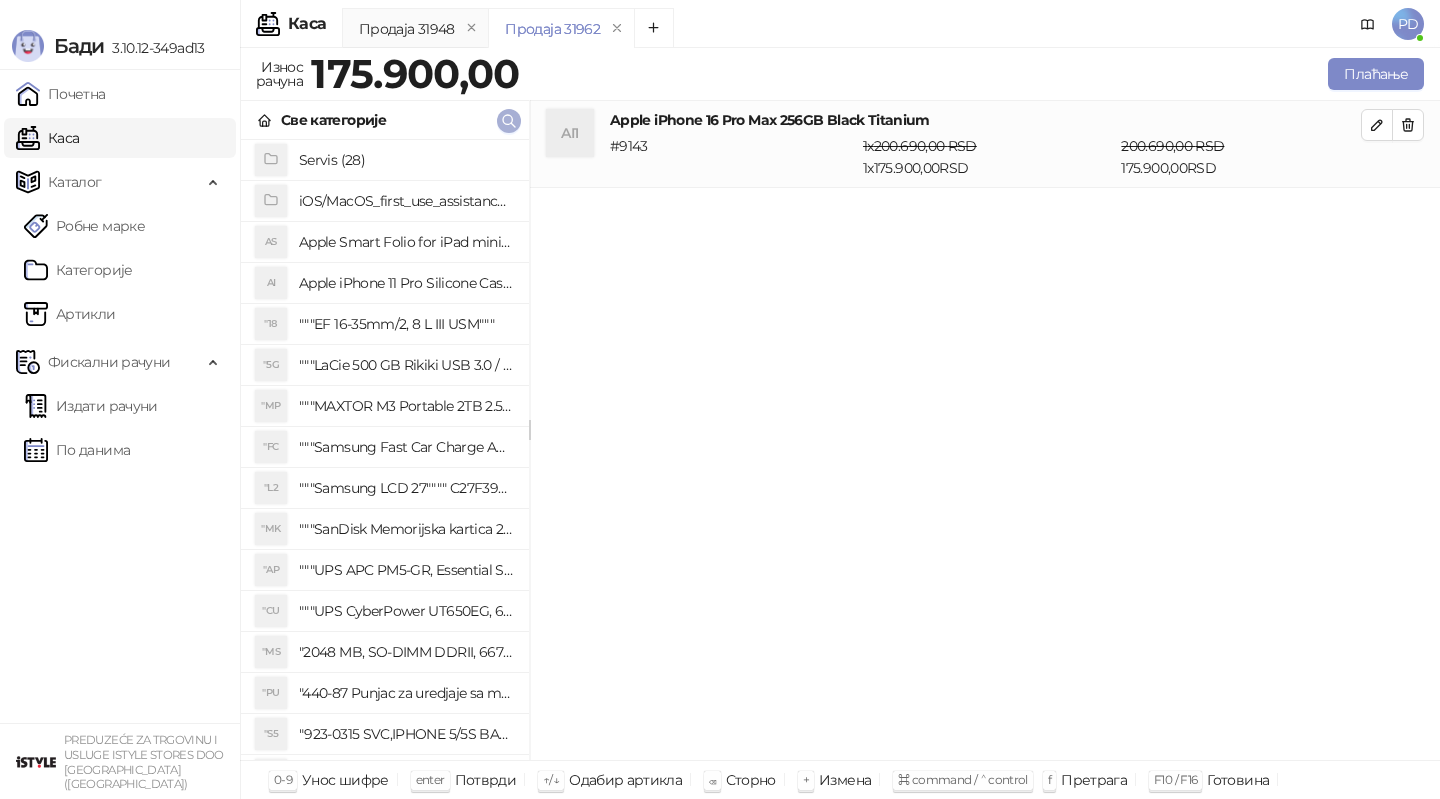 click 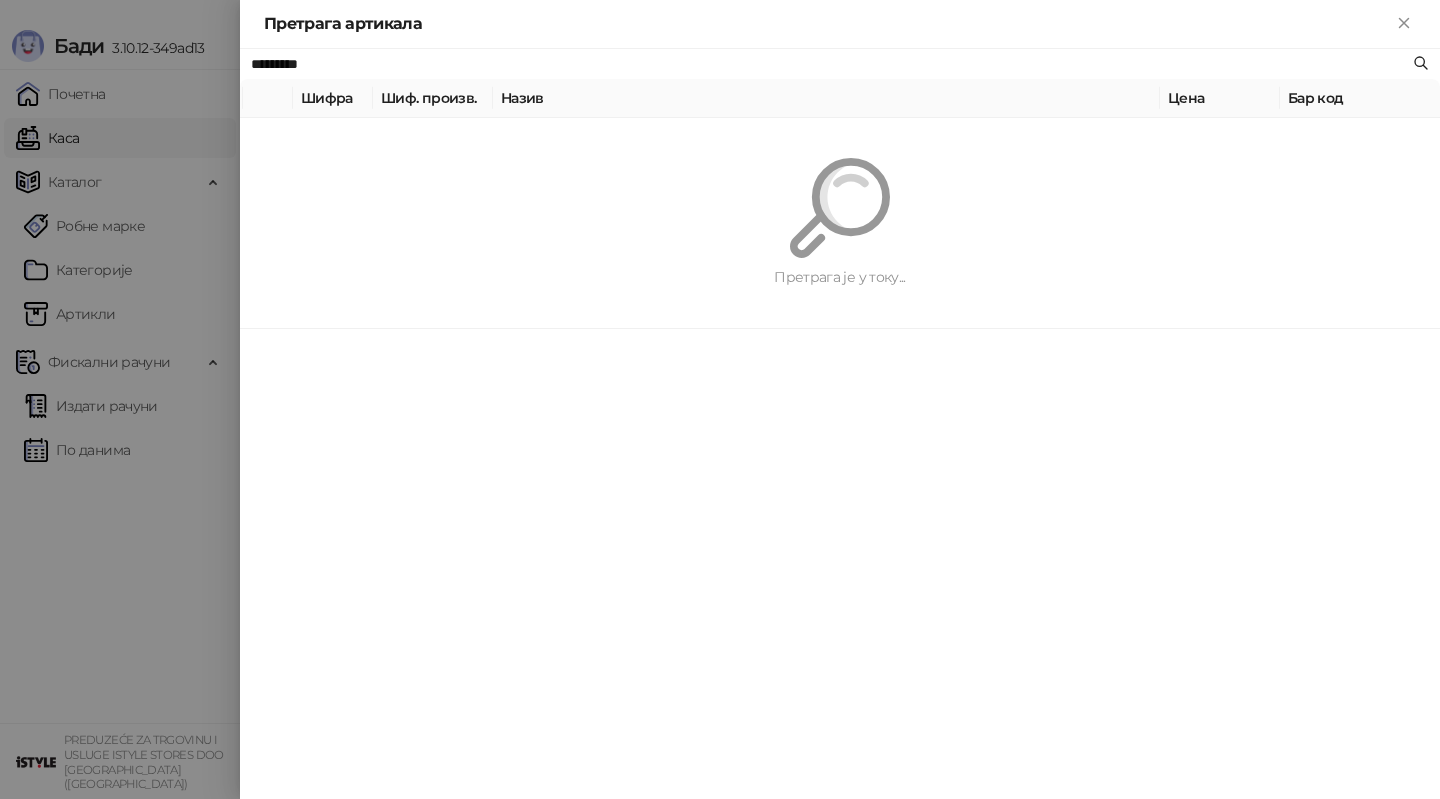 paste on "**********" 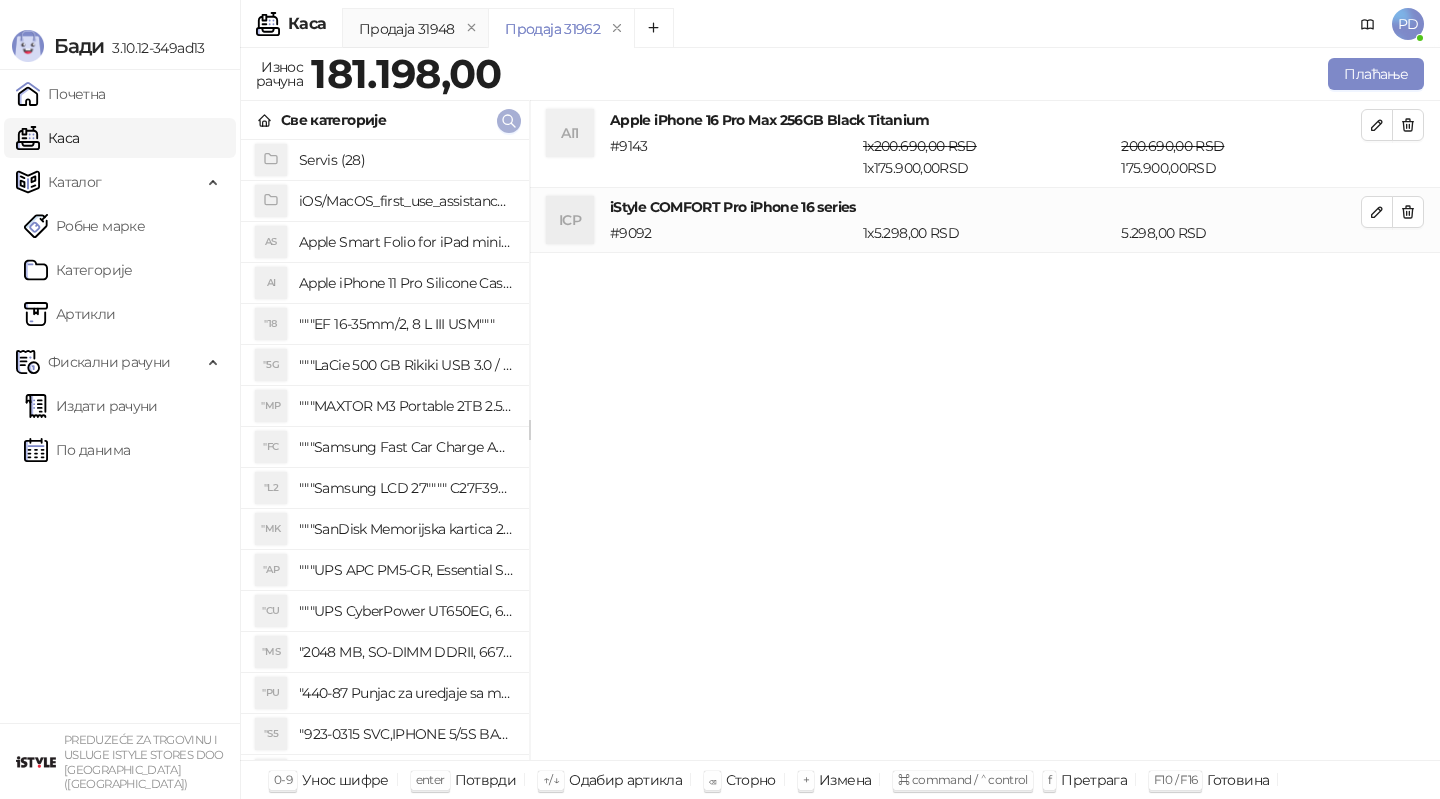 click 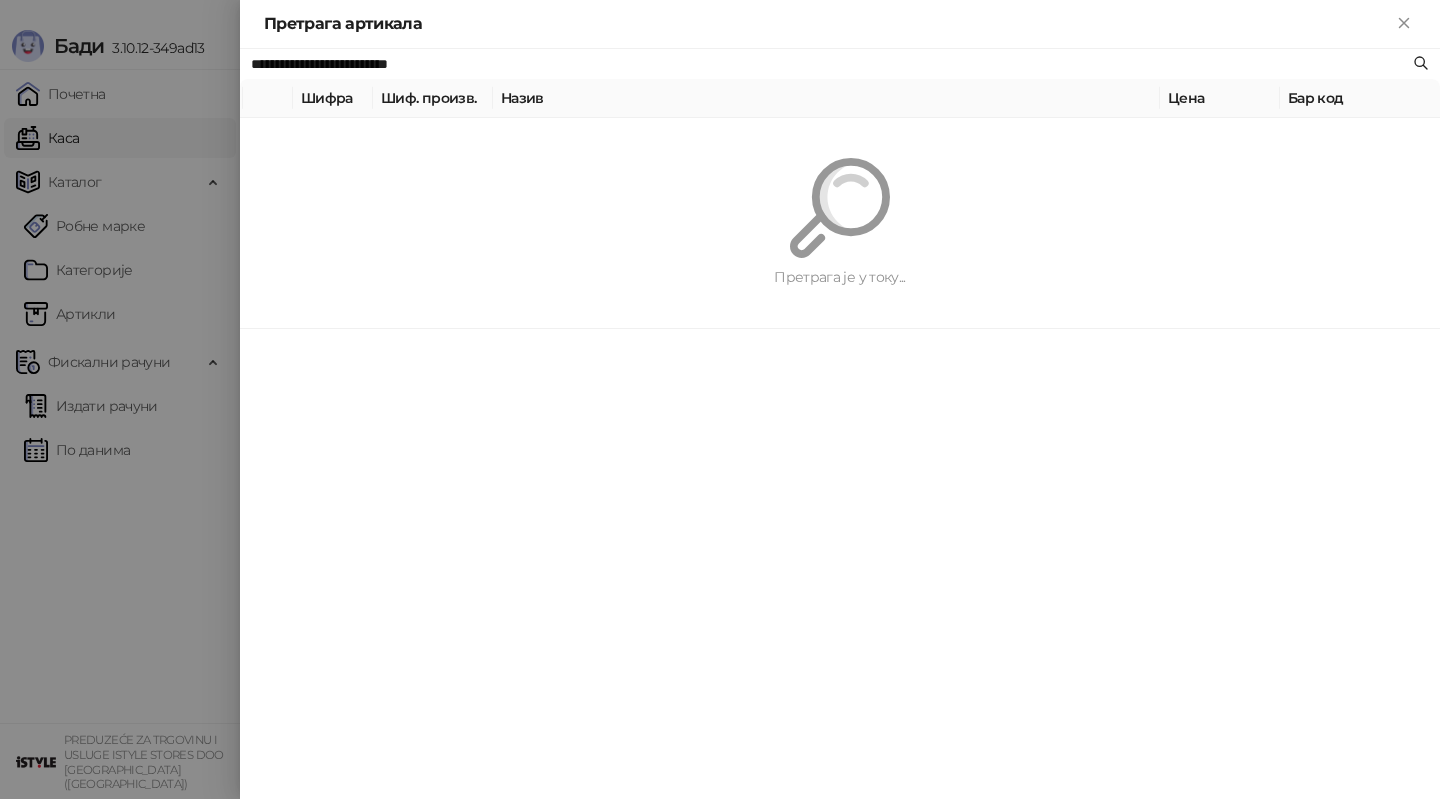 paste 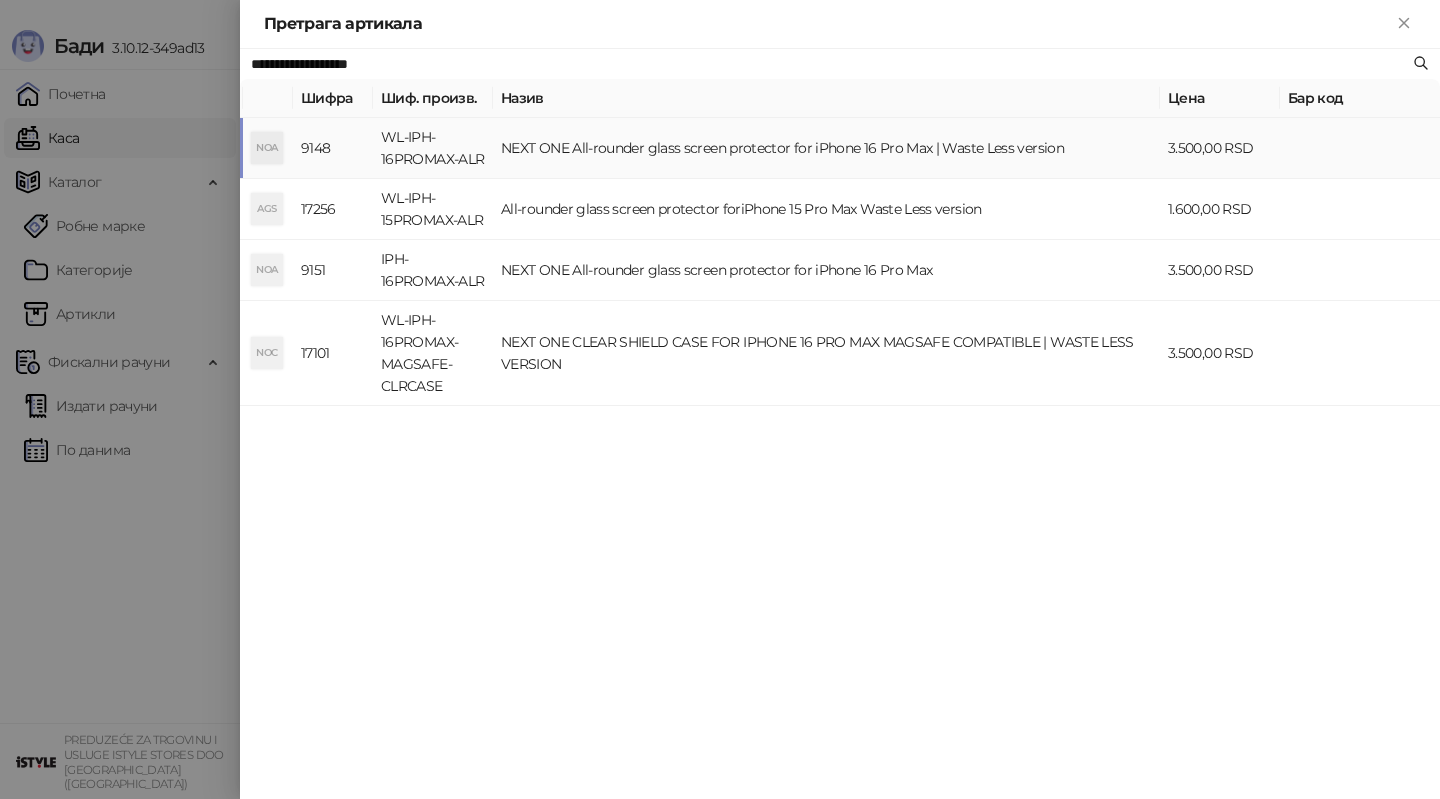 type on "**********" 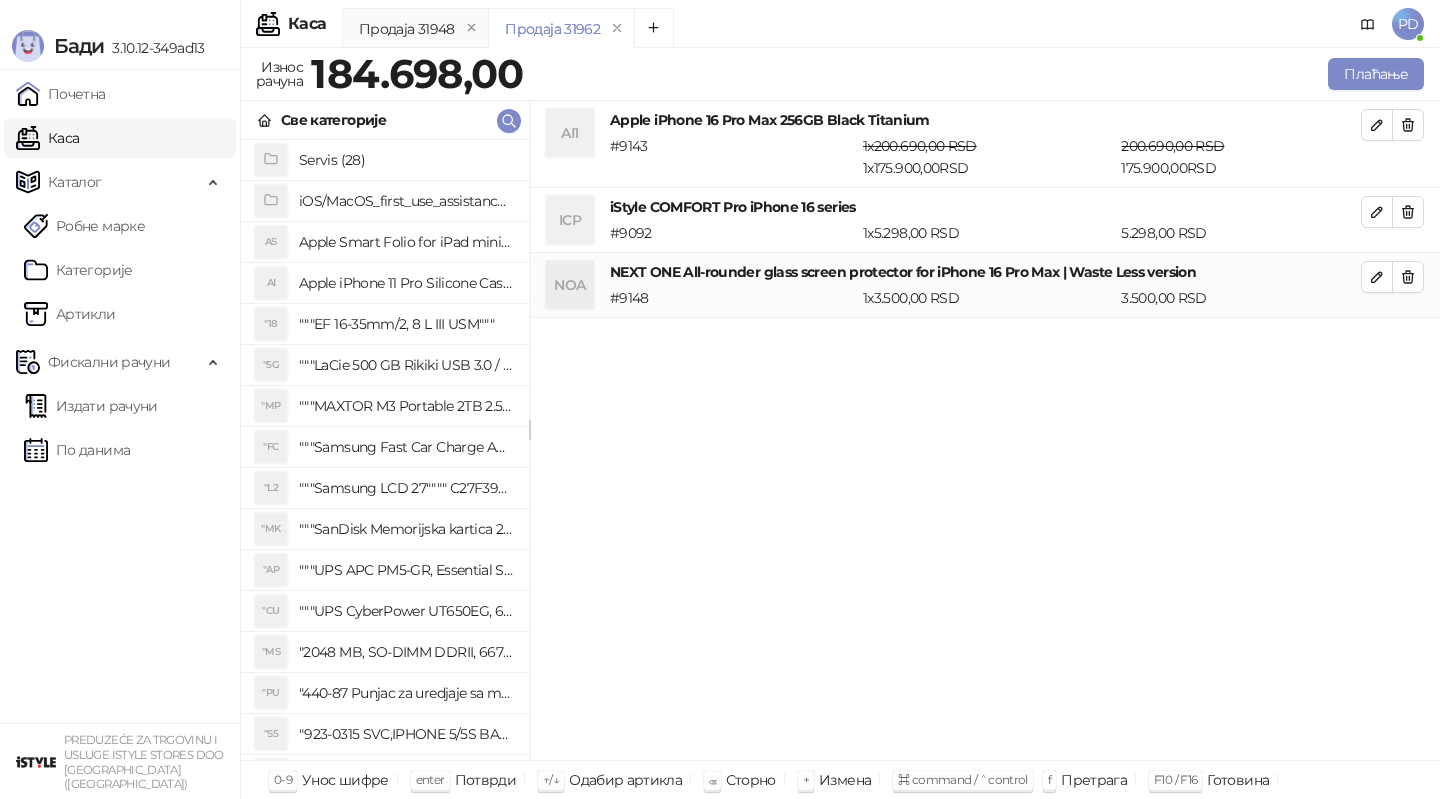 click on "NOA NEXT ONE All-rounder glass screen protector for iPhone 16 Pro Max | Waste Less version    # 9148 1  x  3.500,00 RSD 3.500,00 RSD" at bounding box center (985, 285) 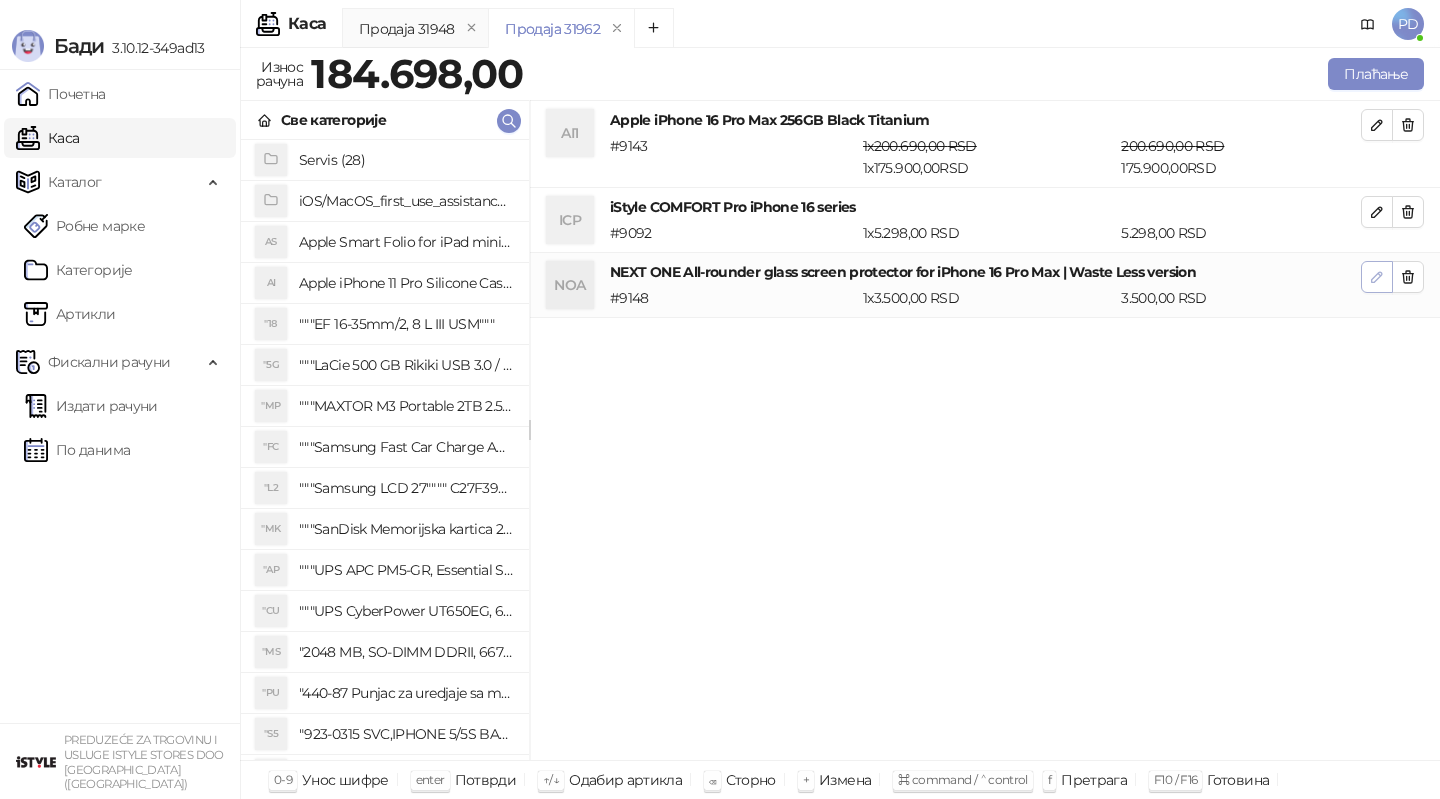 click 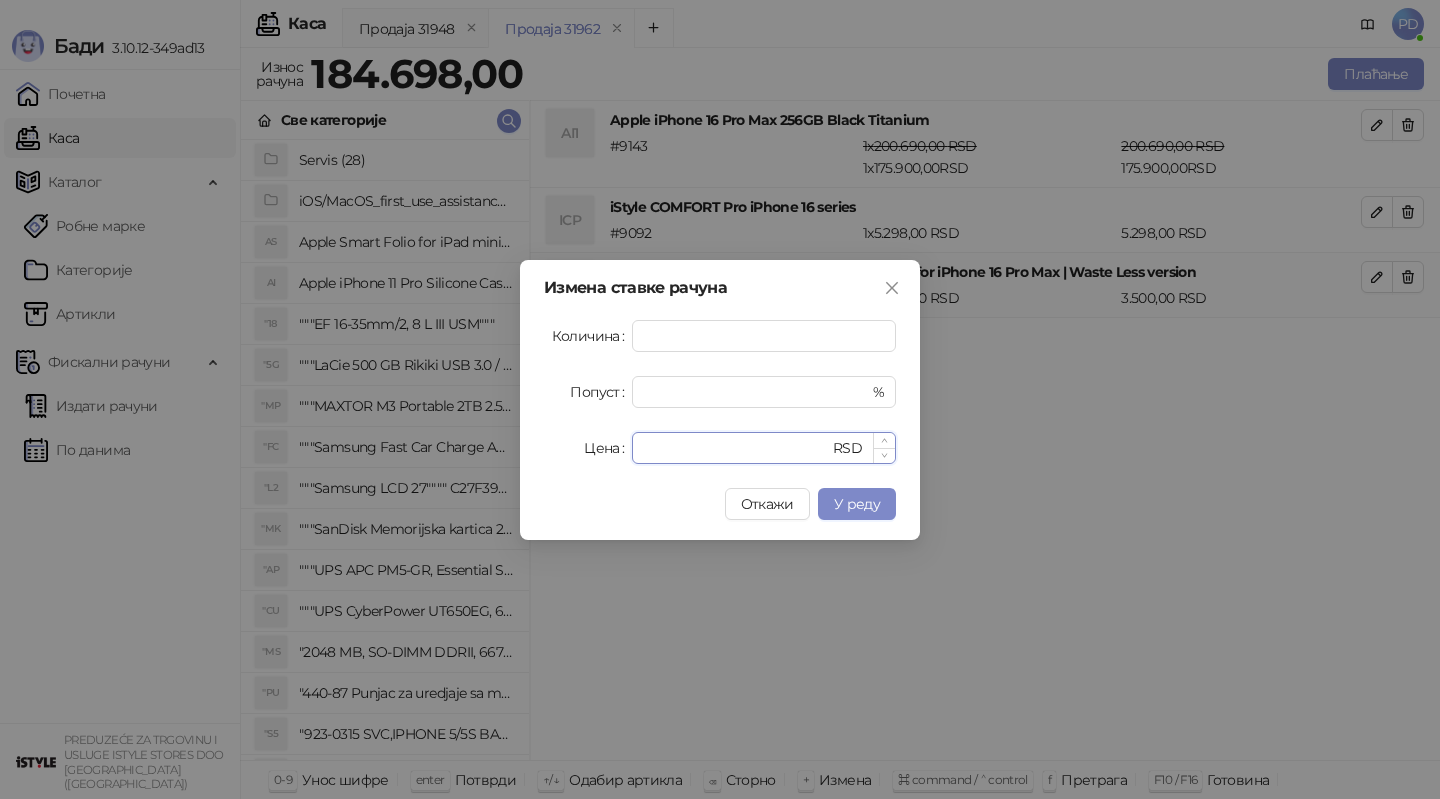 click on "****" at bounding box center (736, 448) 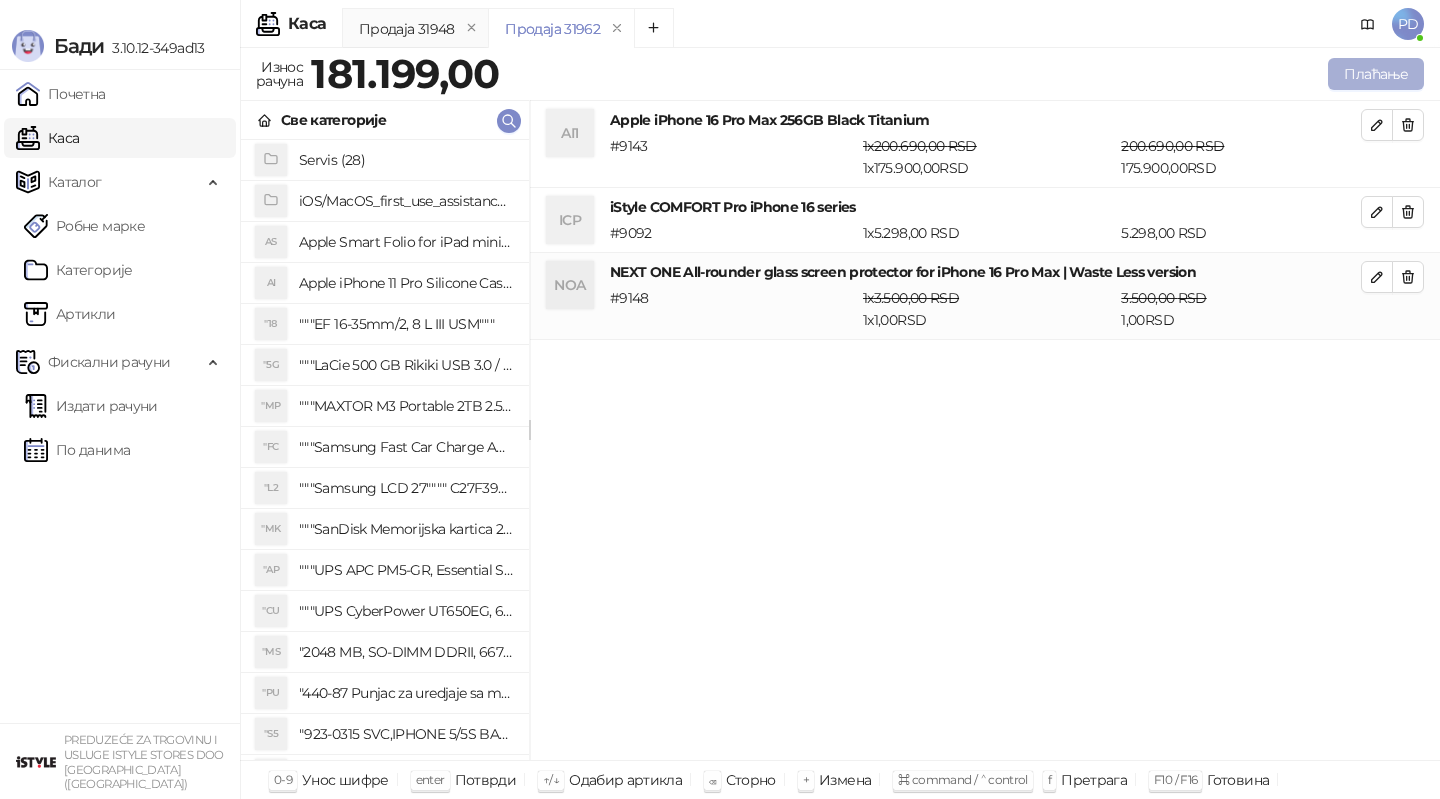 click on "Плаћање" at bounding box center [1376, 74] 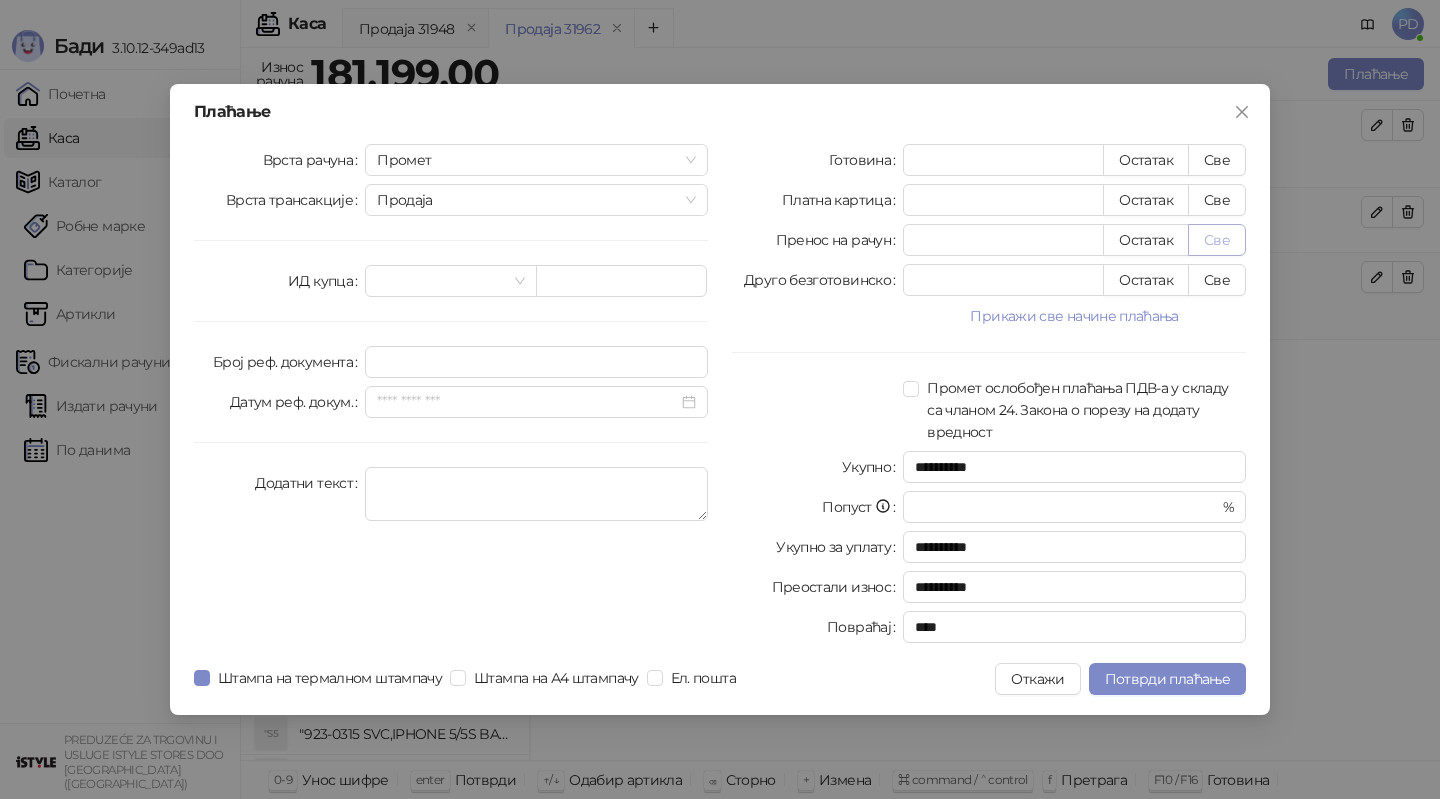 click on "Све" at bounding box center (1217, 240) 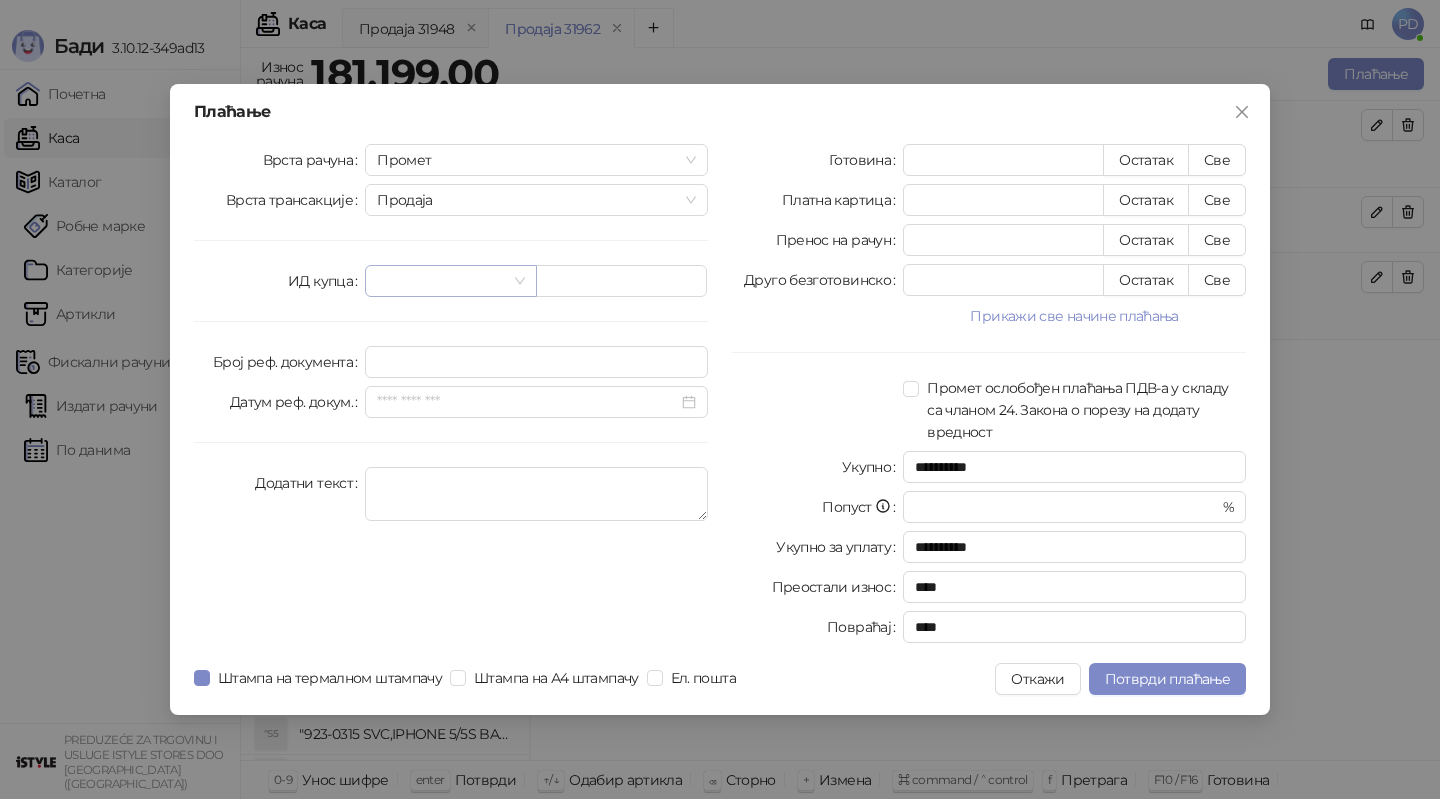 click at bounding box center [441, 281] 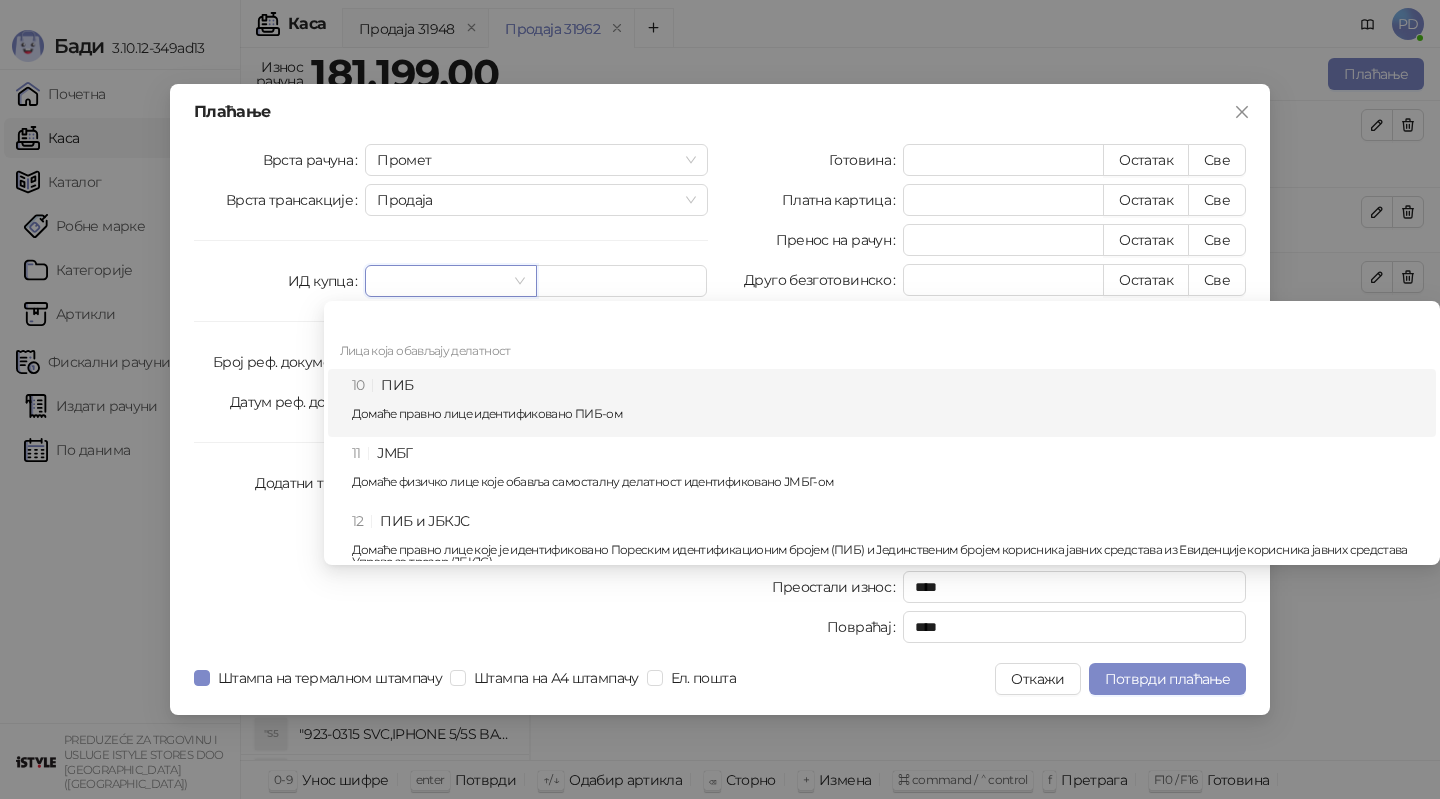 click on "10 ПИБ Домаће правно лице идентификовано ПИБ-ом" at bounding box center (888, 403) 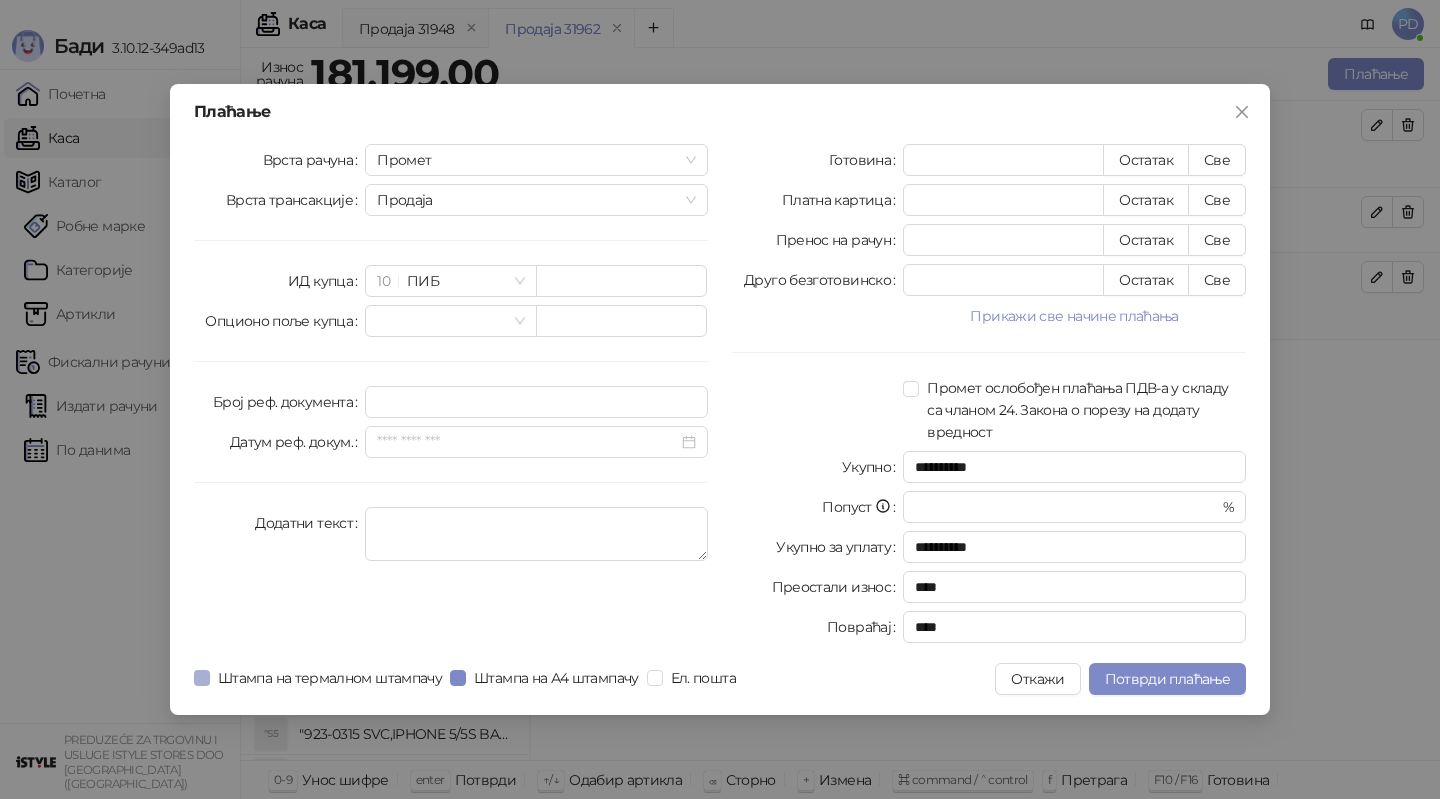 click on "Штампа на термалном штампачу" at bounding box center (330, 678) 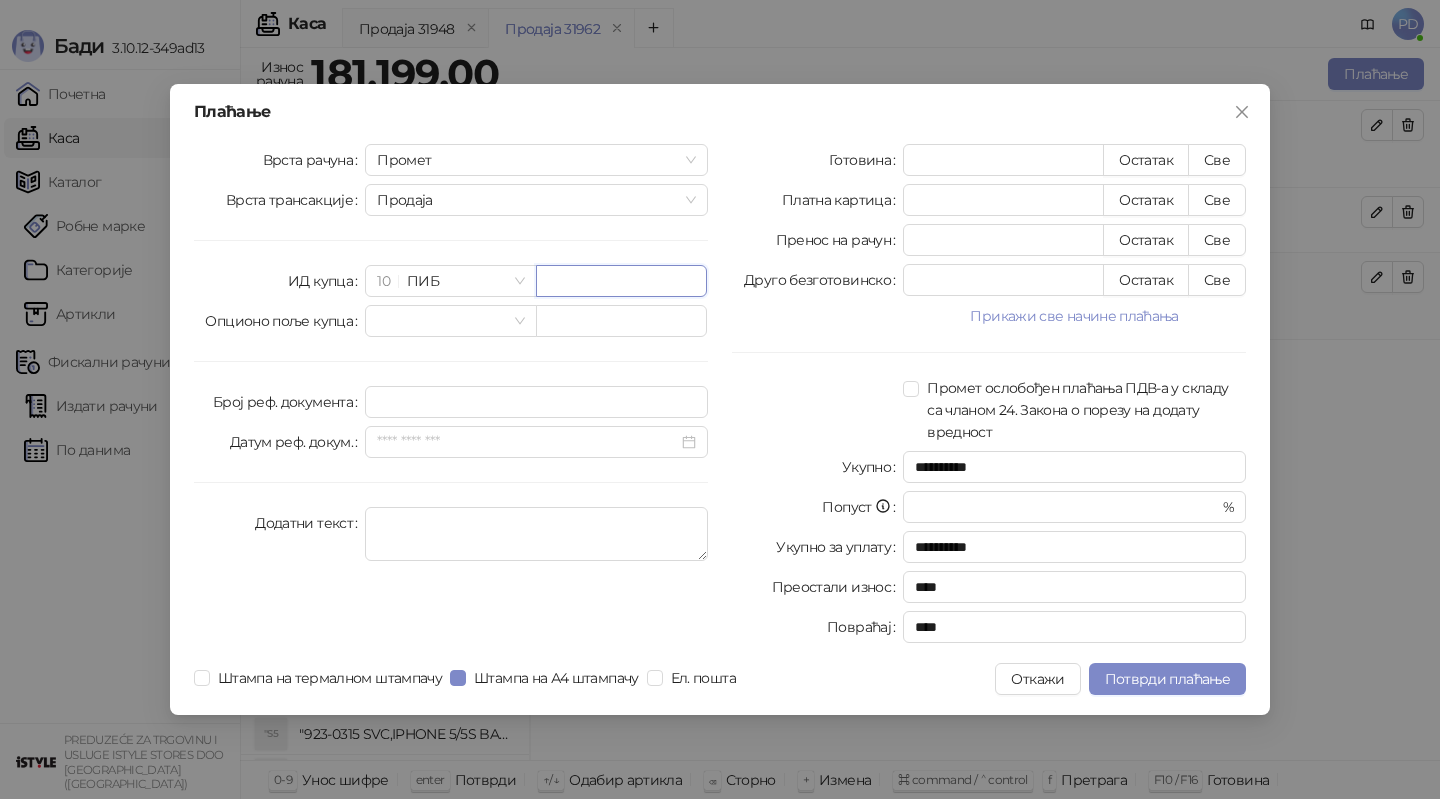 click at bounding box center (621, 281) 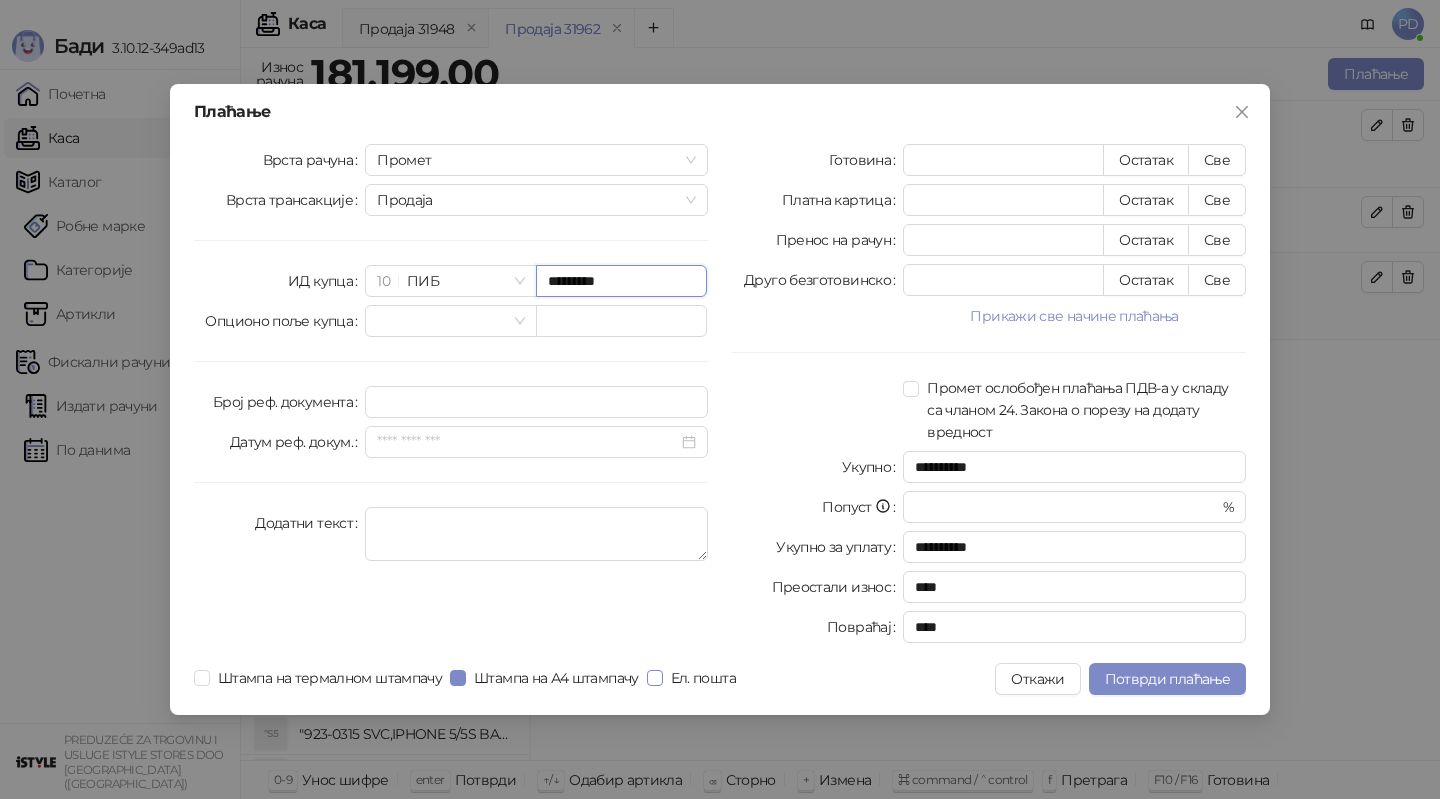 type on "*********" 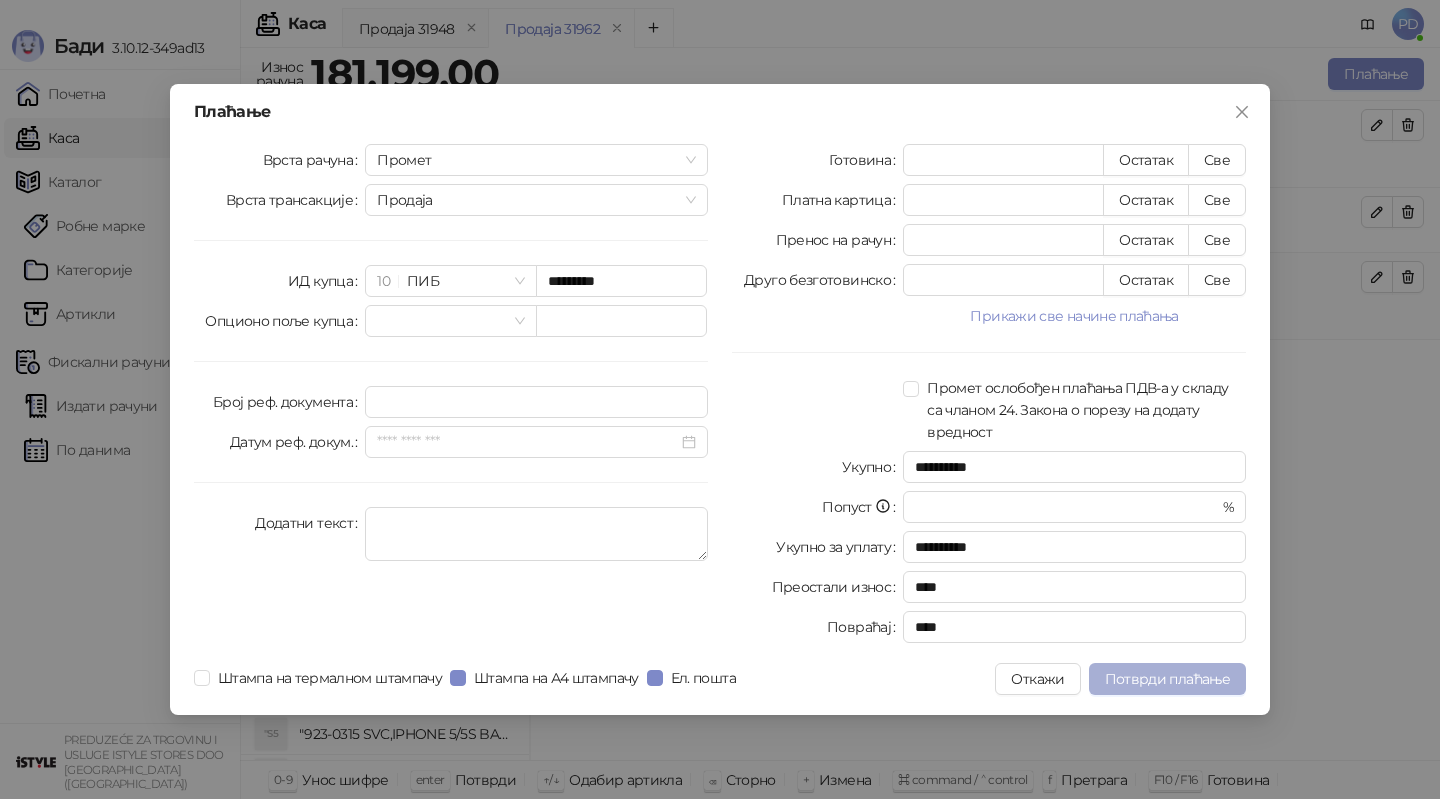 click on "Потврди плаћање" at bounding box center [1167, 679] 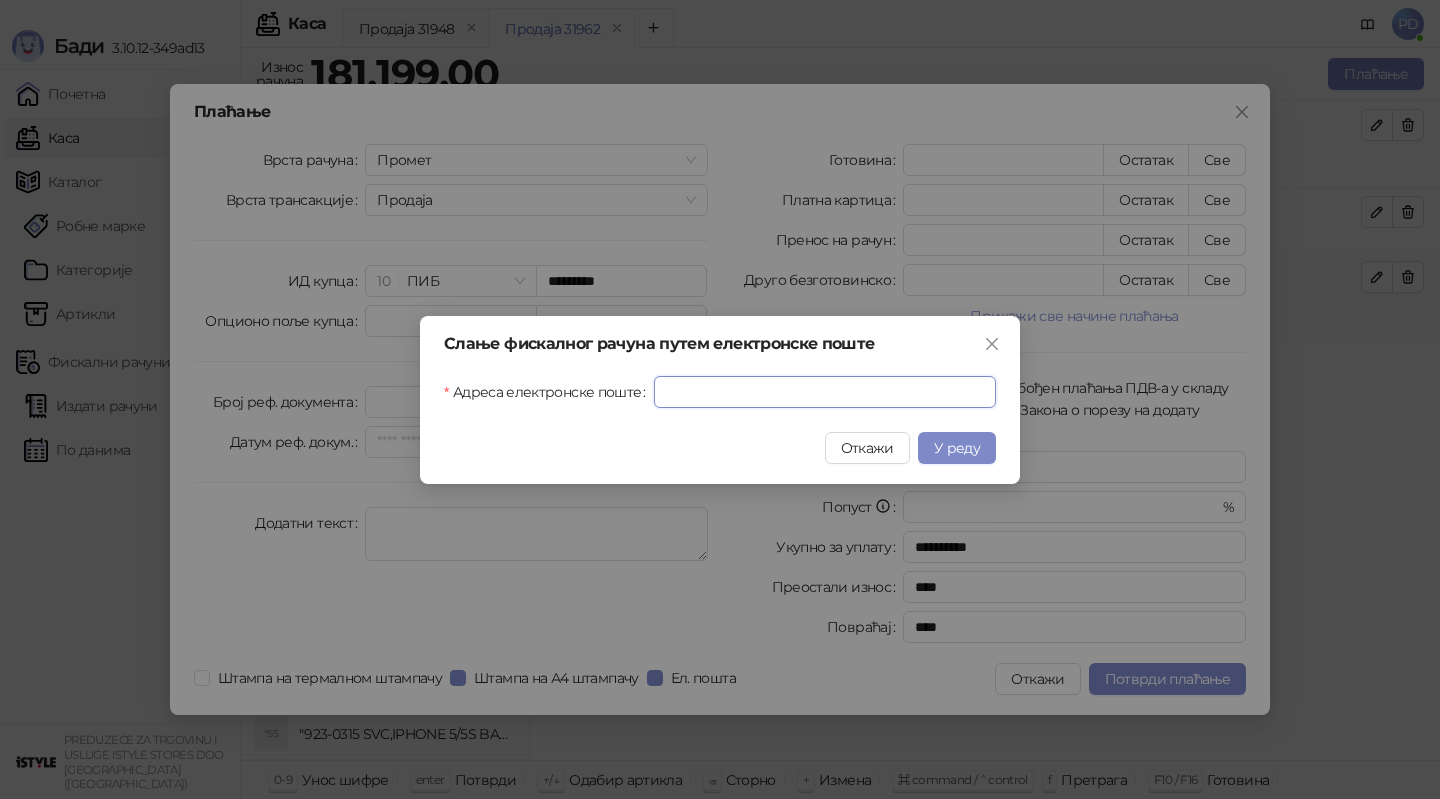 click on "Адреса електронске поште" at bounding box center [825, 392] 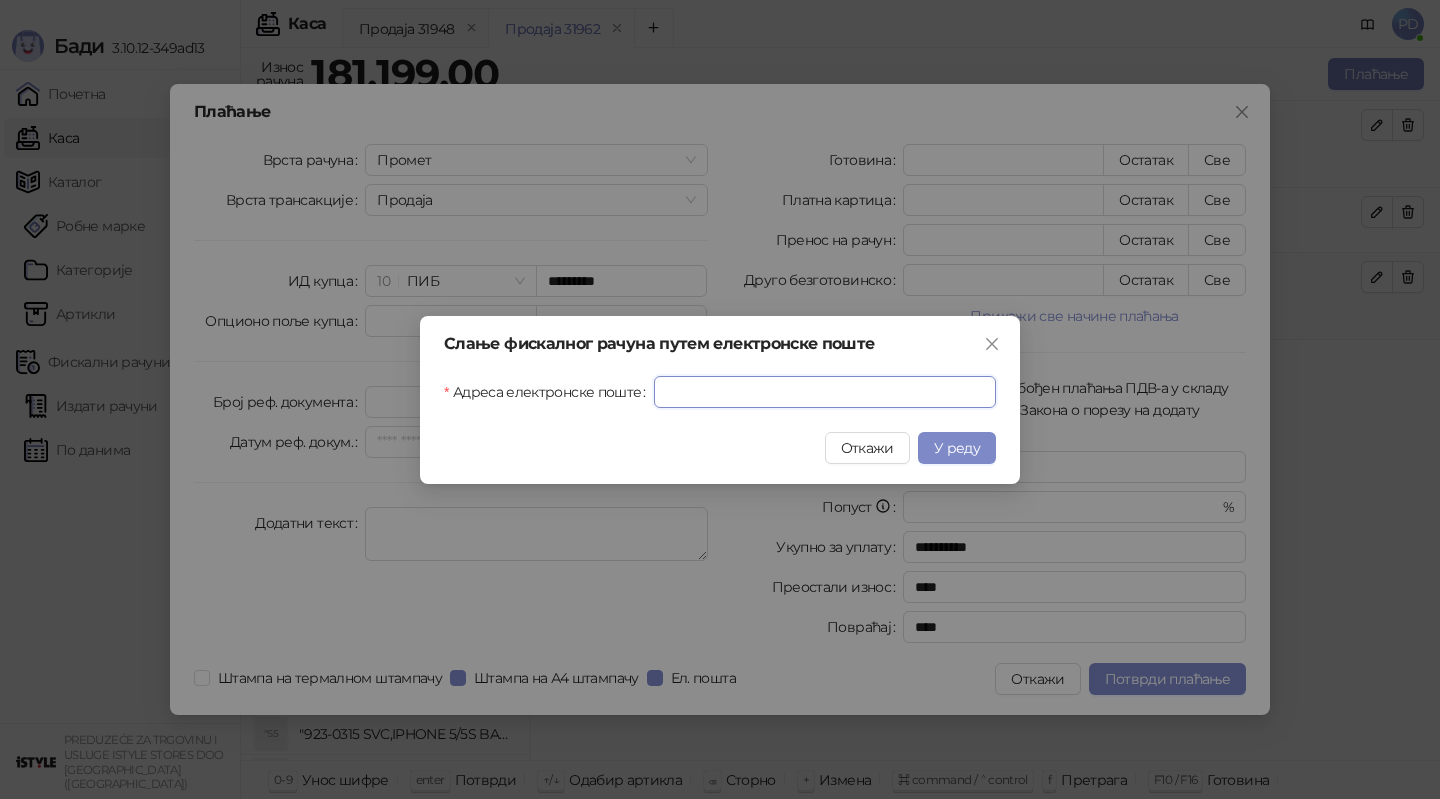 paste on "**********" 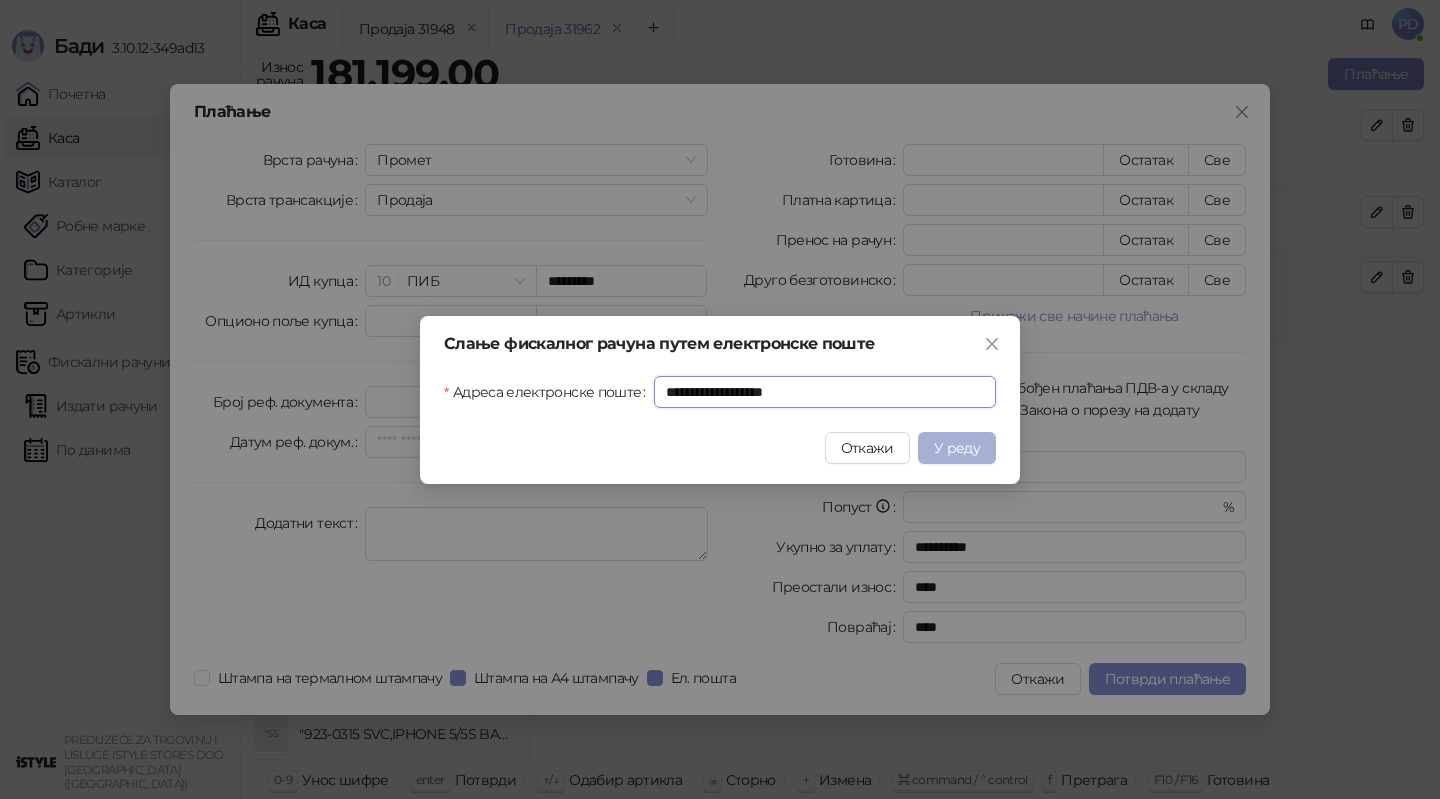 type on "**********" 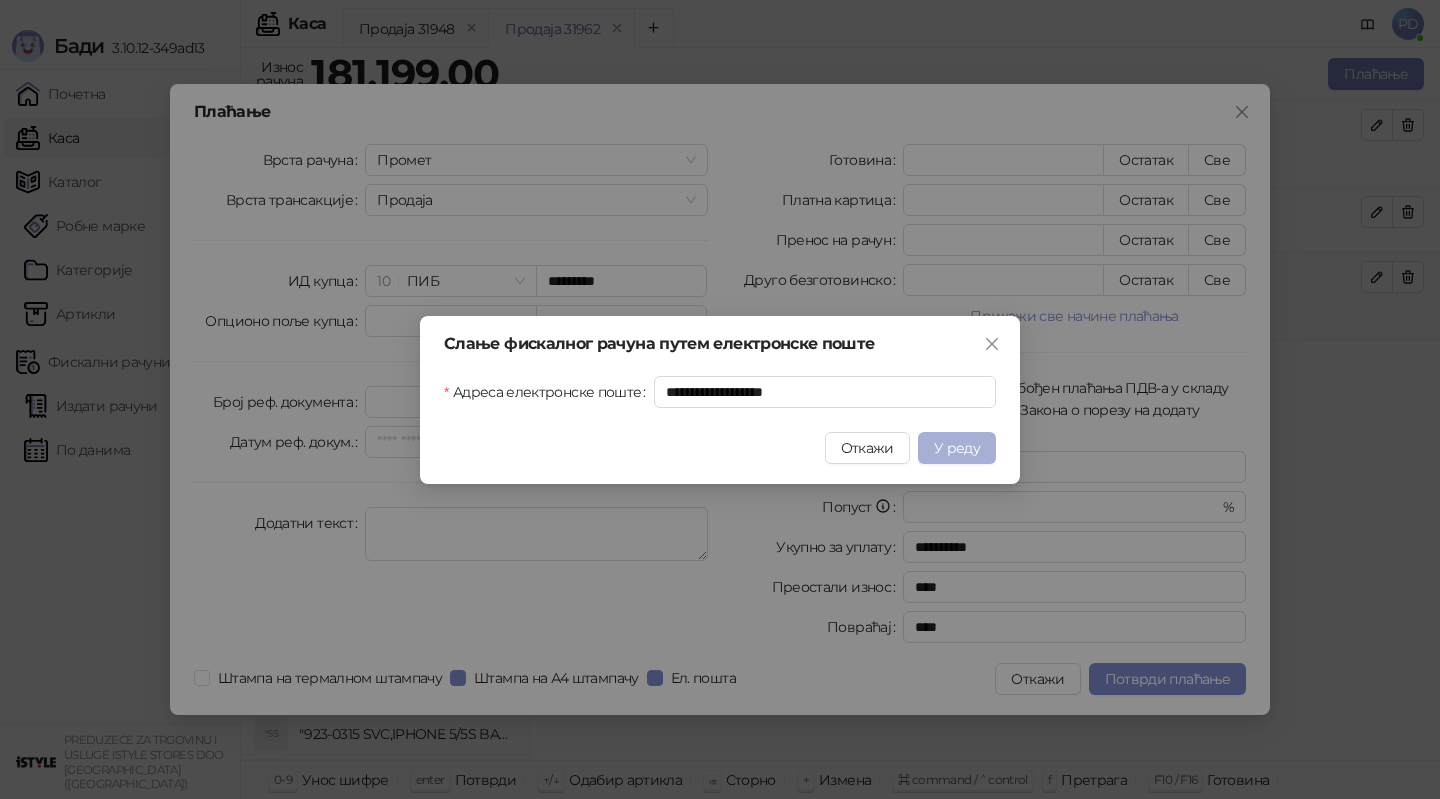 click on "У реду" at bounding box center [957, 448] 